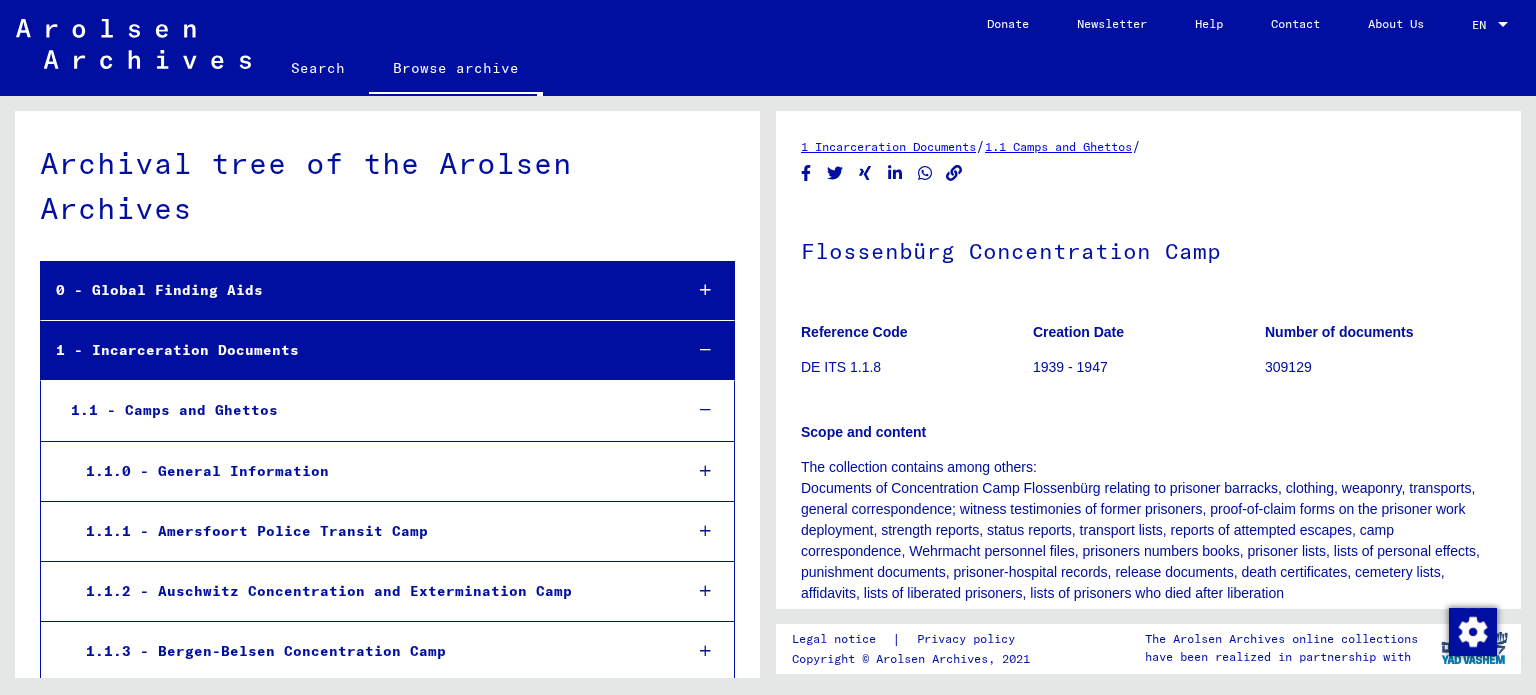 scroll, scrollTop: 0, scrollLeft: 0, axis: both 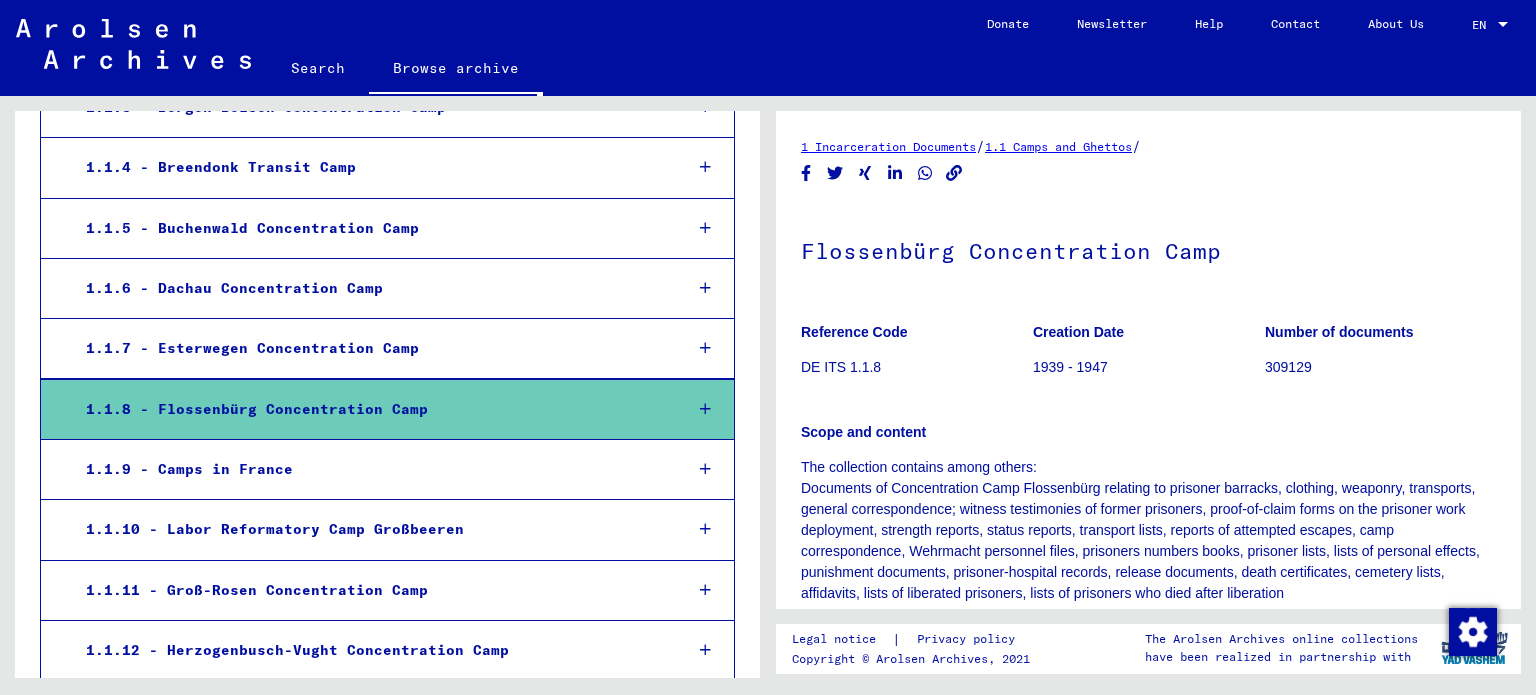 click at bounding box center (705, 409) 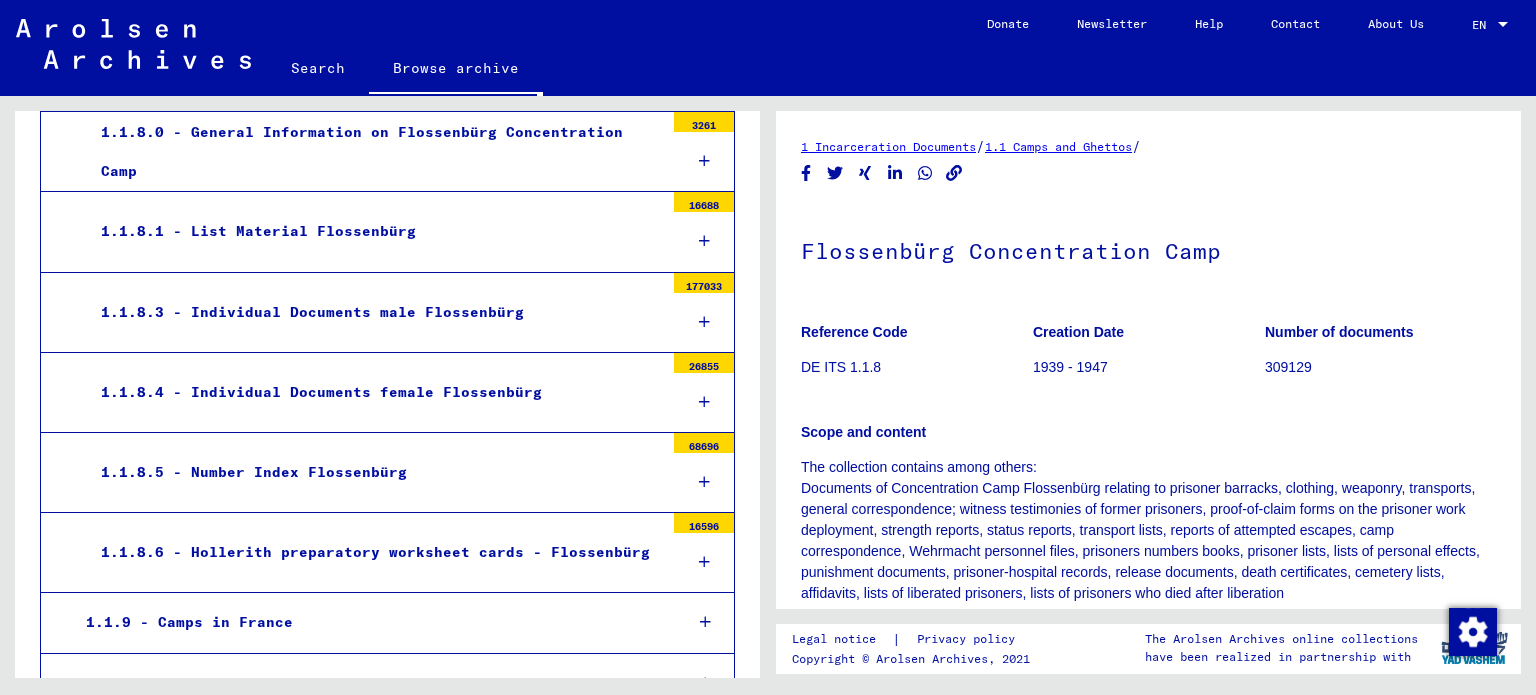 scroll, scrollTop: 910, scrollLeft: 0, axis: vertical 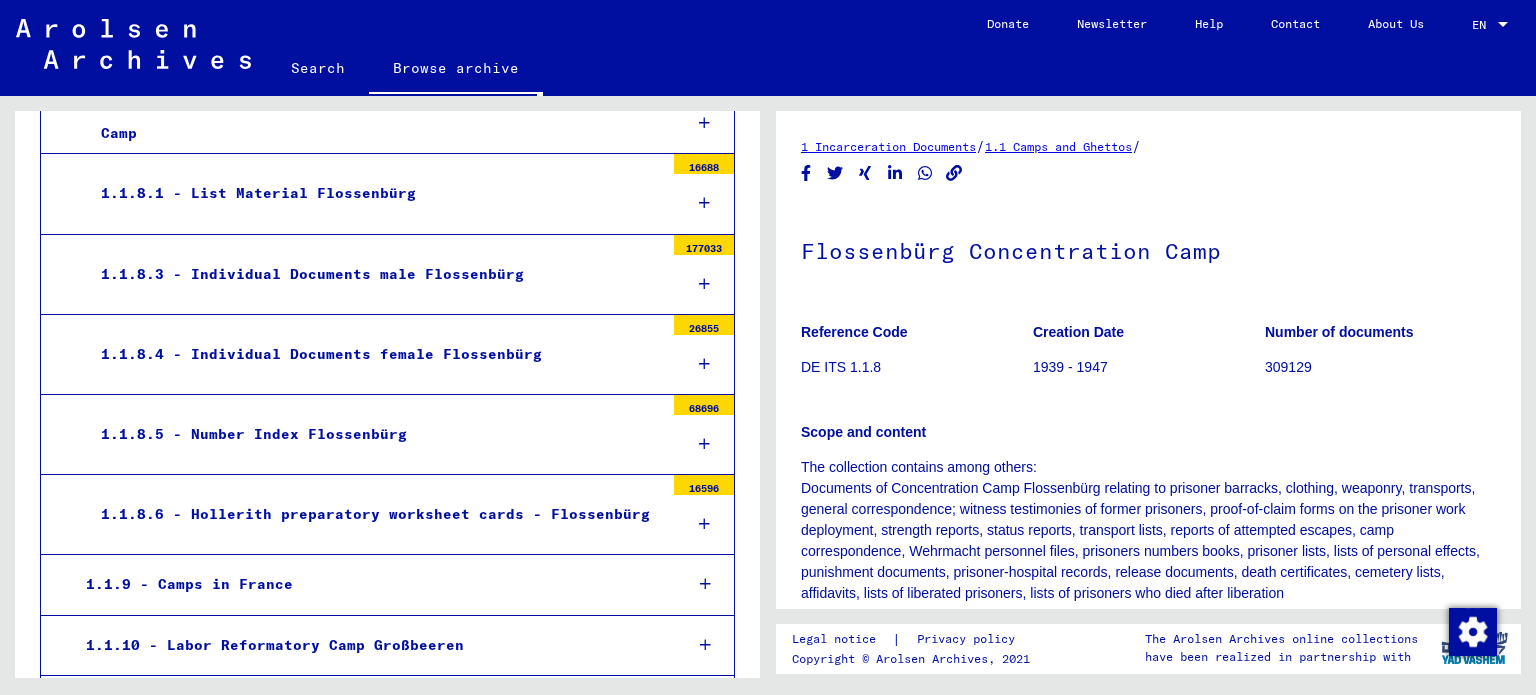 click on "1.1.8.3 - Individual Documents male Flossenbürg" at bounding box center (375, 274) 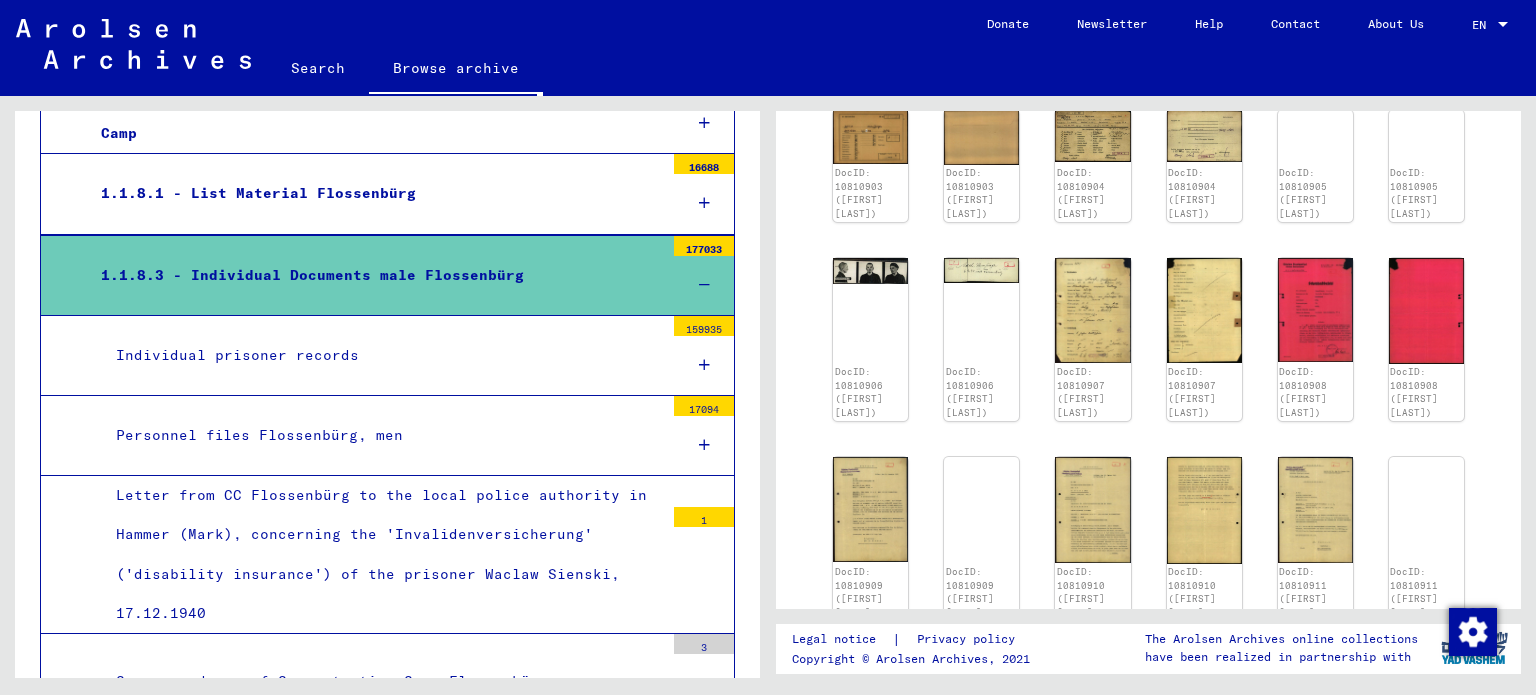 scroll, scrollTop: 570, scrollLeft: 0, axis: vertical 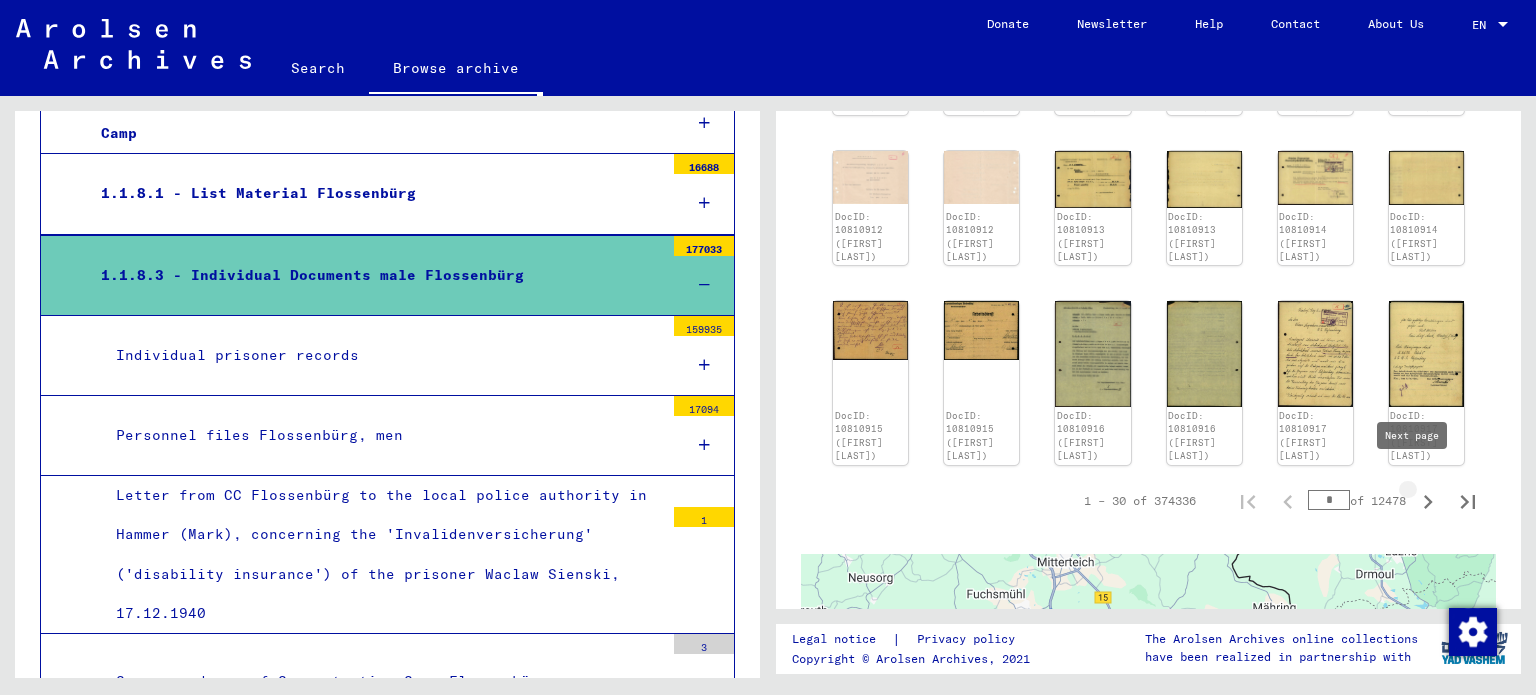 click 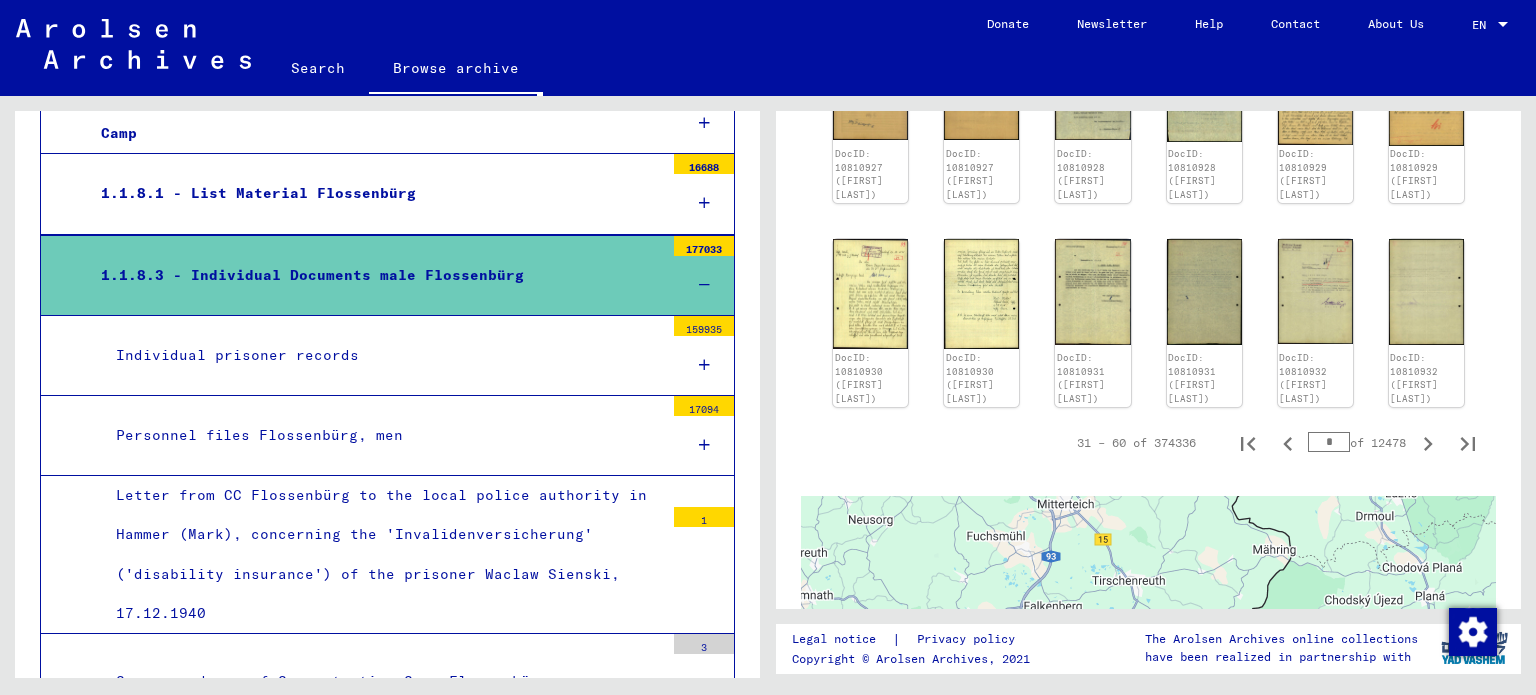 drag, startPoint x: 1505, startPoint y: 410, endPoint x: 1521, endPoint y: 295, distance: 116.10771 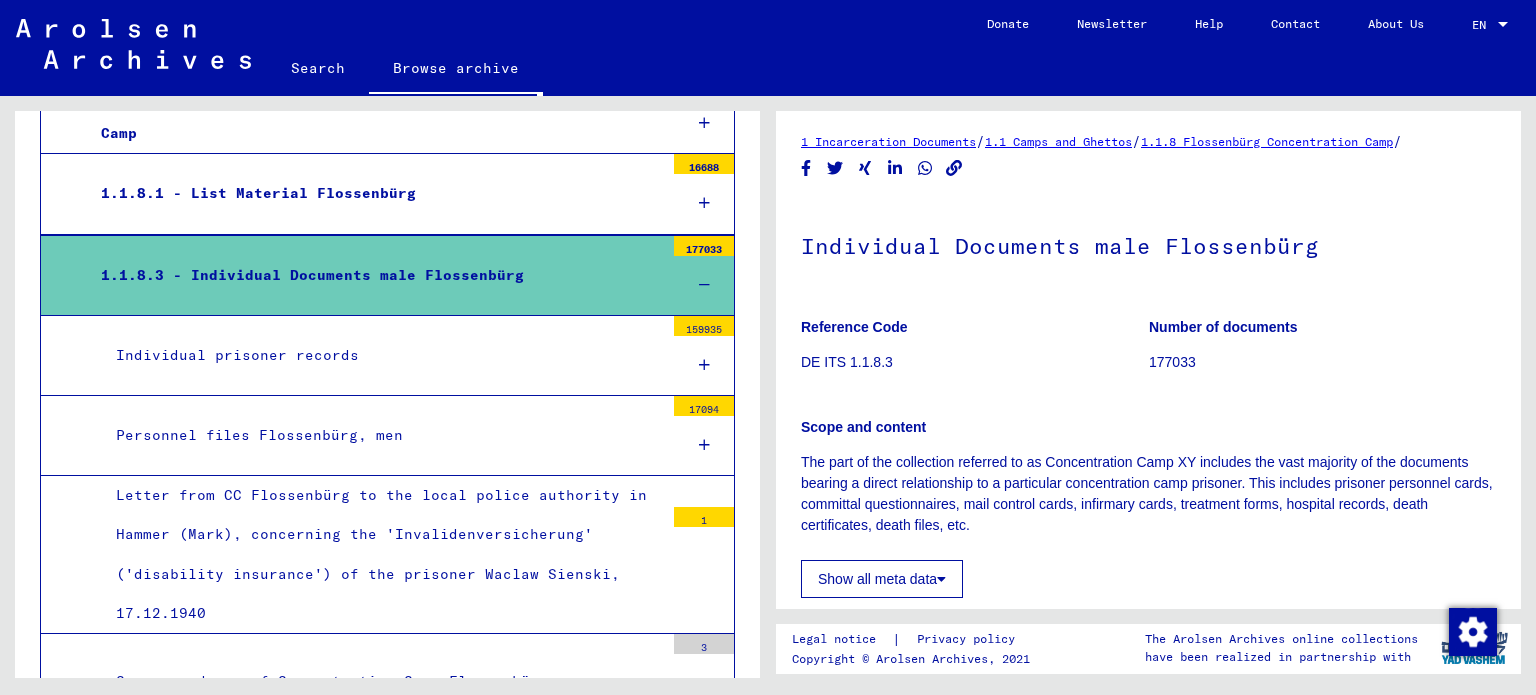 scroll, scrollTop: 0, scrollLeft: 0, axis: both 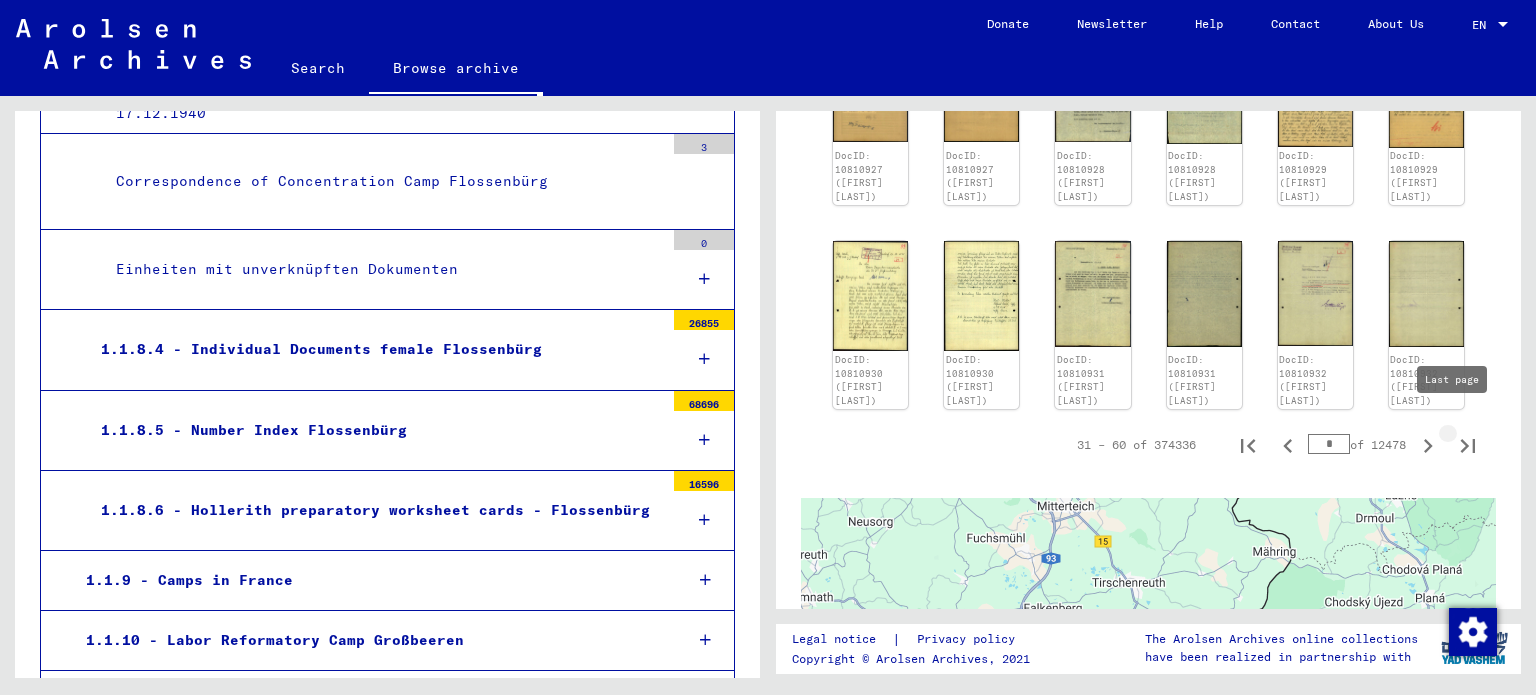 click 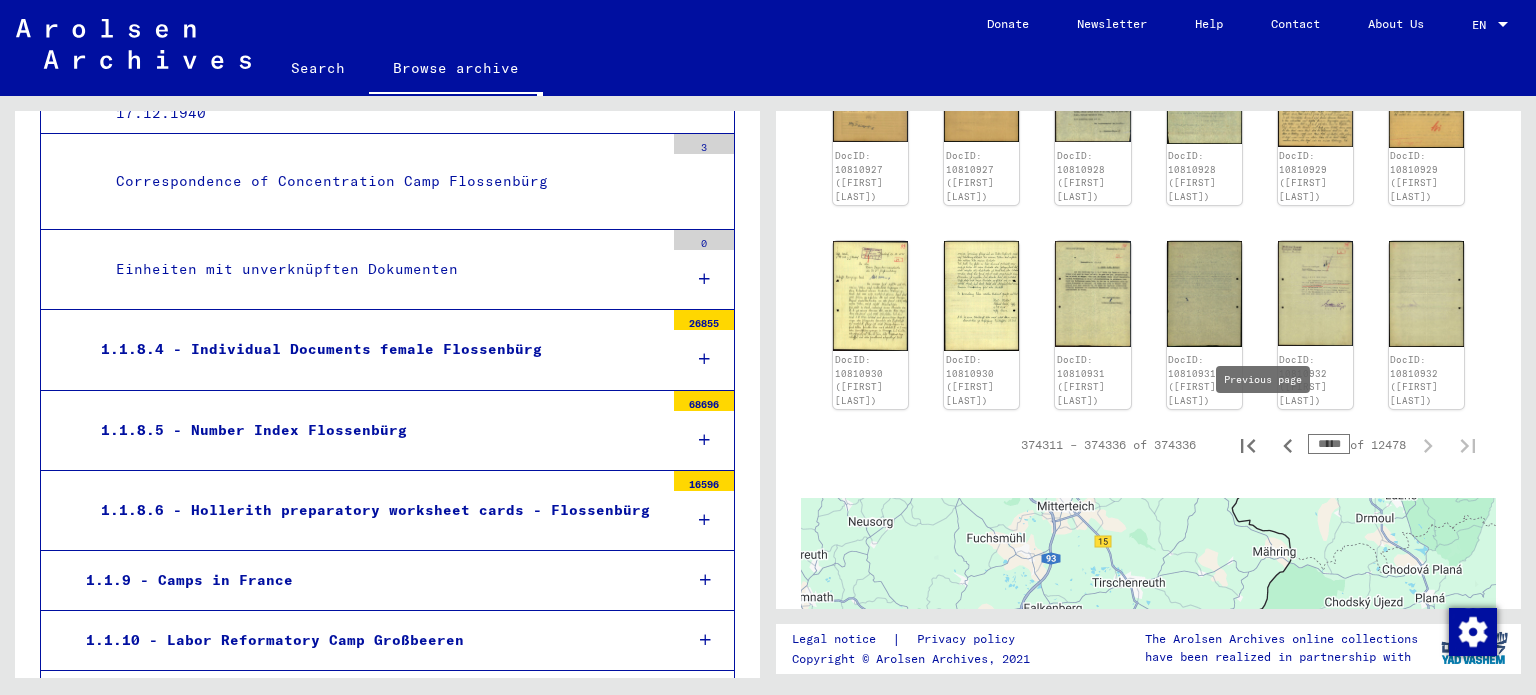 click 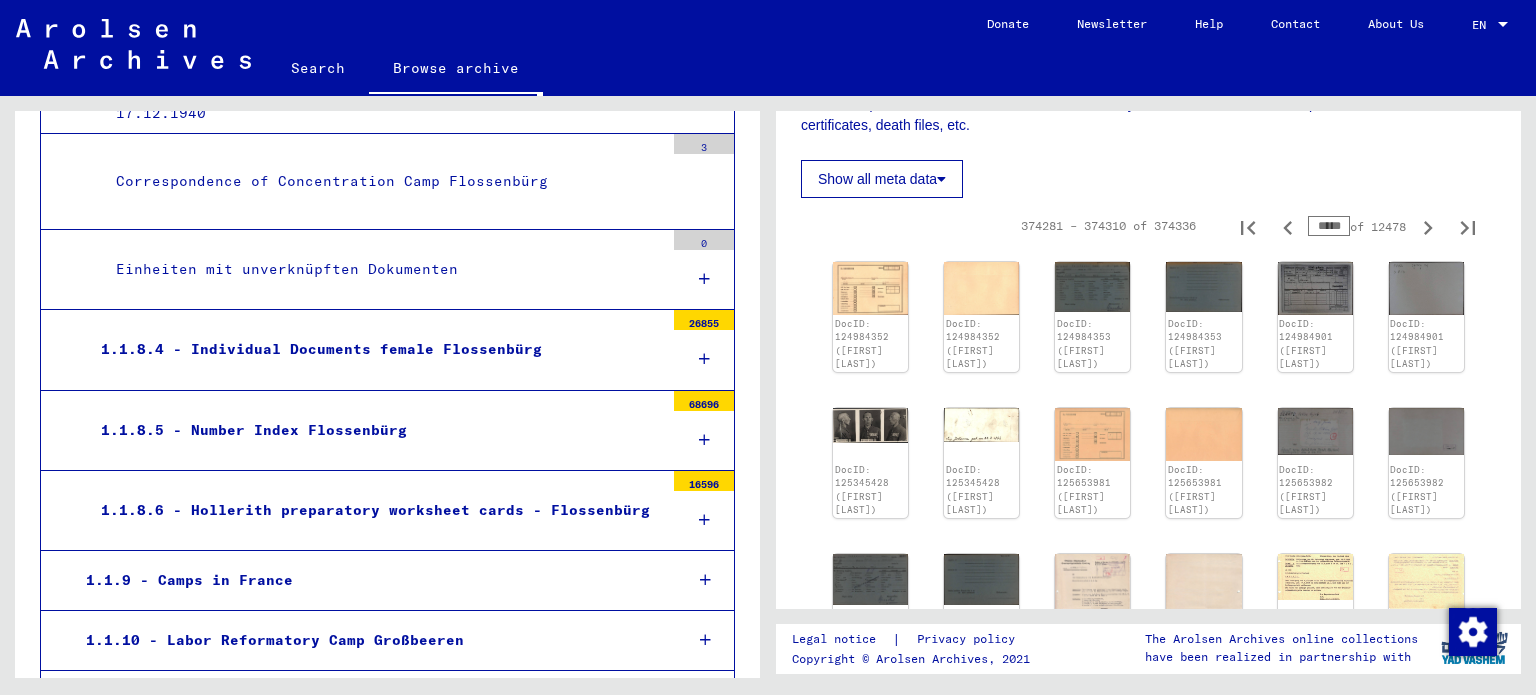 scroll, scrollTop: 375, scrollLeft: 0, axis: vertical 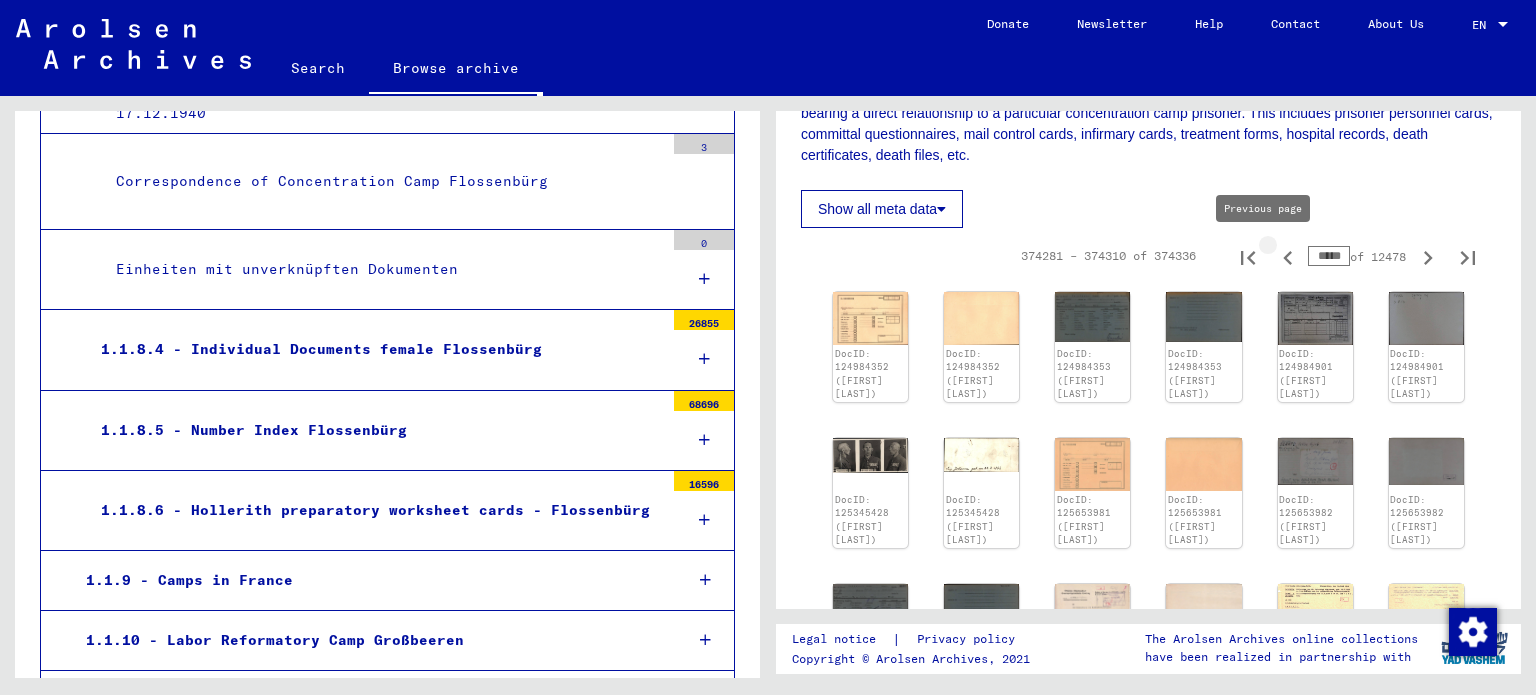 click at bounding box center [1288, 256] 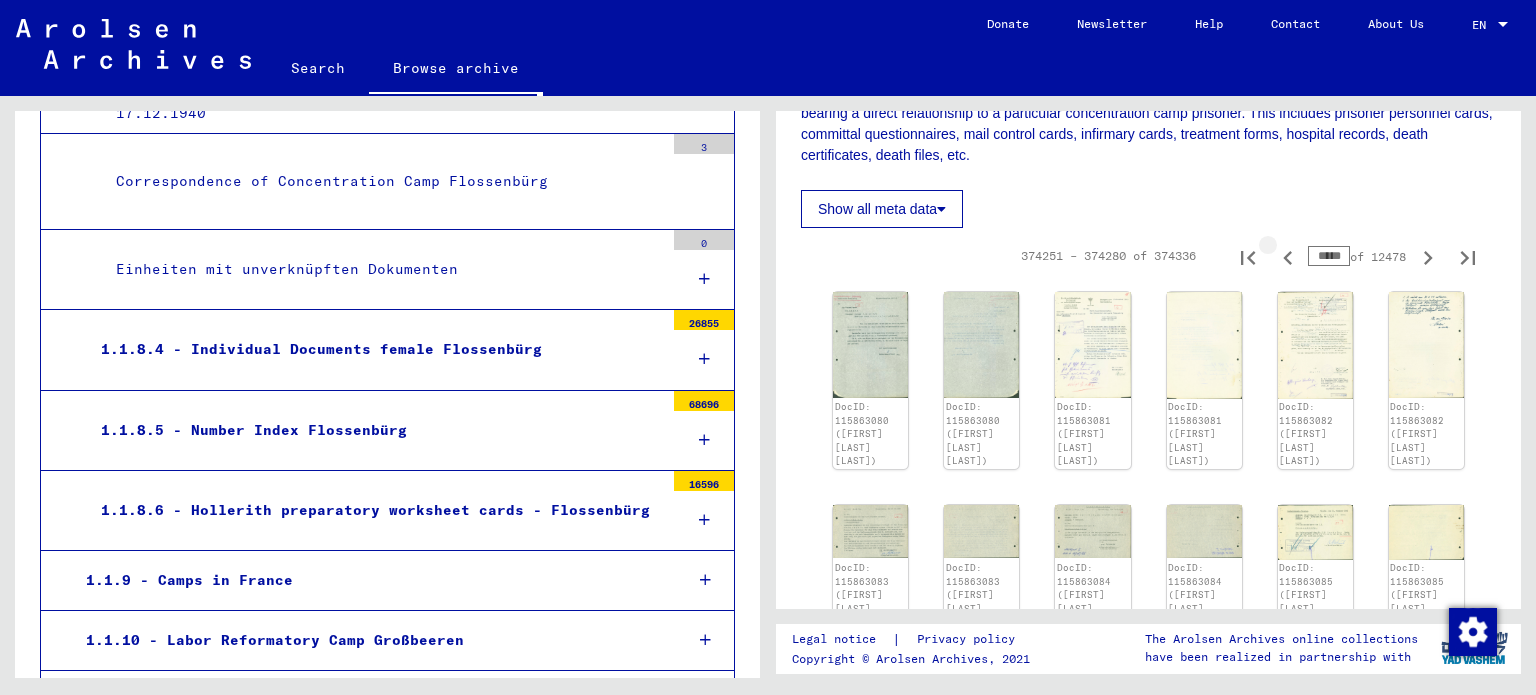 click at bounding box center (1288, 256) 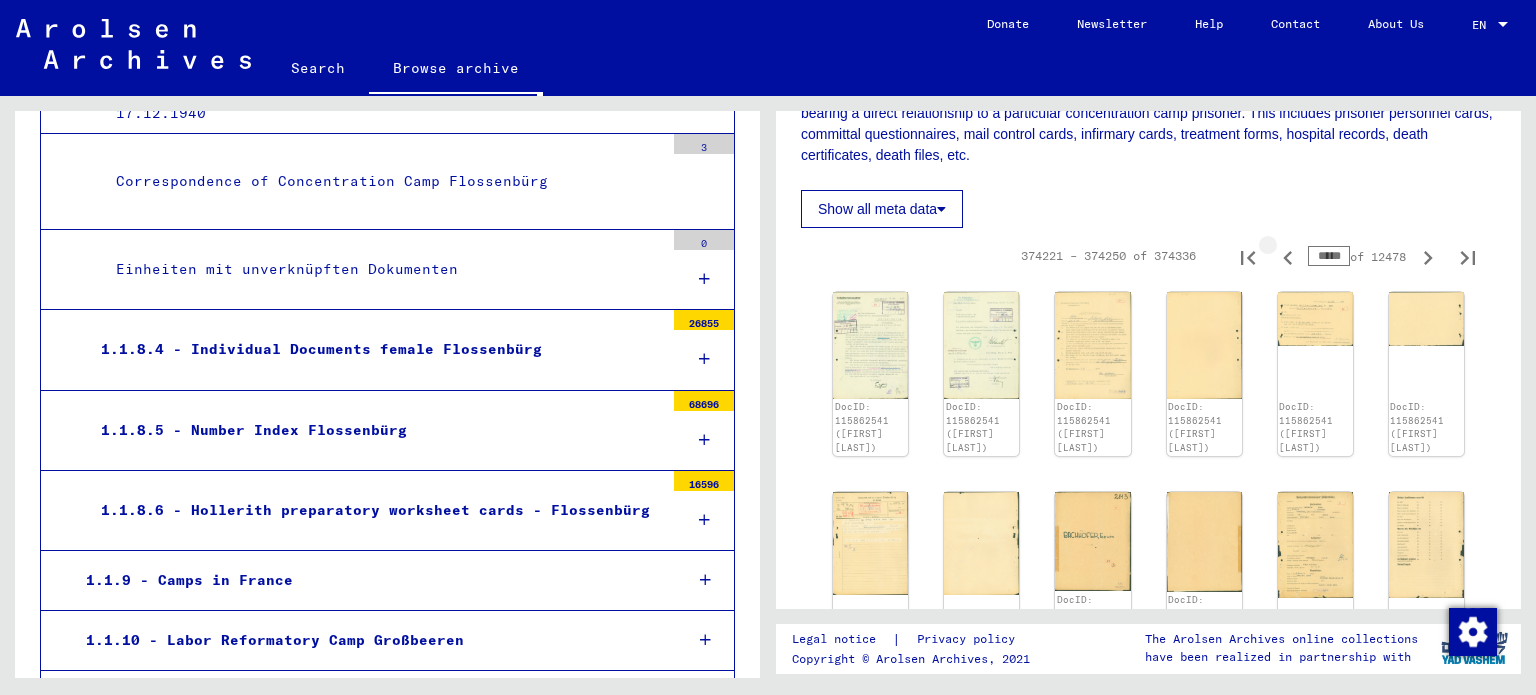 click at bounding box center [1288, 256] 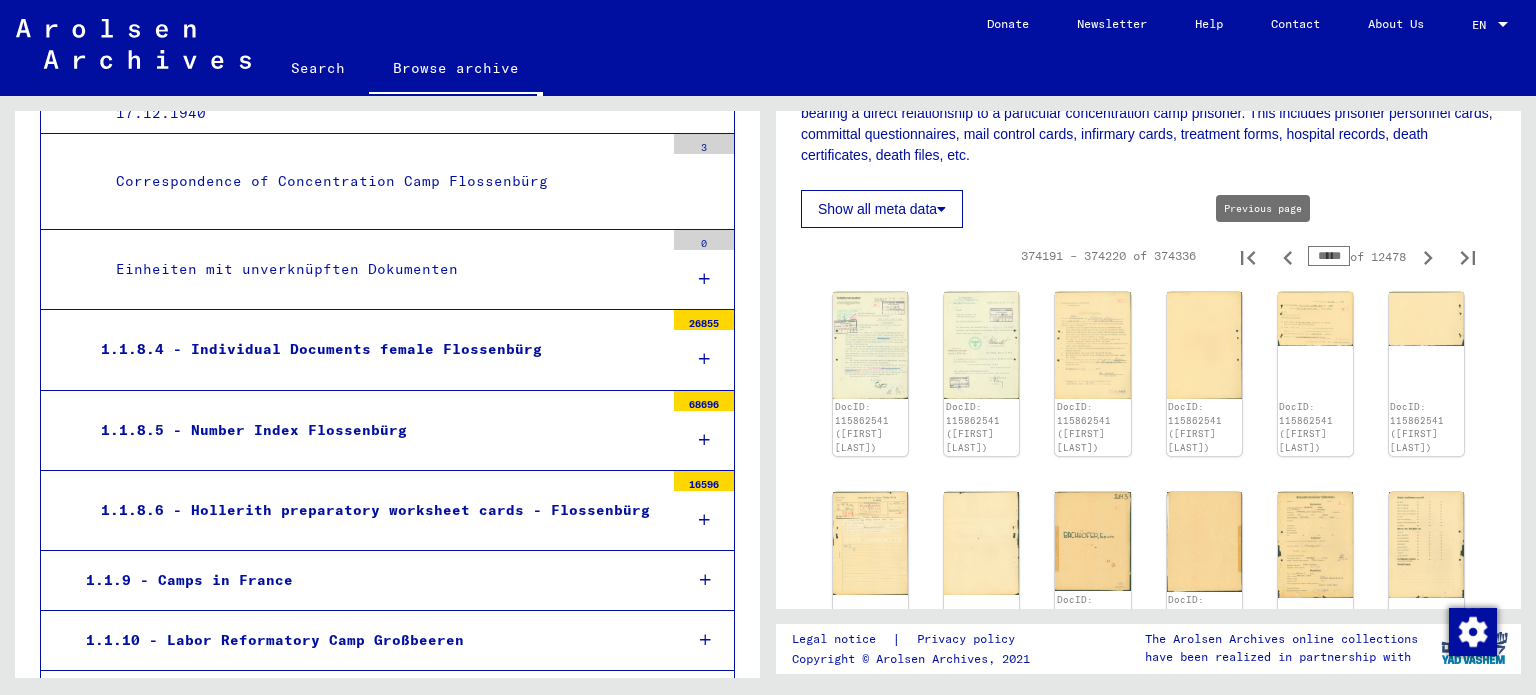 click 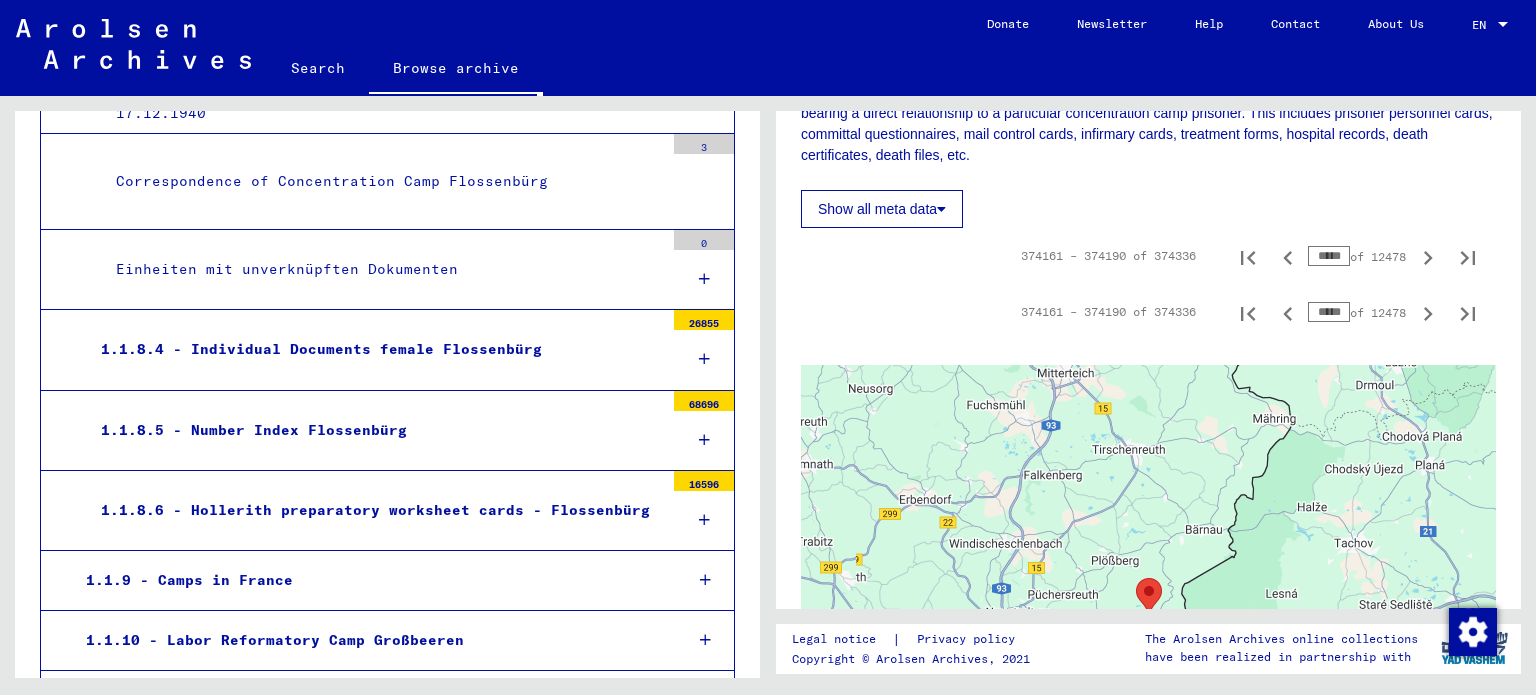 click 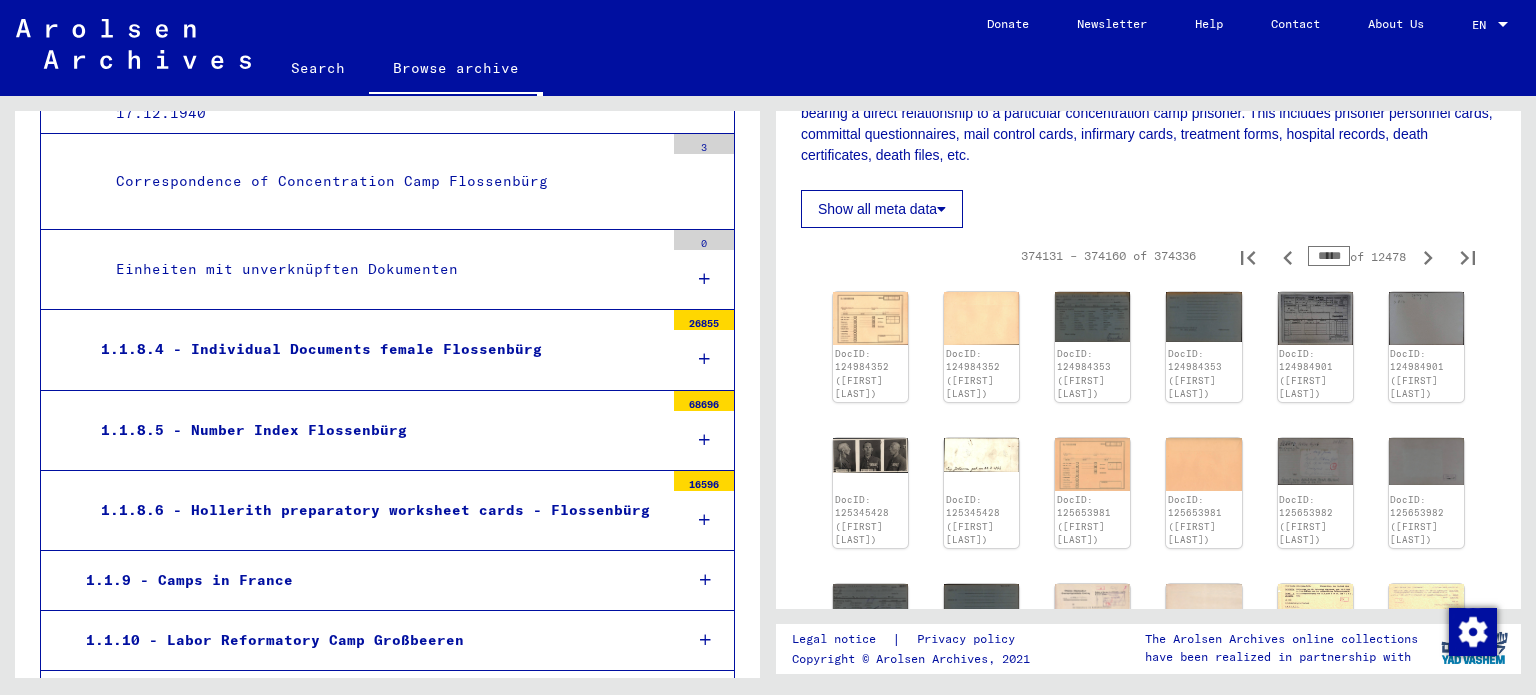 click 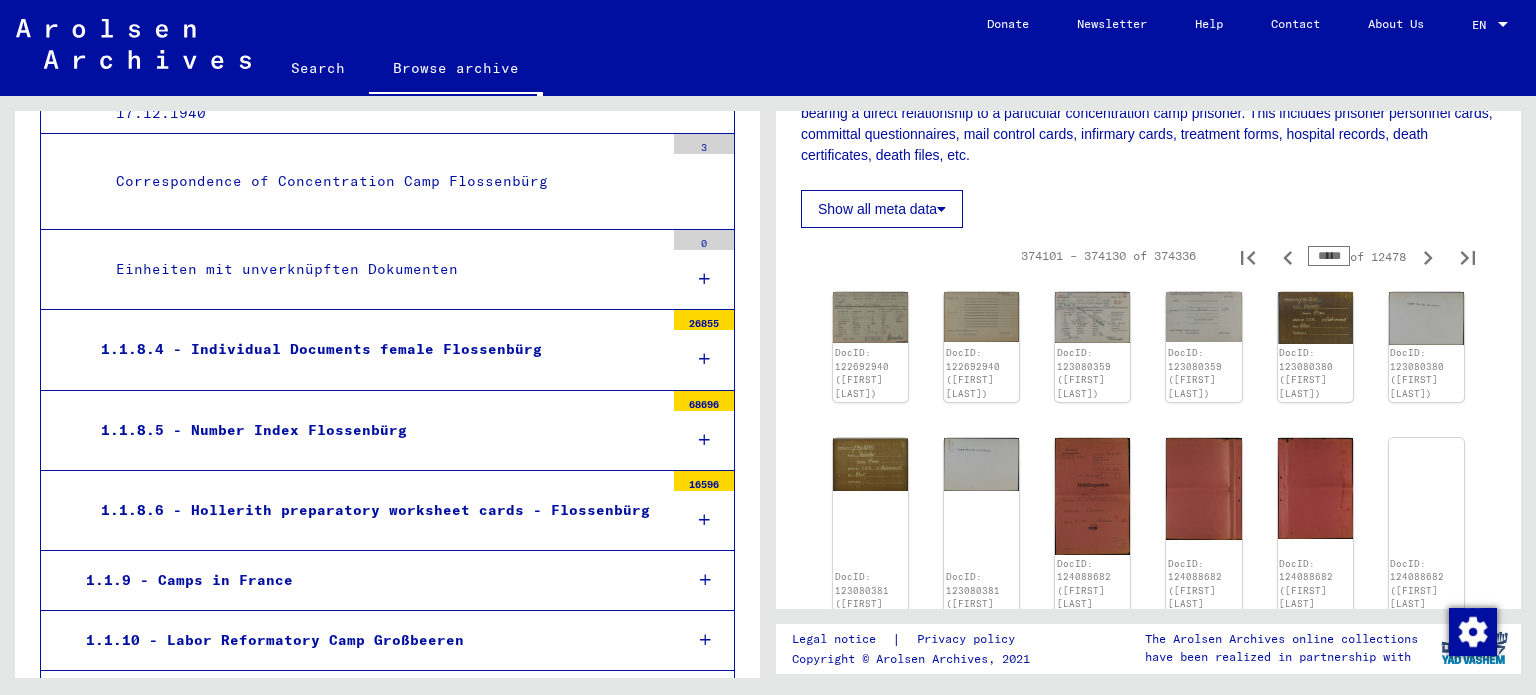 click 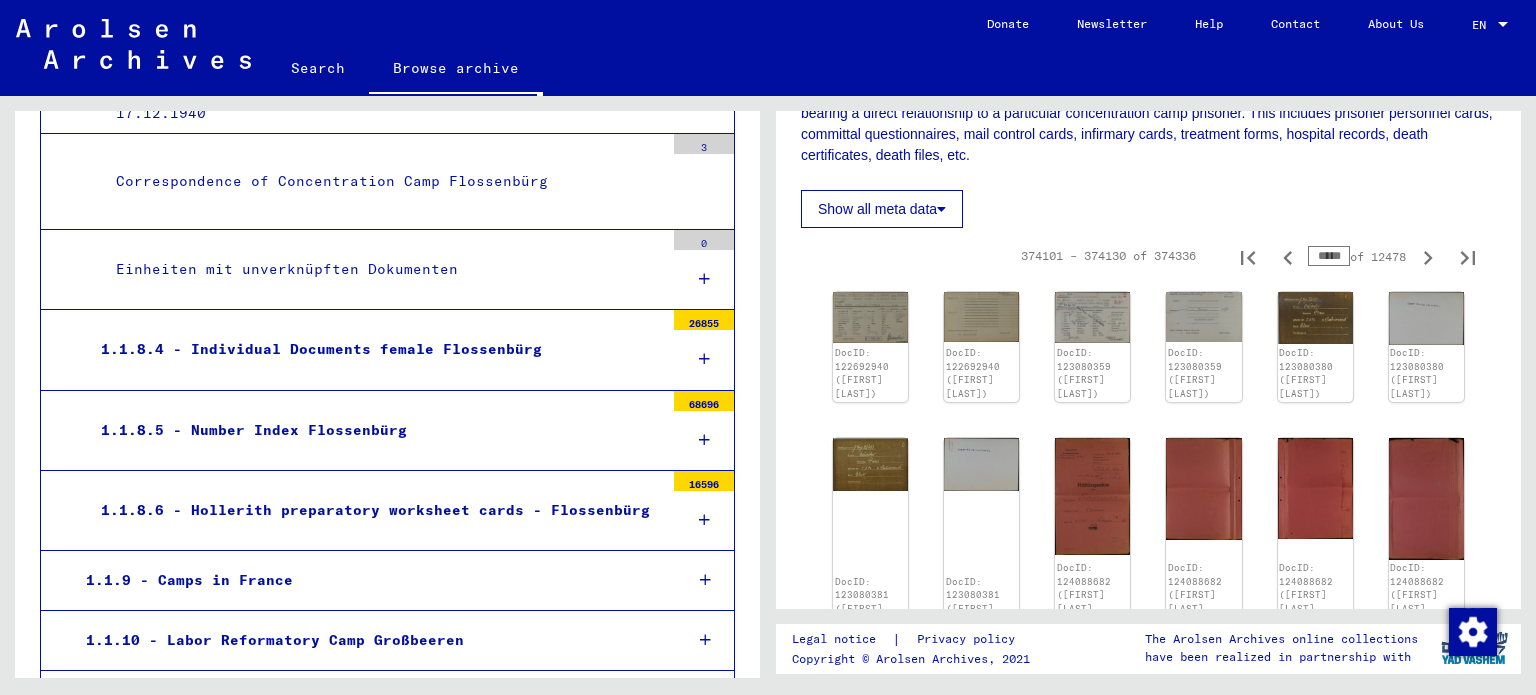 type on "*****" 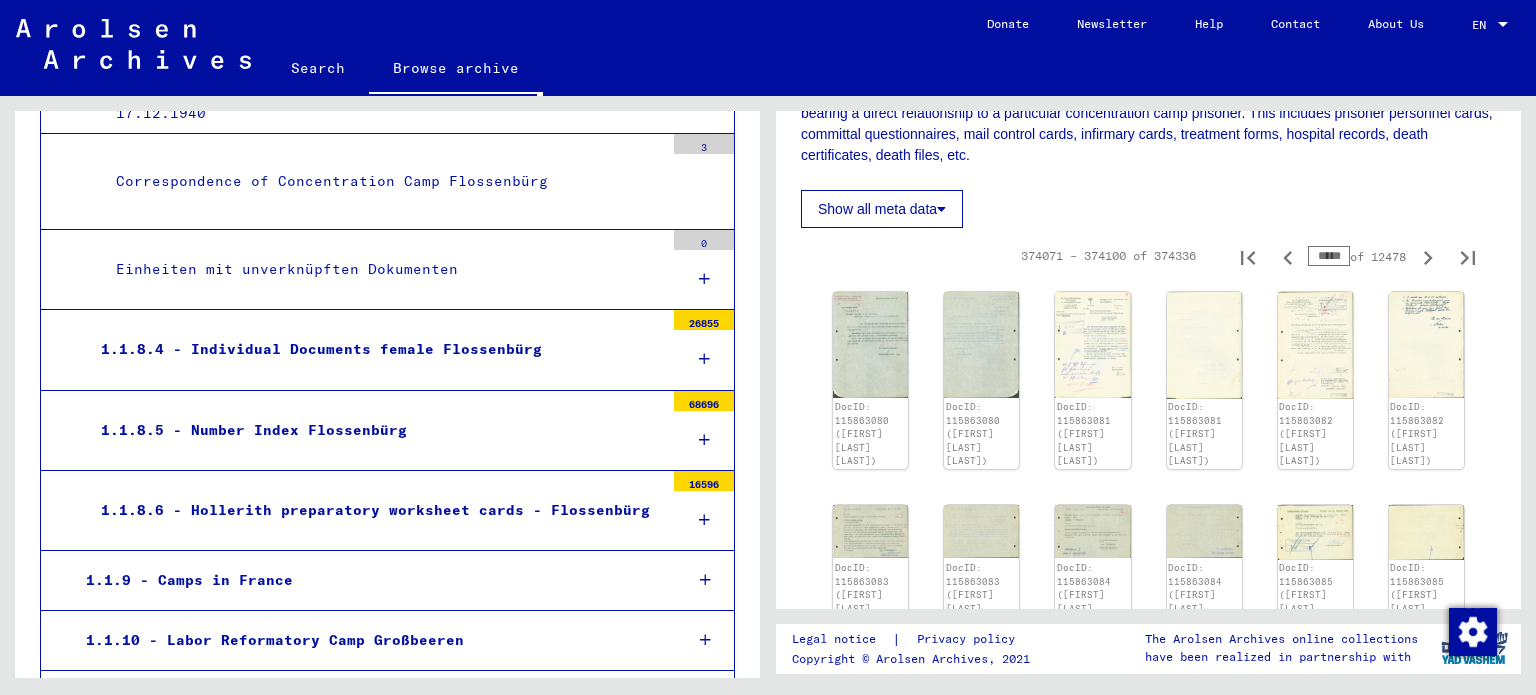 click 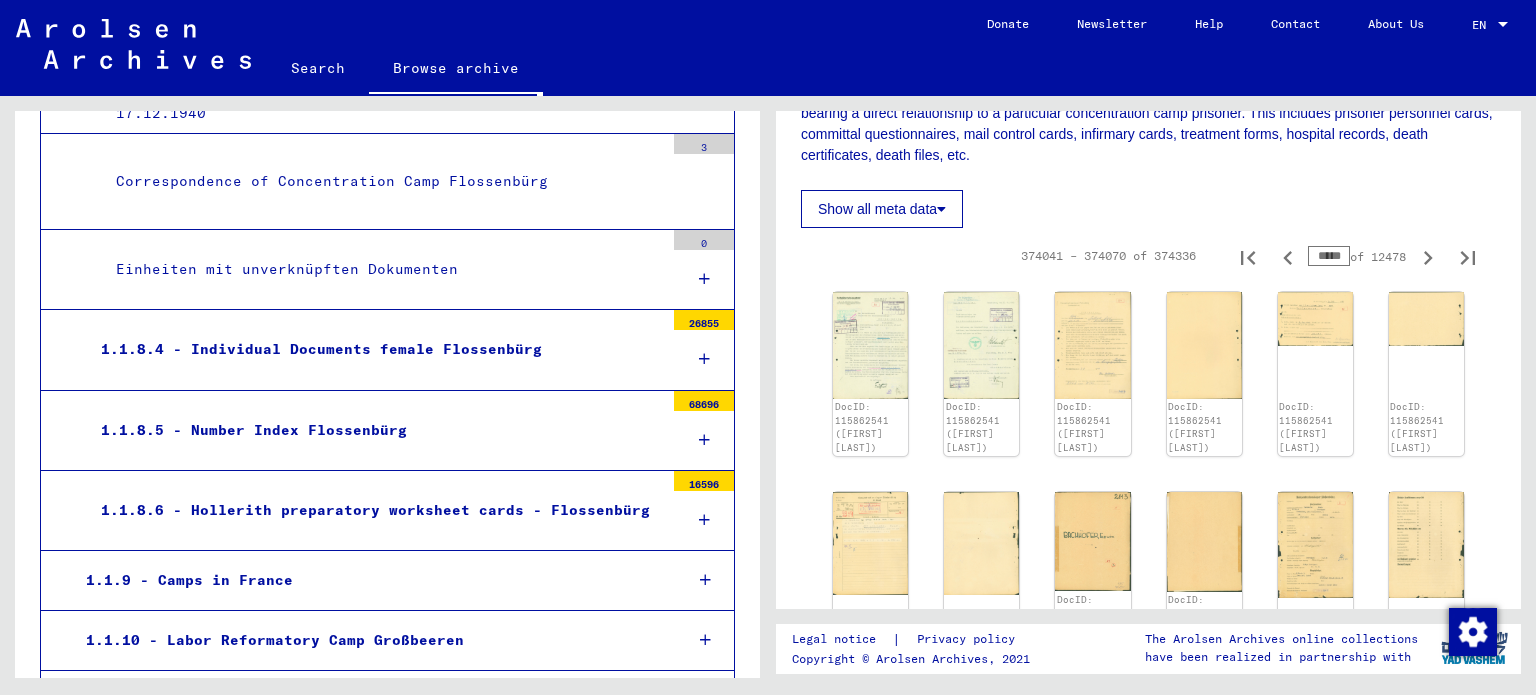 click on "Show all meta data" 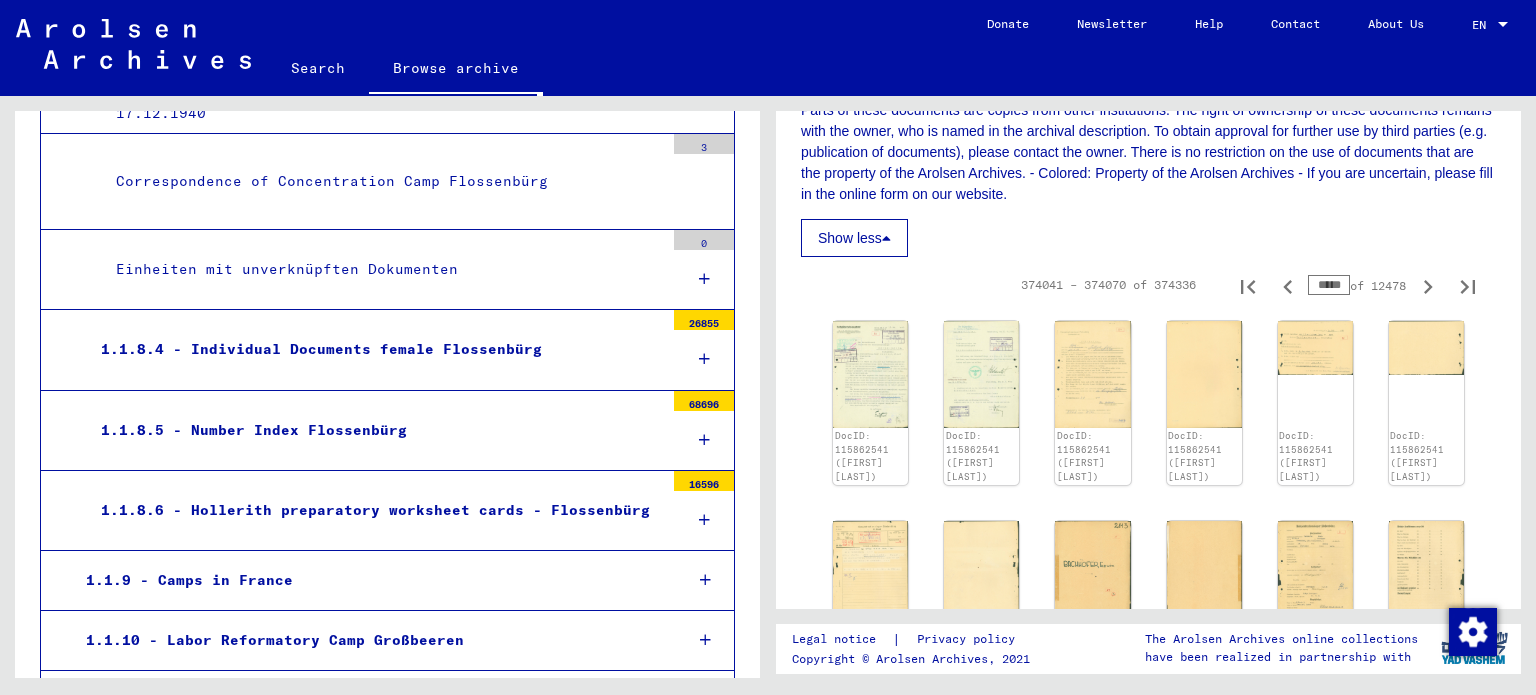 scroll, scrollTop: 1005, scrollLeft: 0, axis: vertical 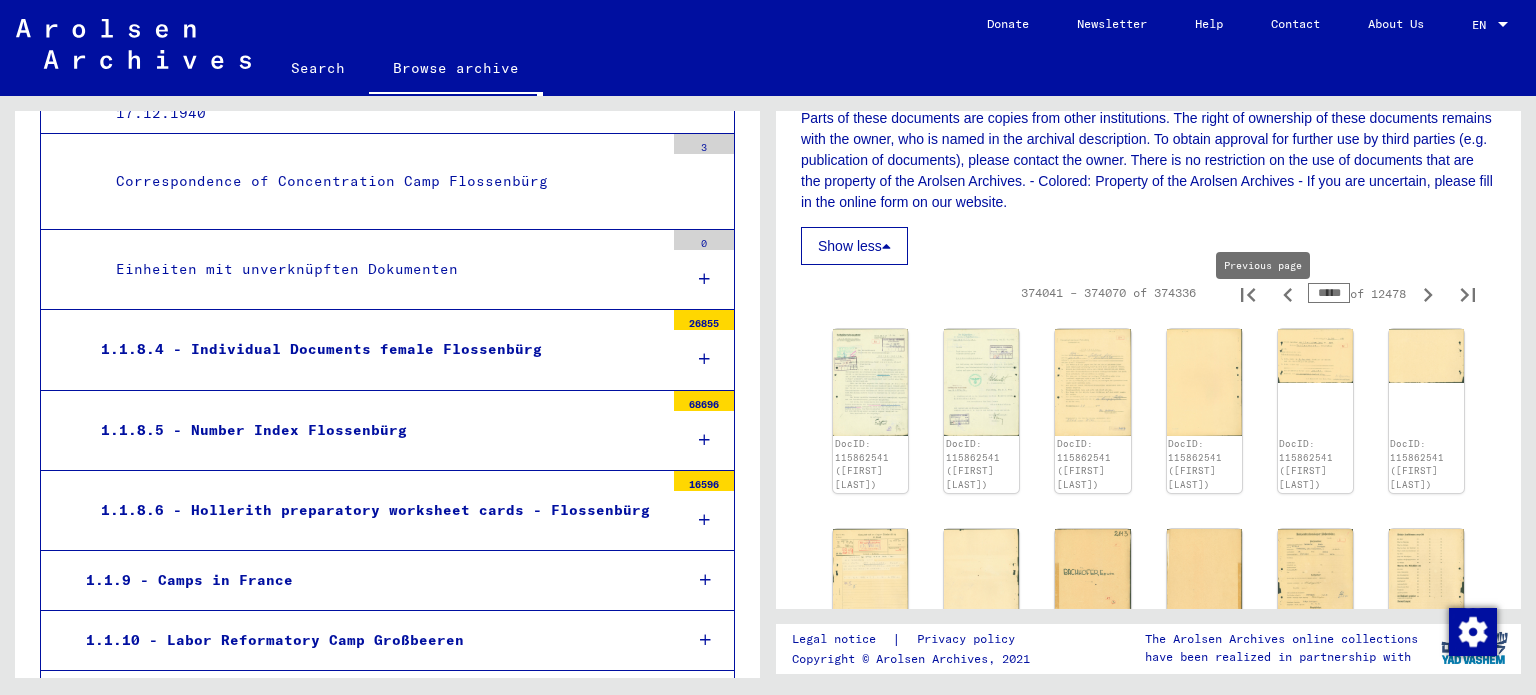 click 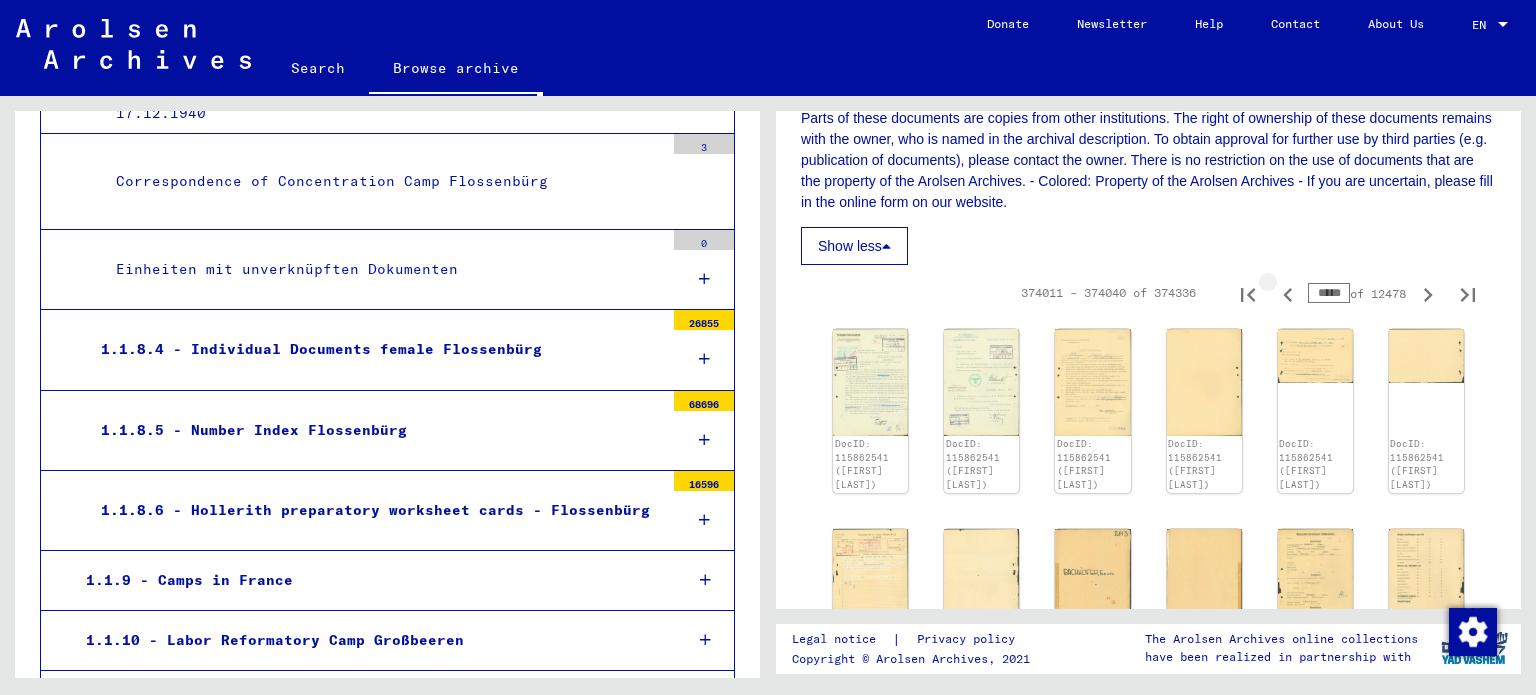 click 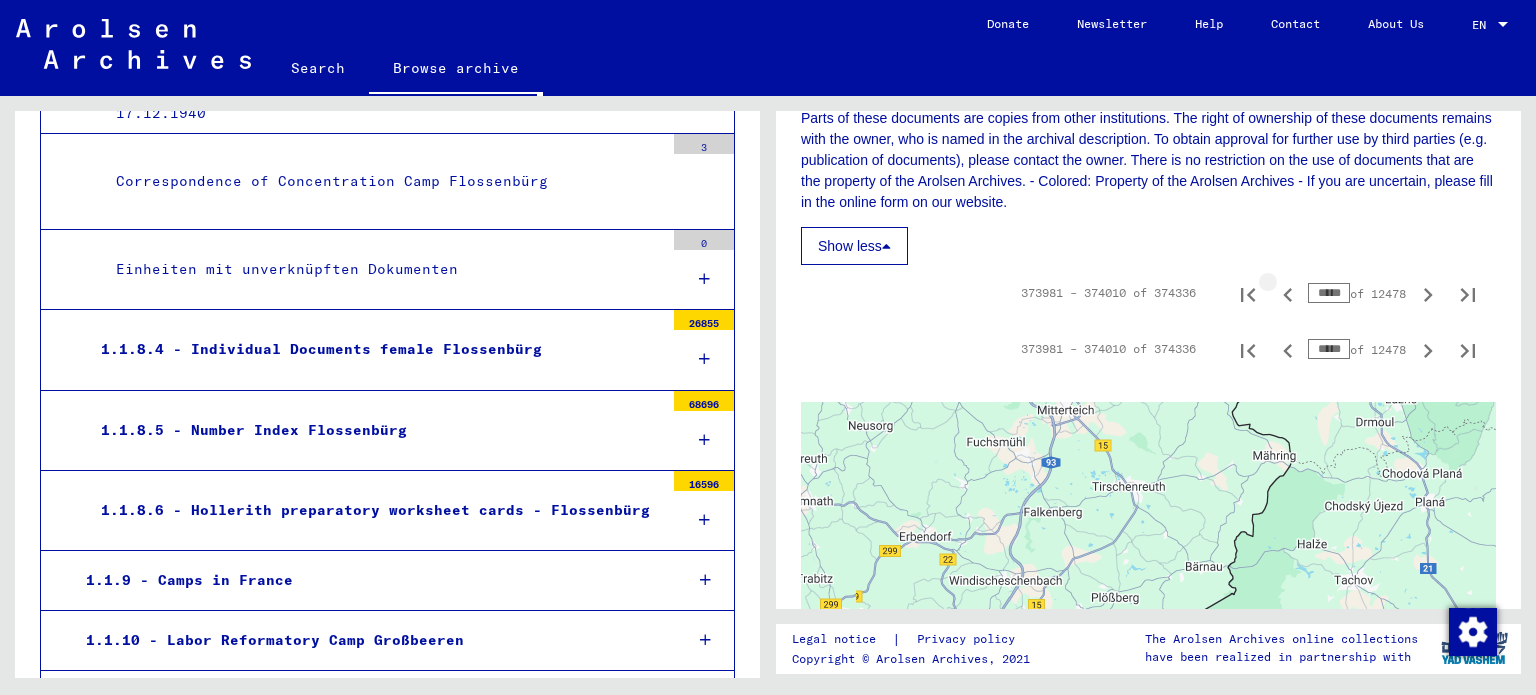 click 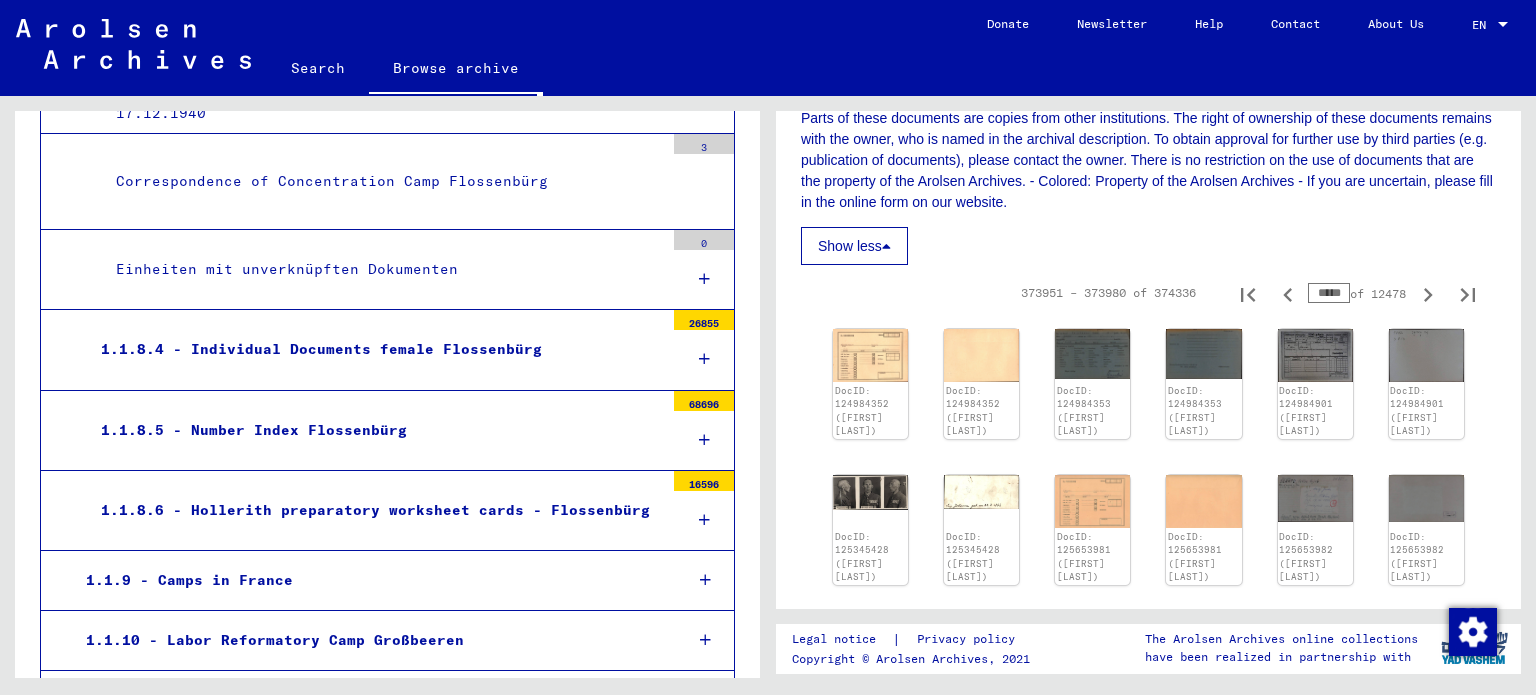 click 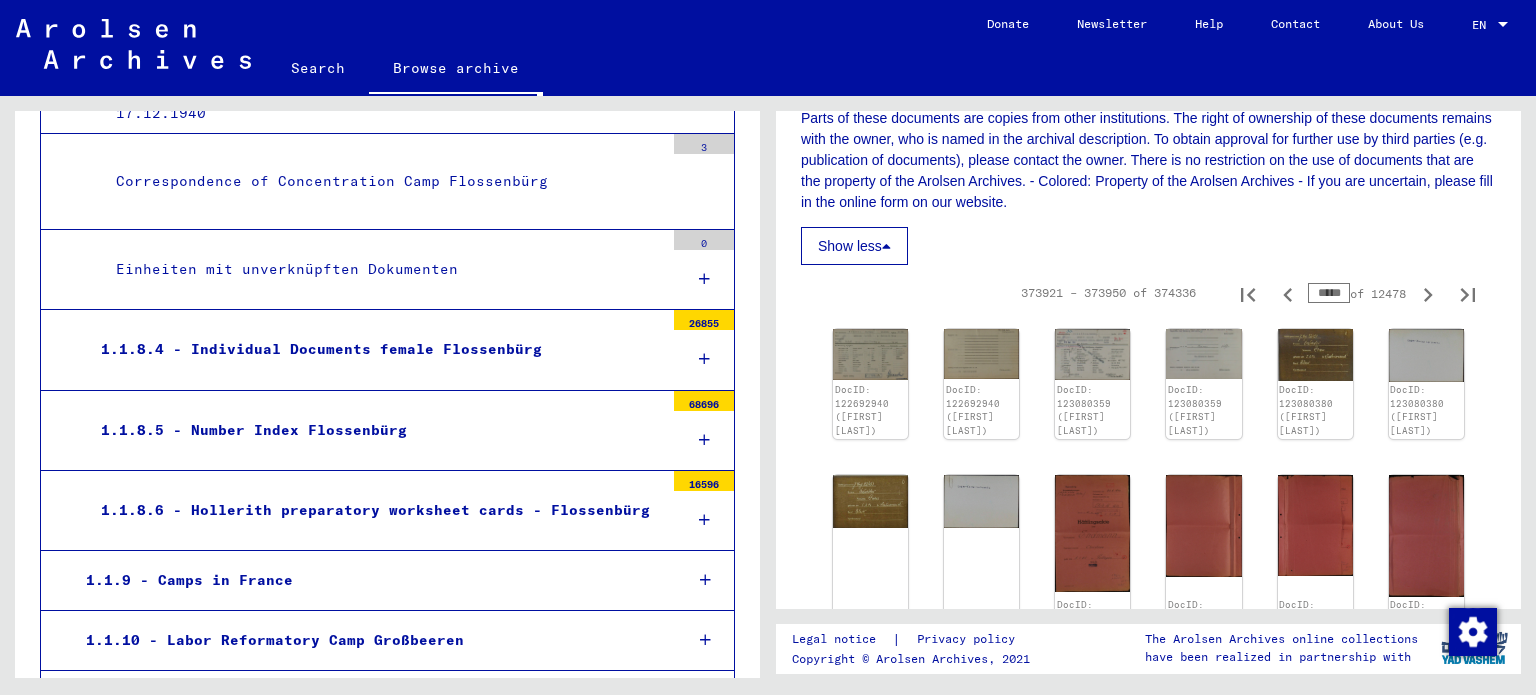click 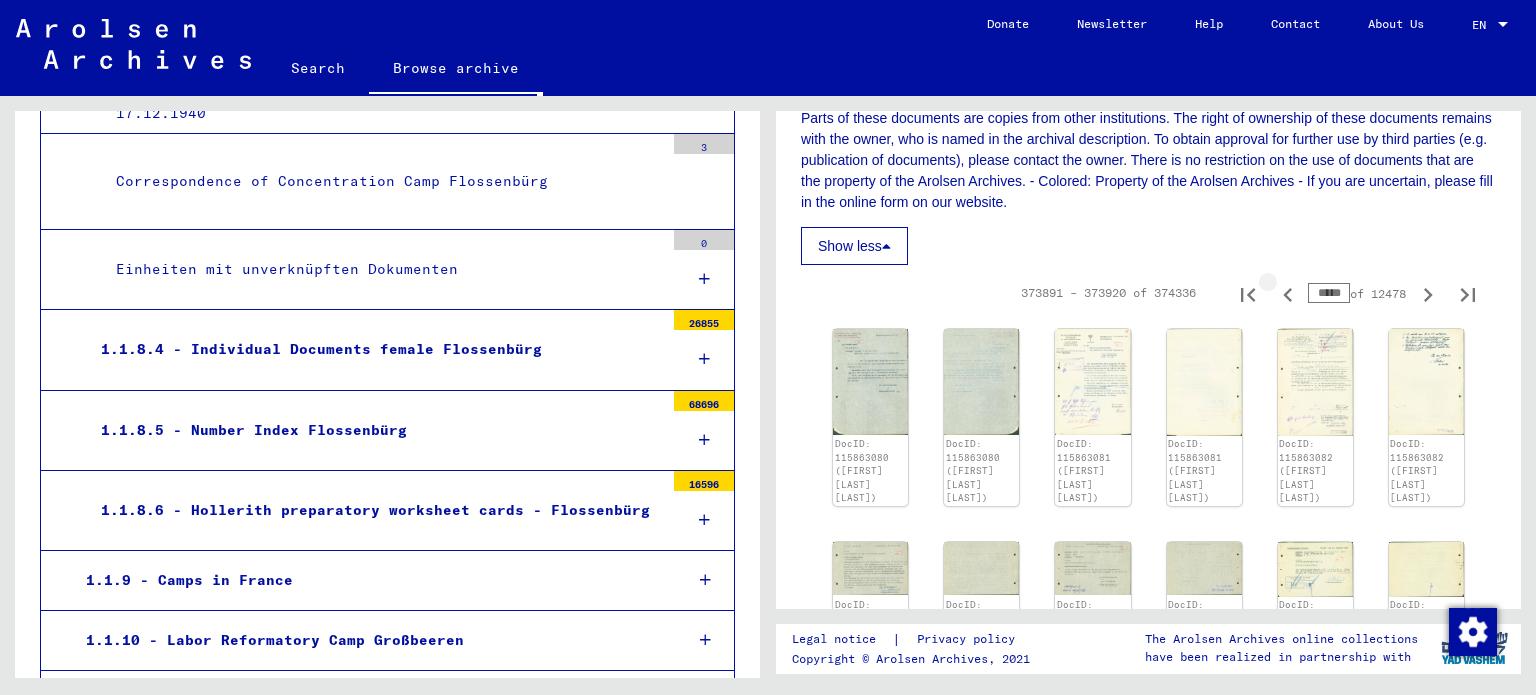 click 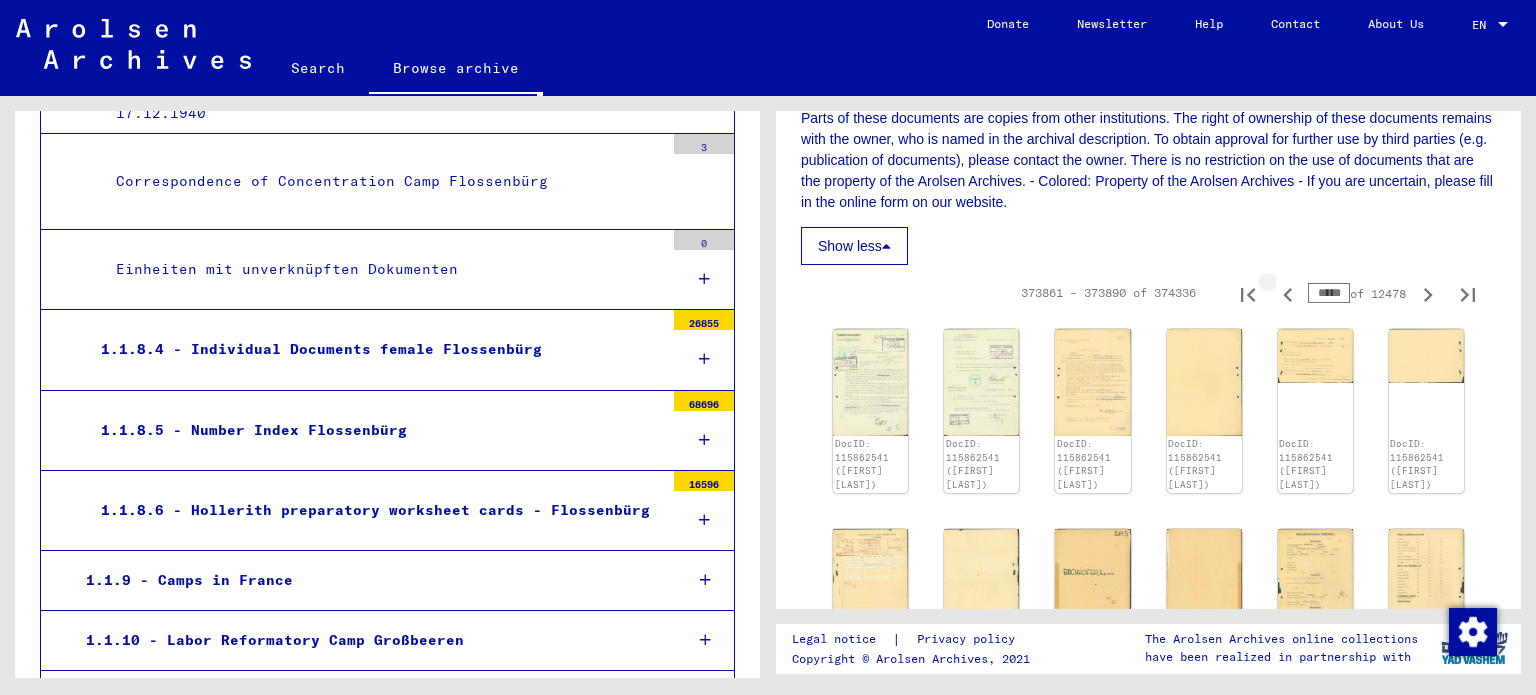 click 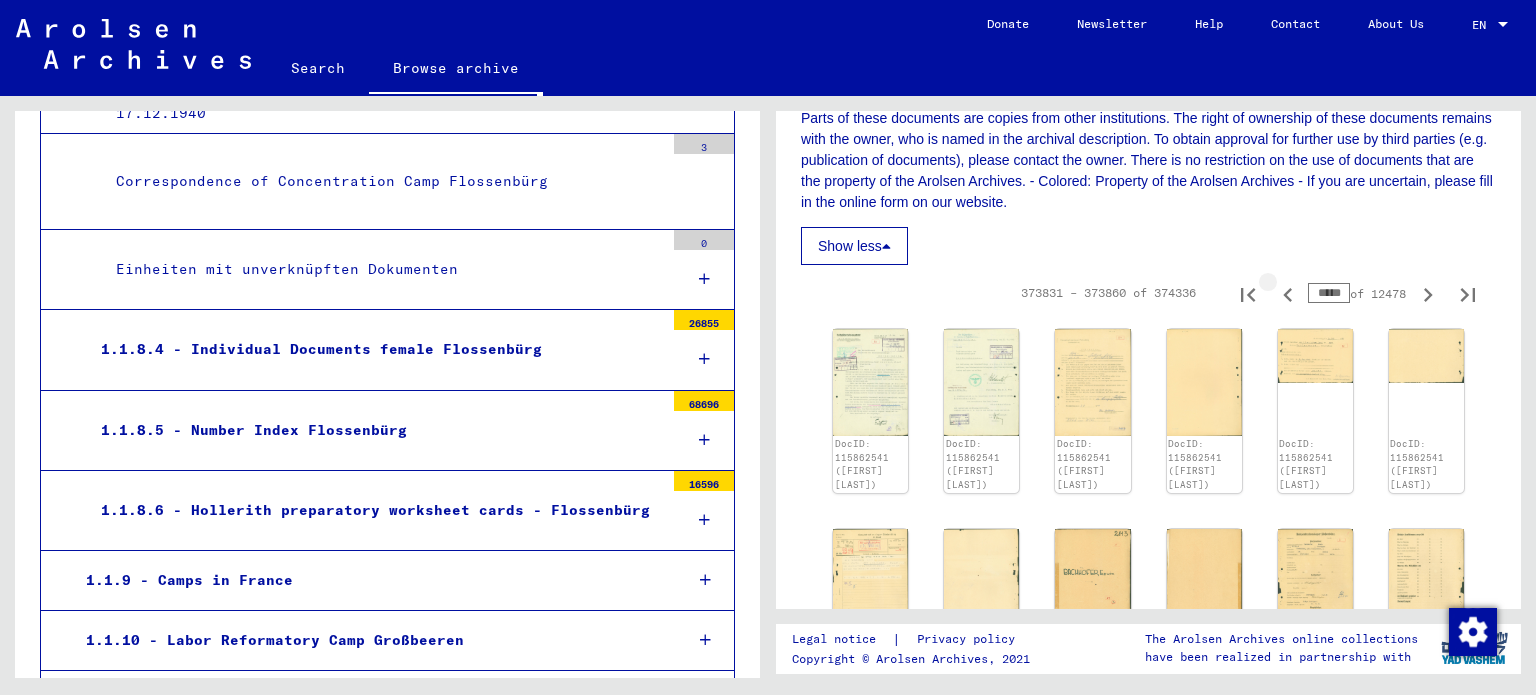 click 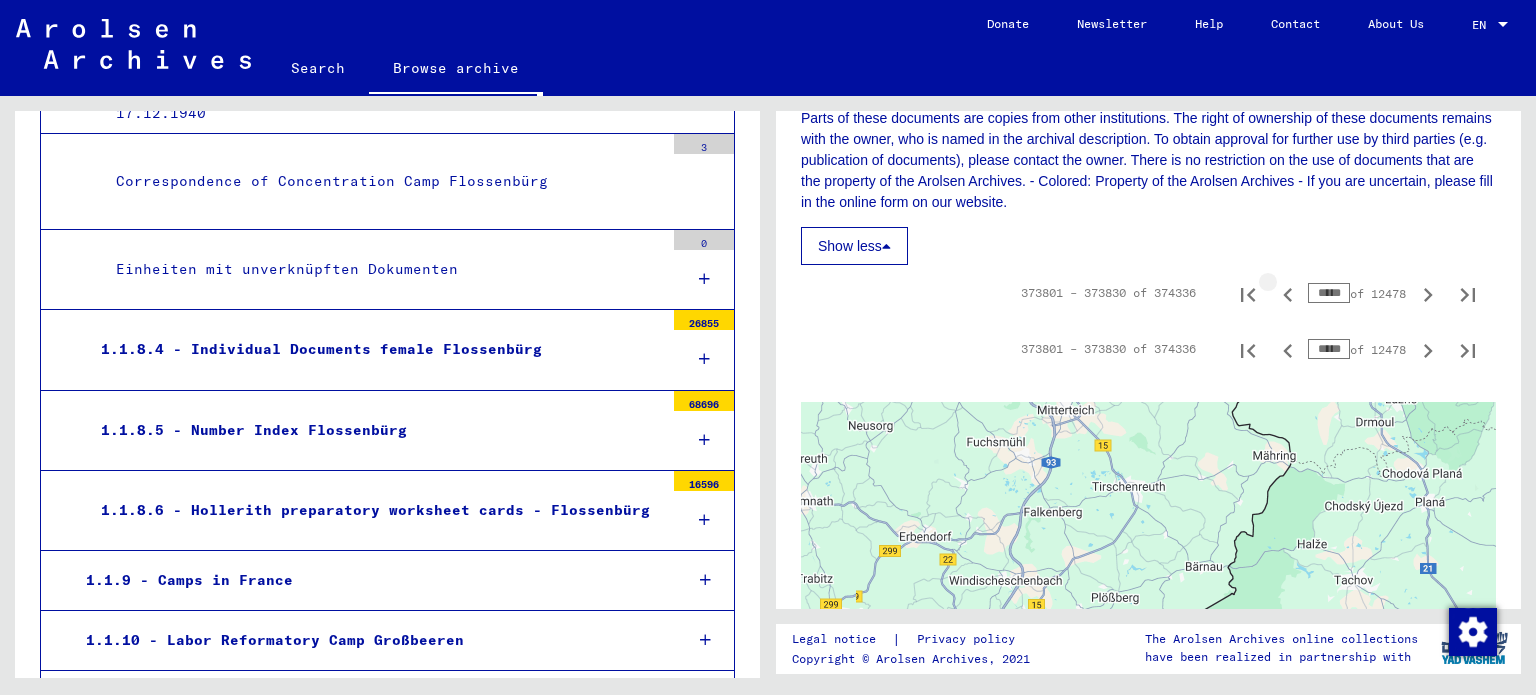 click 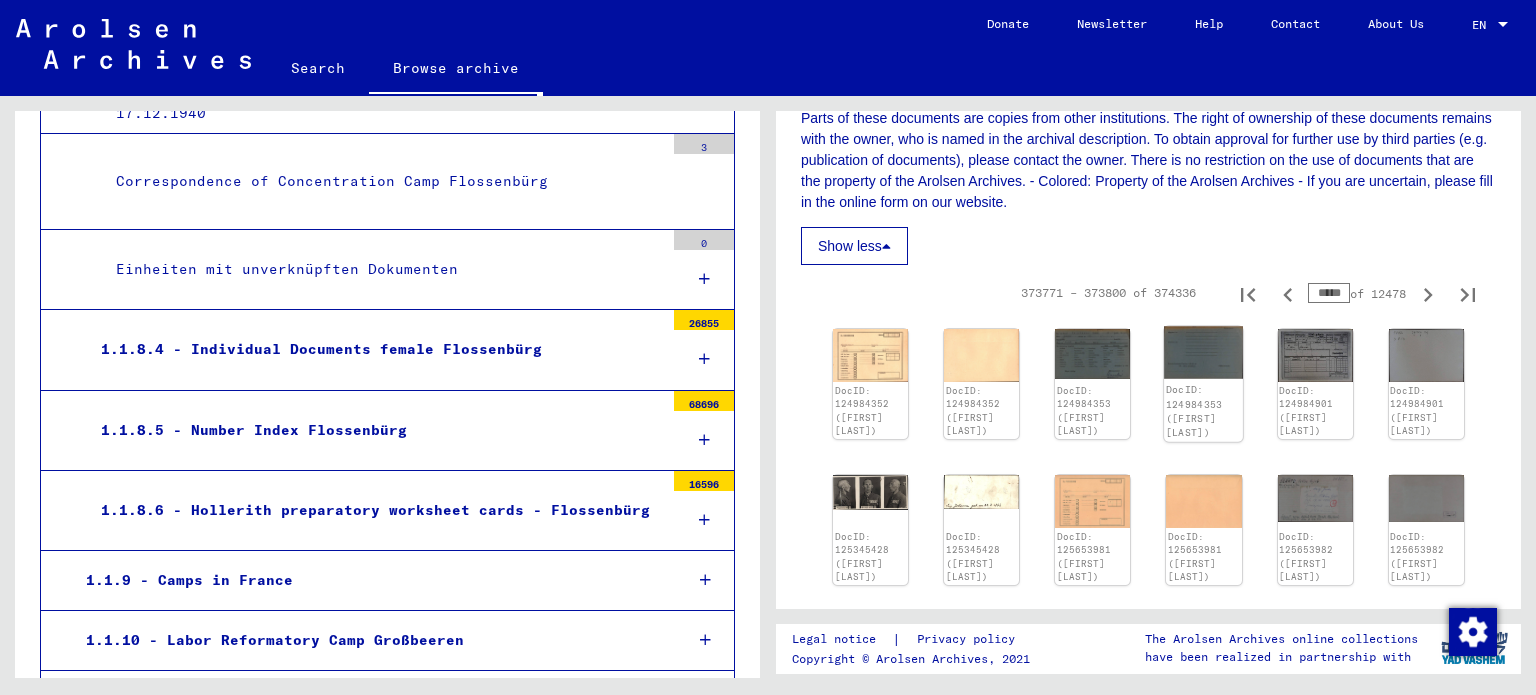 click on "DocID: 124984353 (MOSZEK FRIEDMANN)" 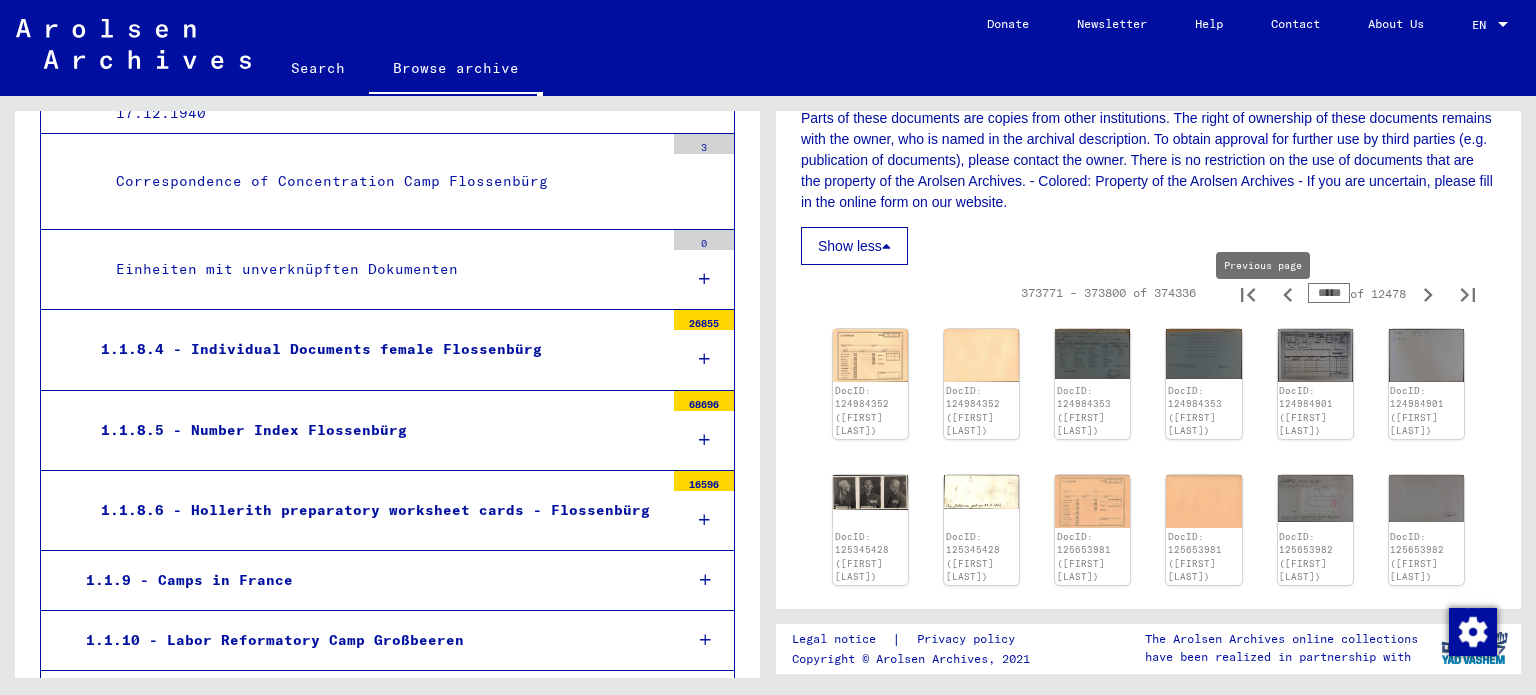 click 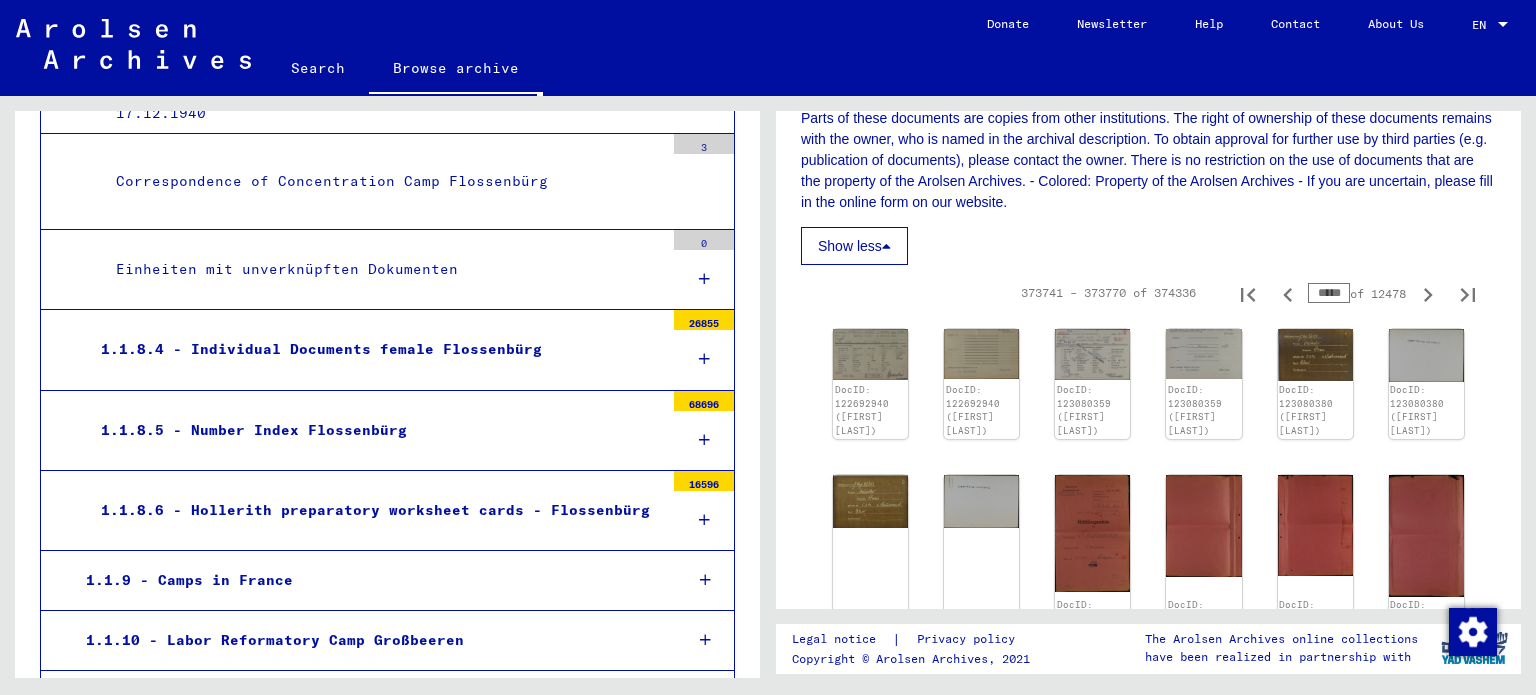 click 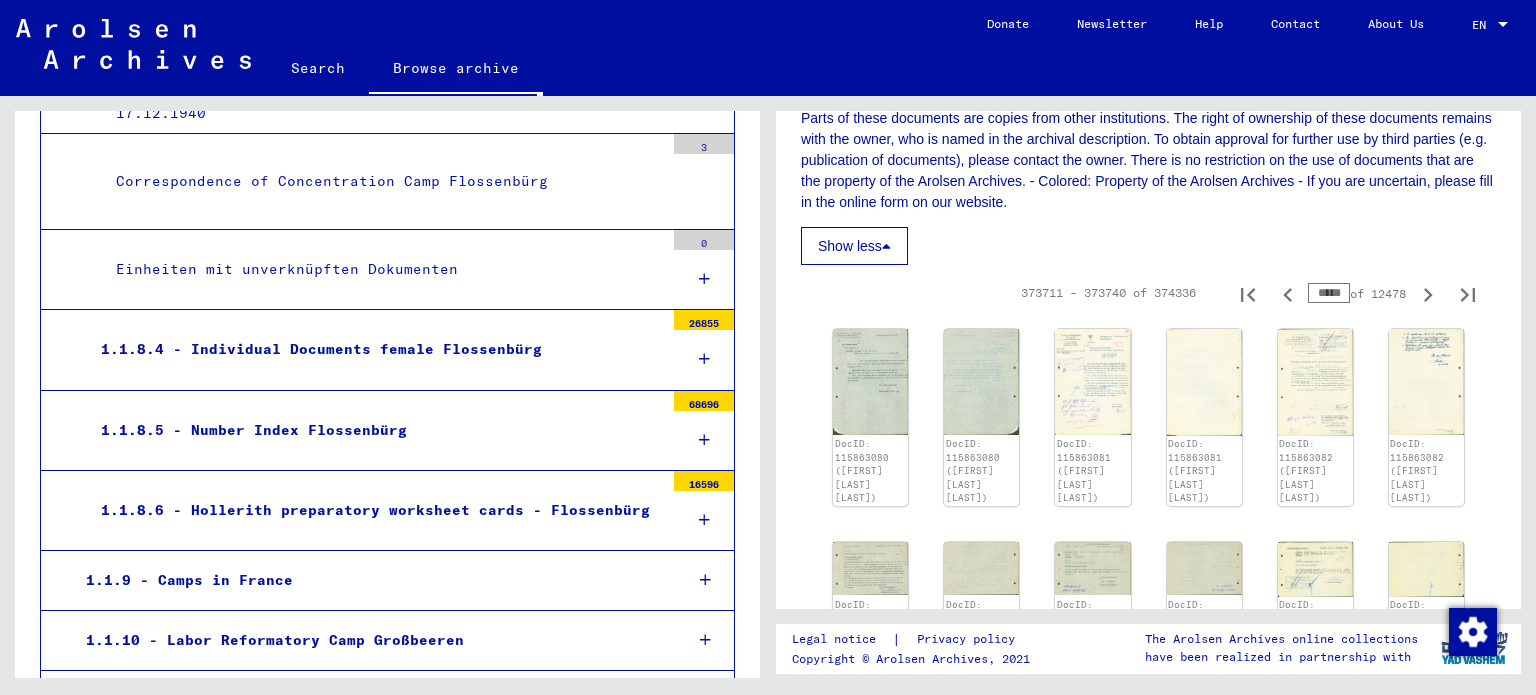 click 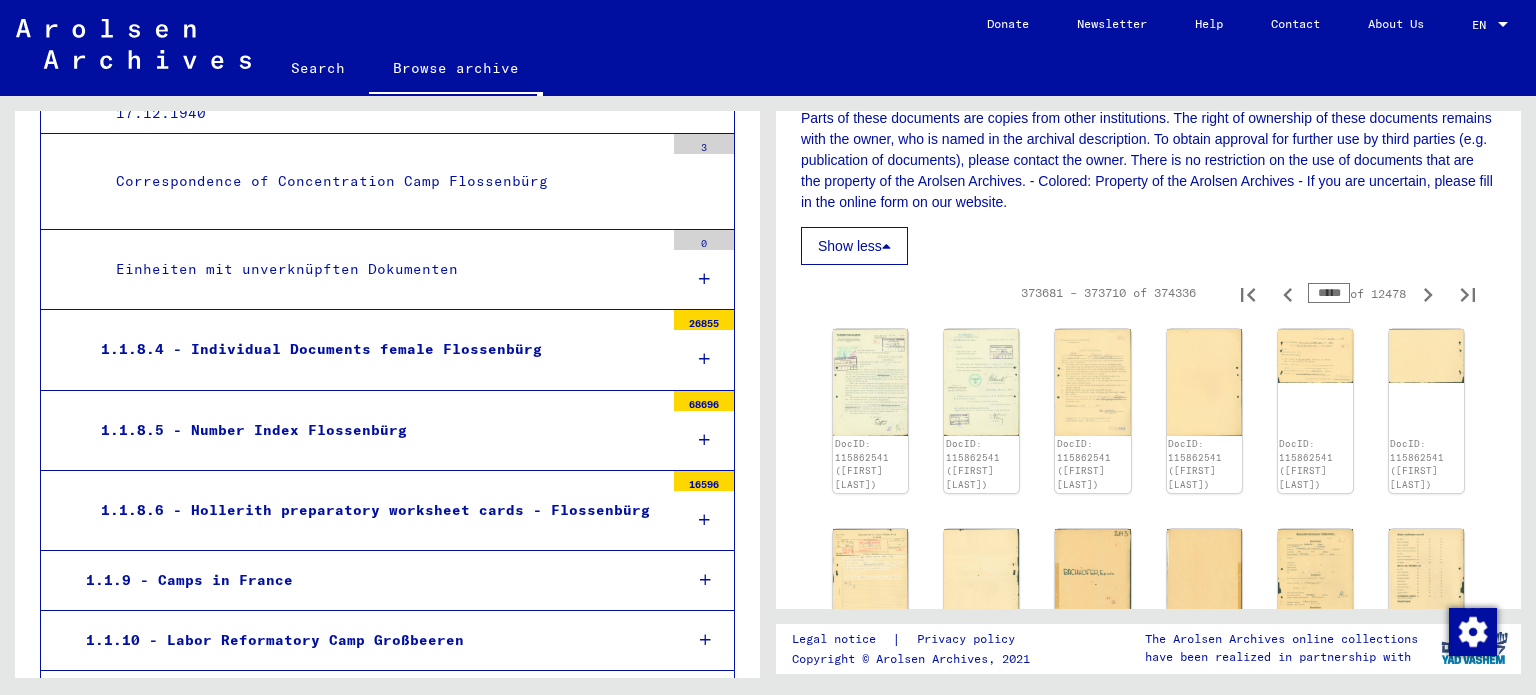 click 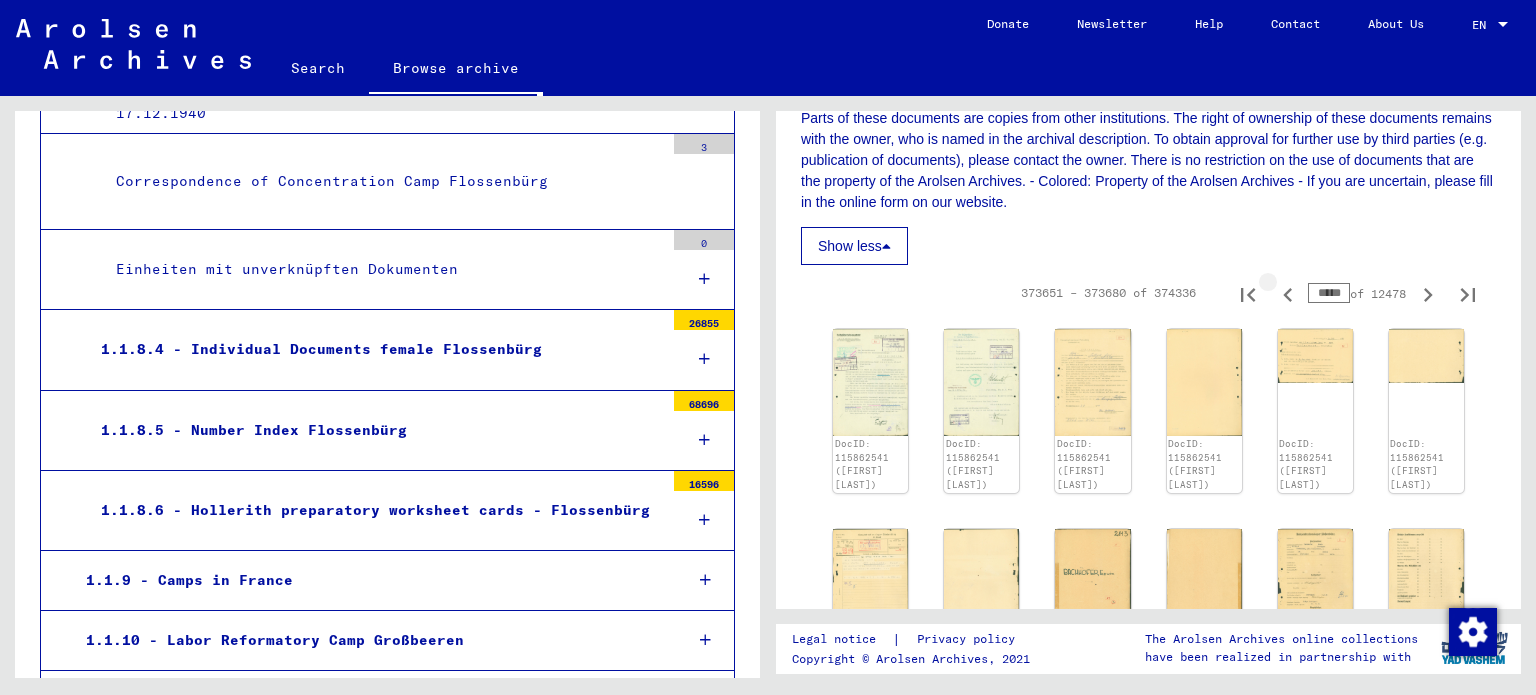 click 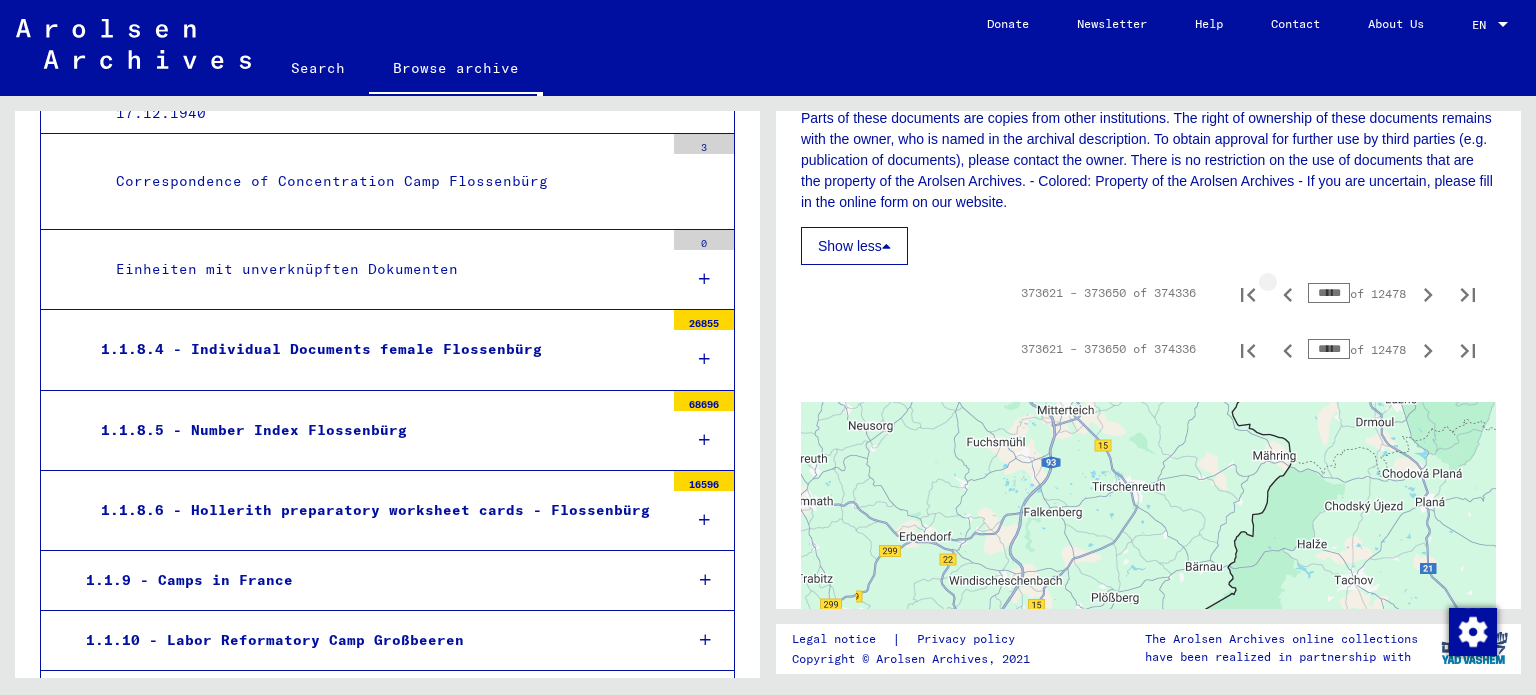 click 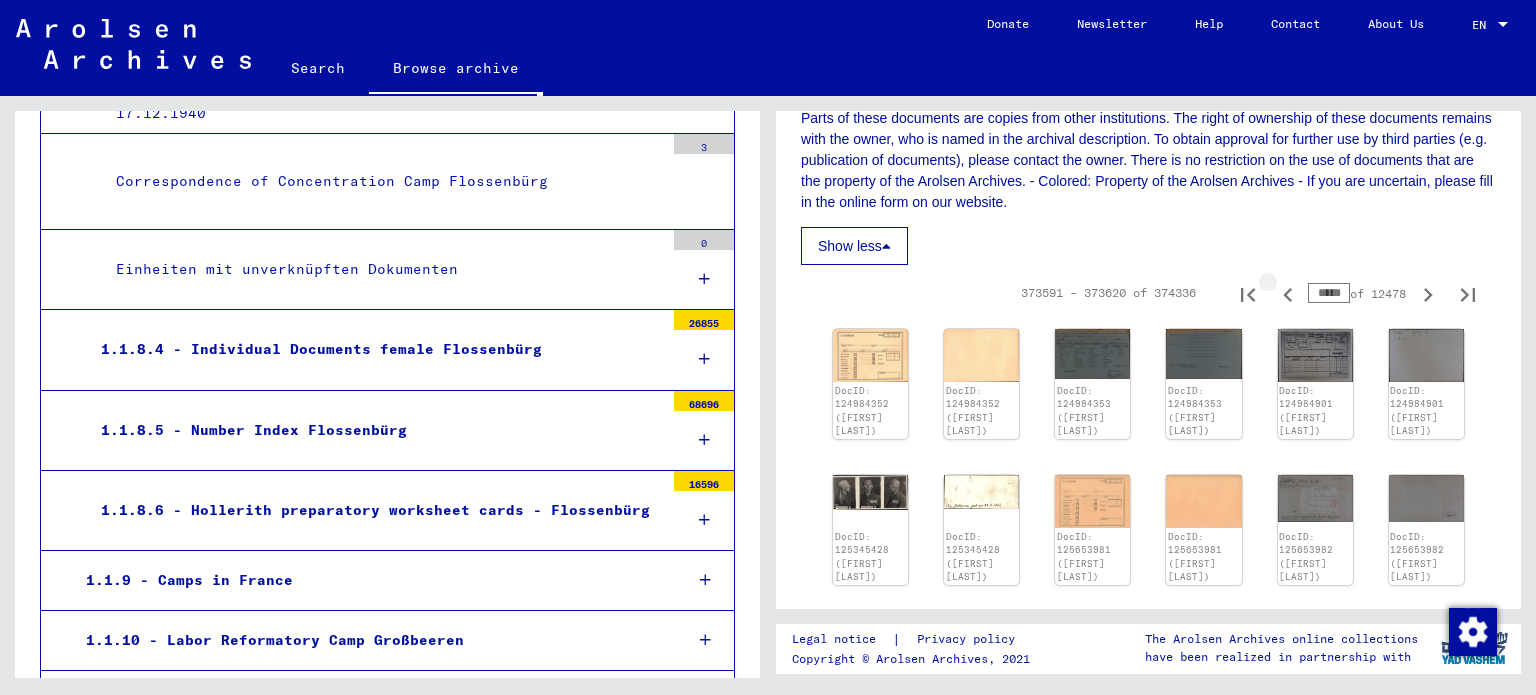 click 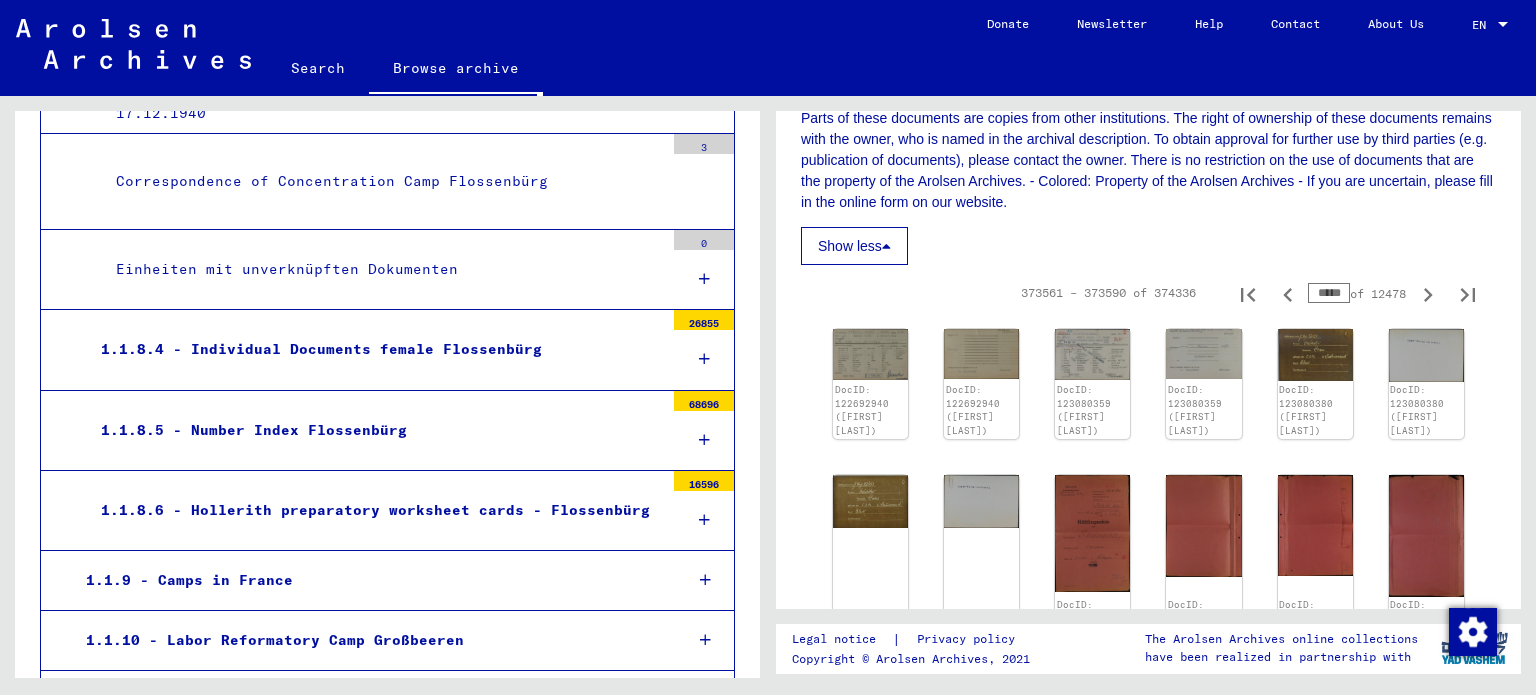 click 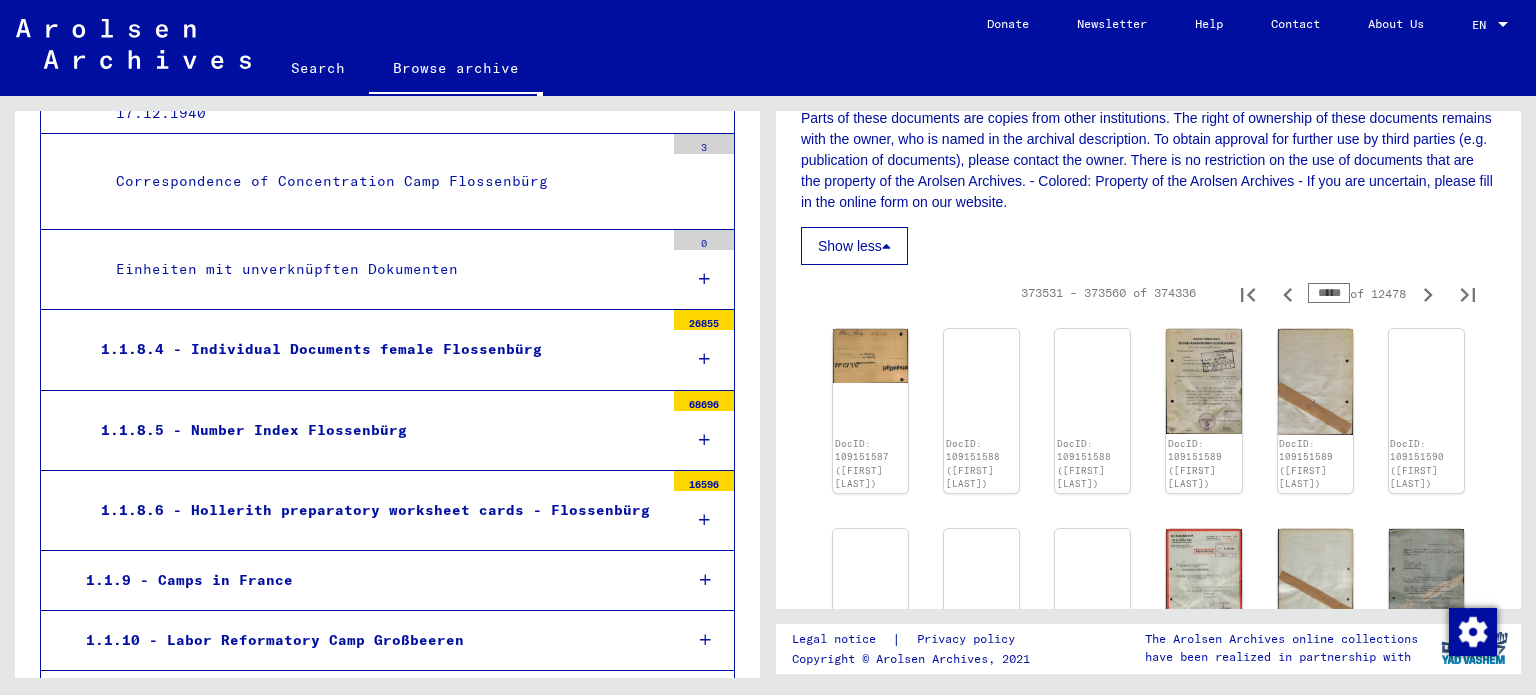 click 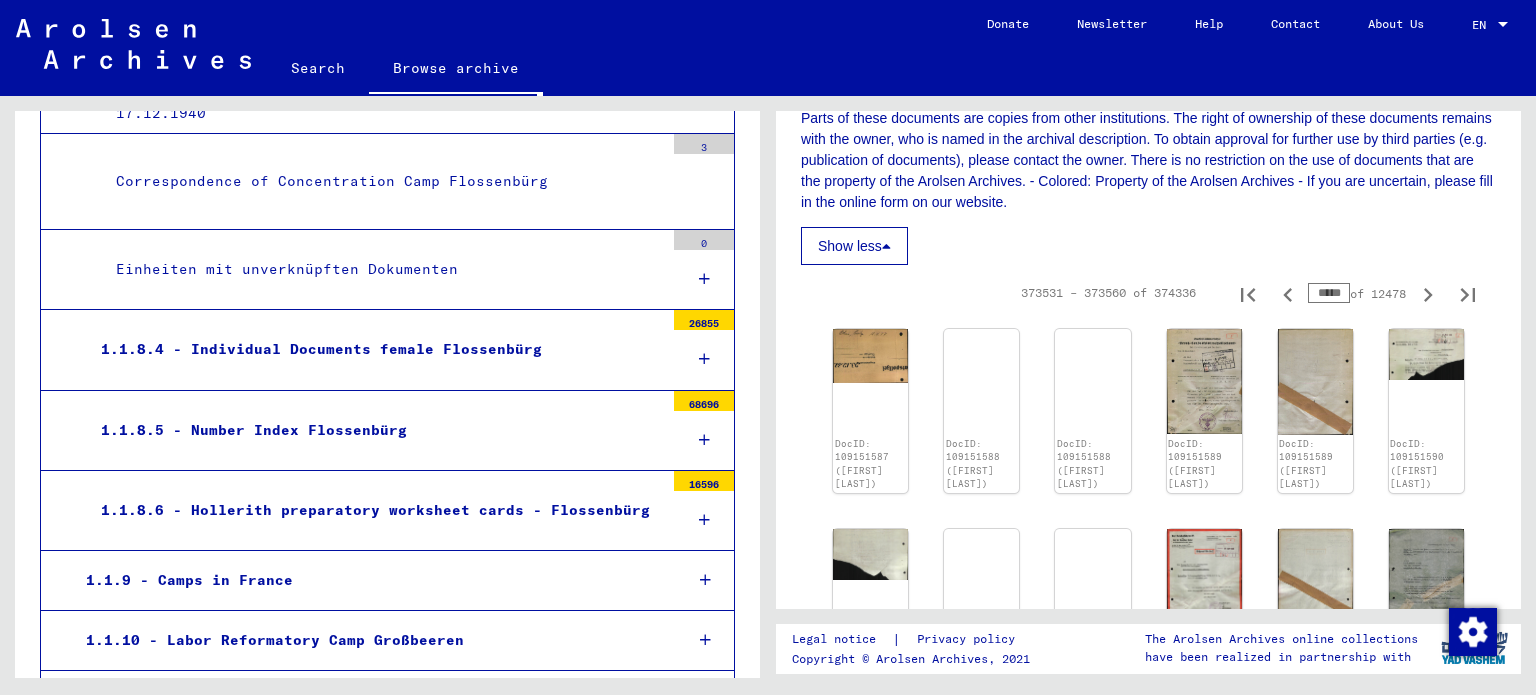 type on "*****" 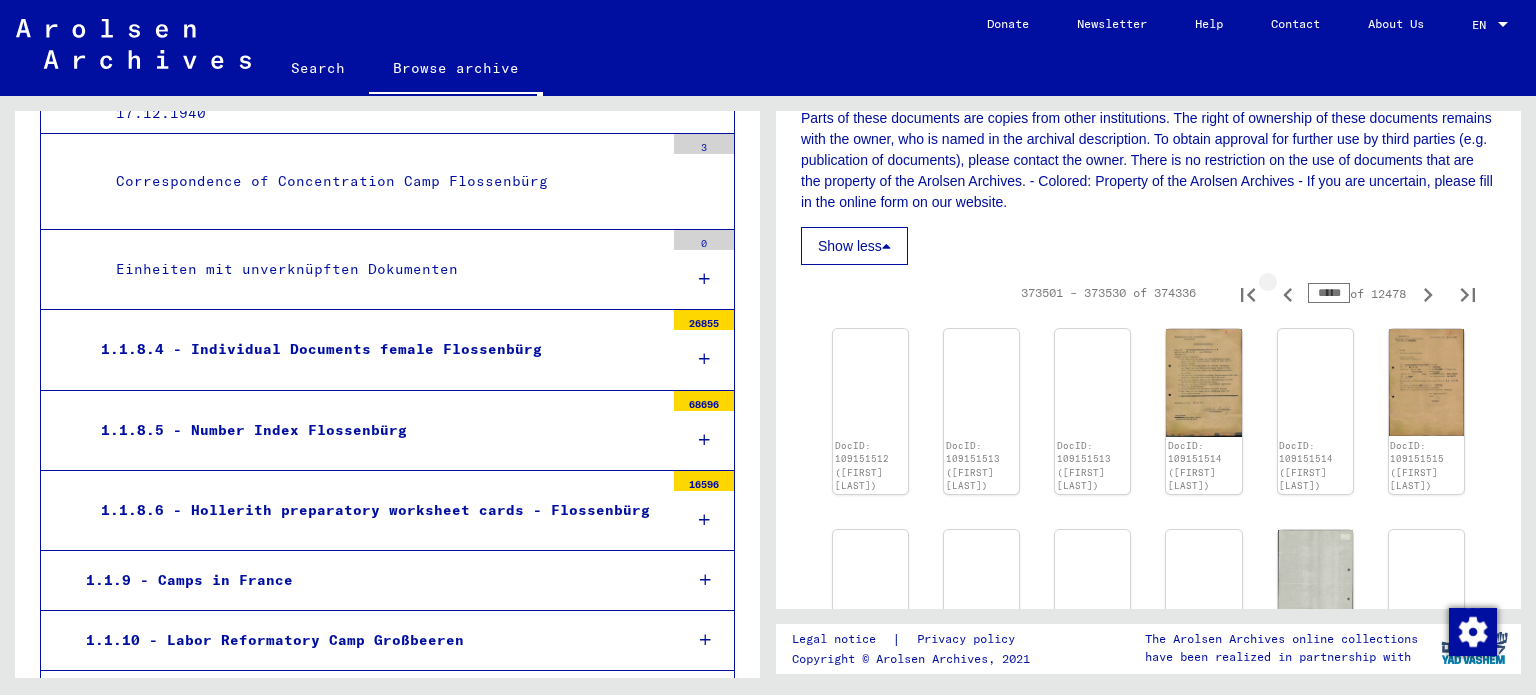 click 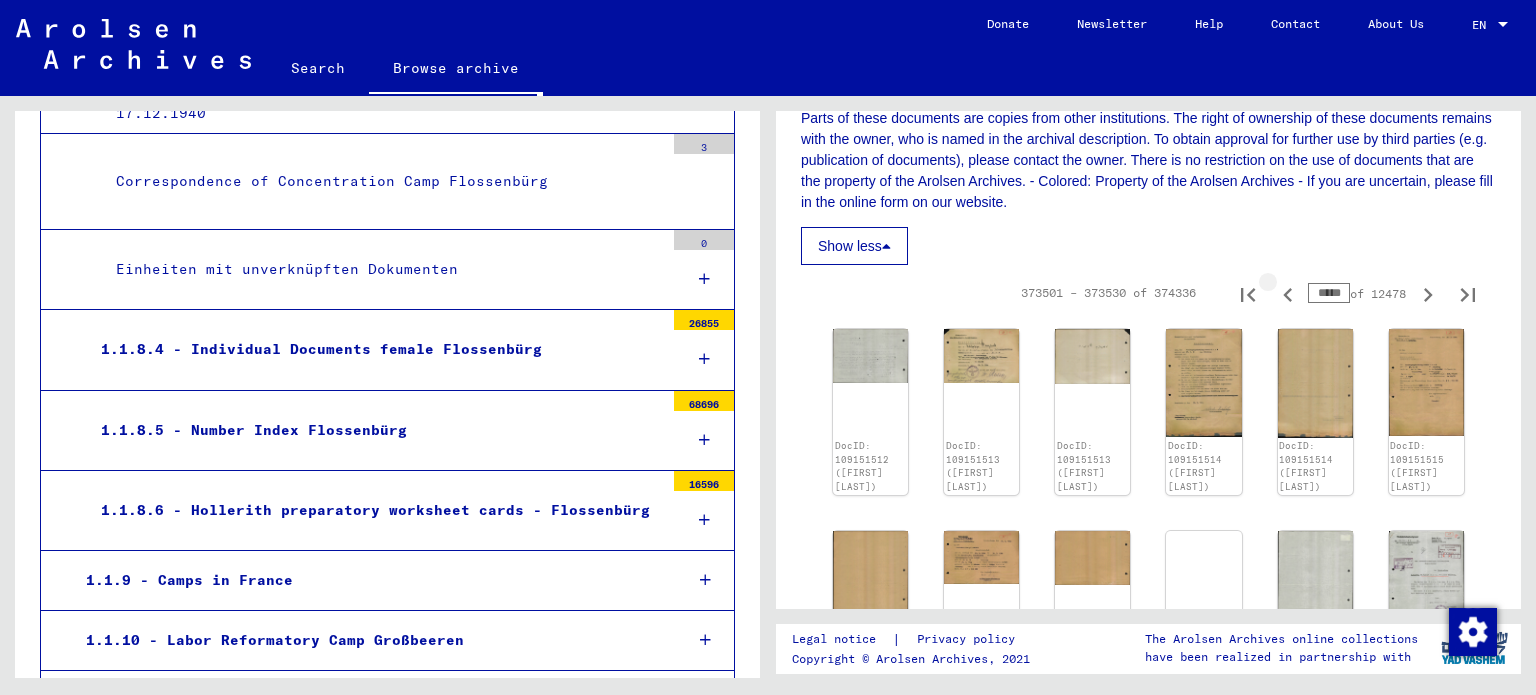 type on "*****" 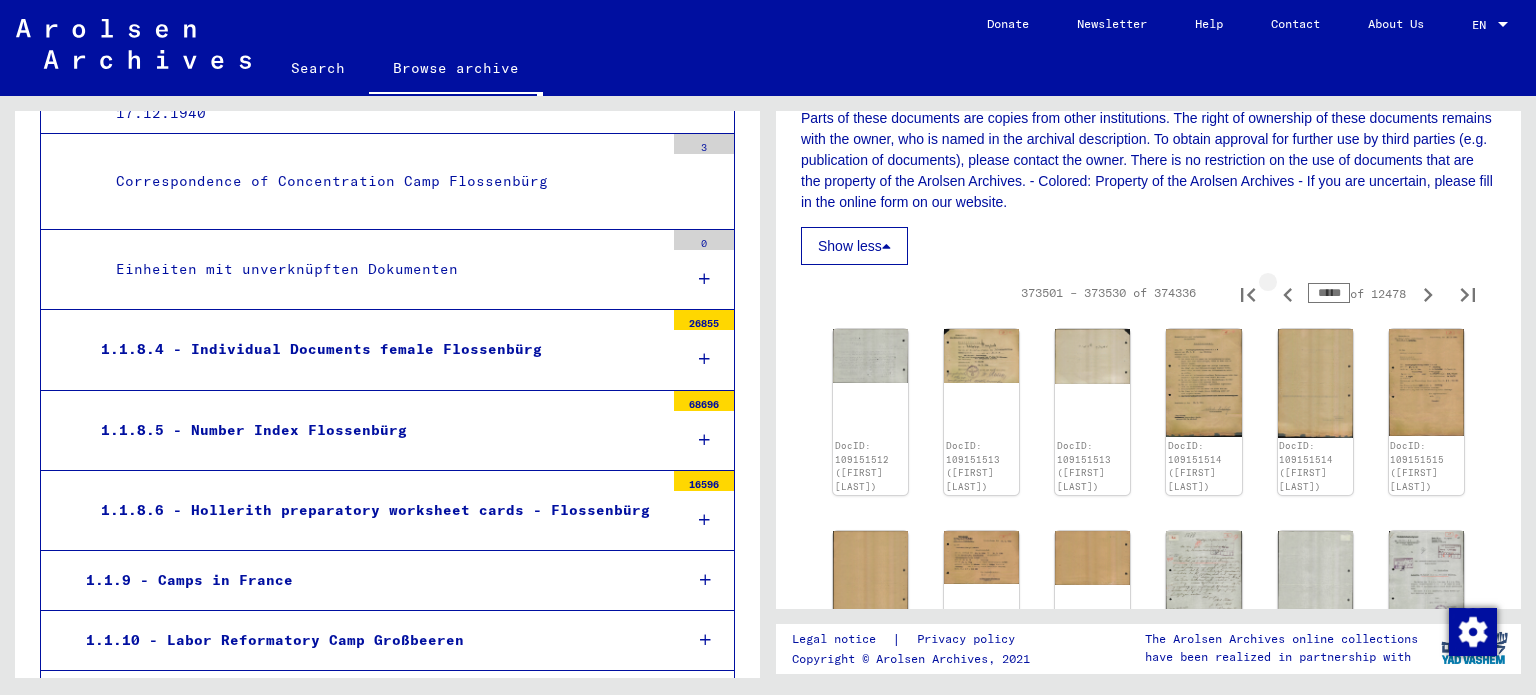 type on "*****" 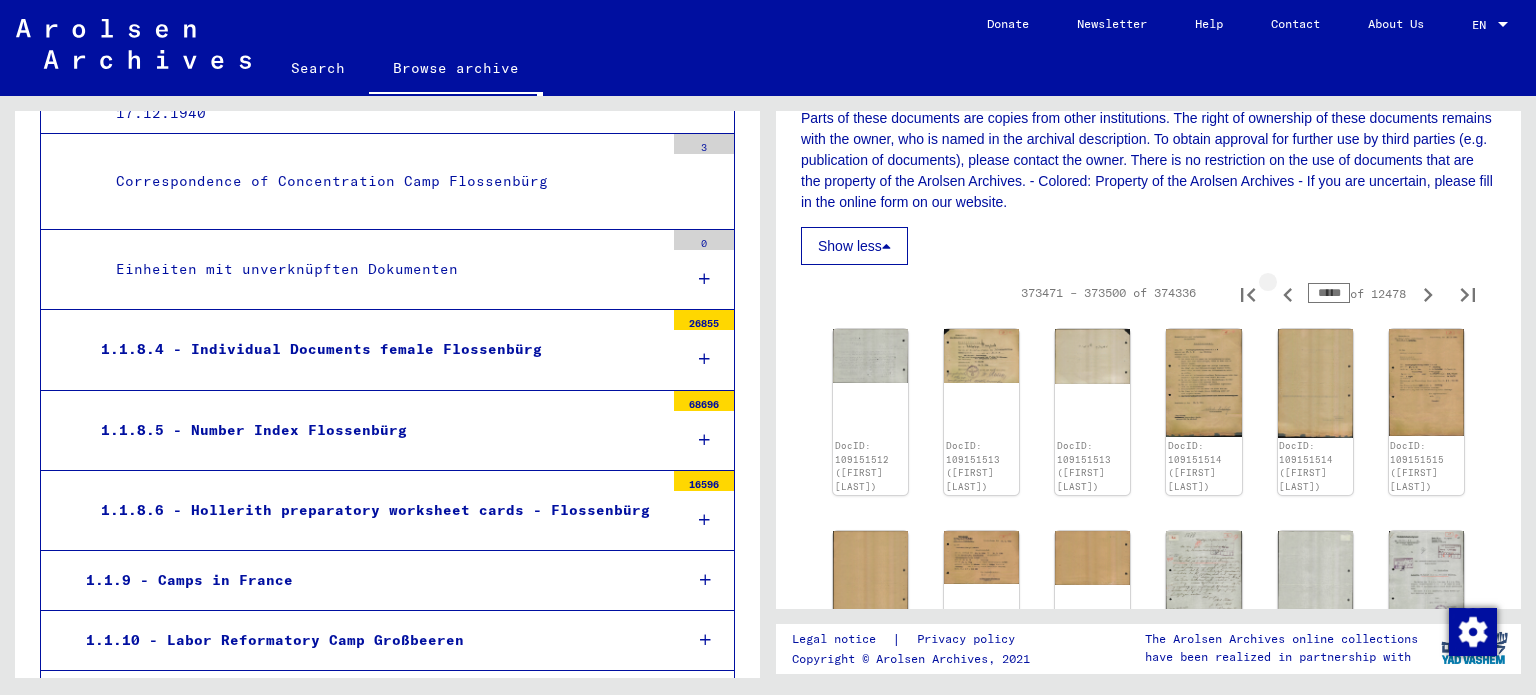click 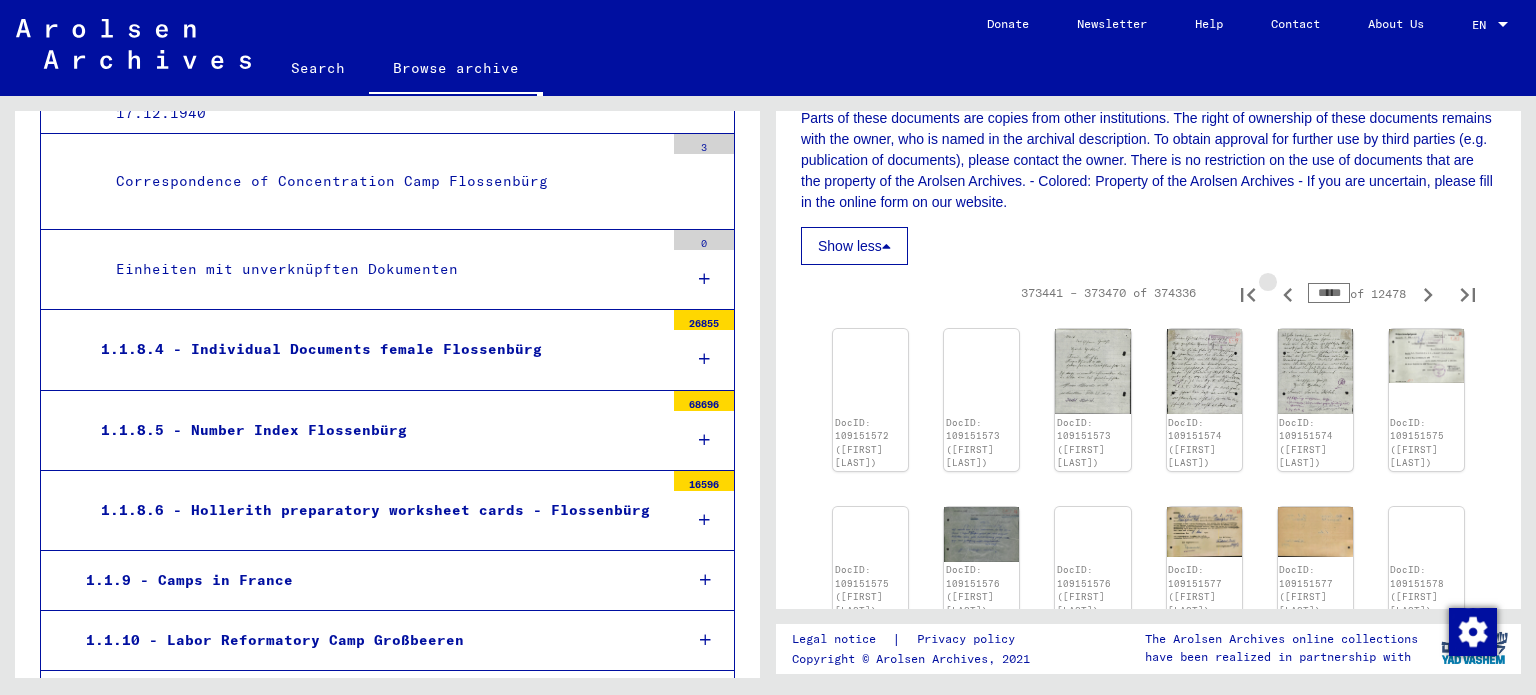 click 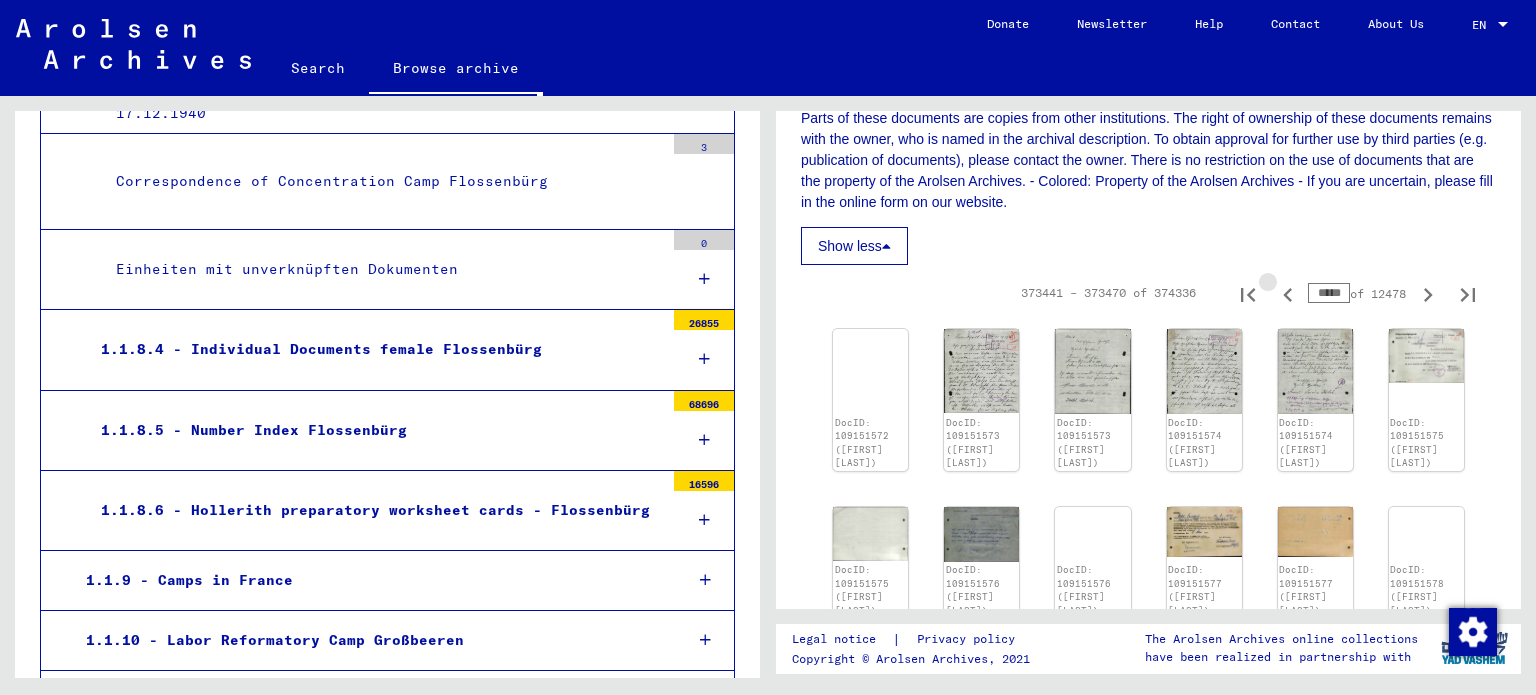 type on "*****" 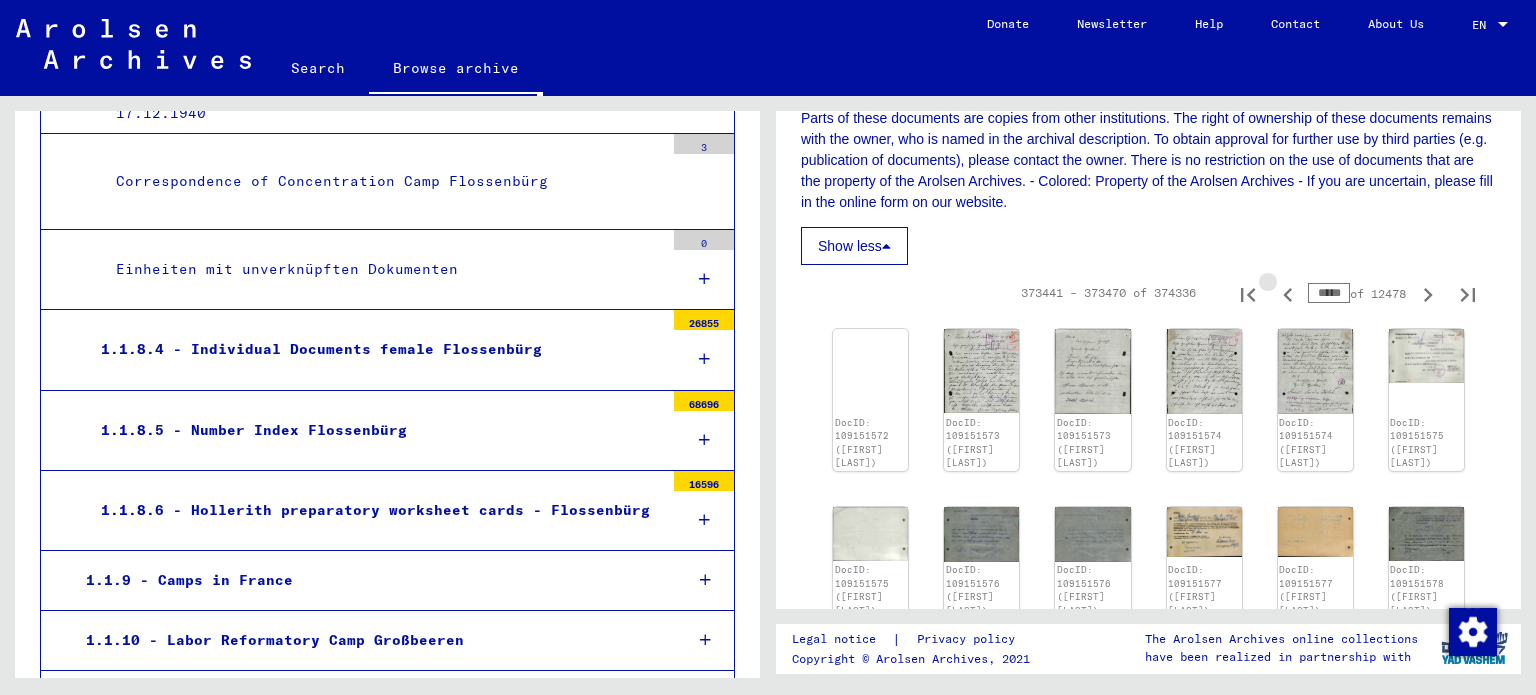 type on "*****" 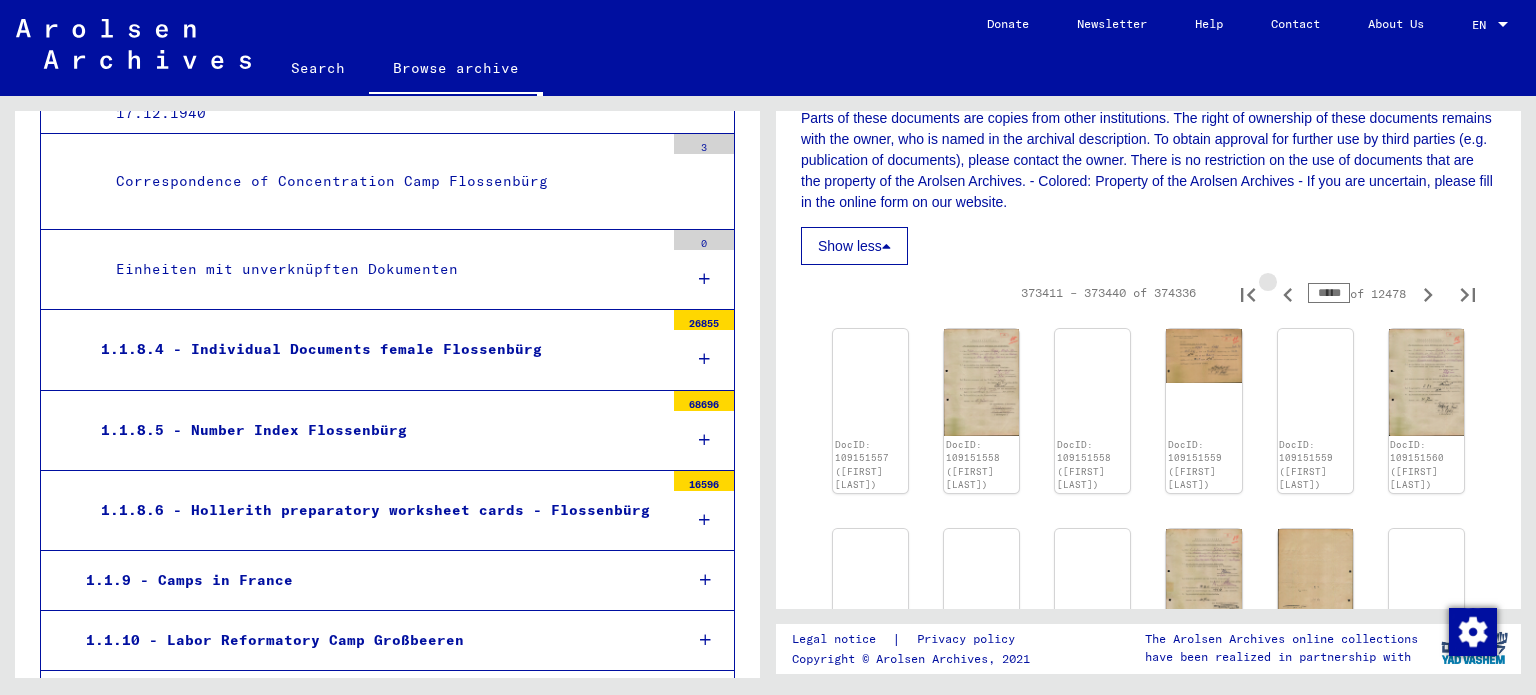 click 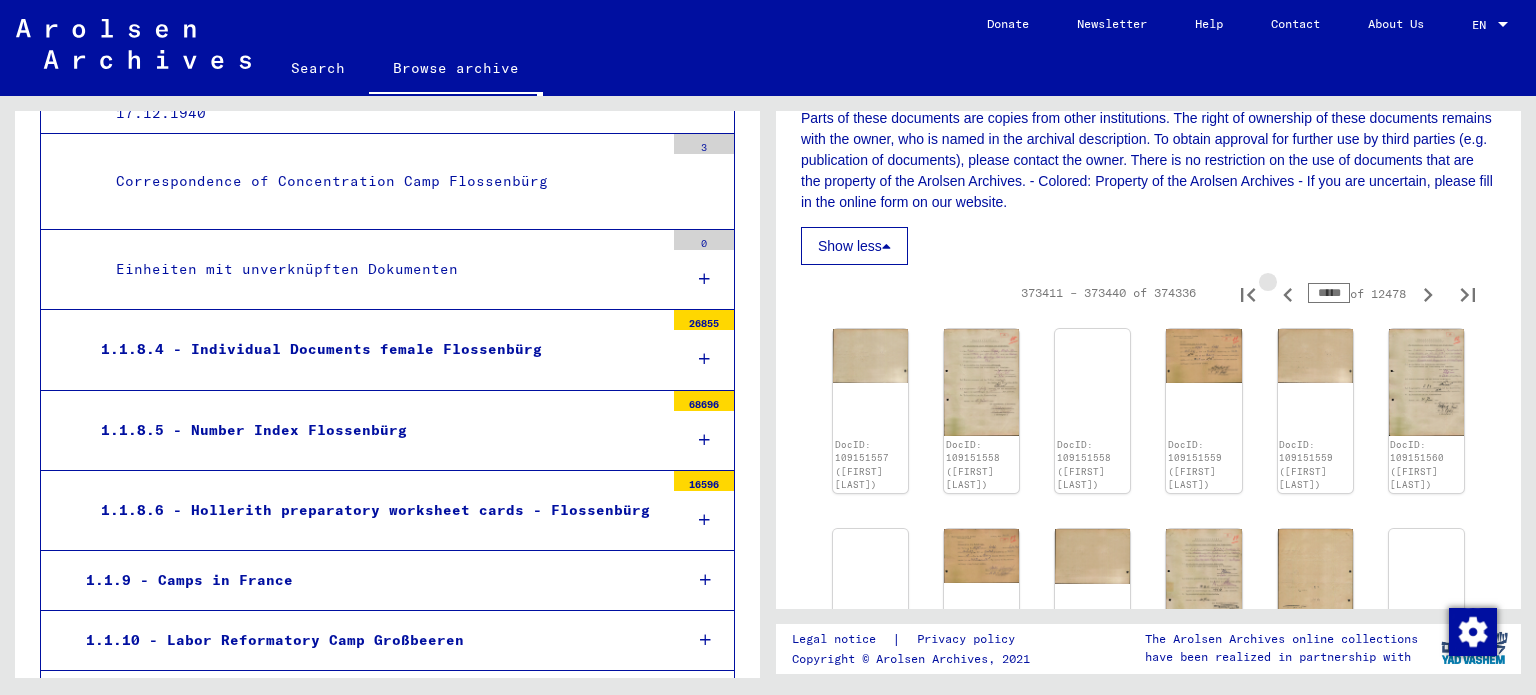 type on "*****" 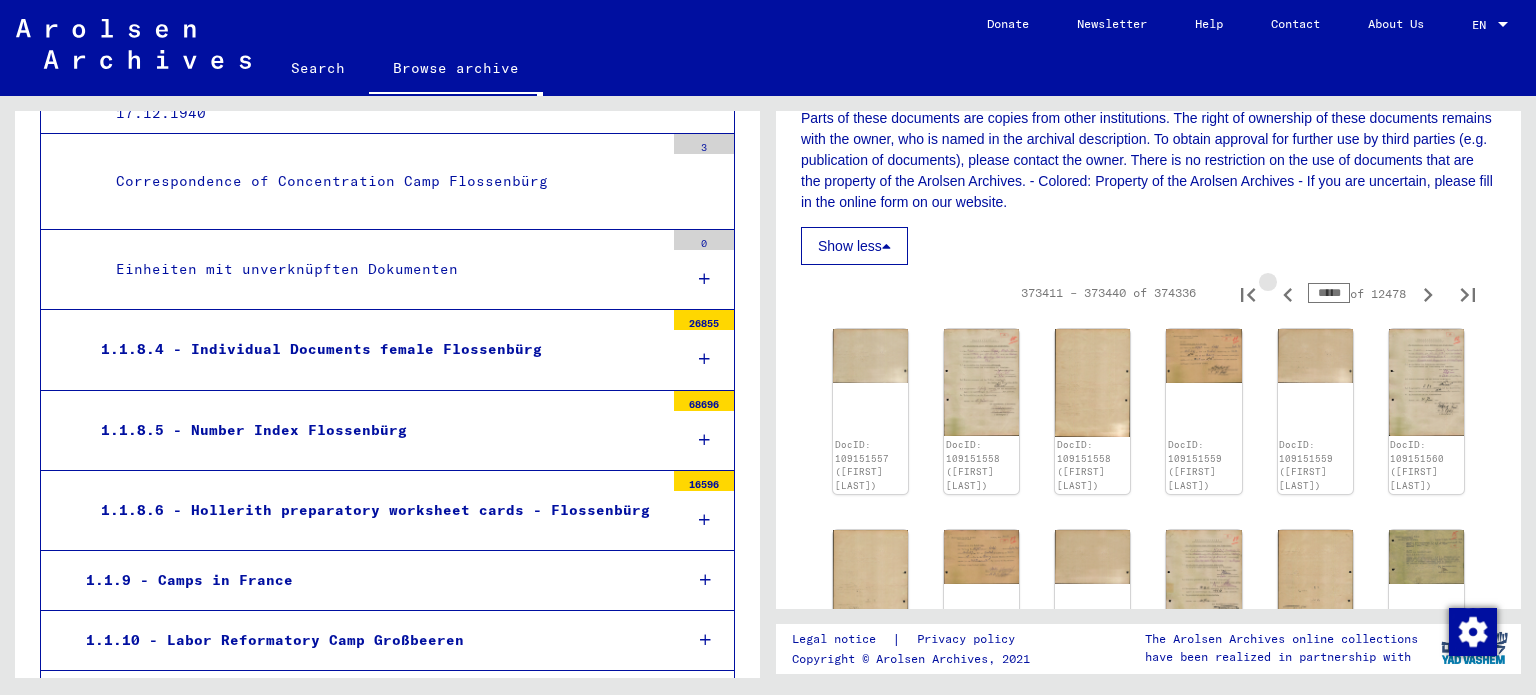 type on "*****" 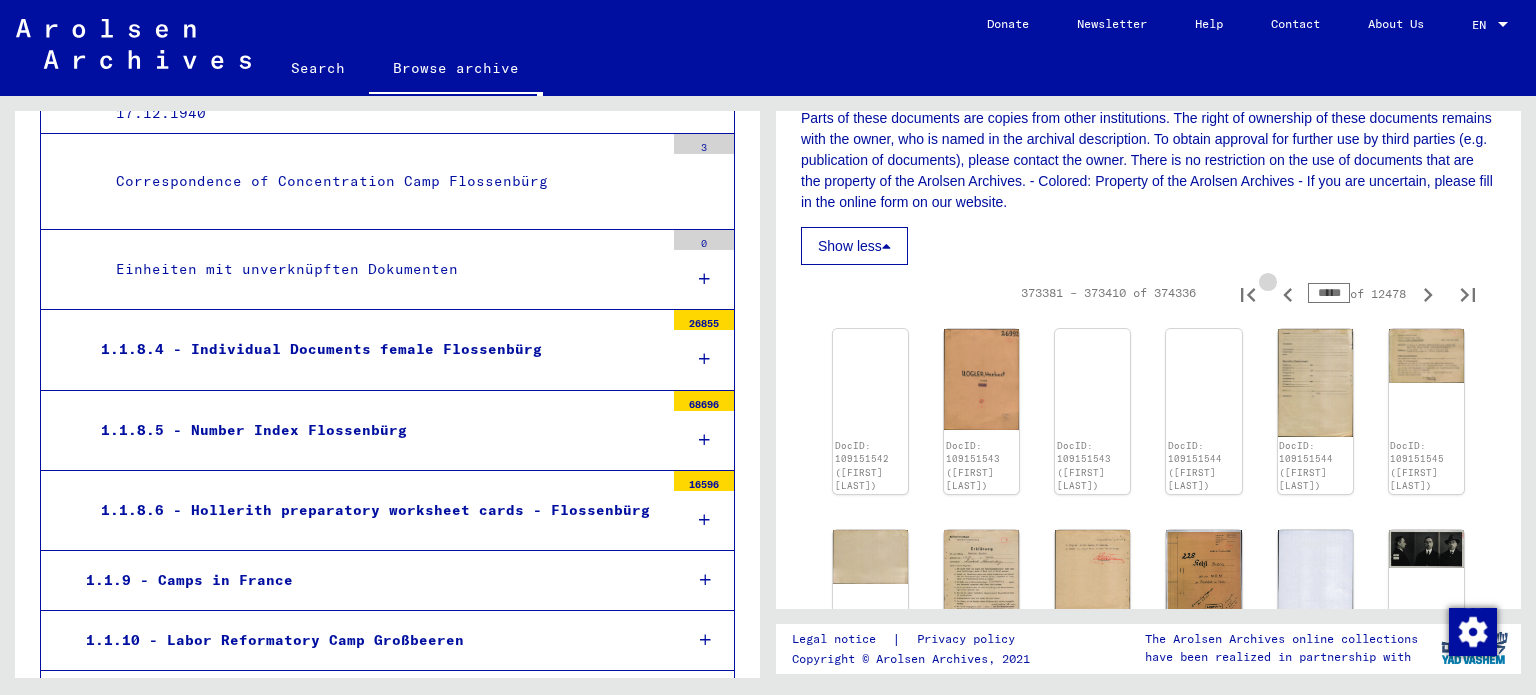 click 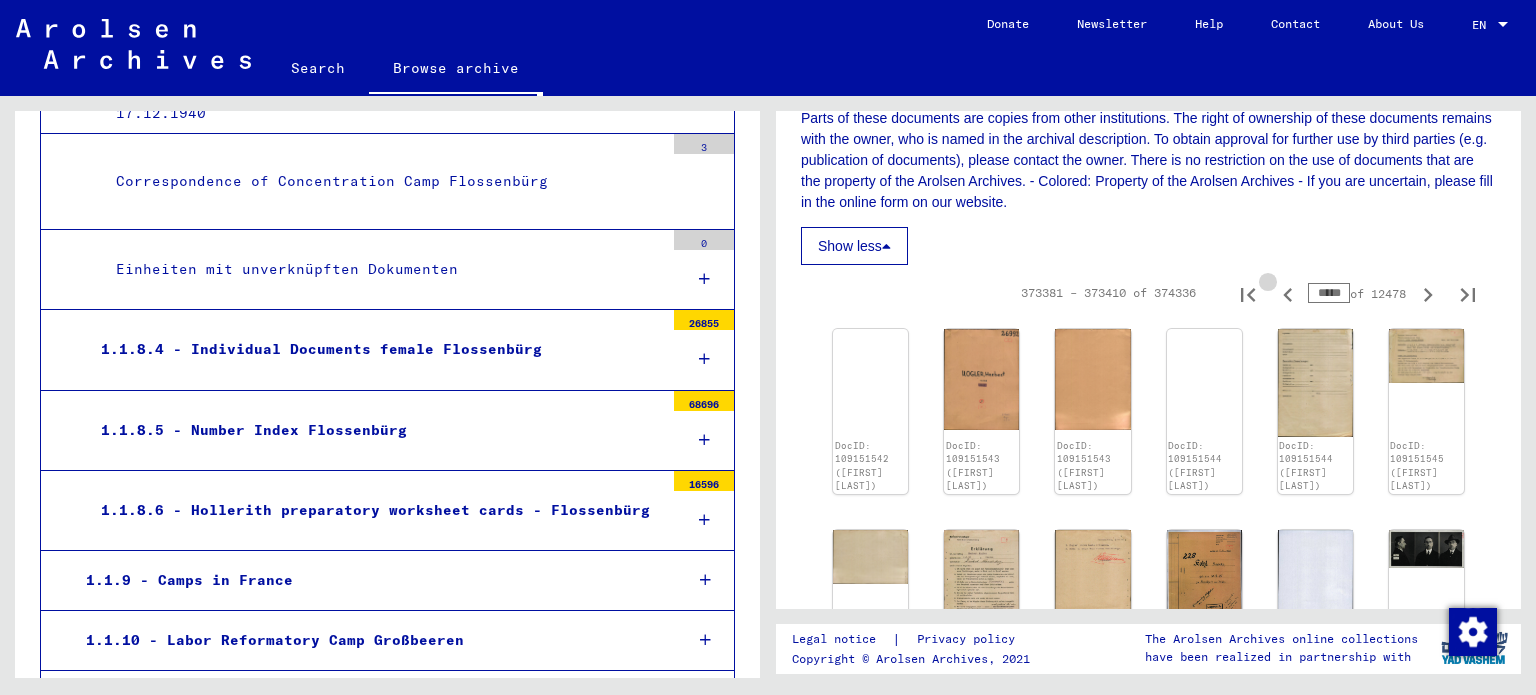 type on "*****" 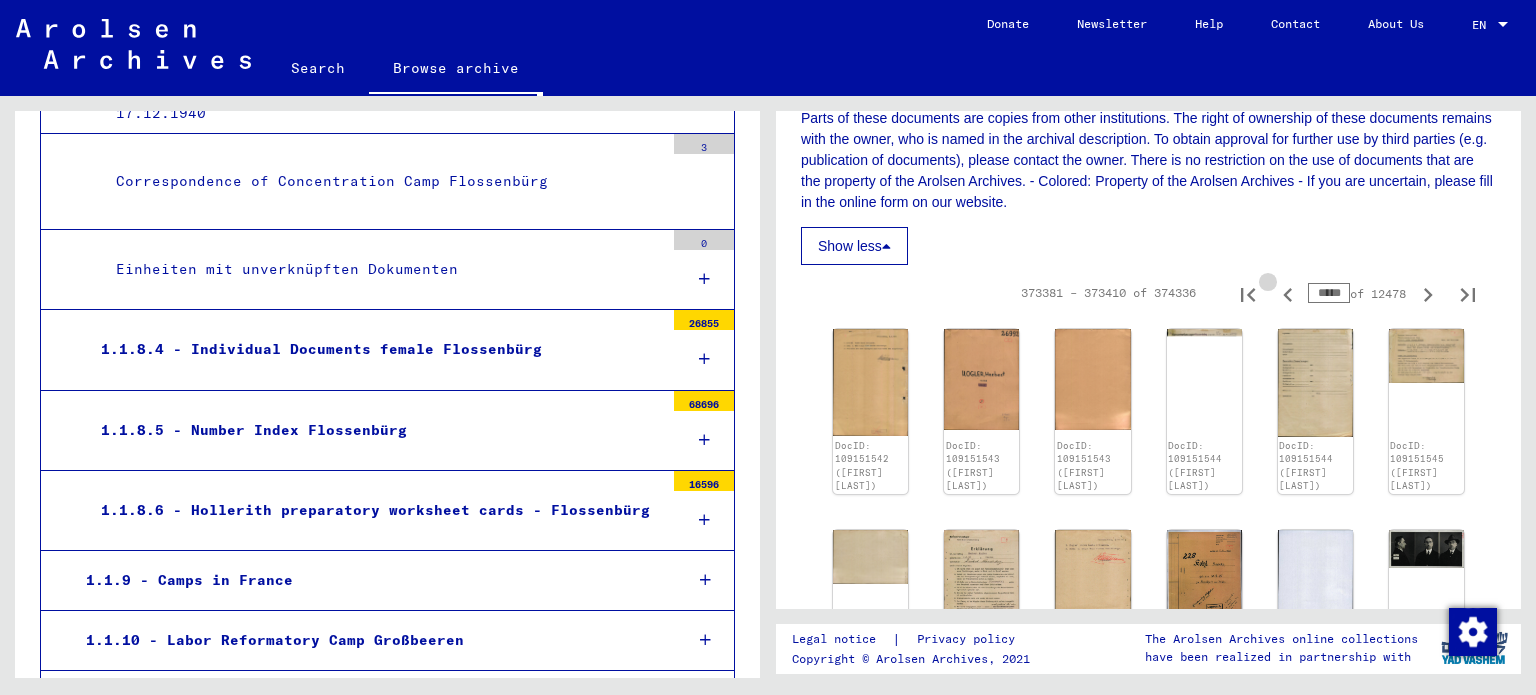 type on "*****" 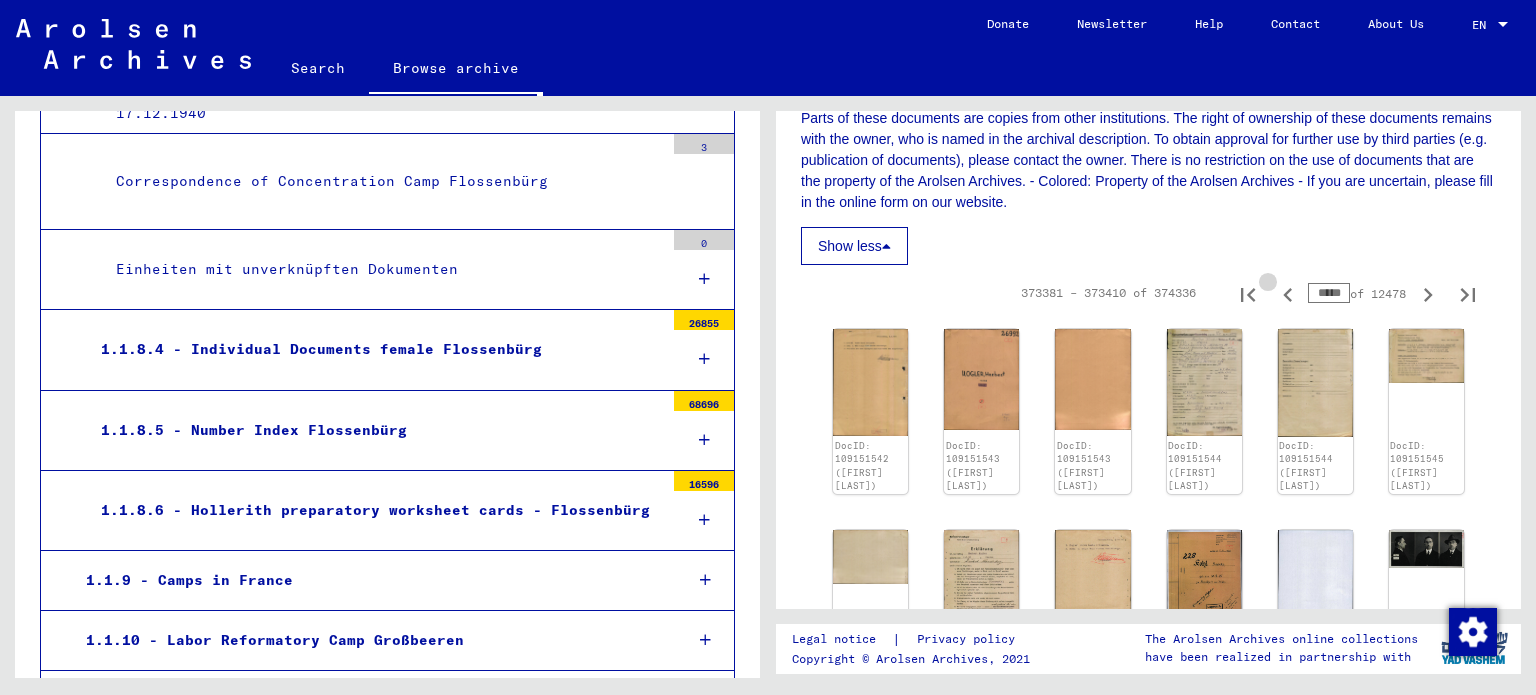 click 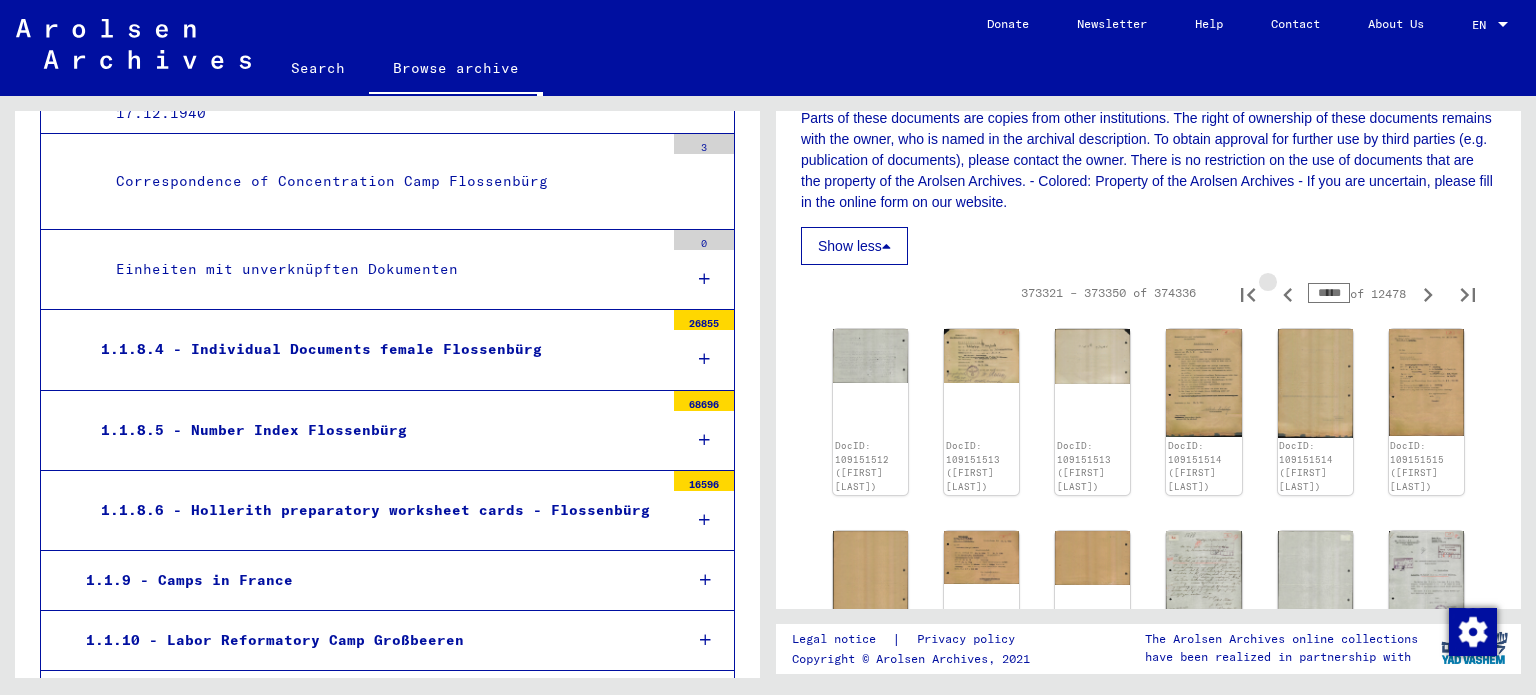 click 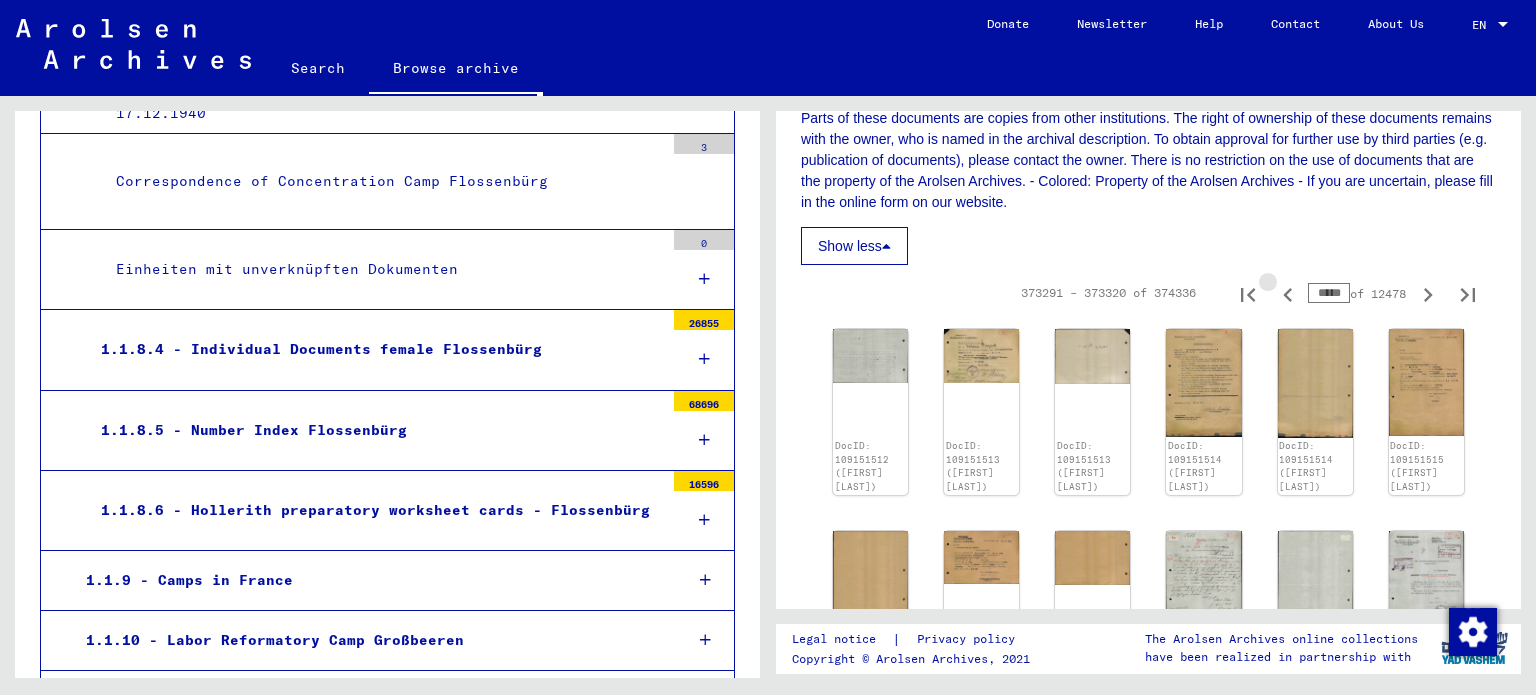 click 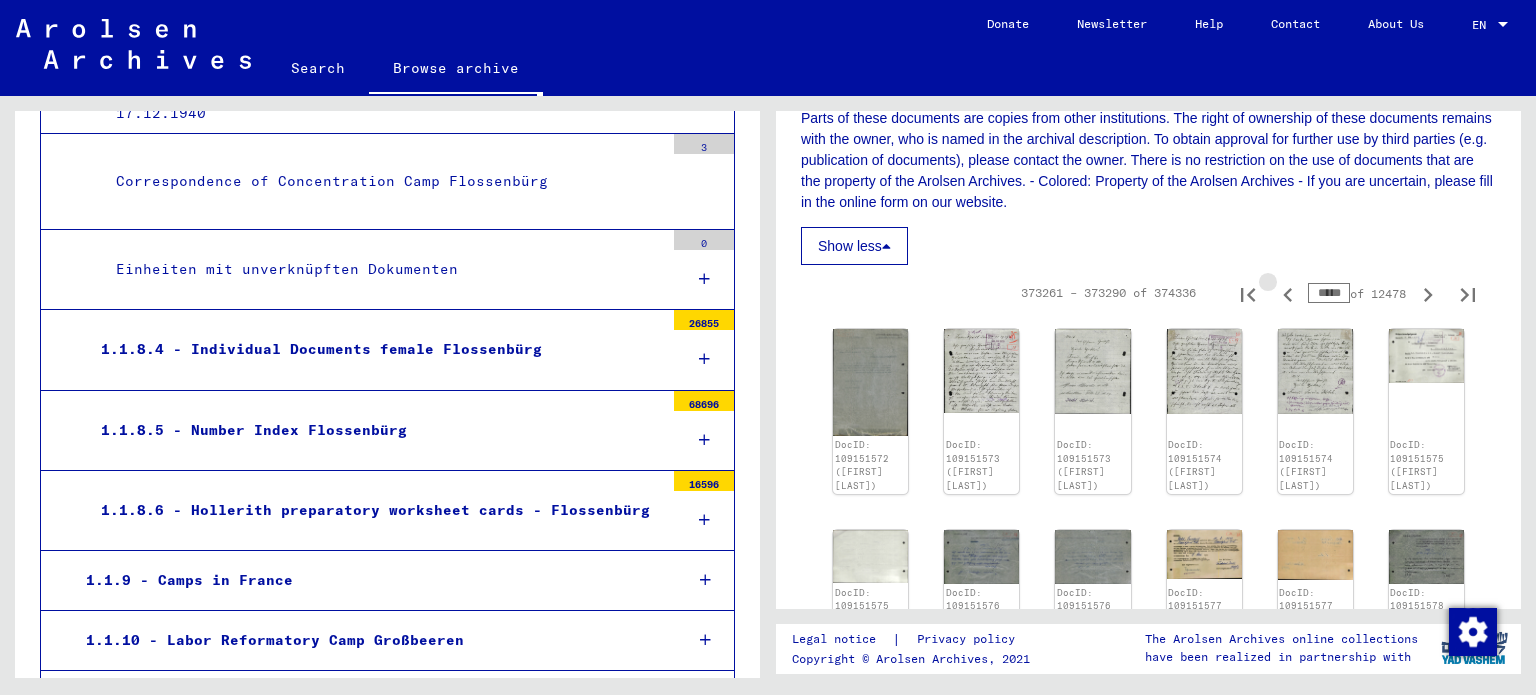 click 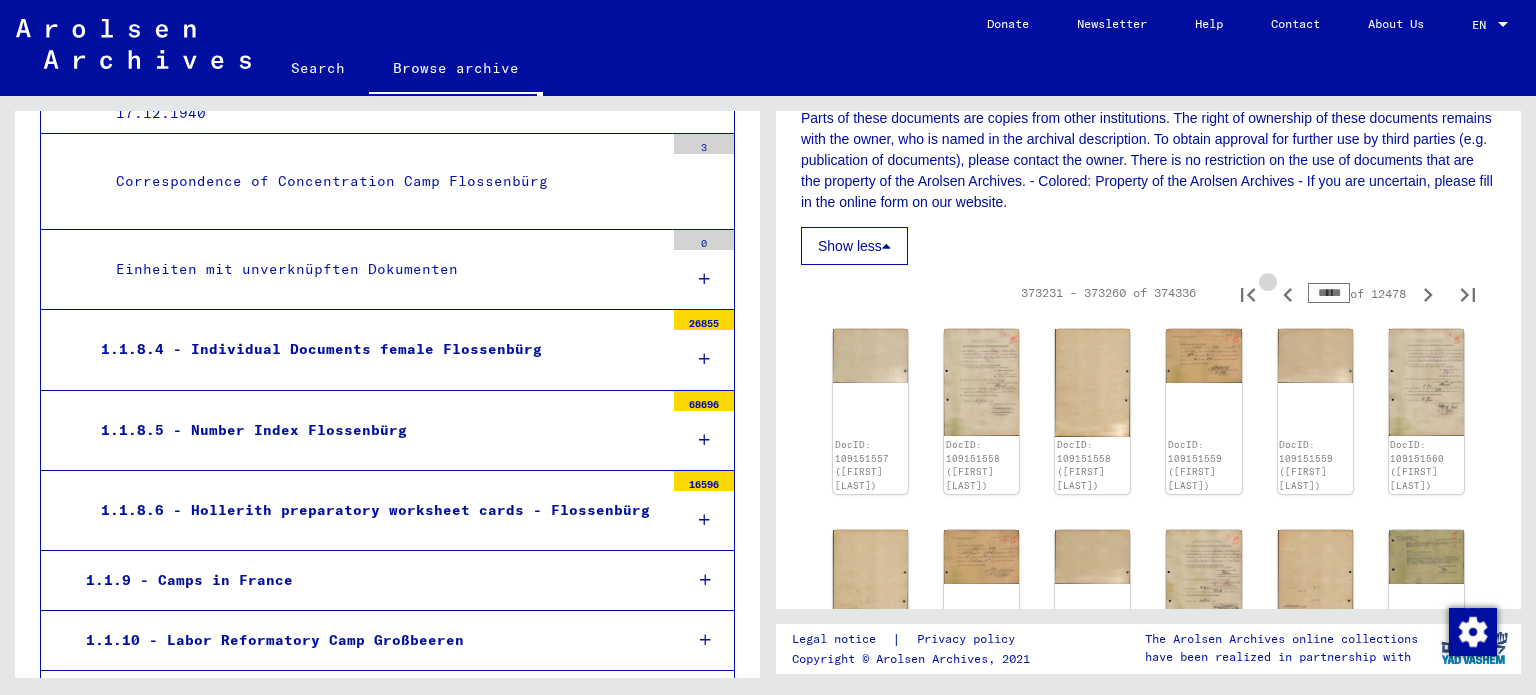 click 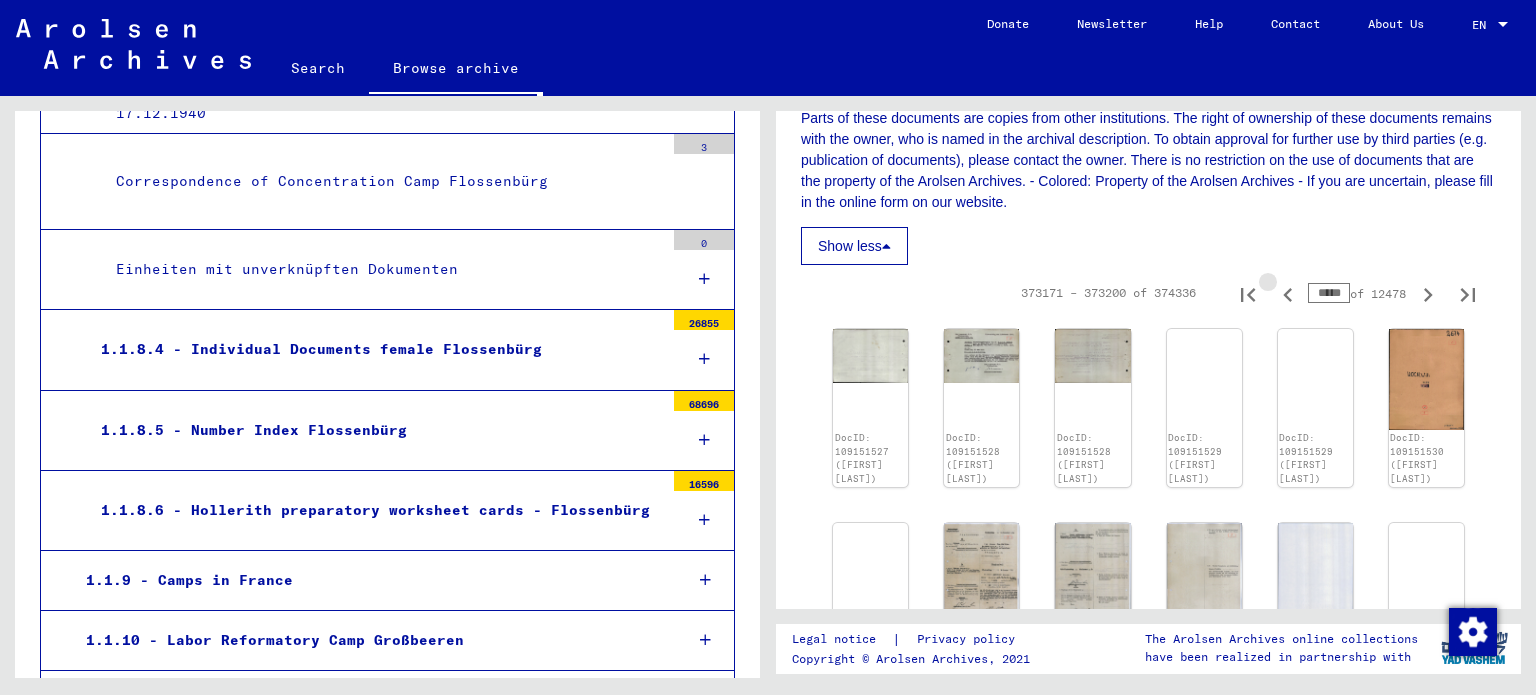 click 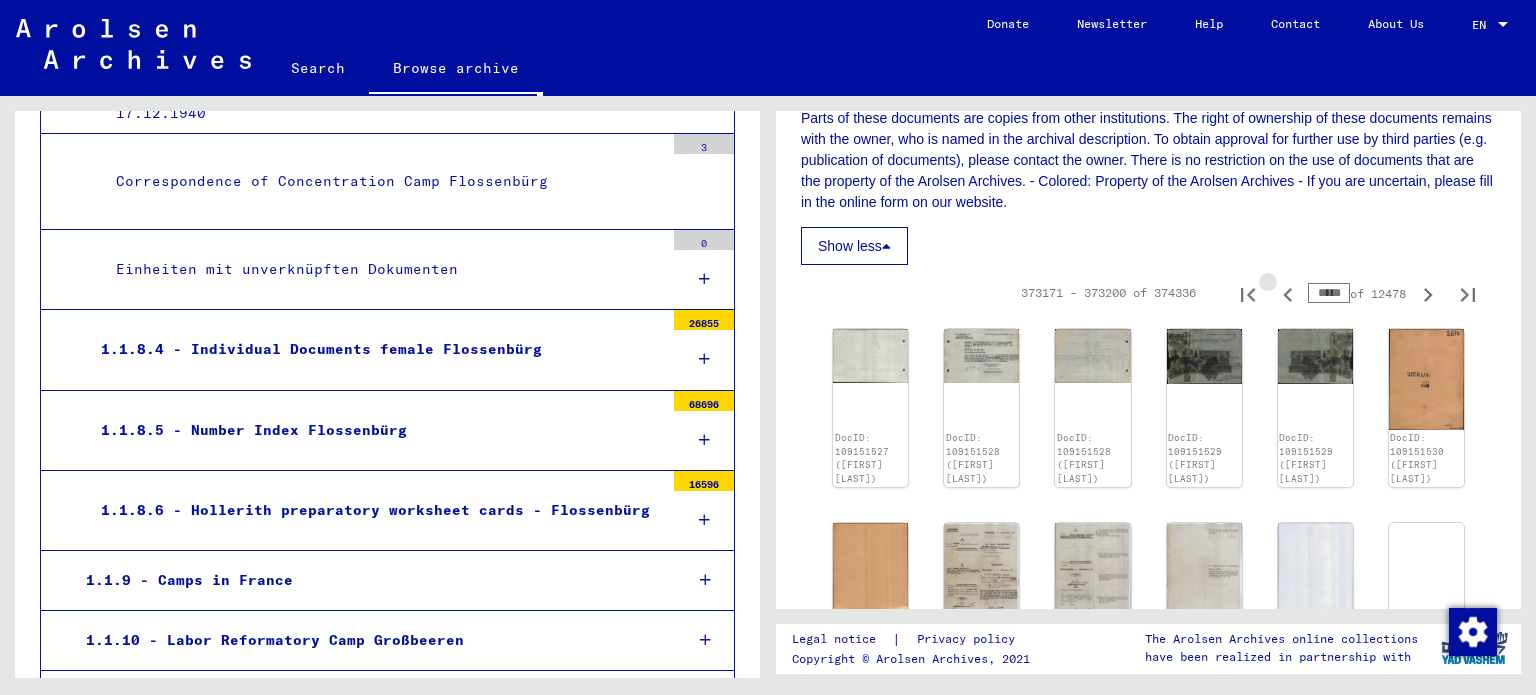 type on "*****" 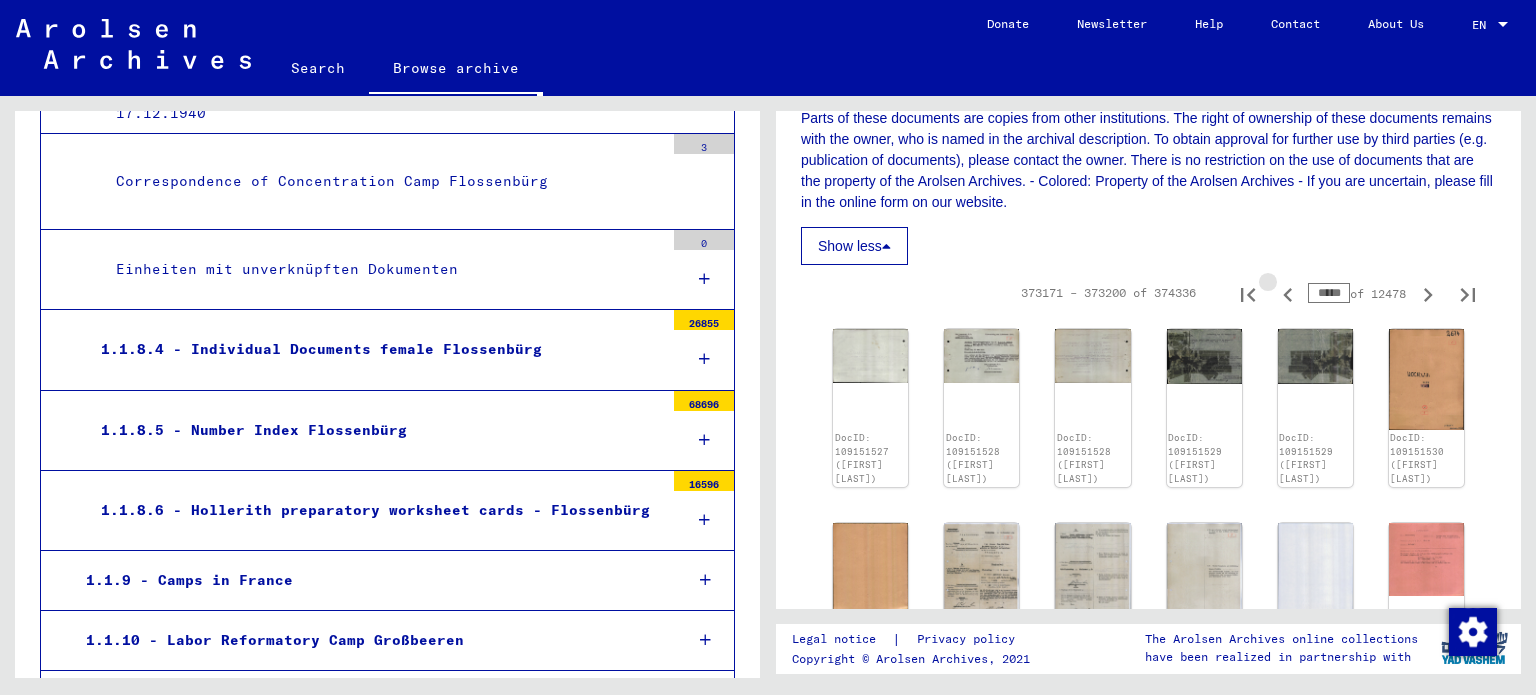 type on "*****" 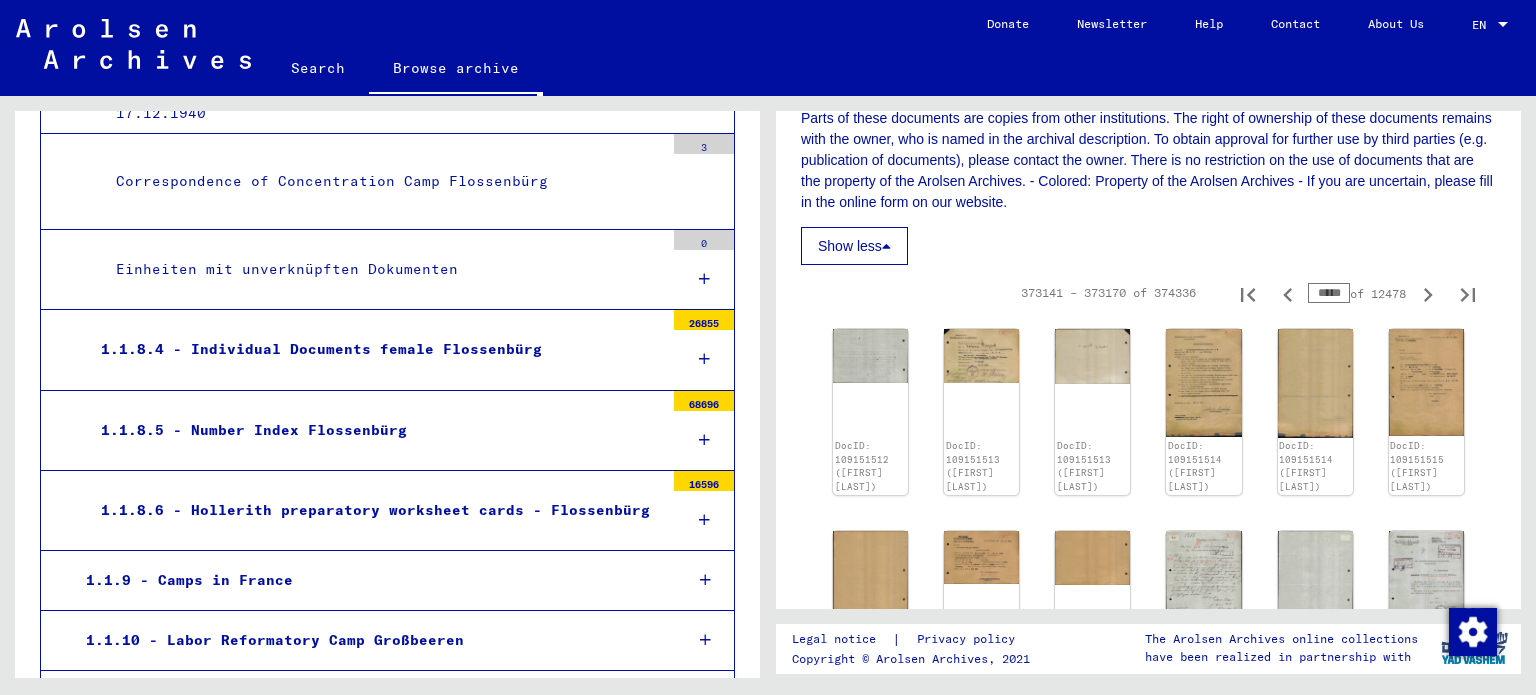 drag, startPoint x: 1299, startPoint y: 310, endPoint x: 1327, endPoint y: 308, distance: 28.071337 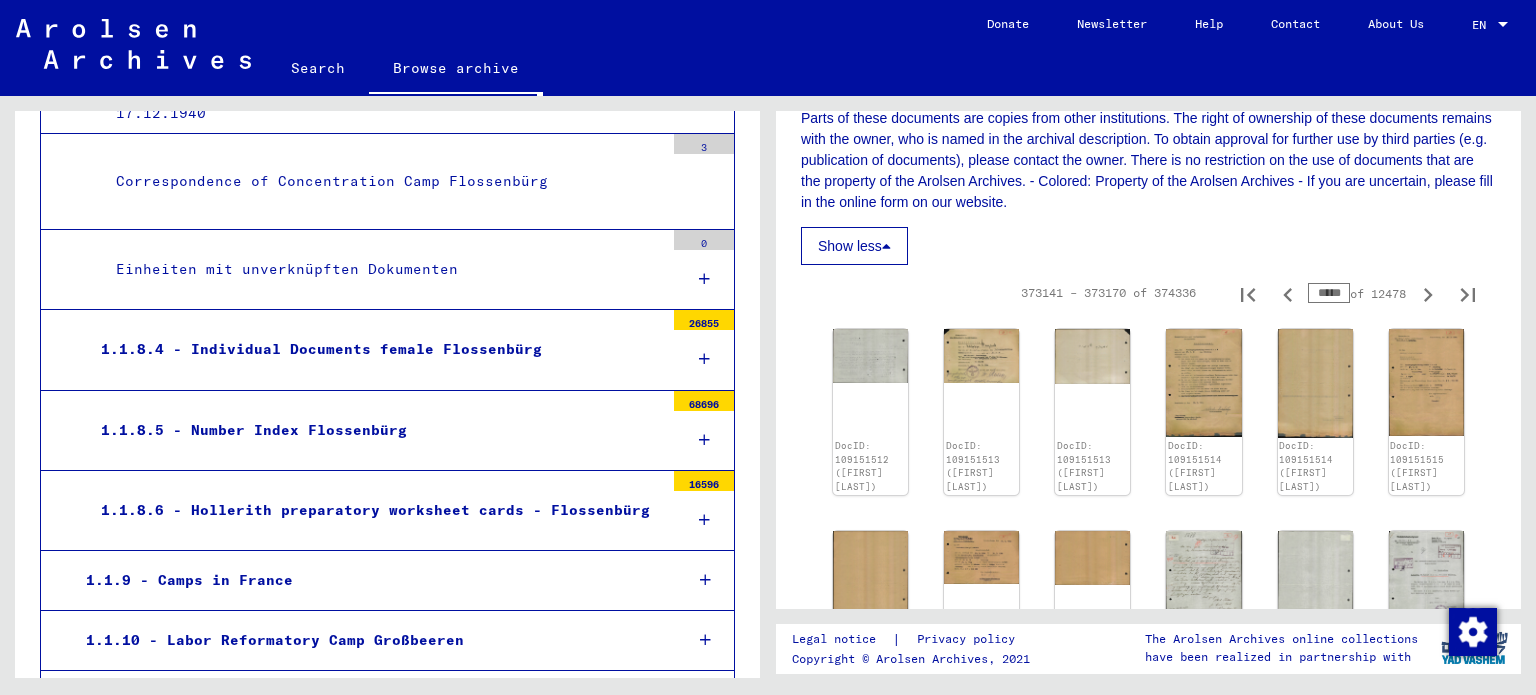 type on "*****" 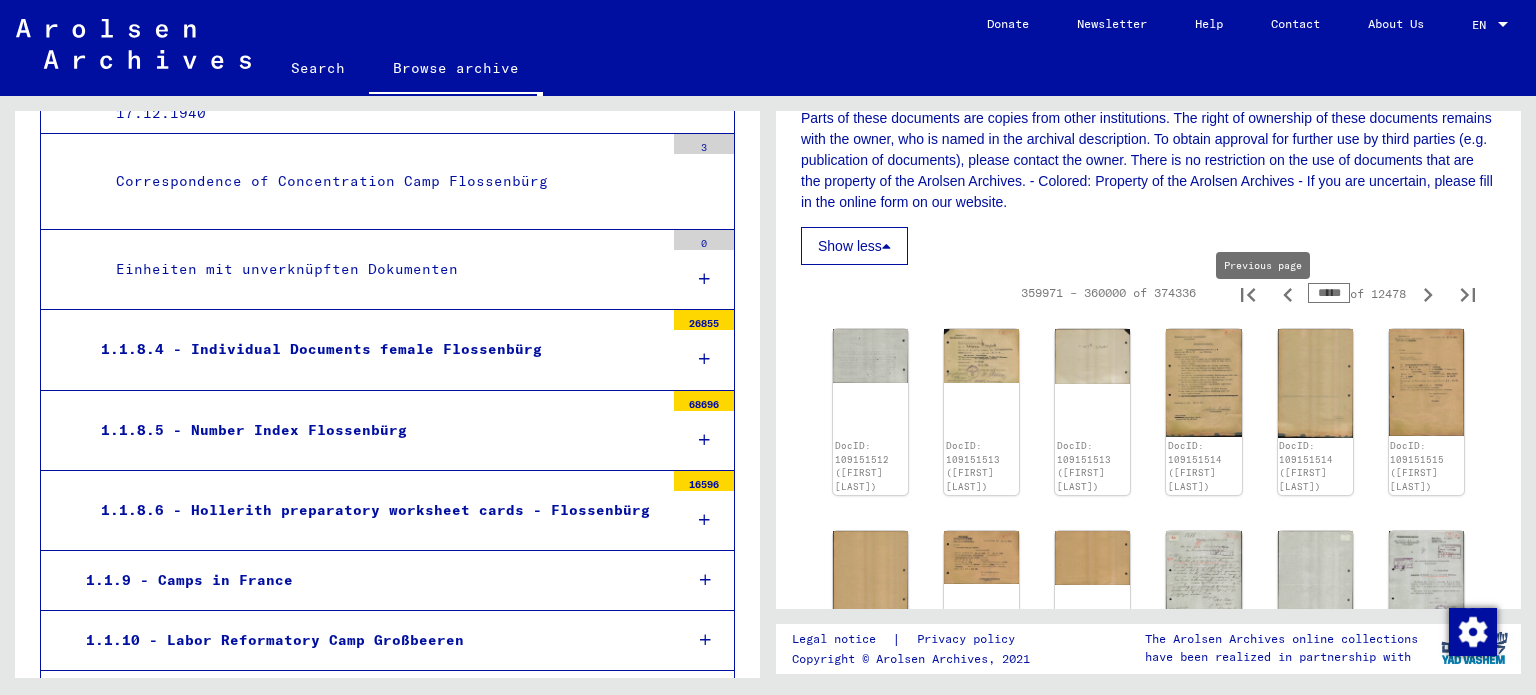 click 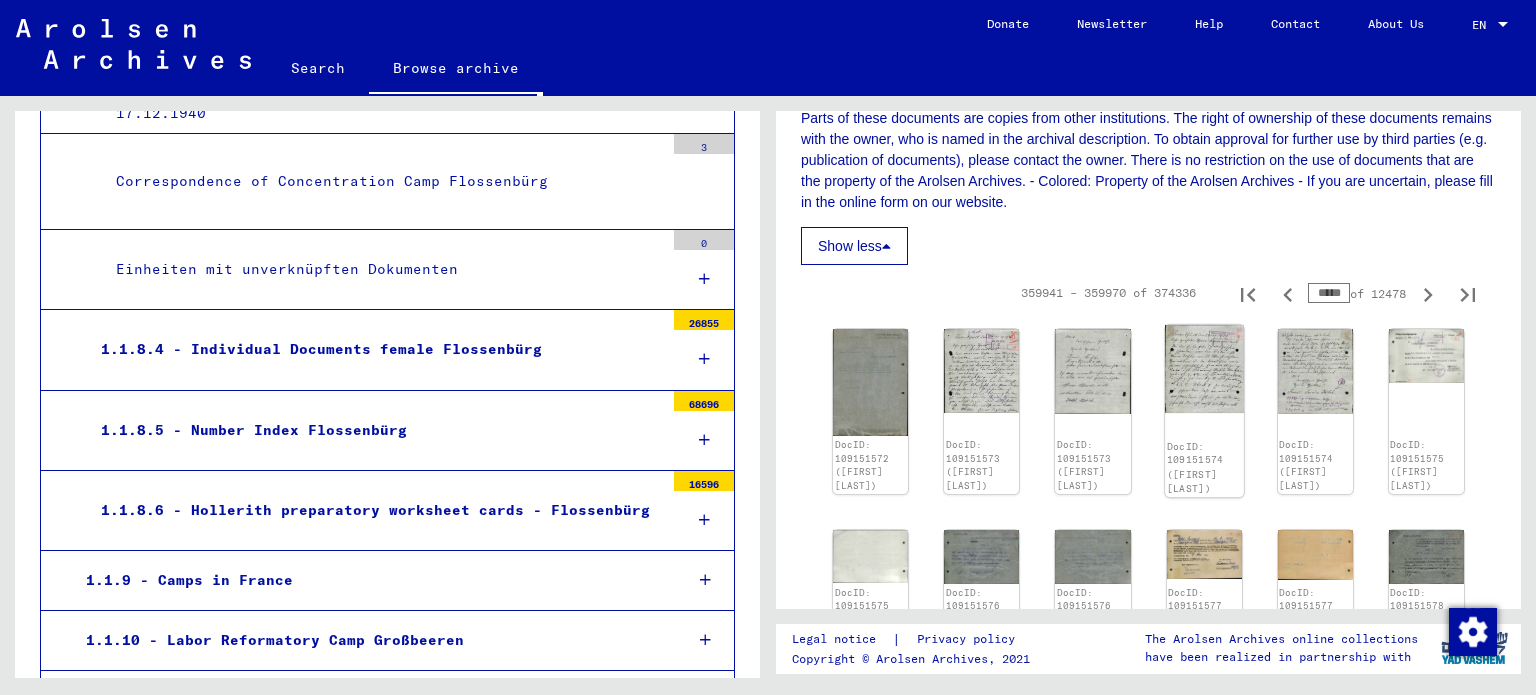 click on "DocID: 109151574 ([FIRST] [LAST])" 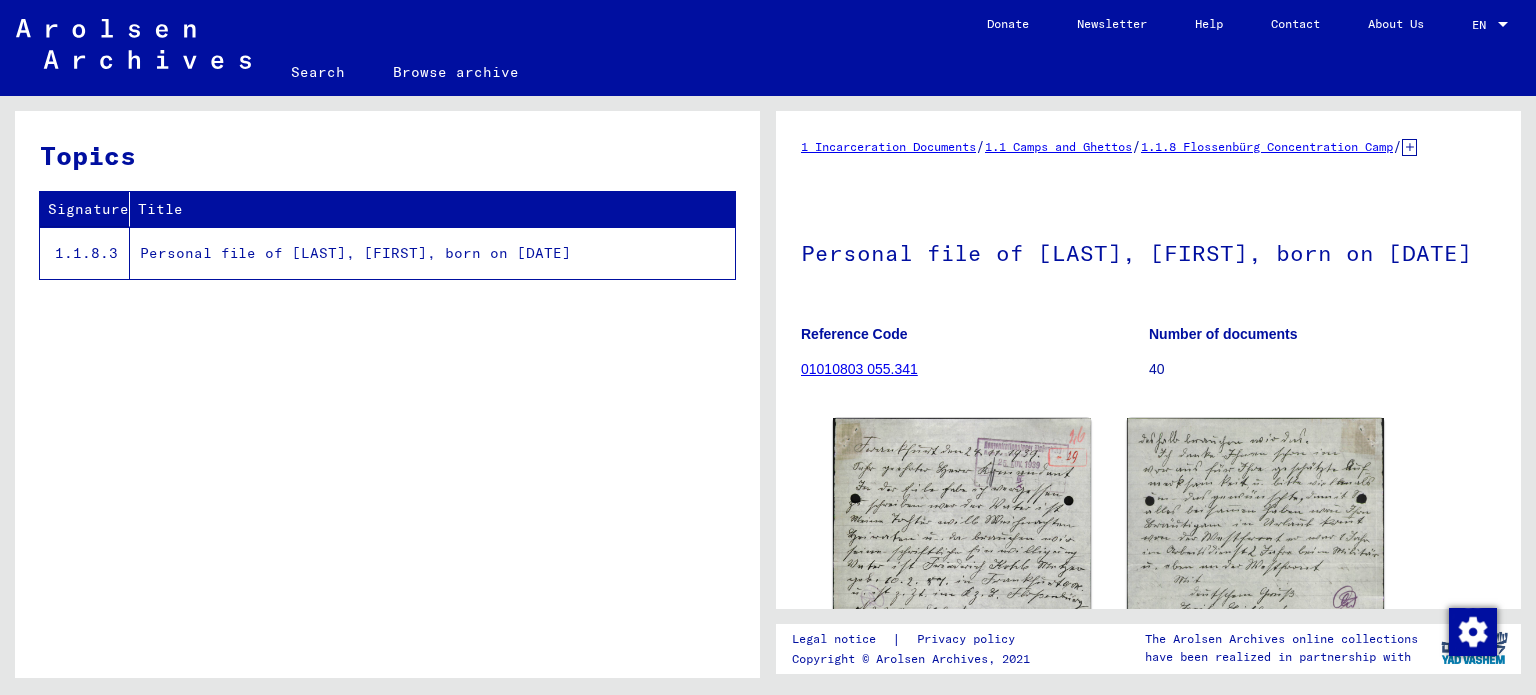 scroll, scrollTop: 0, scrollLeft: 0, axis: both 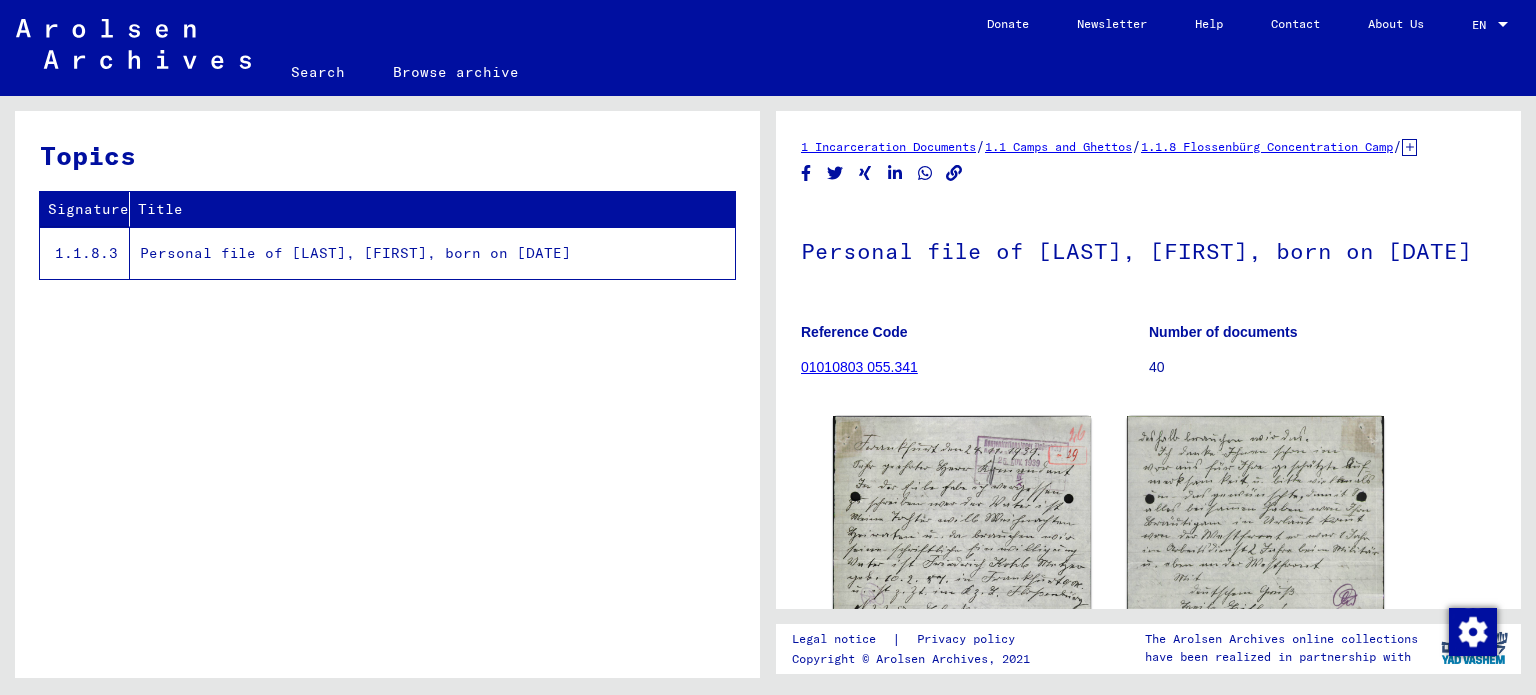 click on "Personal file of [LAST], [FIRST], born on [DATE]" 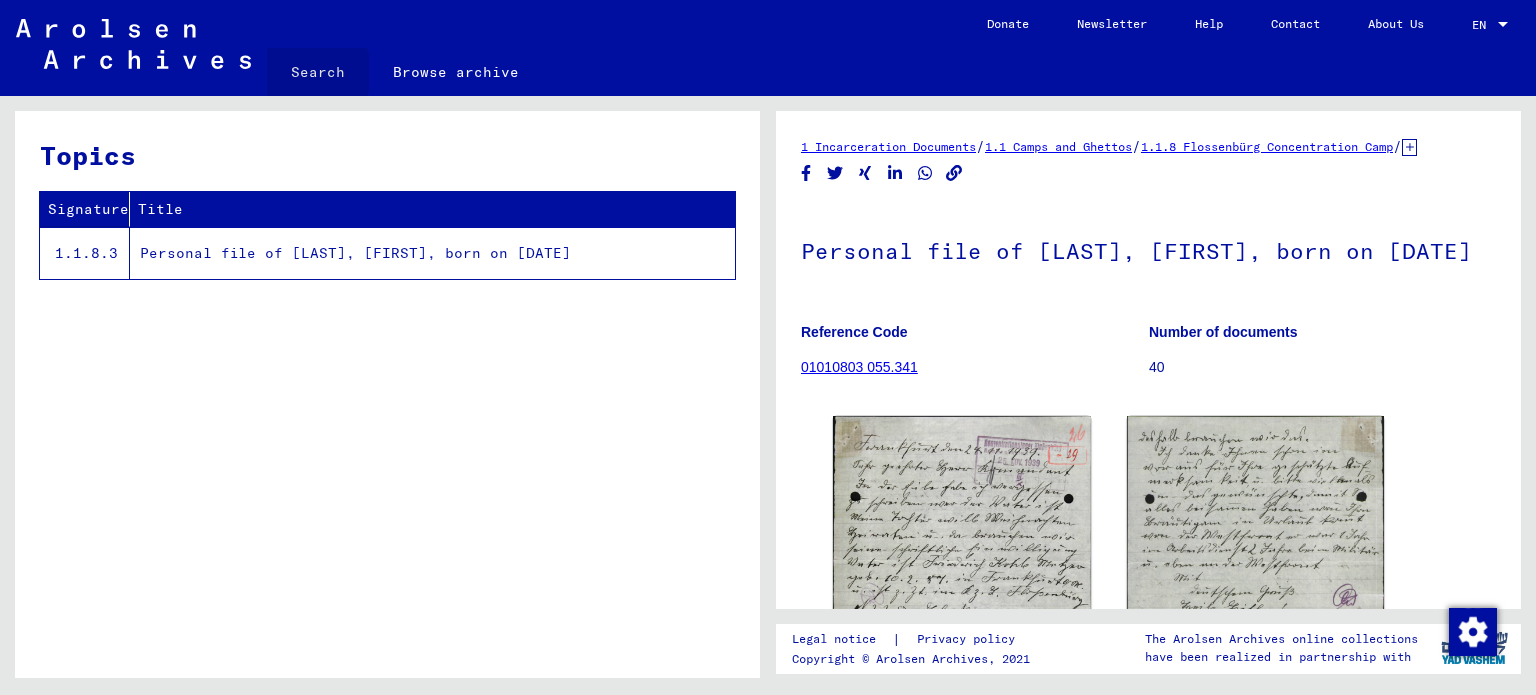 click on "Search" 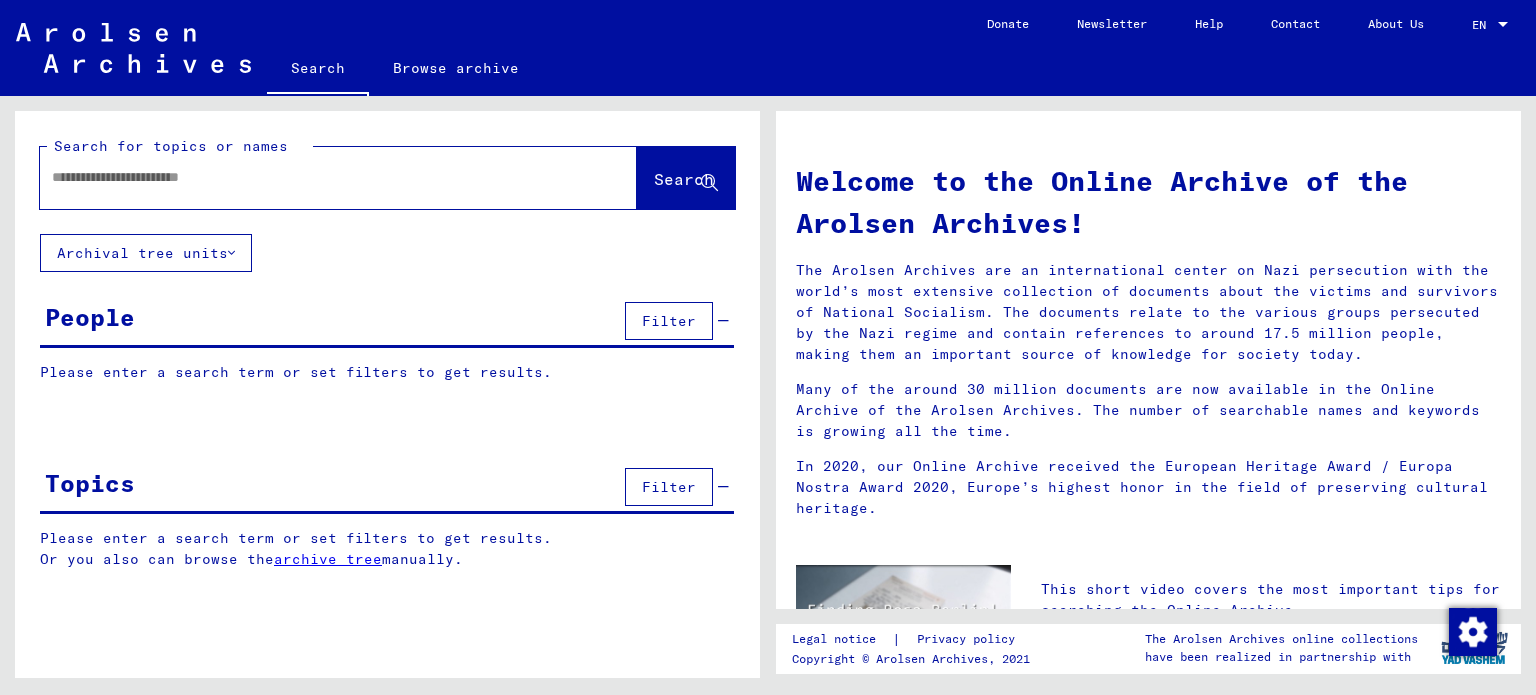click 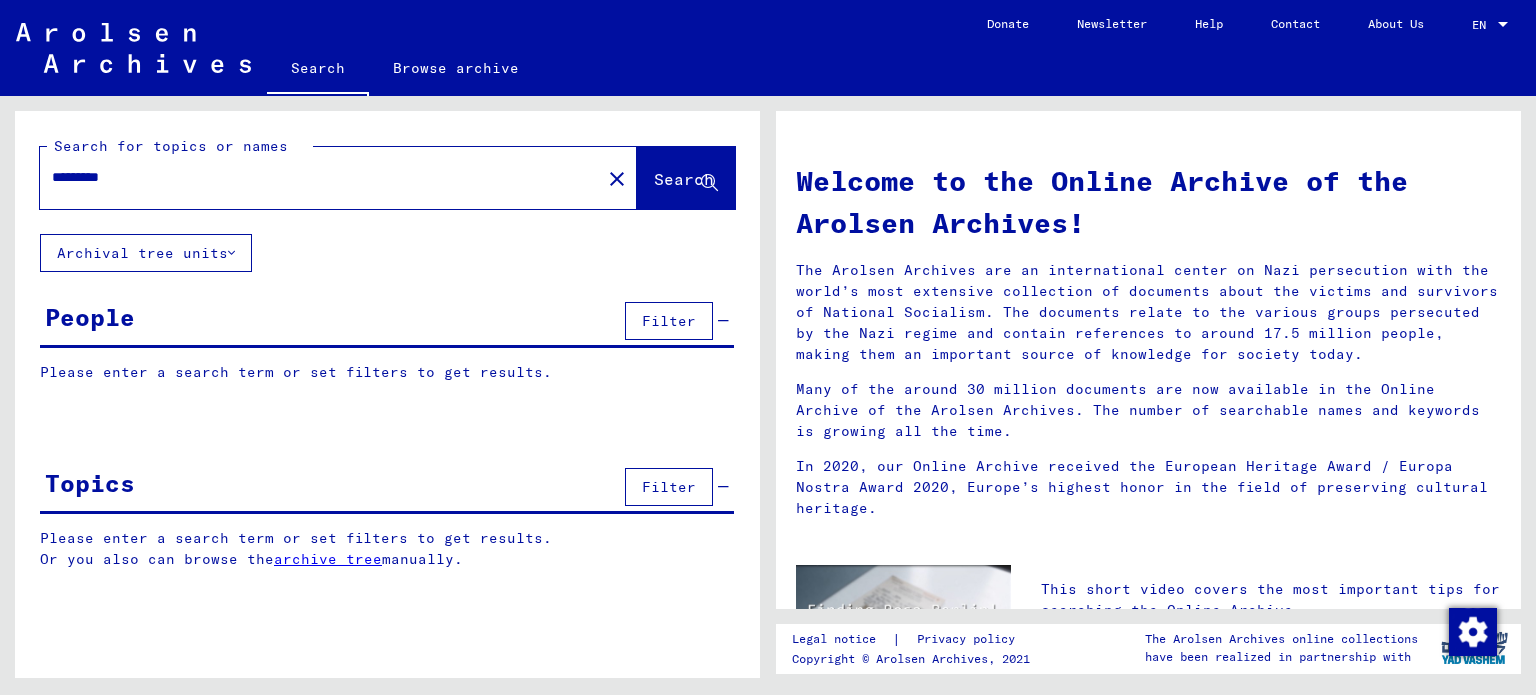 type on "*********" 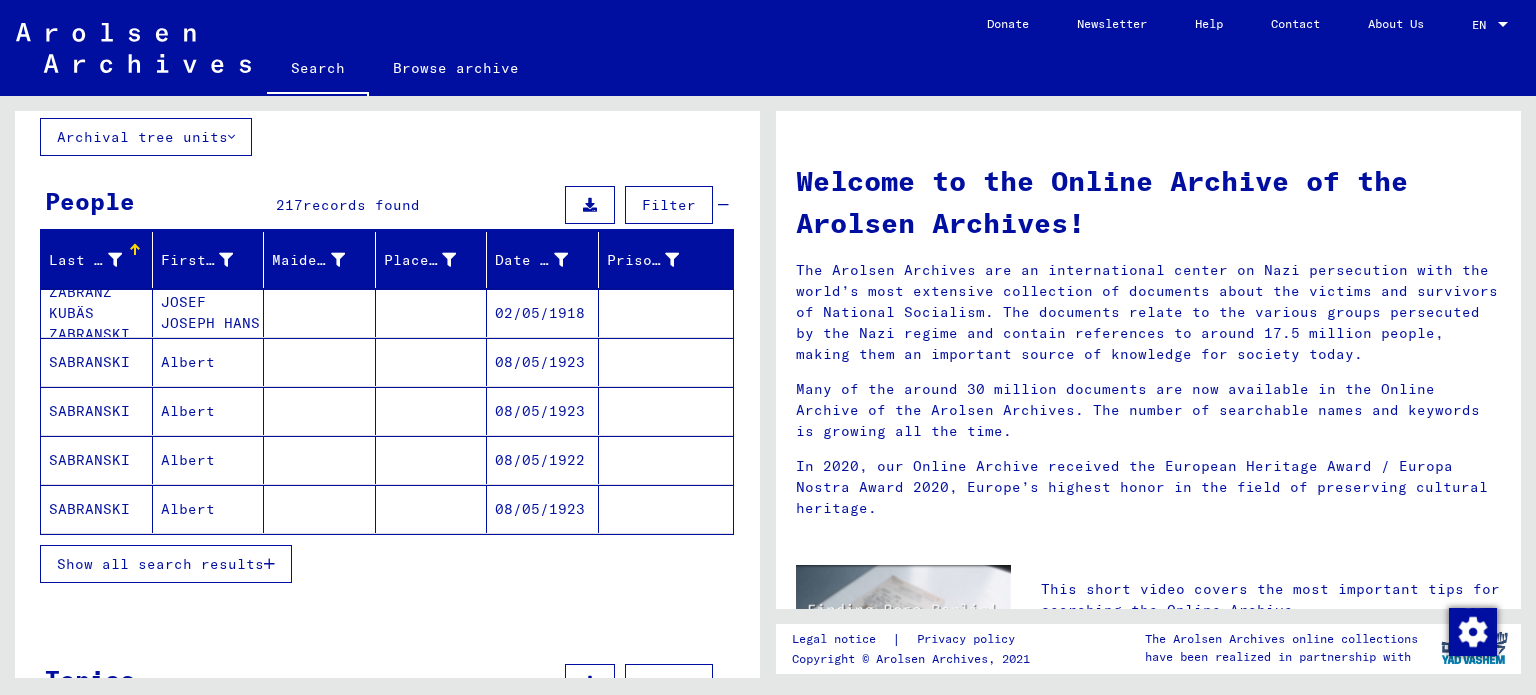 scroll, scrollTop: 130, scrollLeft: 0, axis: vertical 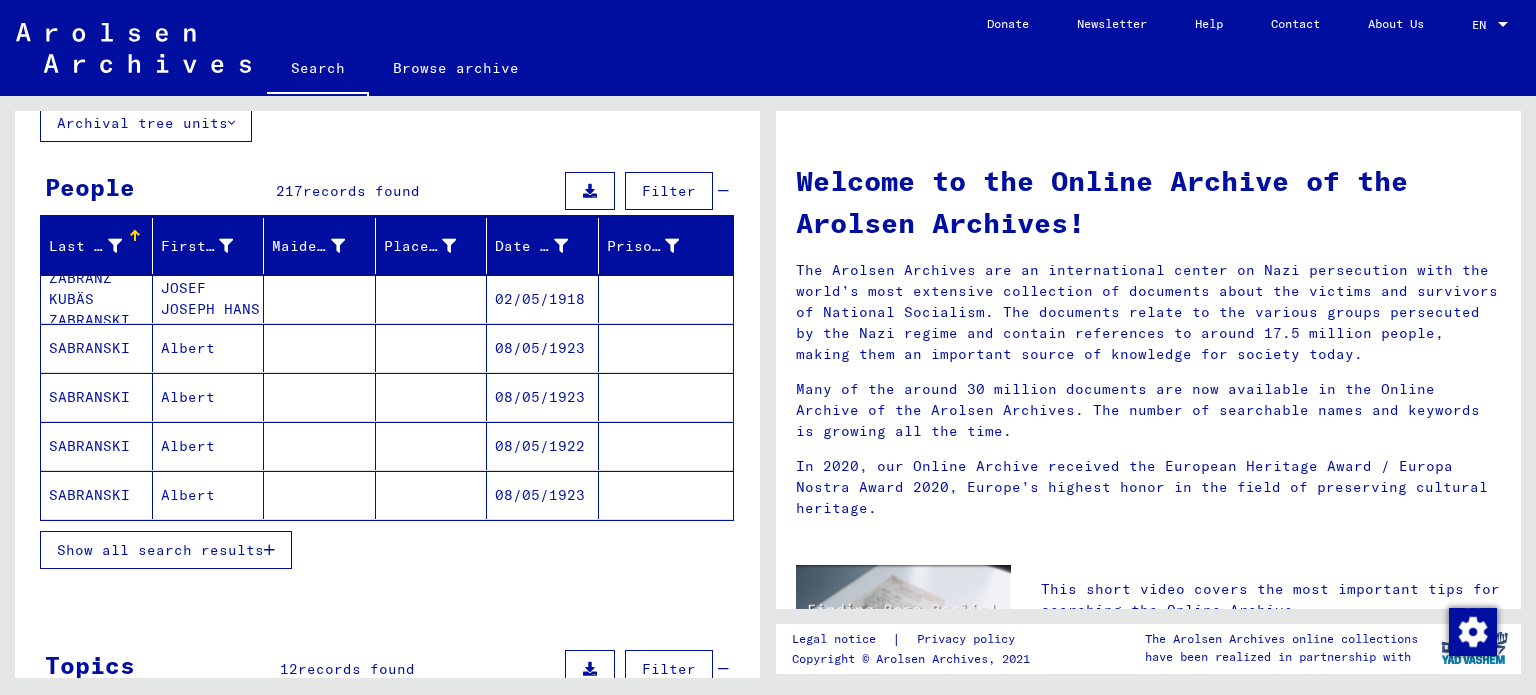 click at bounding box center [269, 550] 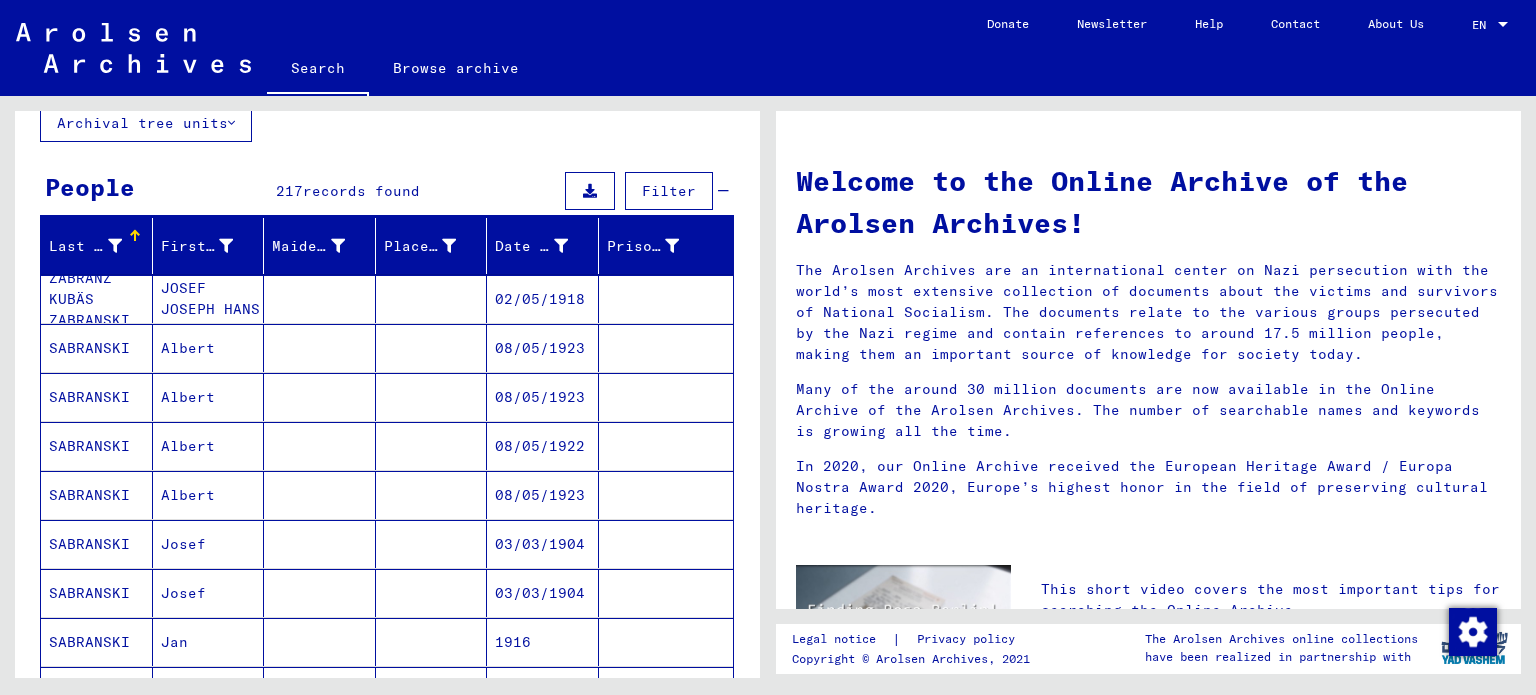 scroll, scrollTop: 0, scrollLeft: 0, axis: both 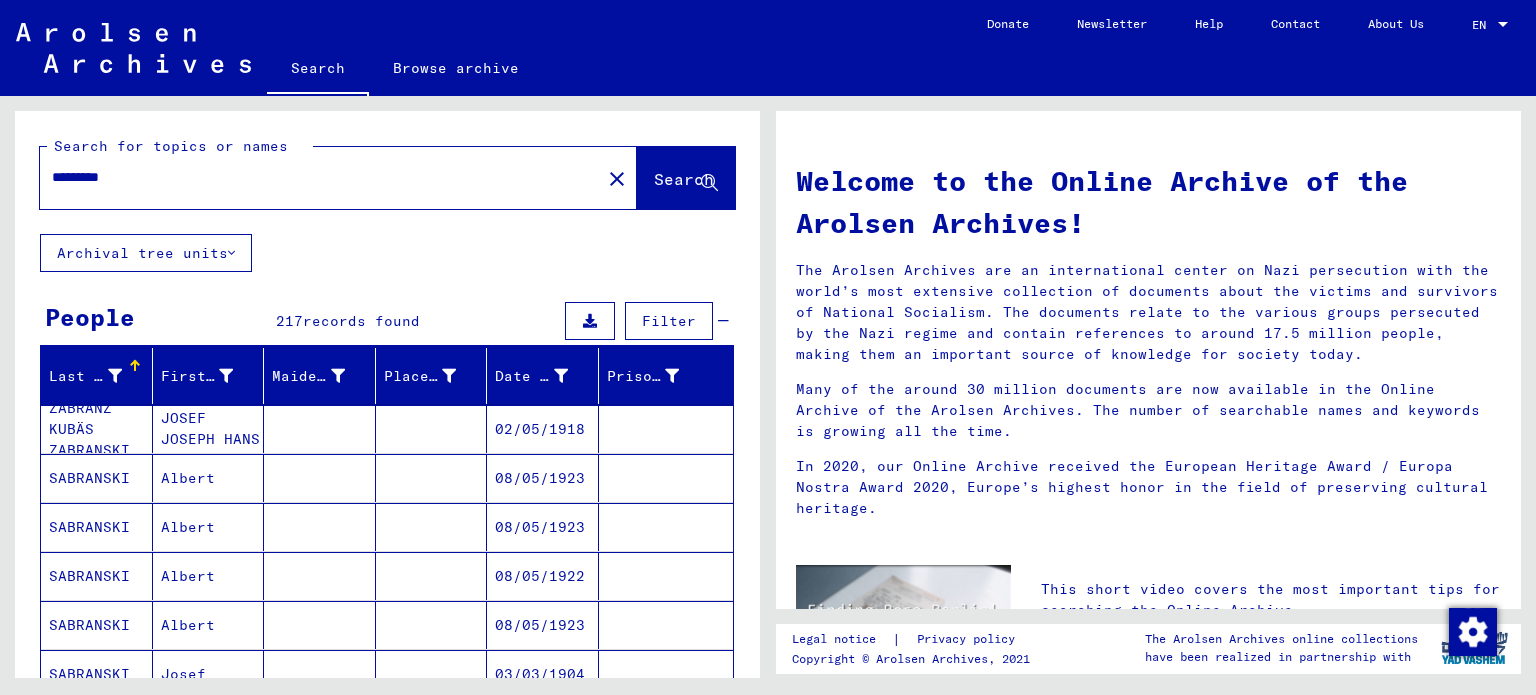 click on "Filter" at bounding box center [669, 321] 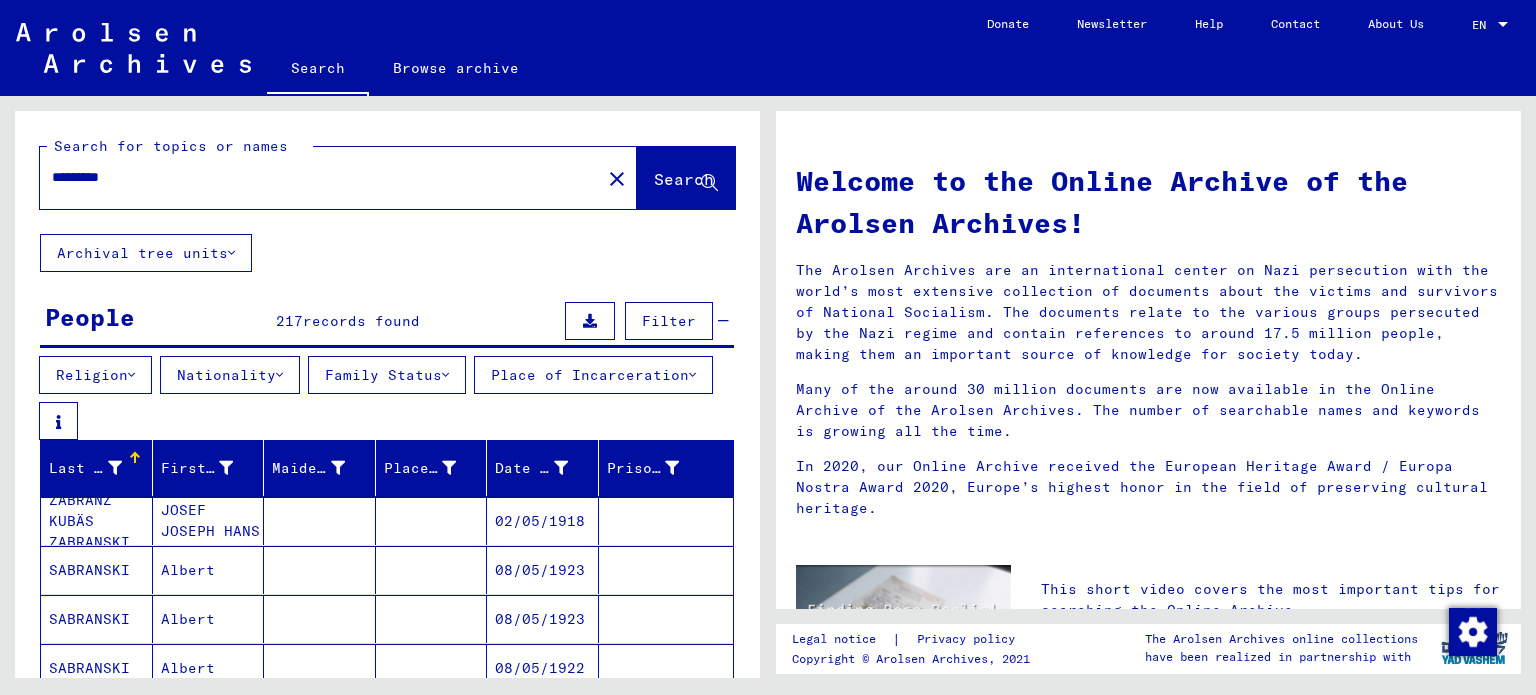 click 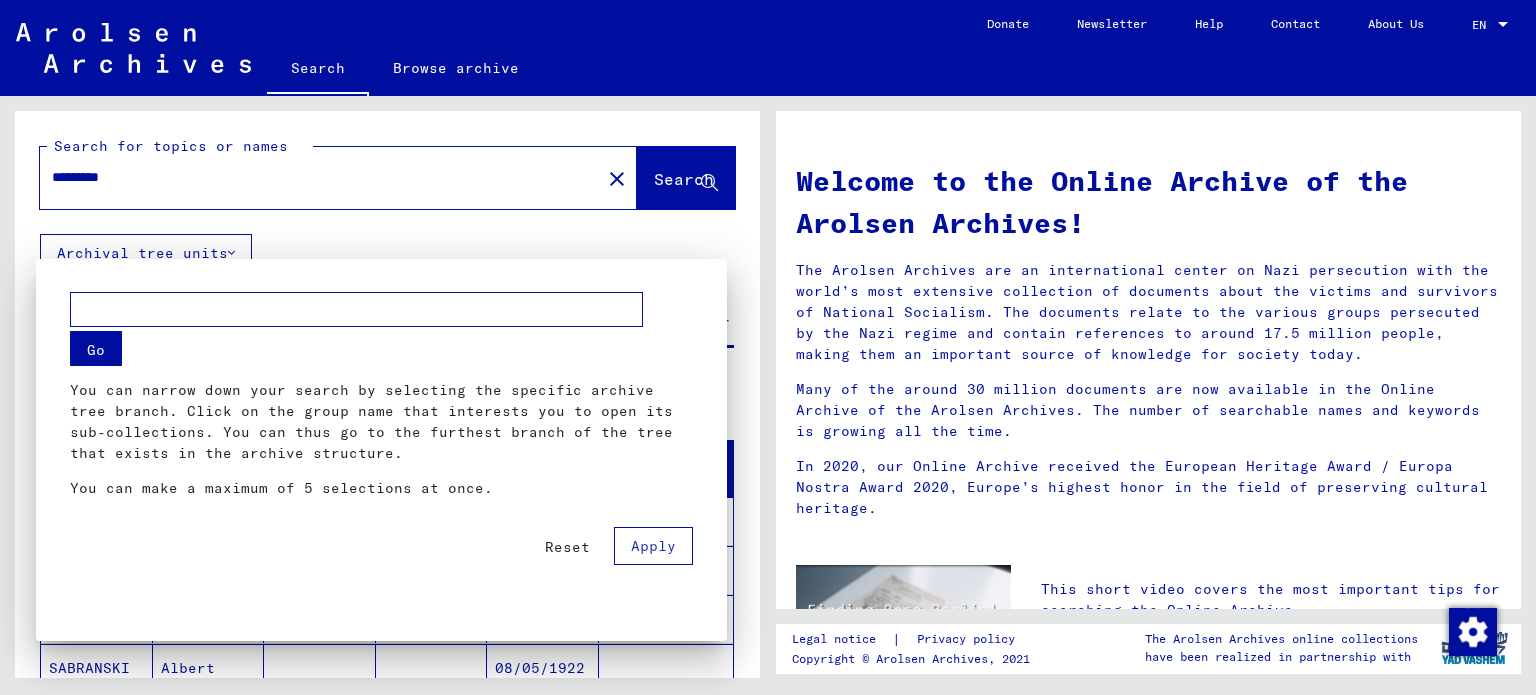 click at bounding box center (768, 347) 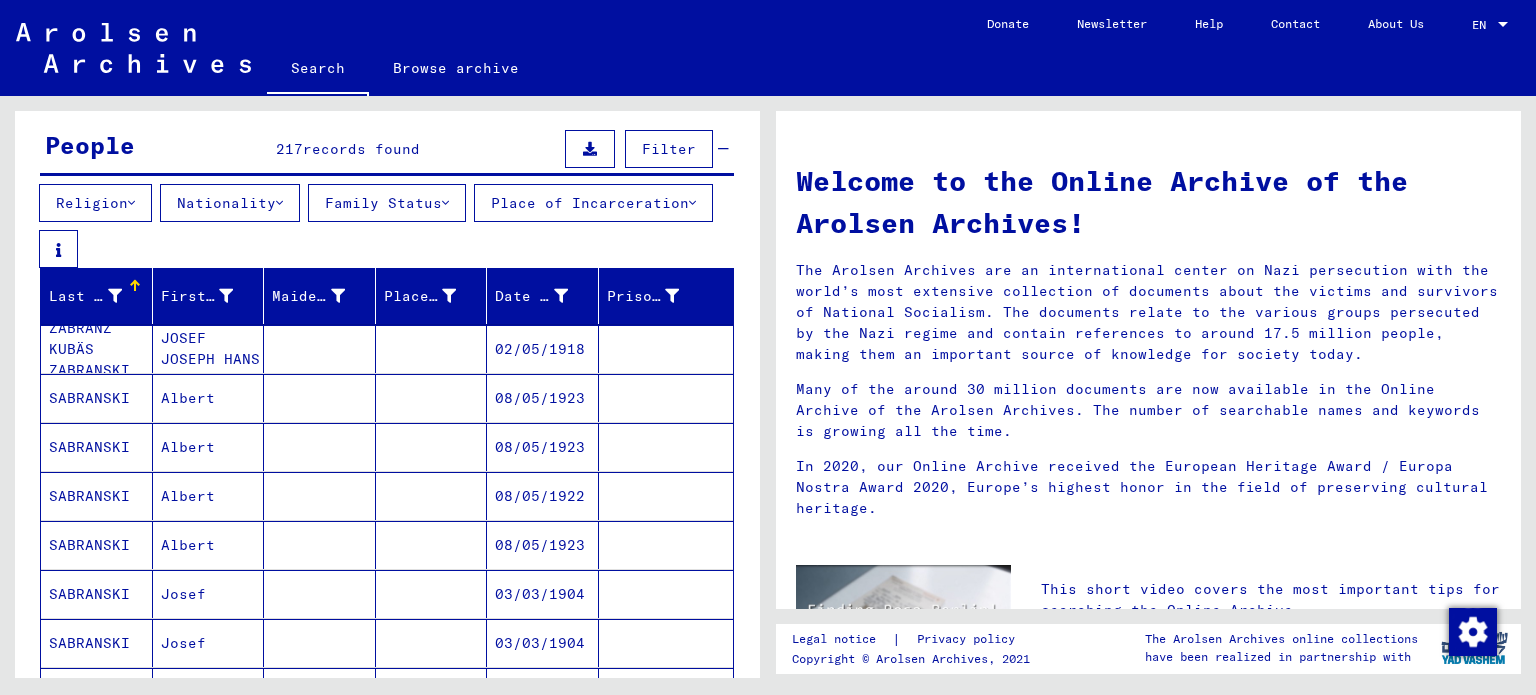 scroll, scrollTop: 178, scrollLeft: 0, axis: vertical 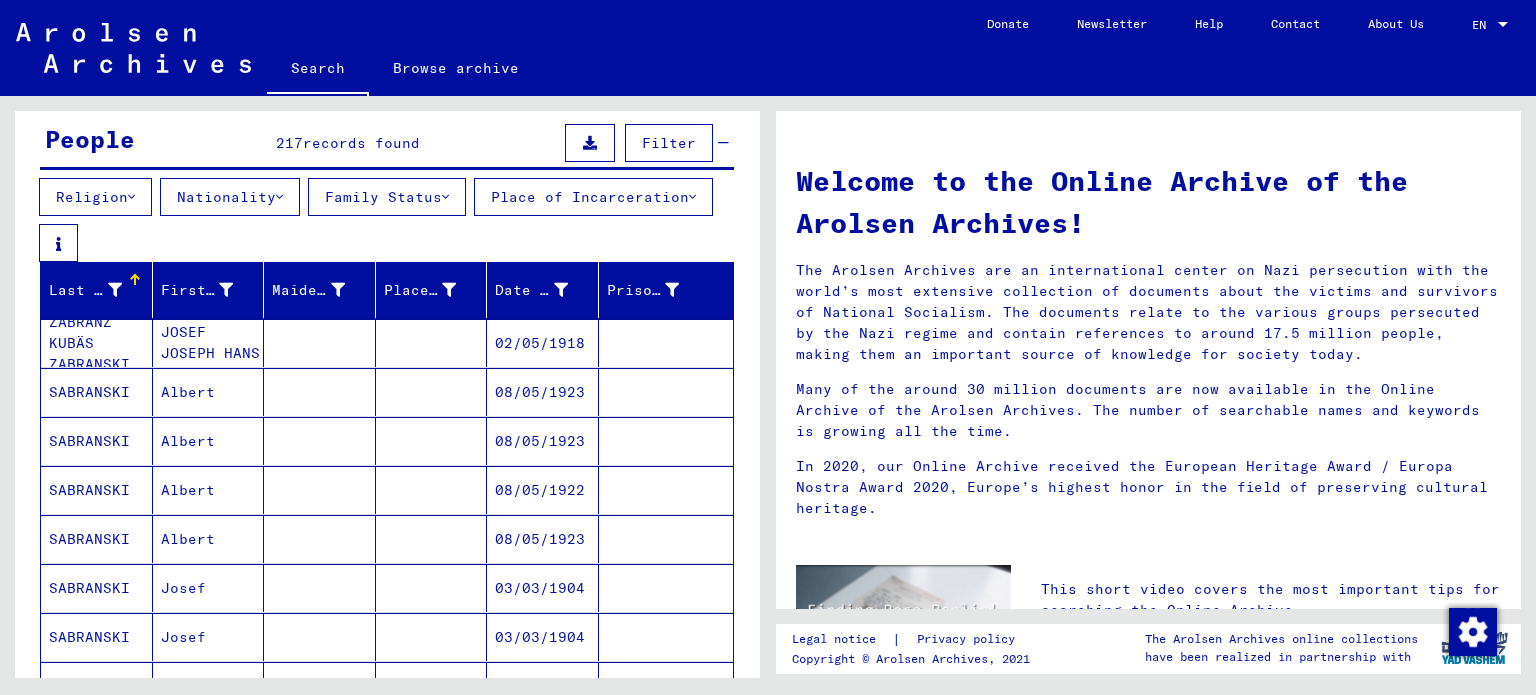 click on "Last Name" at bounding box center [85, 290] 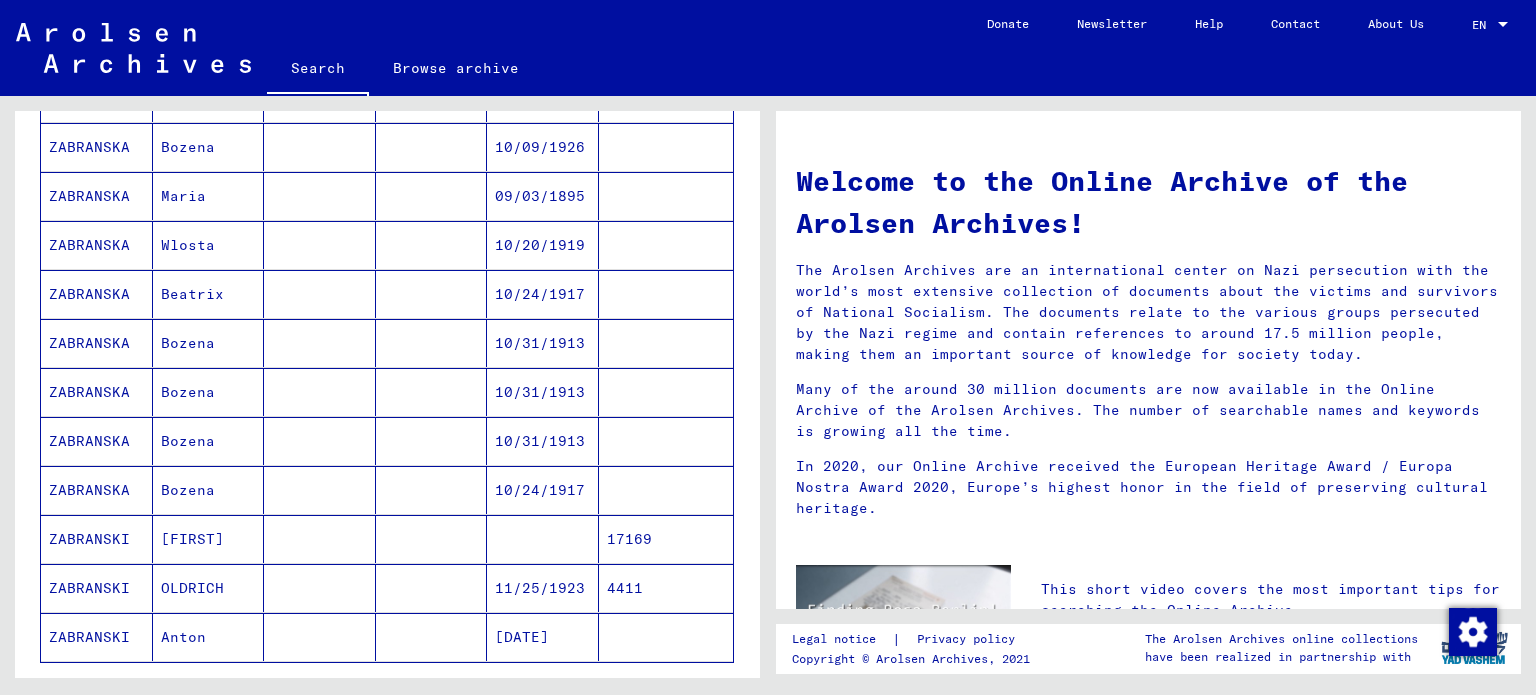 scroll, scrollTop: 1068, scrollLeft: 0, axis: vertical 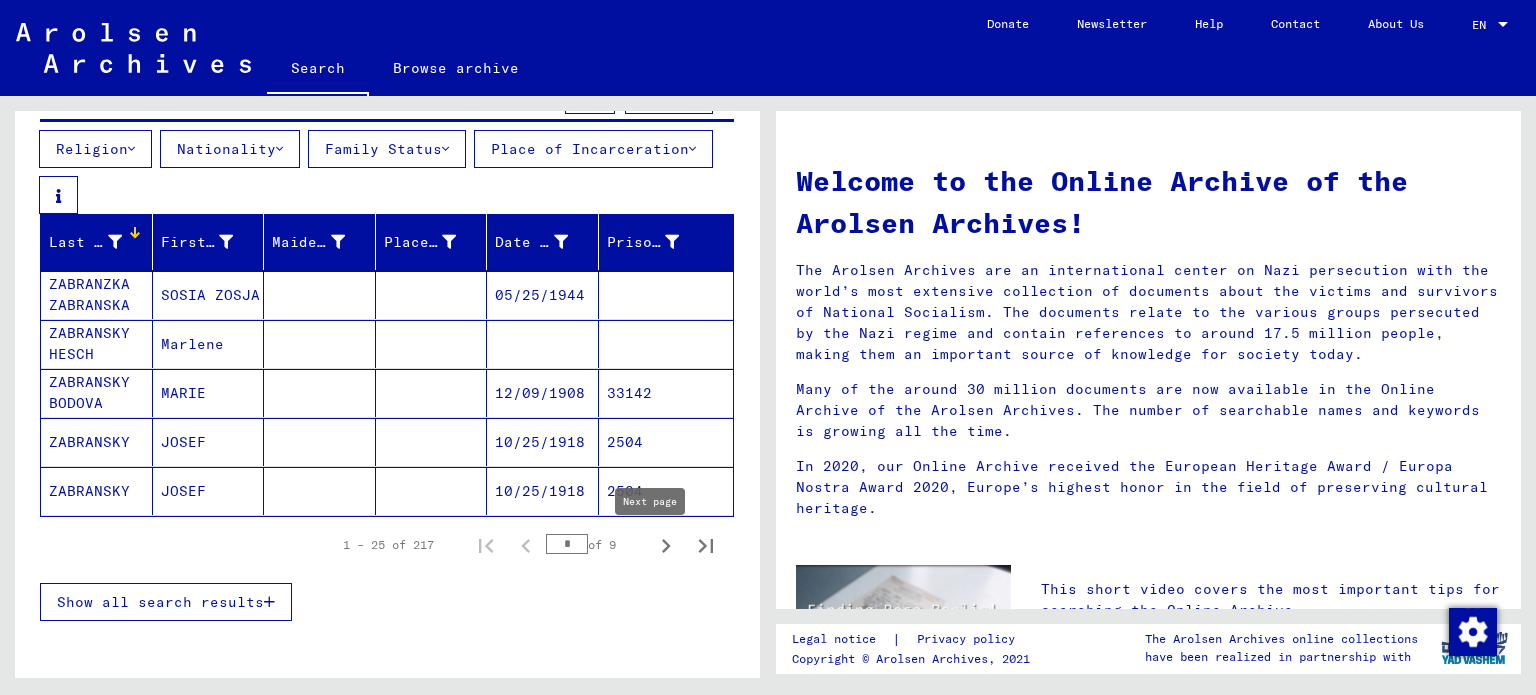 click 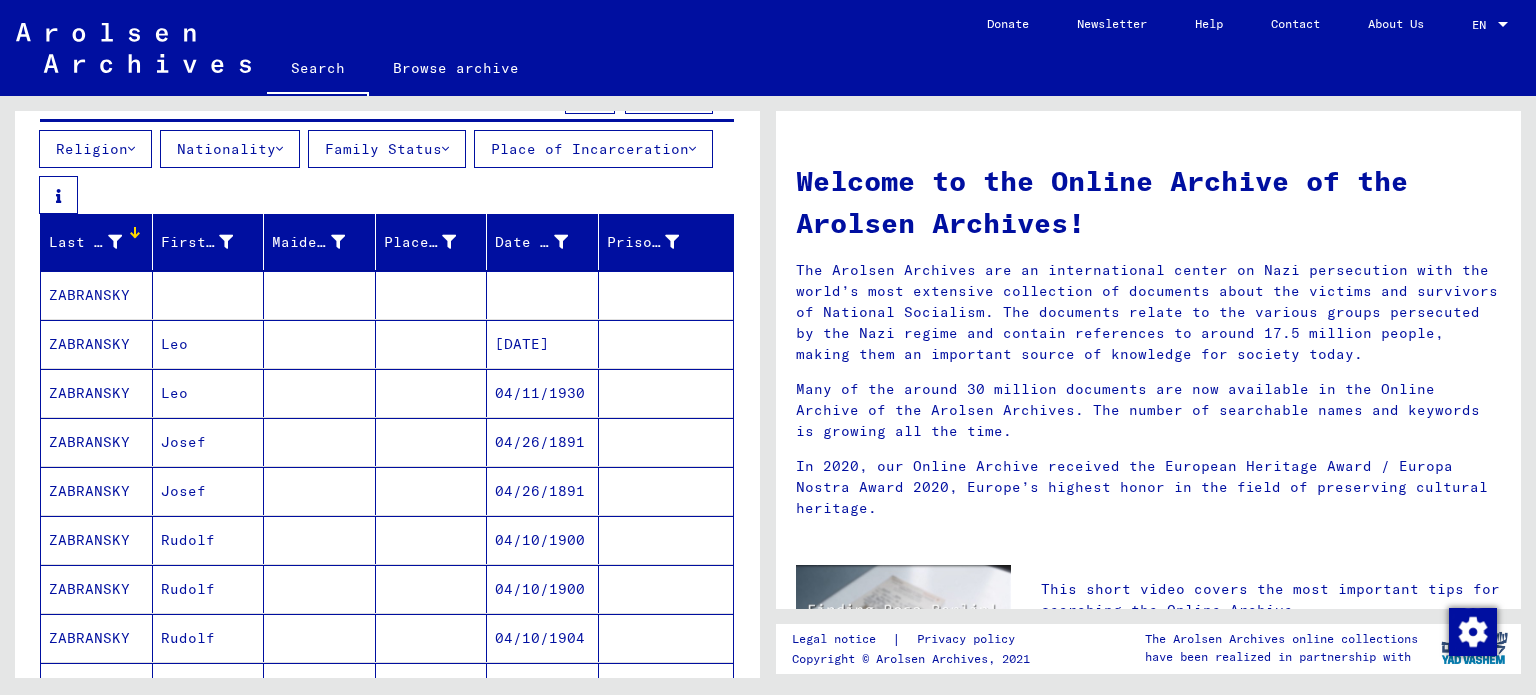 click at bounding box center [666, 687] 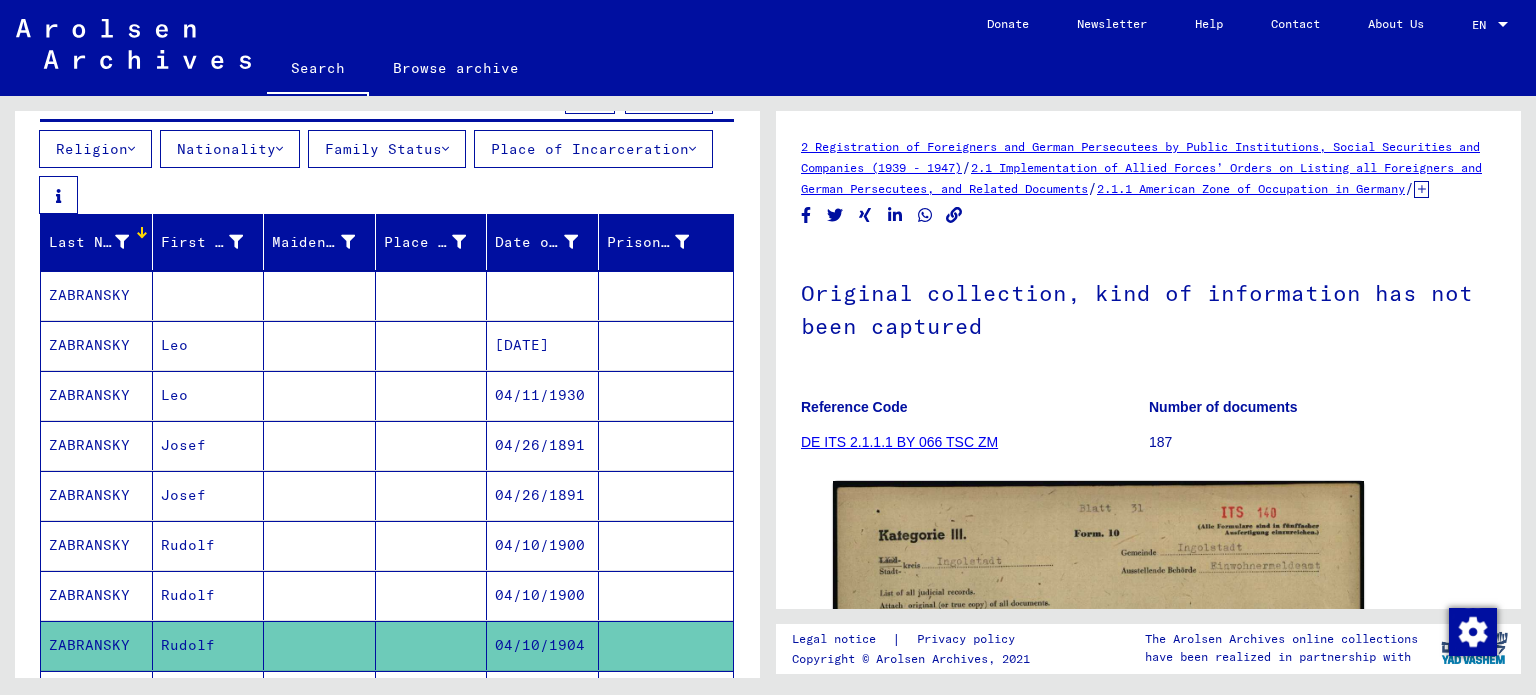 scroll, scrollTop: 0, scrollLeft: 0, axis: both 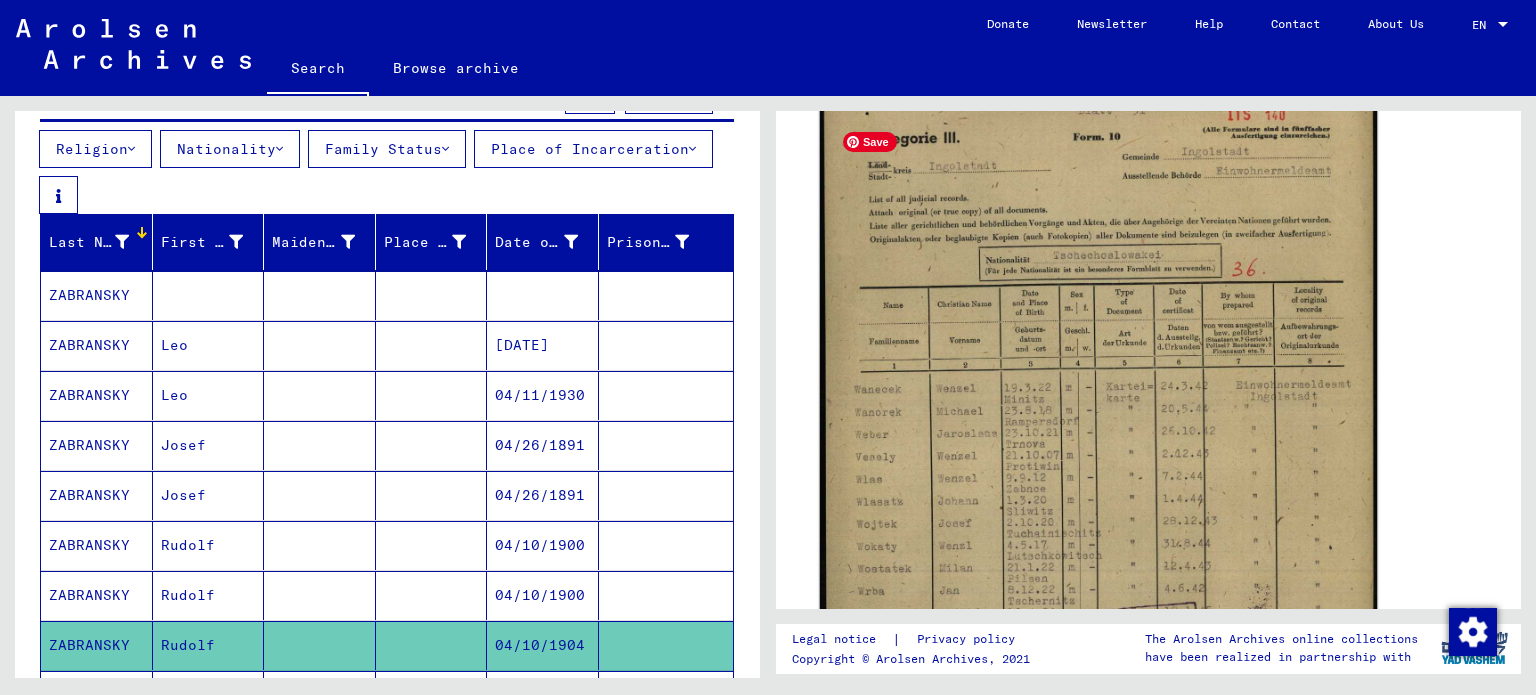 click 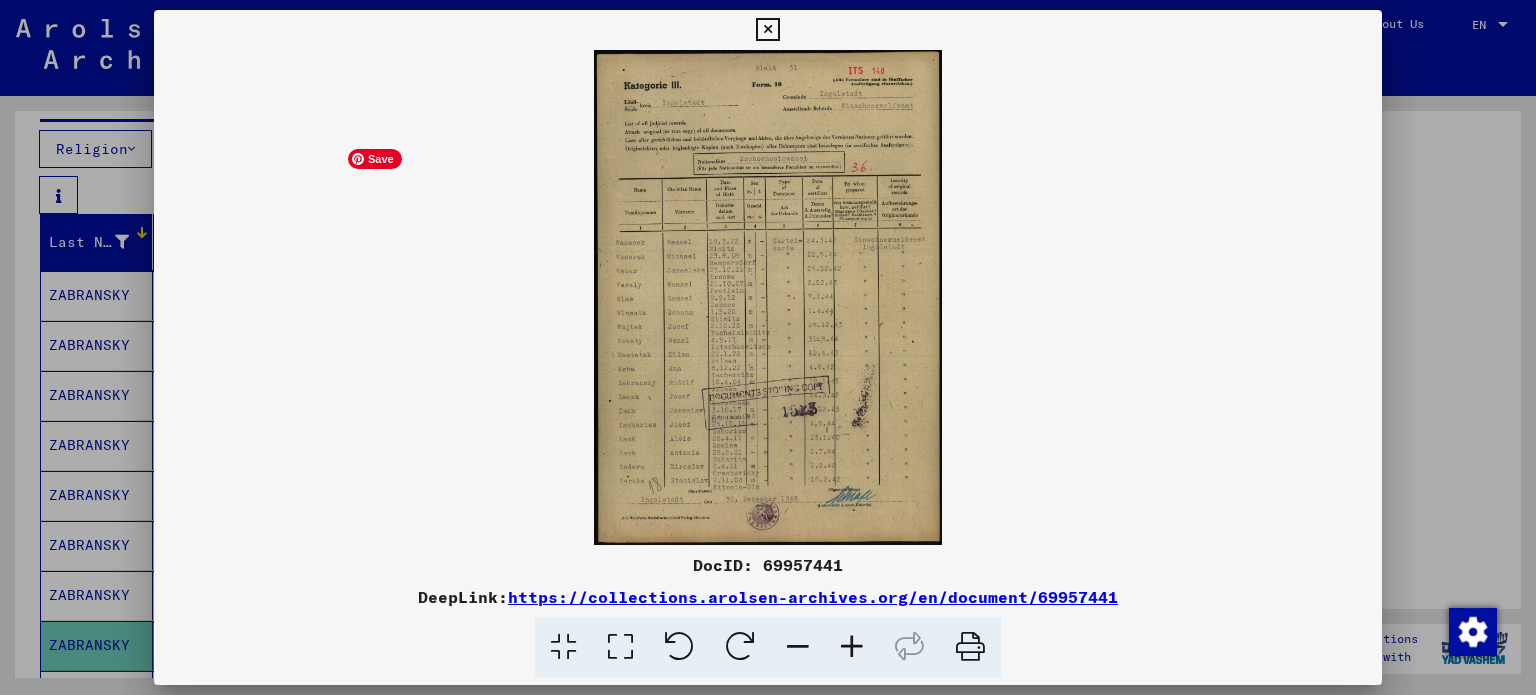 click at bounding box center [768, 297] 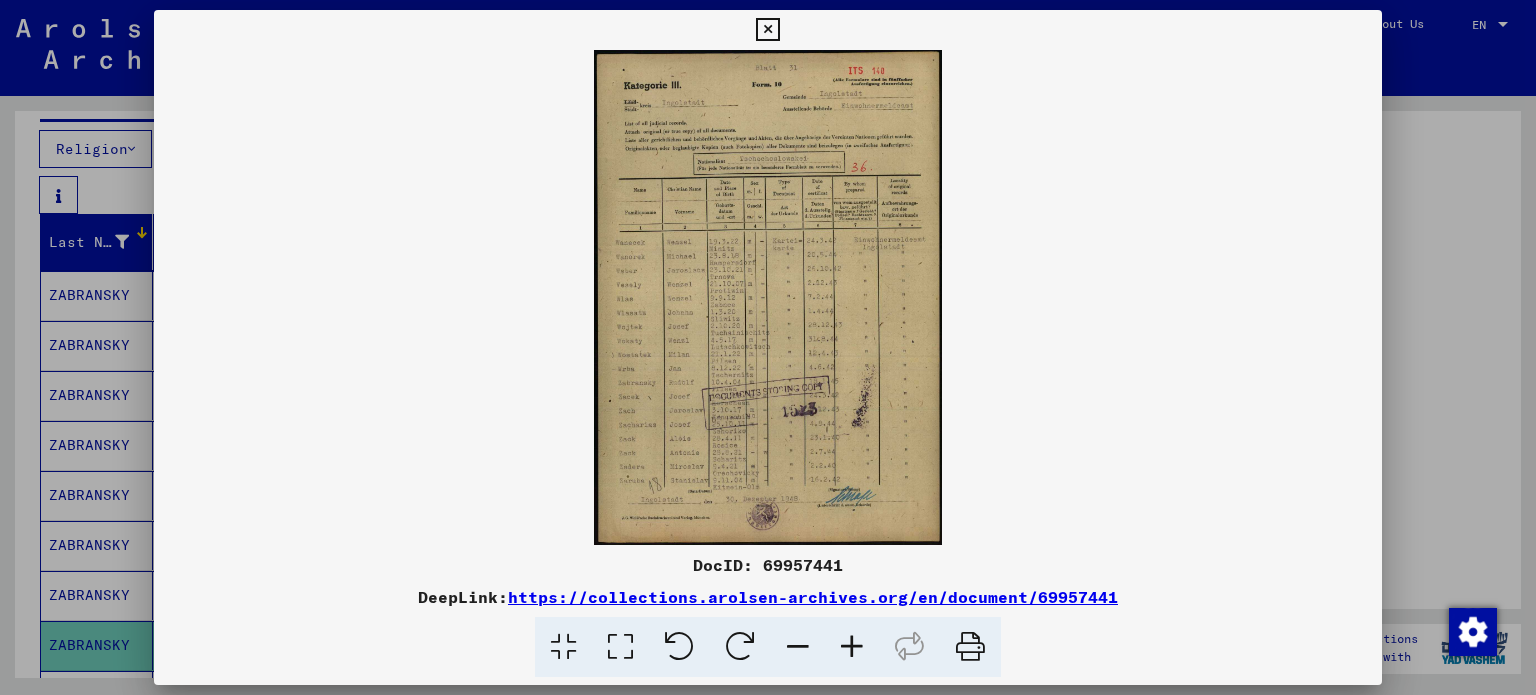 click at bounding box center (852, 647) 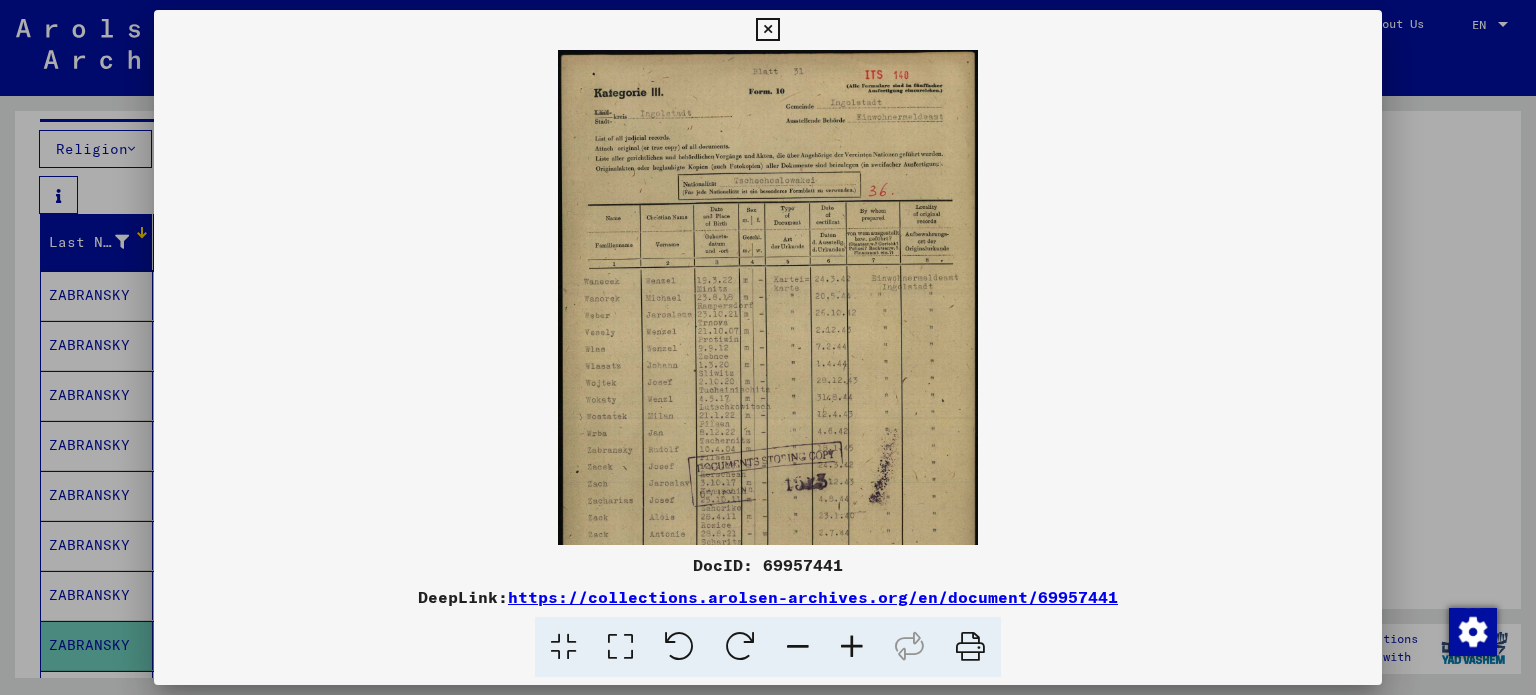 click at bounding box center (852, 647) 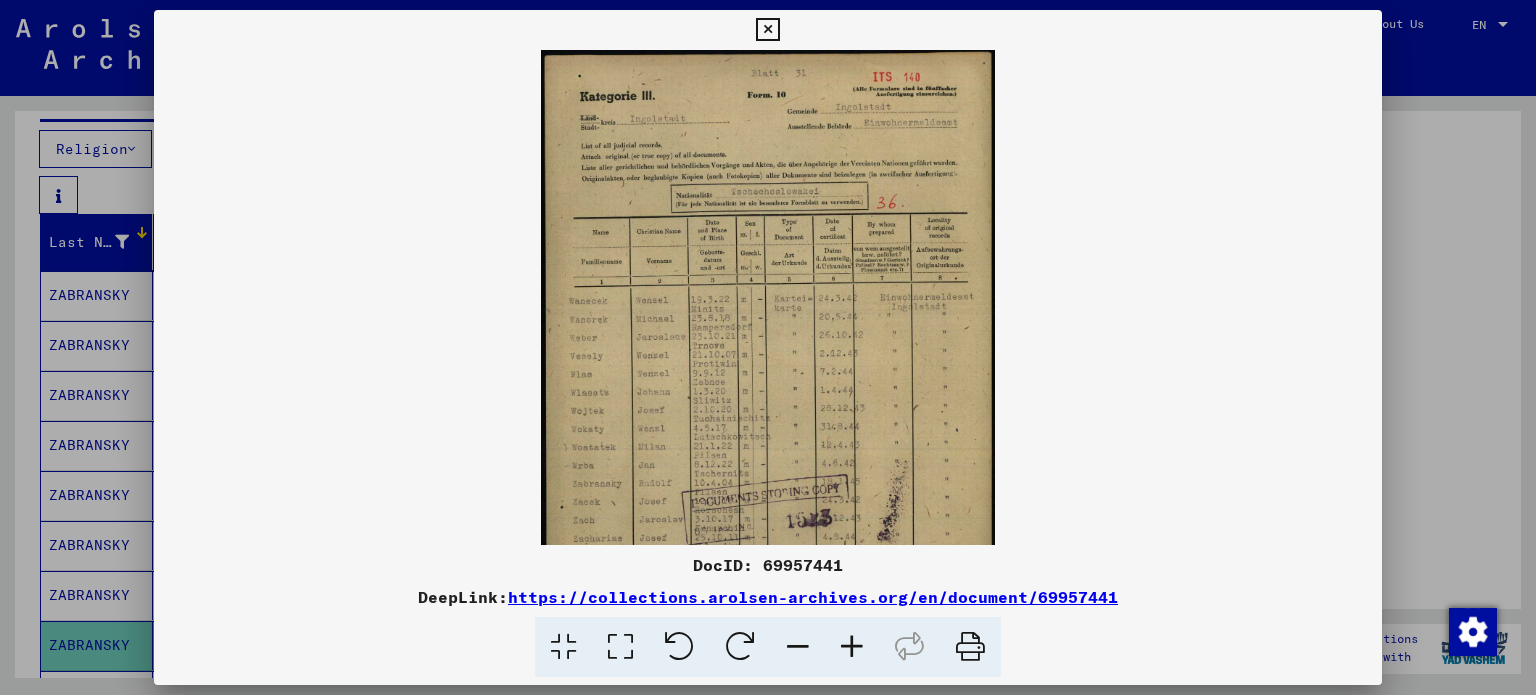 click at bounding box center (852, 647) 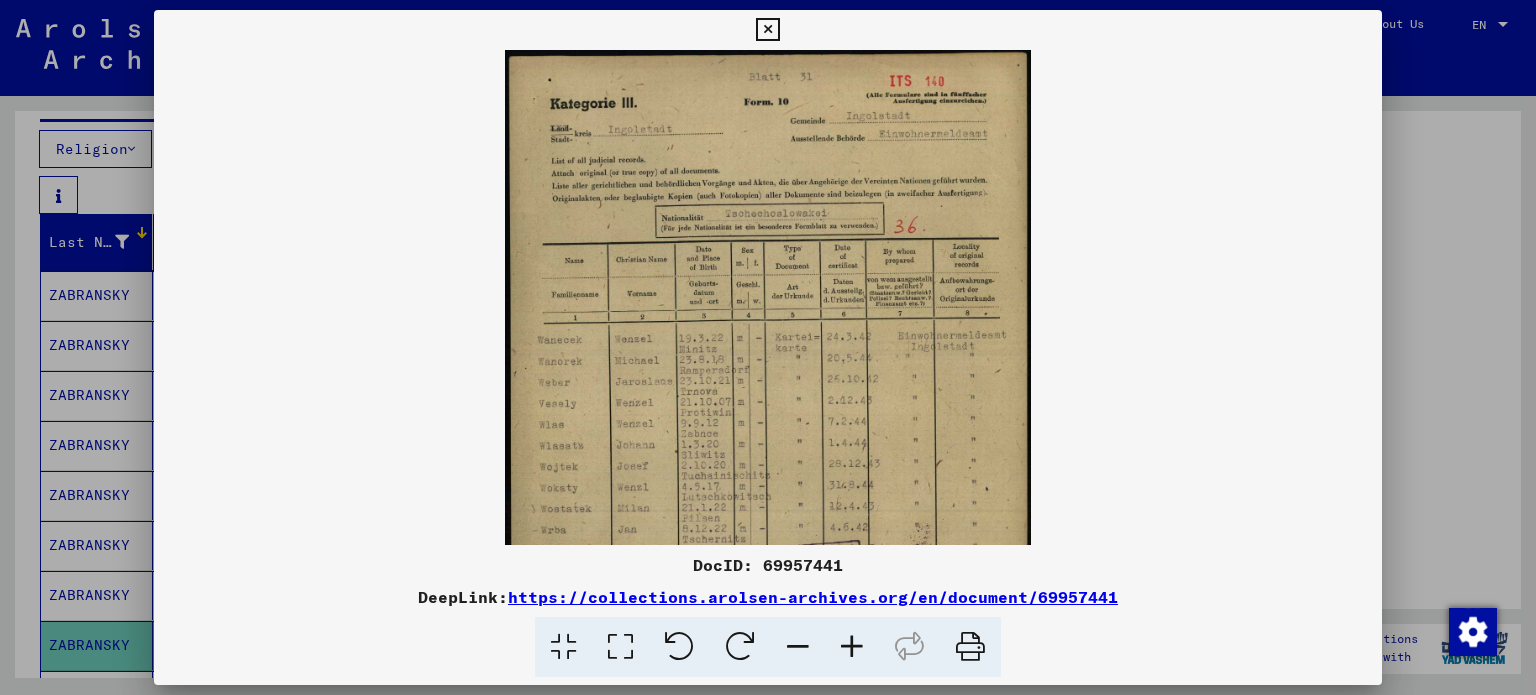 click at bounding box center [852, 647] 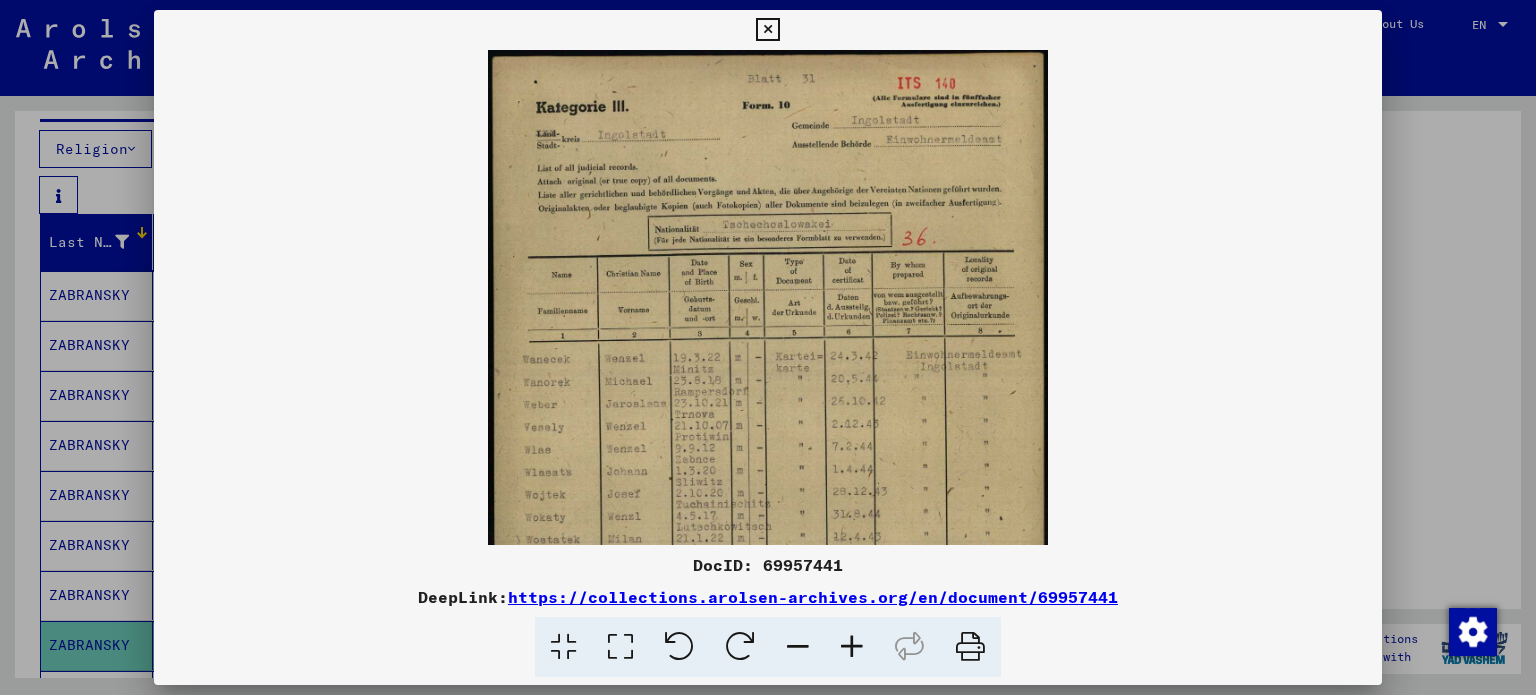 click at bounding box center [852, 647] 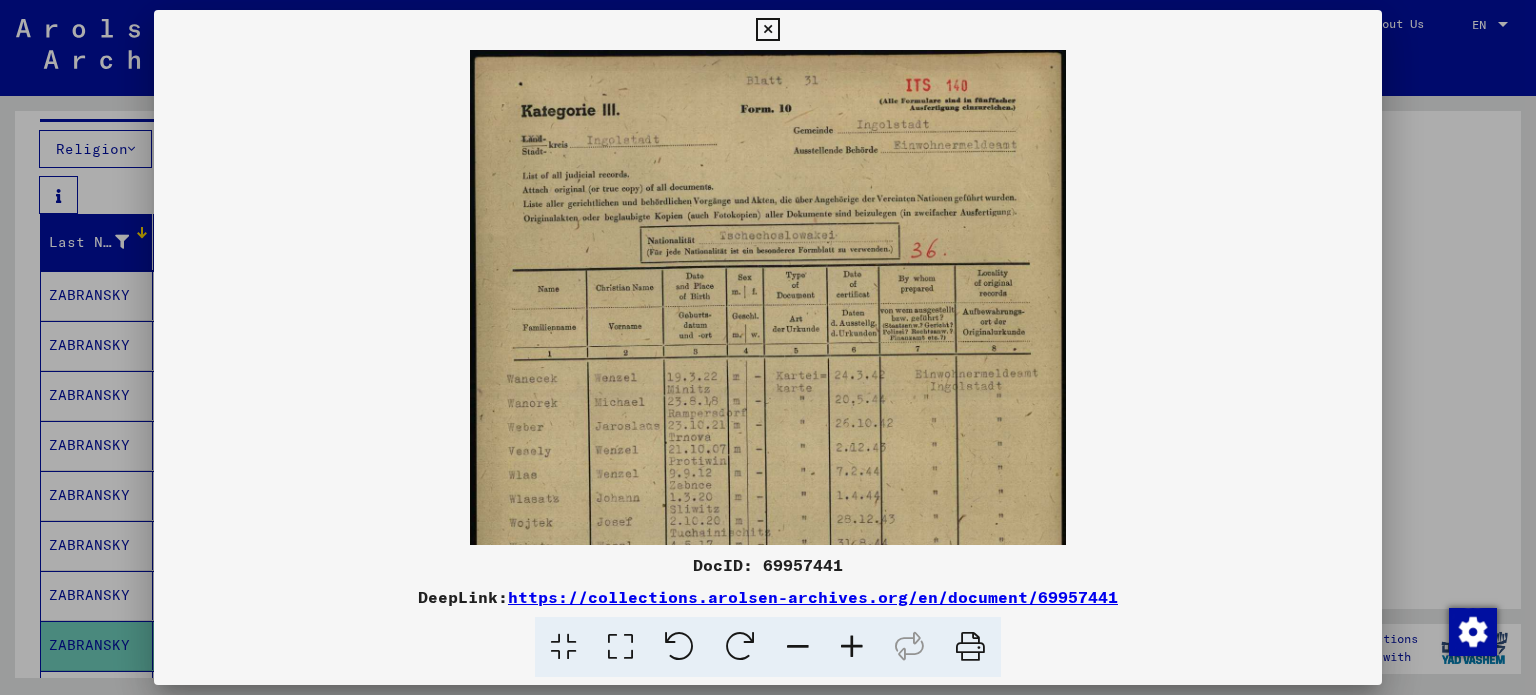 click at bounding box center (852, 647) 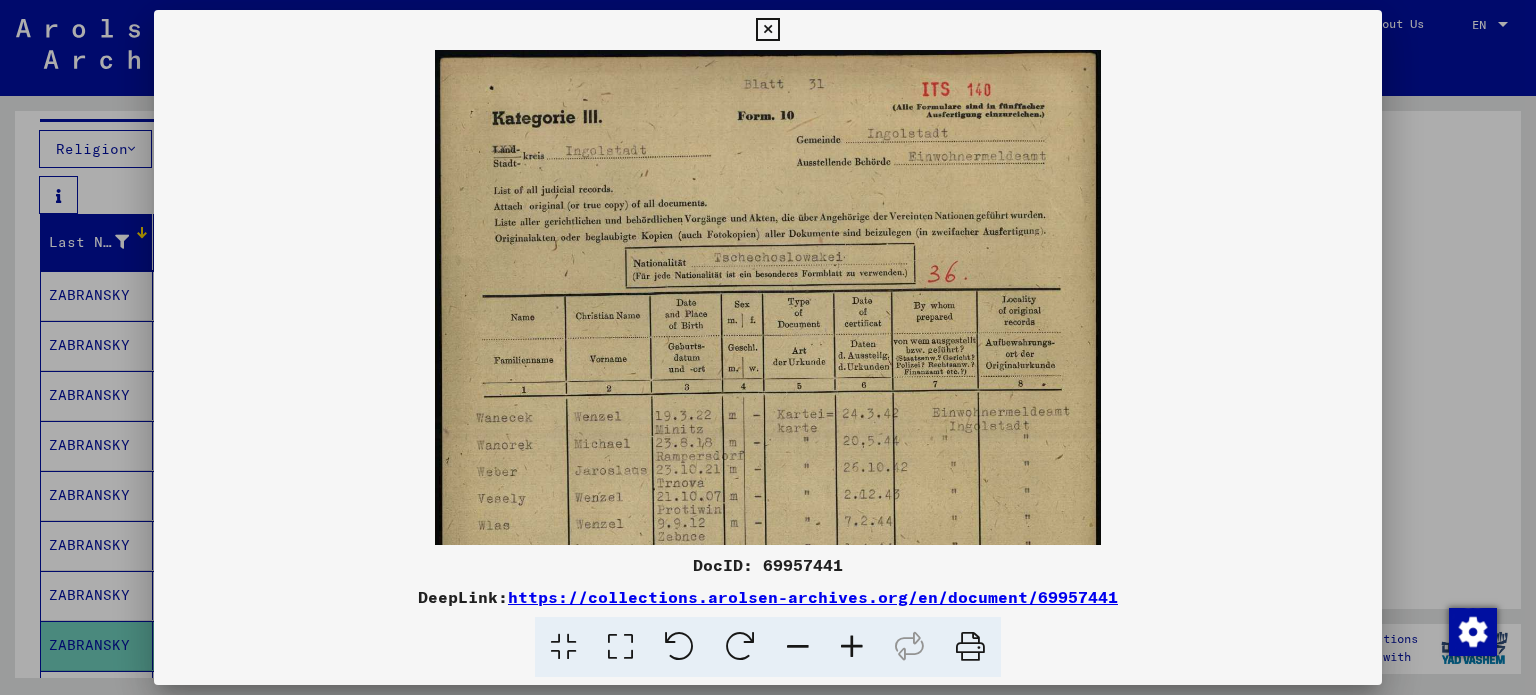click at bounding box center [852, 647] 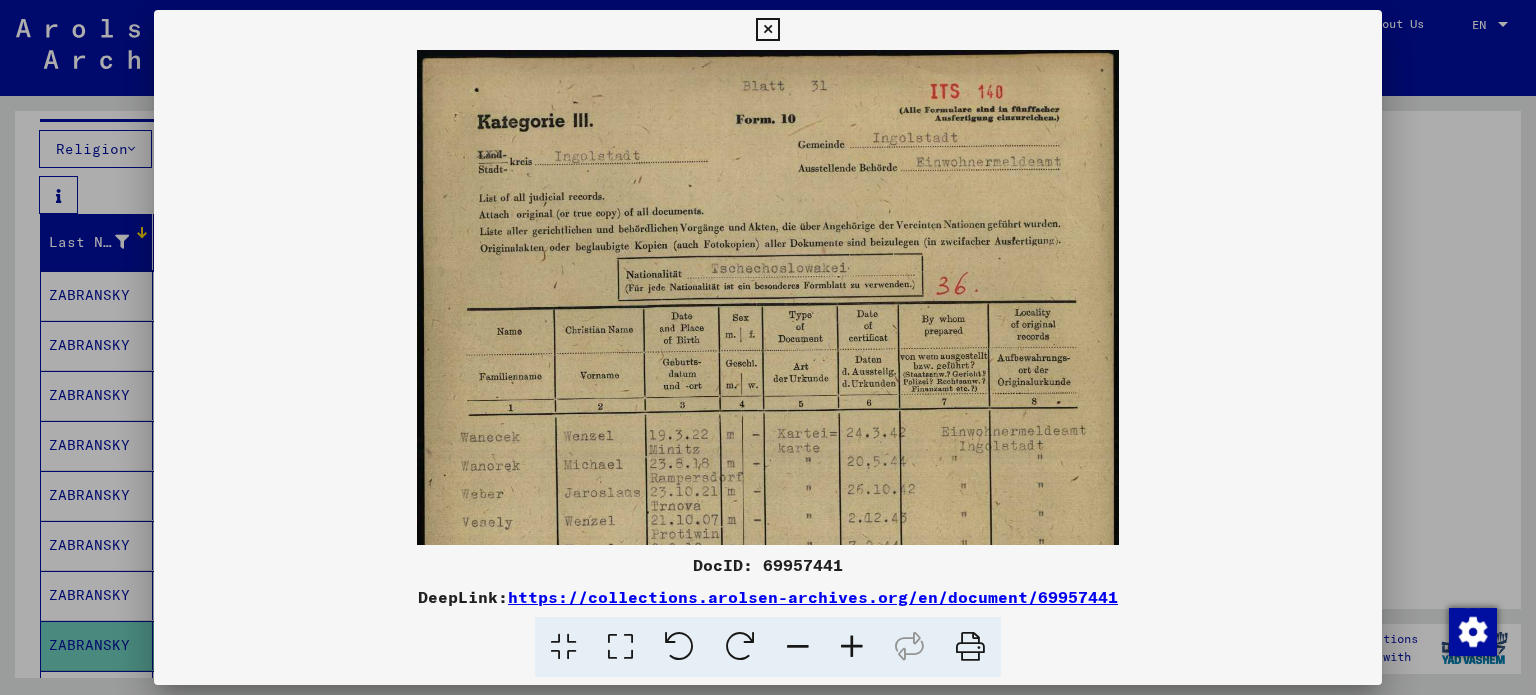 click at bounding box center (852, 647) 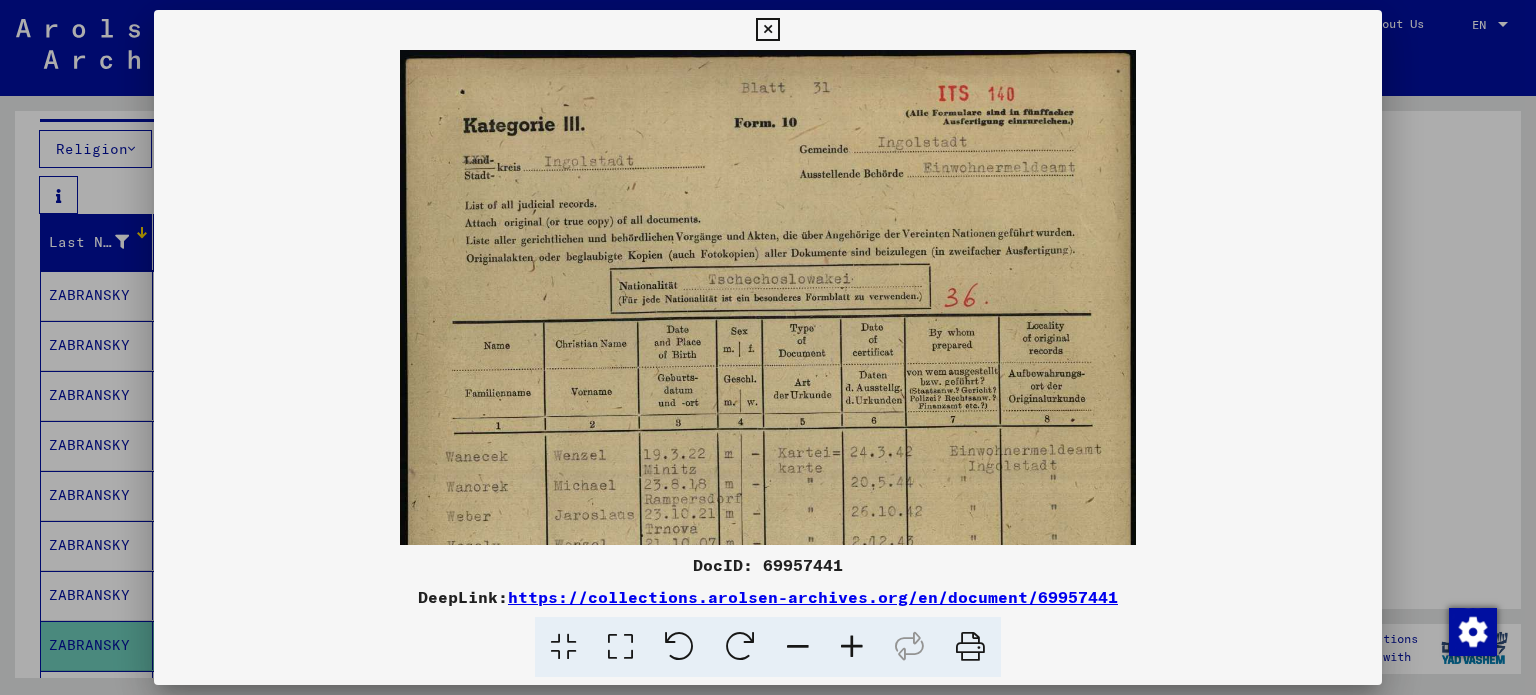 click at bounding box center [852, 647] 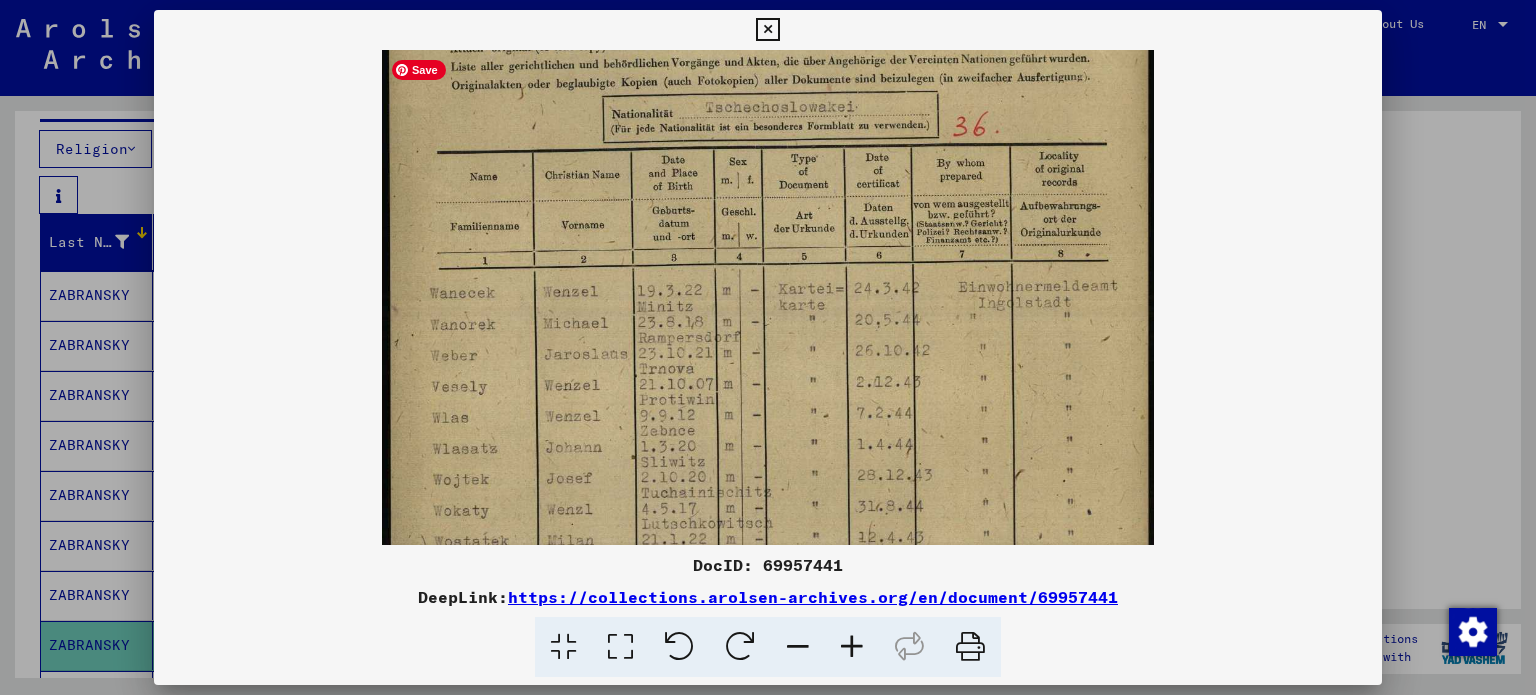 scroll, scrollTop: 187, scrollLeft: 0, axis: vertical 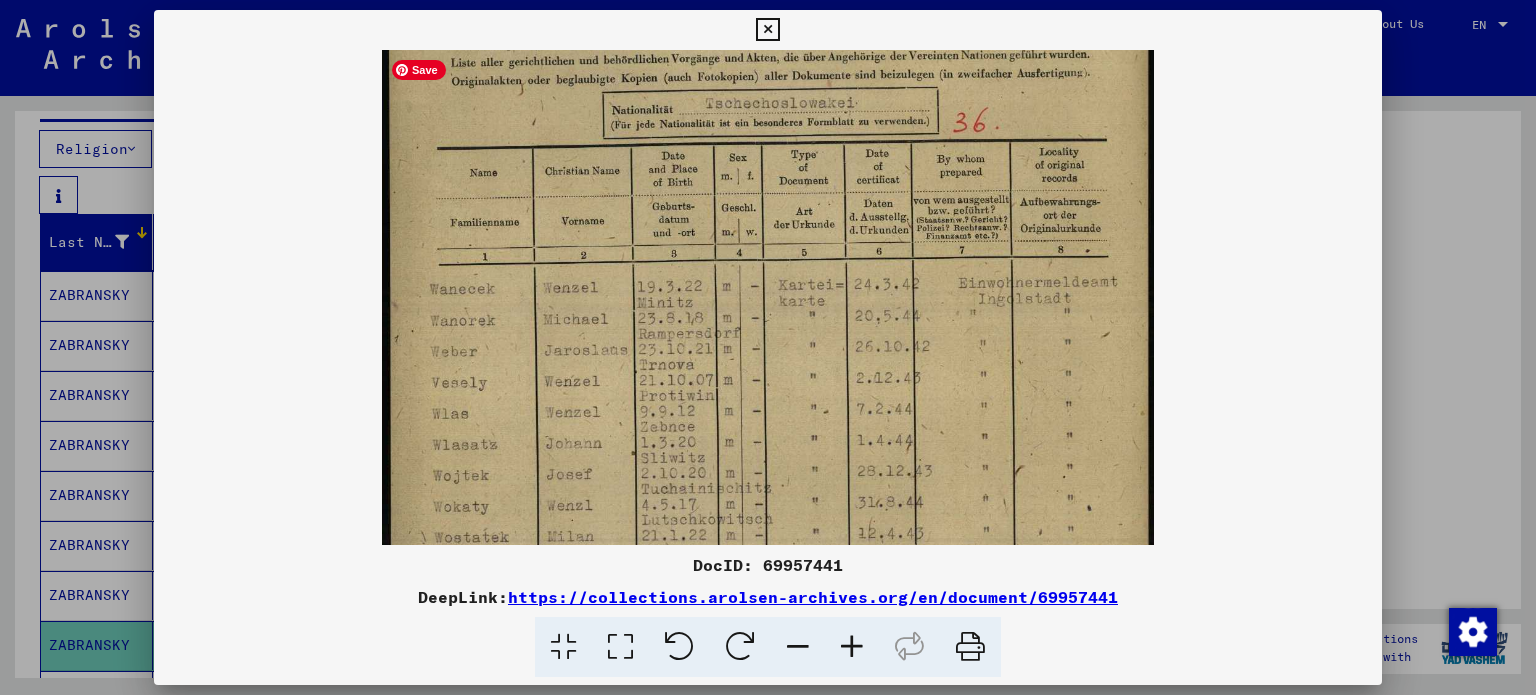 drag, startPoint x: 1131, startPoint y: 328, endPoint x: 1129, endPoint y: 145, distance: 183.01093 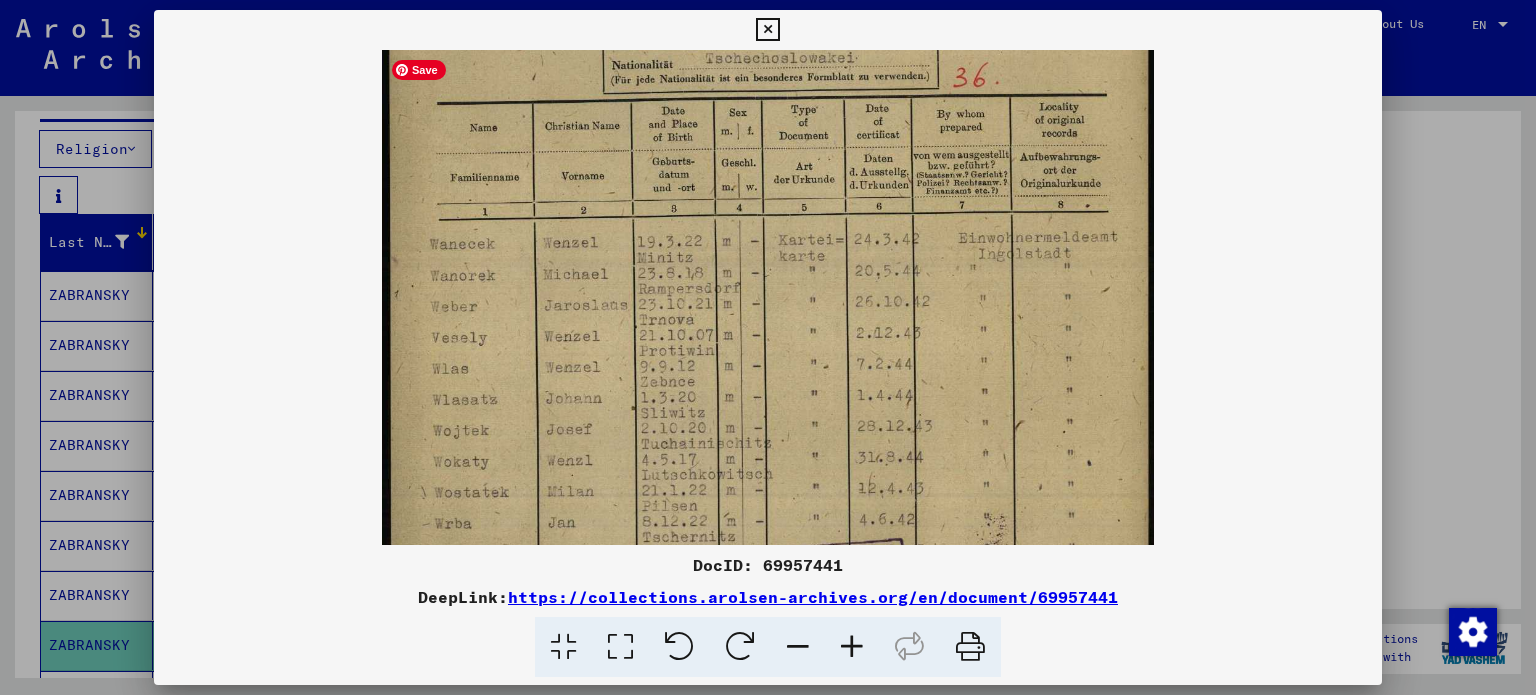 scroll, scrollTop: 235, scrollLeft: 0, axis: vertical 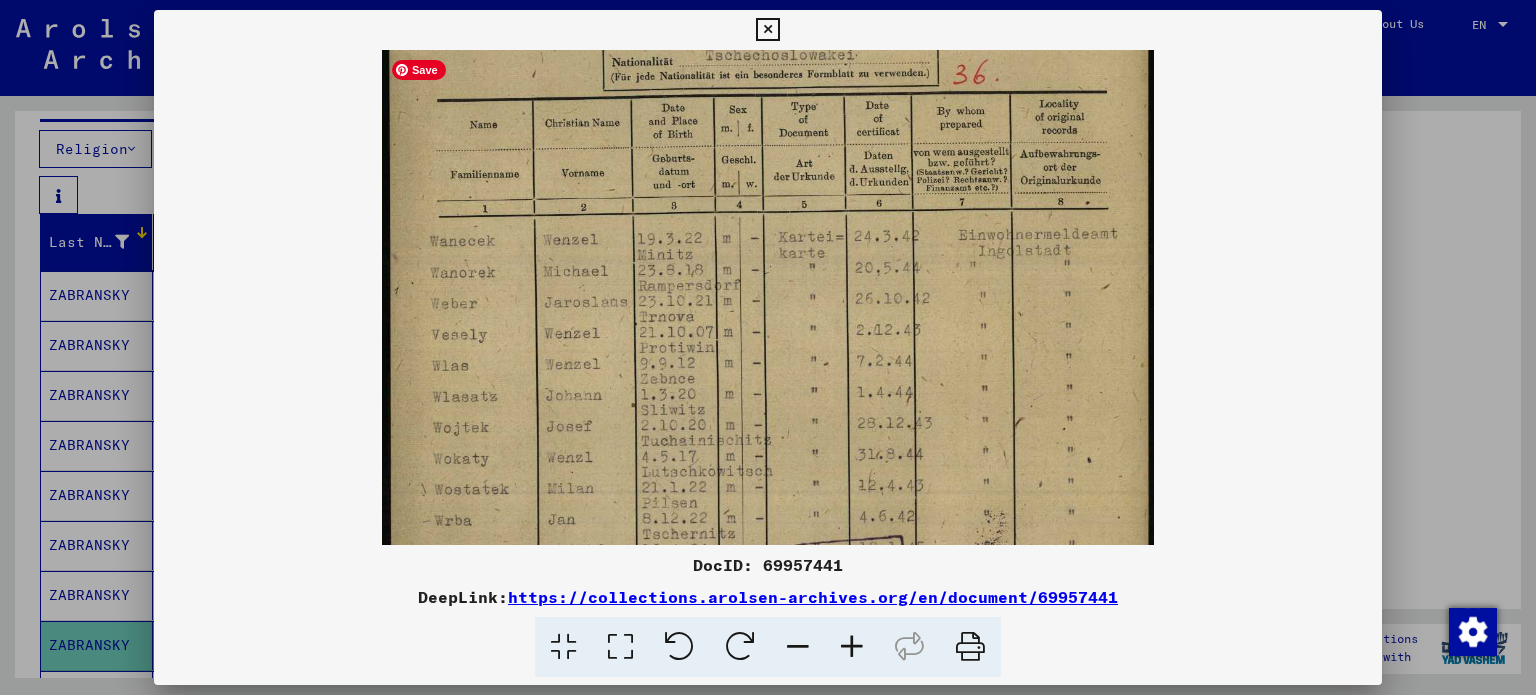 drag, startPoint x: 964, startPoint y: 373, endPoint x: 972, endPoint y: 302, distance: 71.44928 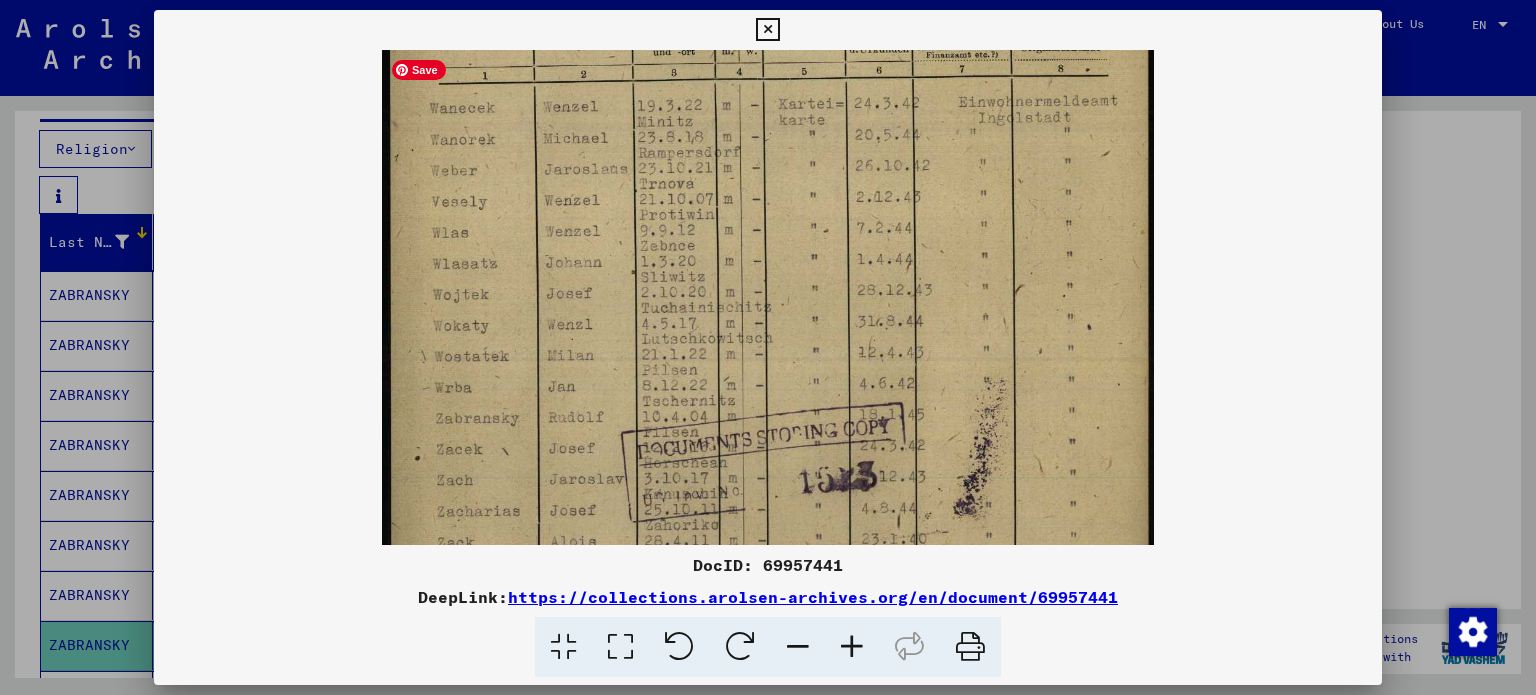 scroll, scrollTop: 370, scrollLeft: 0, axis: vertical 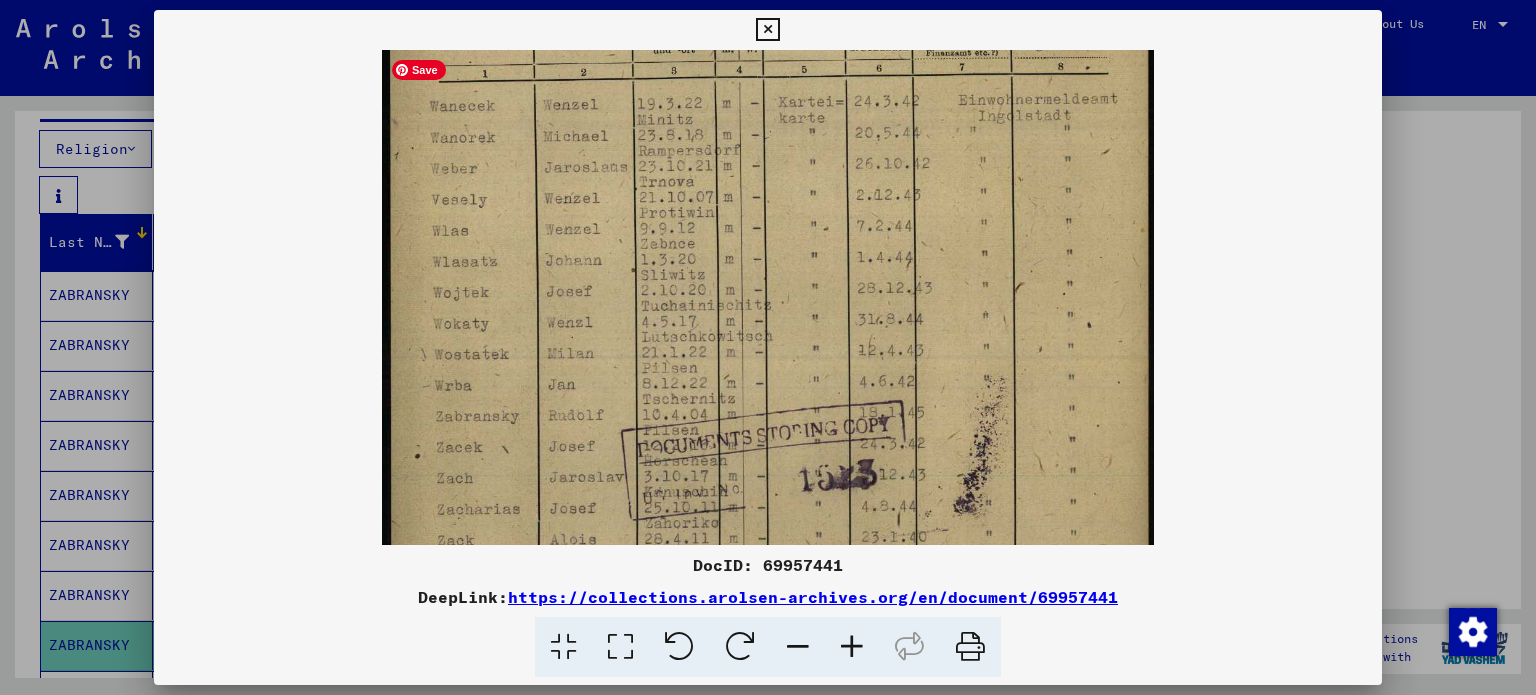 drag, startPoint x: 937, startPoint y: 407, endPoint x: 942, endPoint y: 301, distance: 106.11786 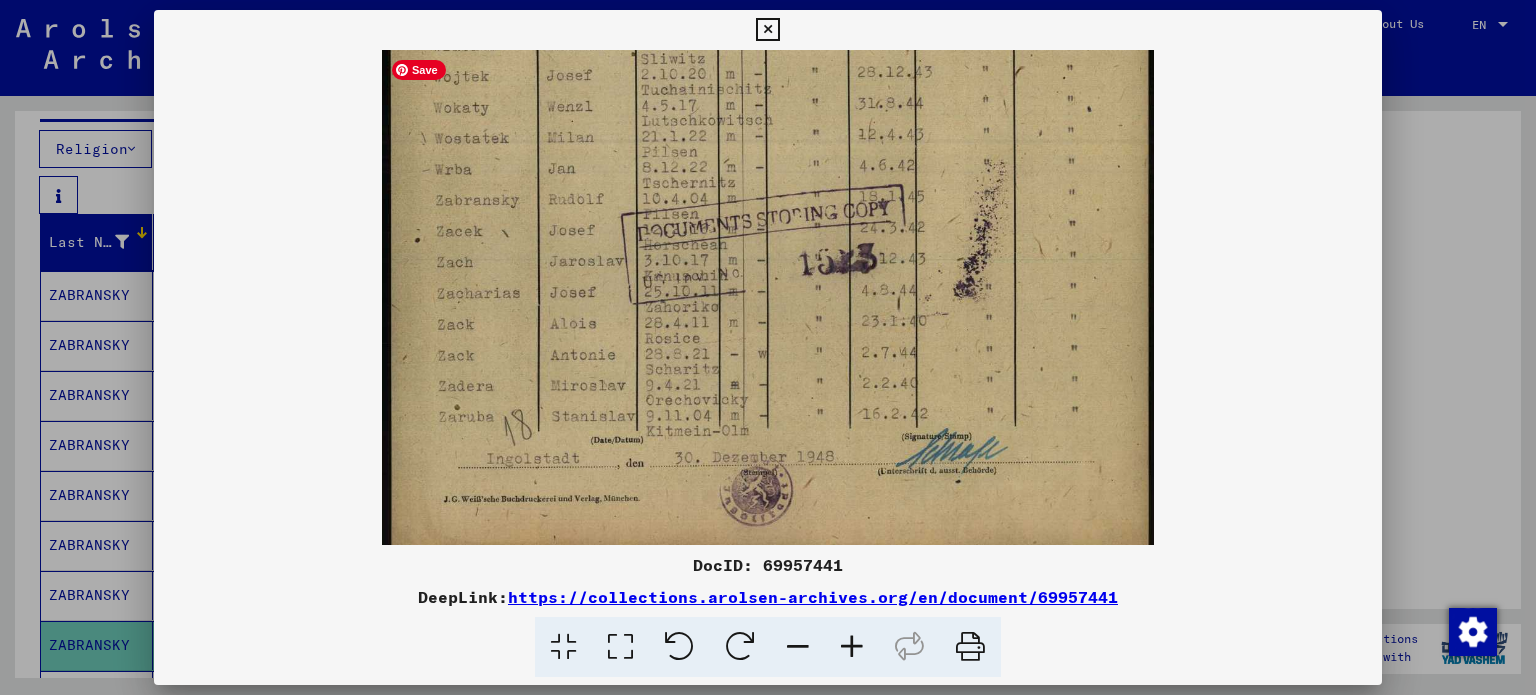 scroll, scrollTop: 590, scrollLeft: 0, axis: vertical 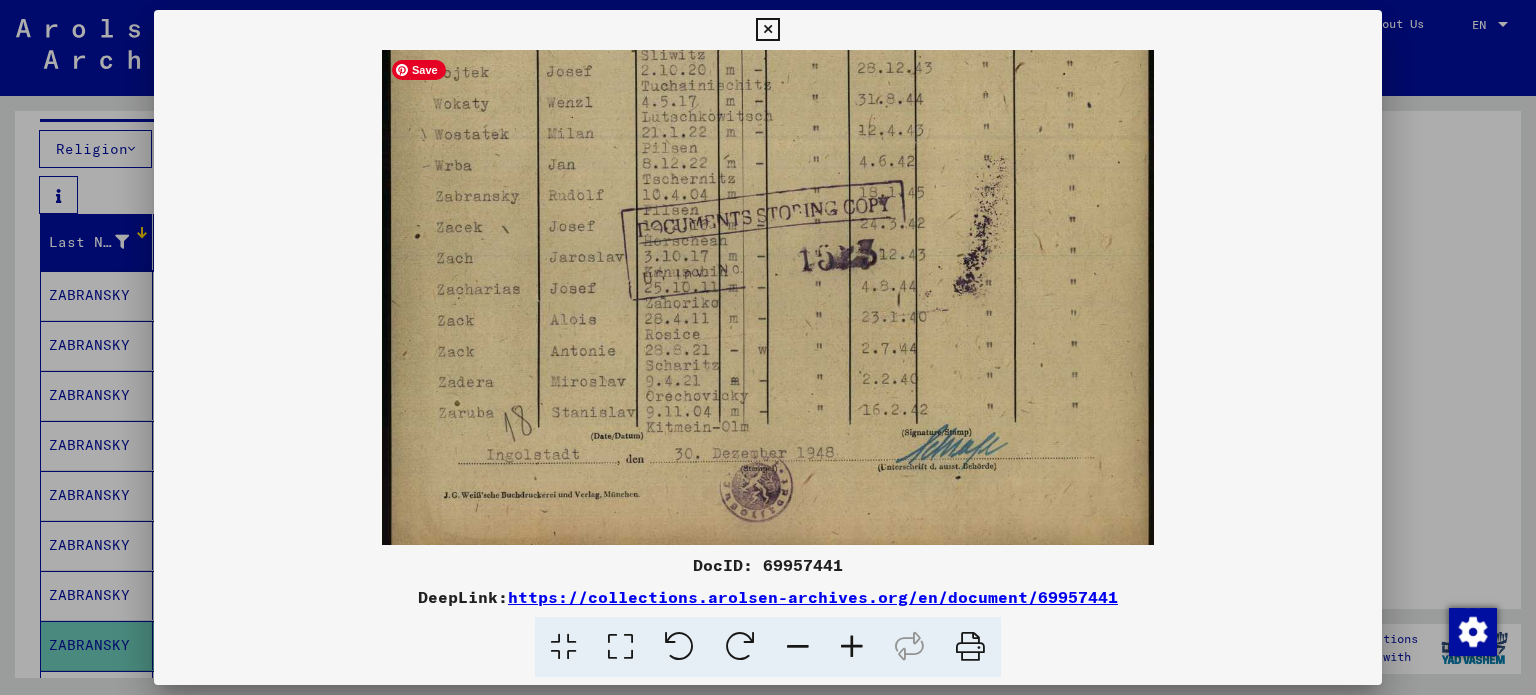 drag, startPoint x: 904, startPoint y: 450, endPoint x: 920, endPoint y: 233, distance: 217.58907 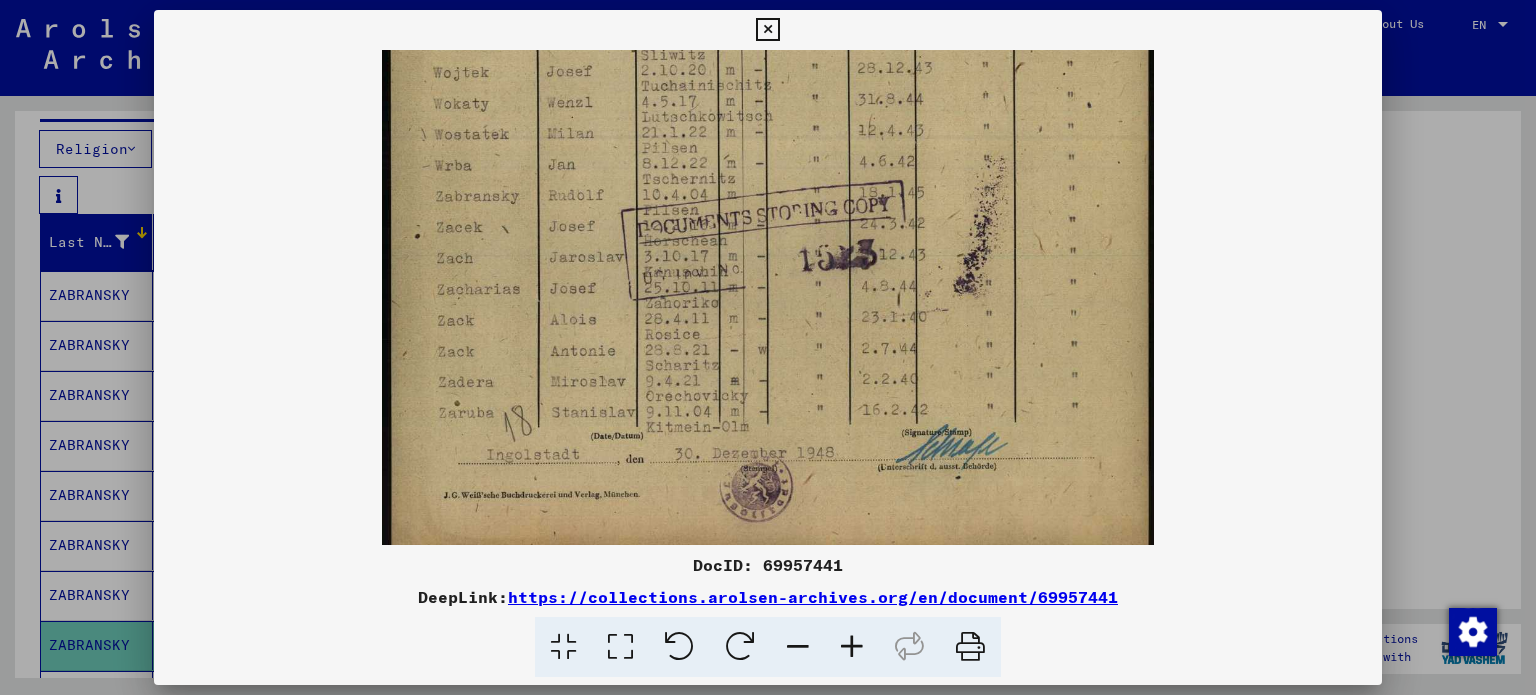 click at bounding box center [768, 347] 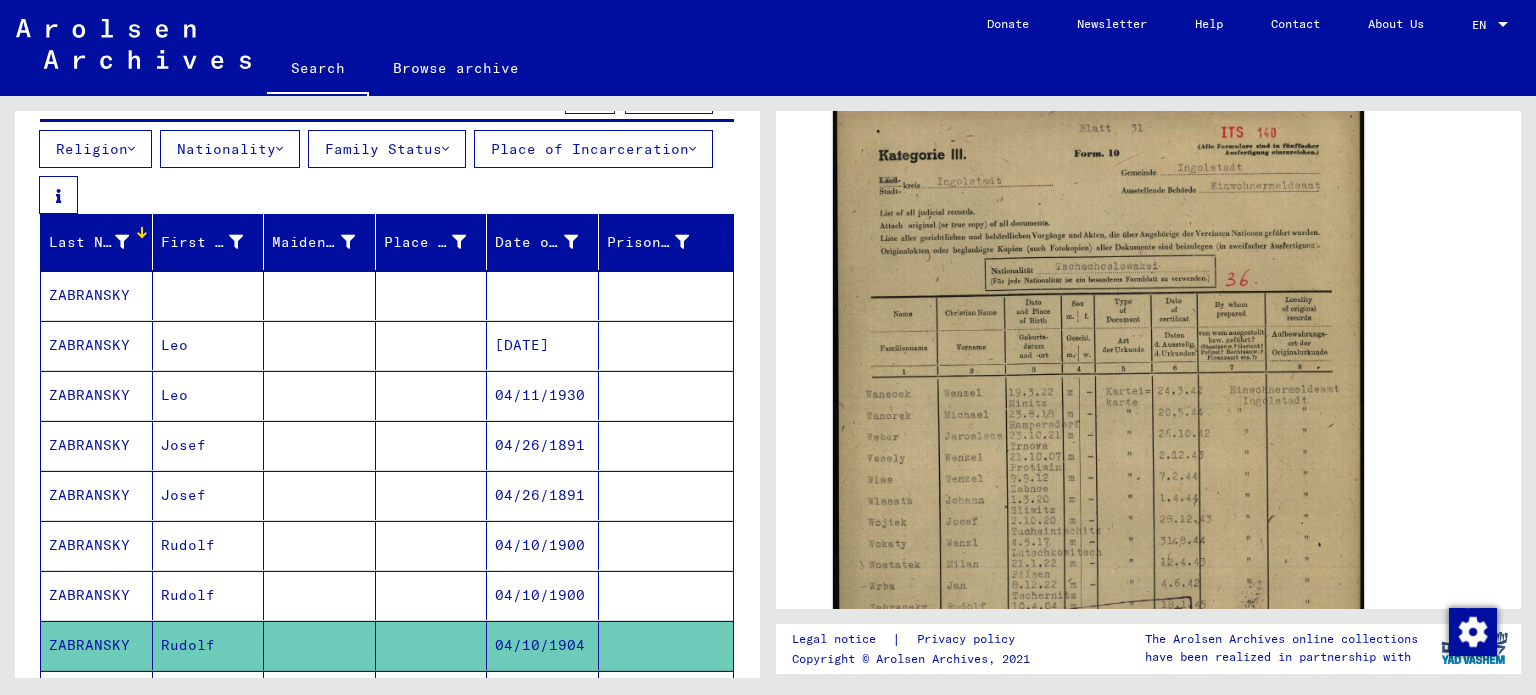 click at bounding box center [320, 645] 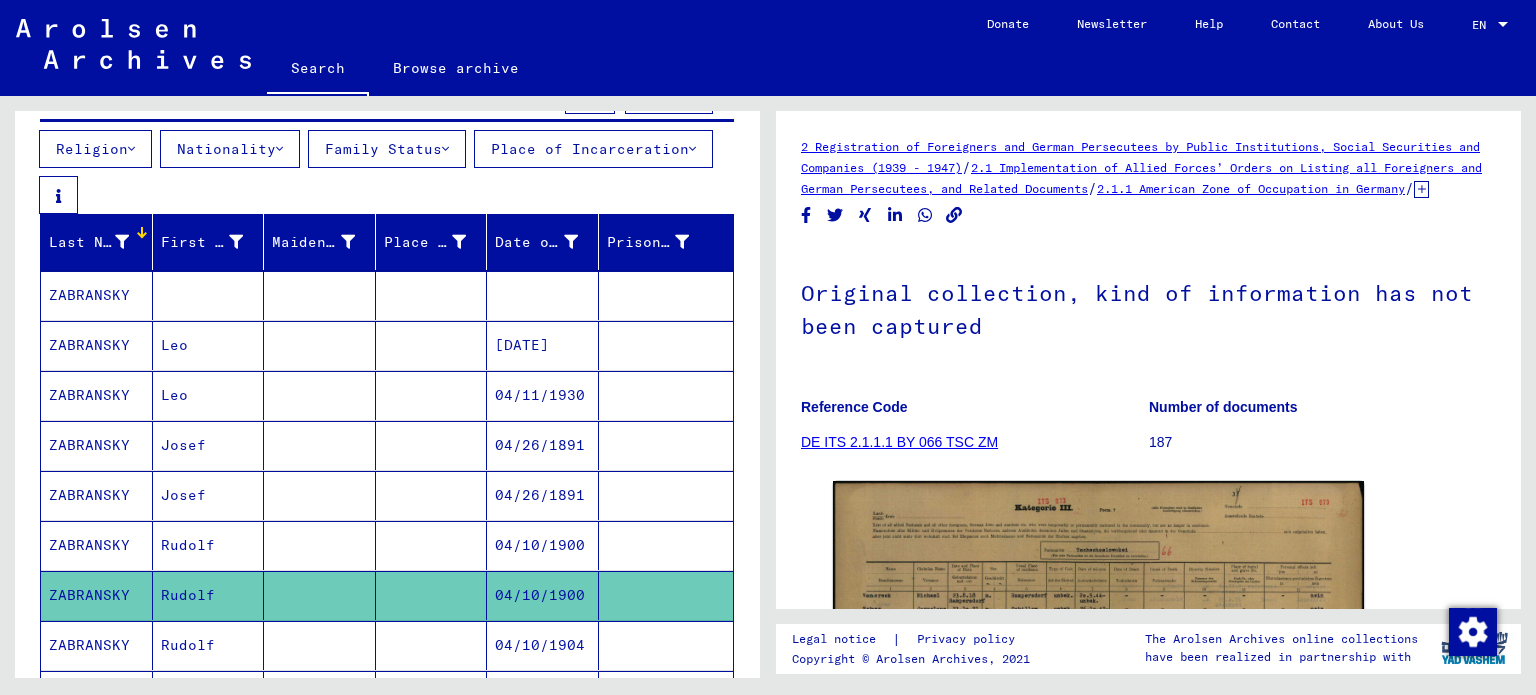 scroll, scrollTop: 0, scrollLeft: 0, axis: both 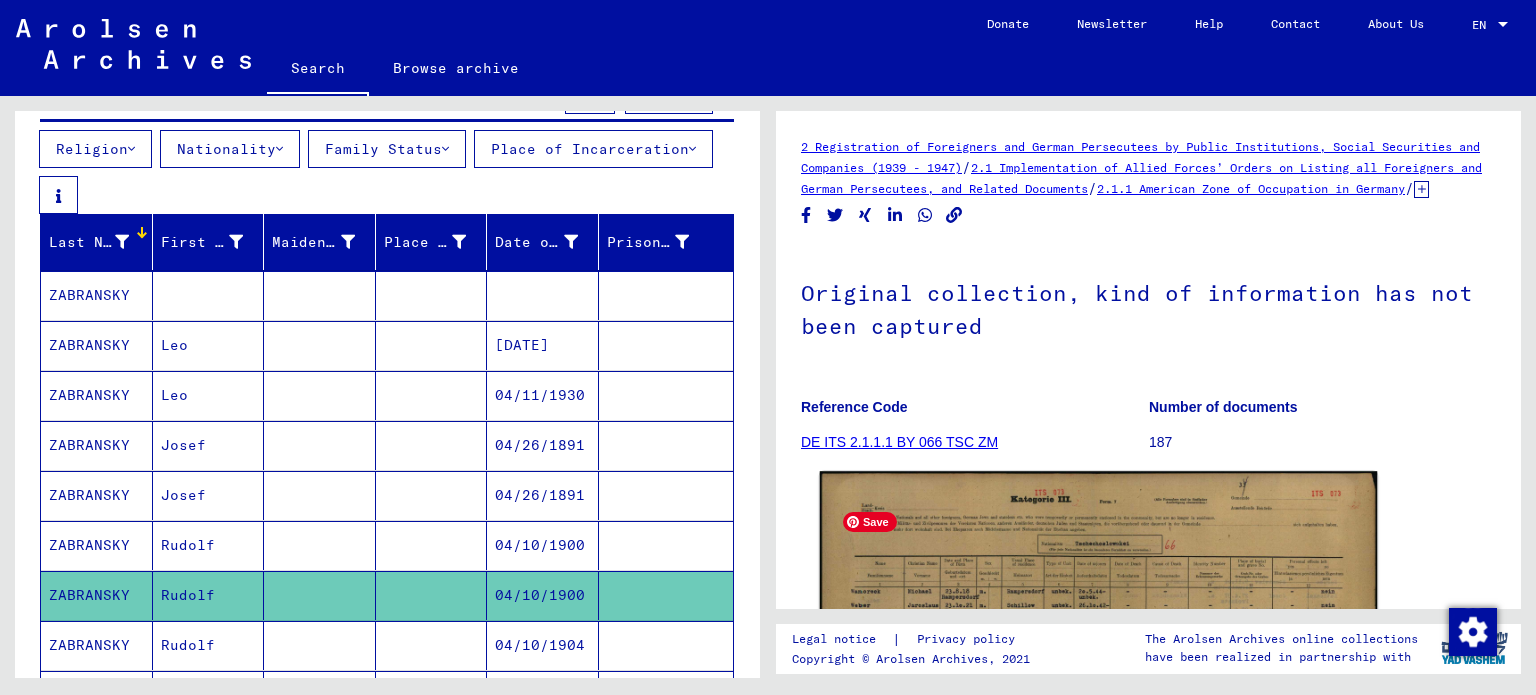 click 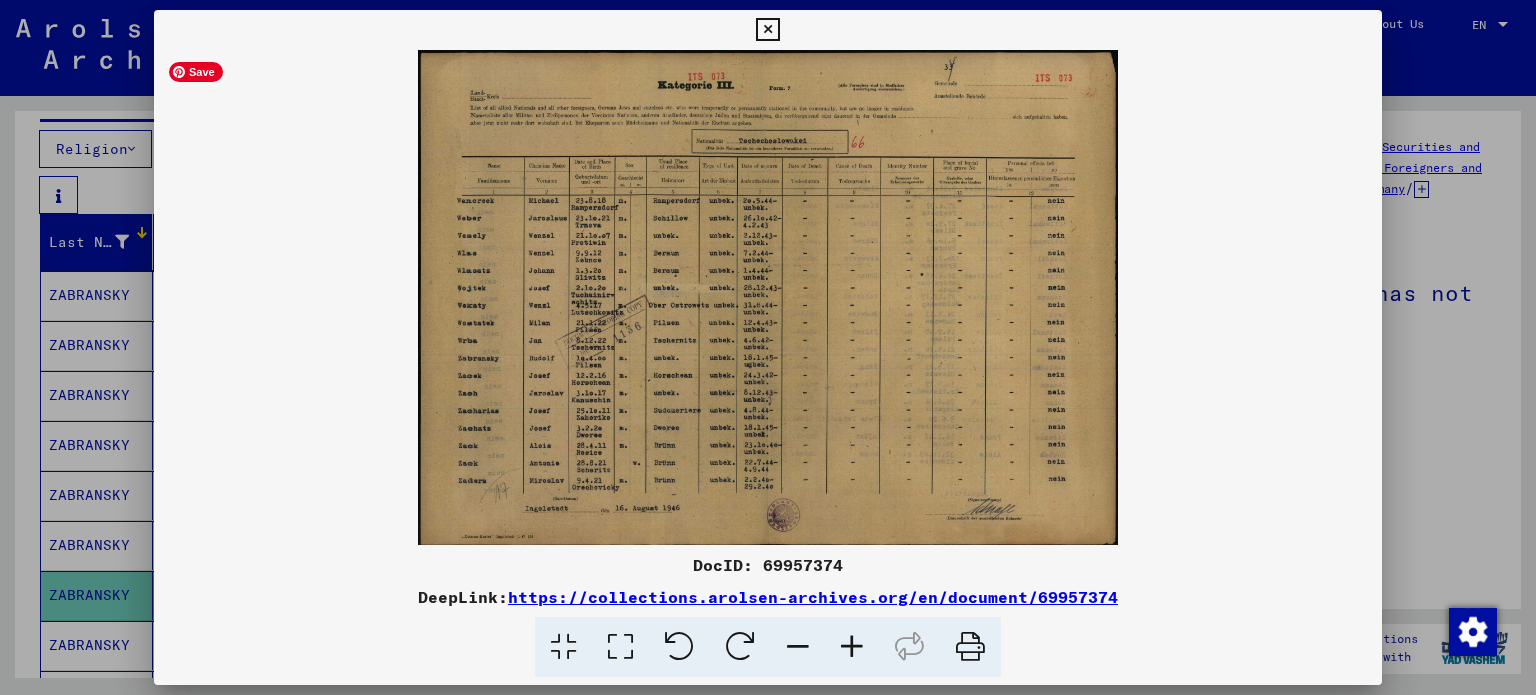 click at bounding box center [768, 297] 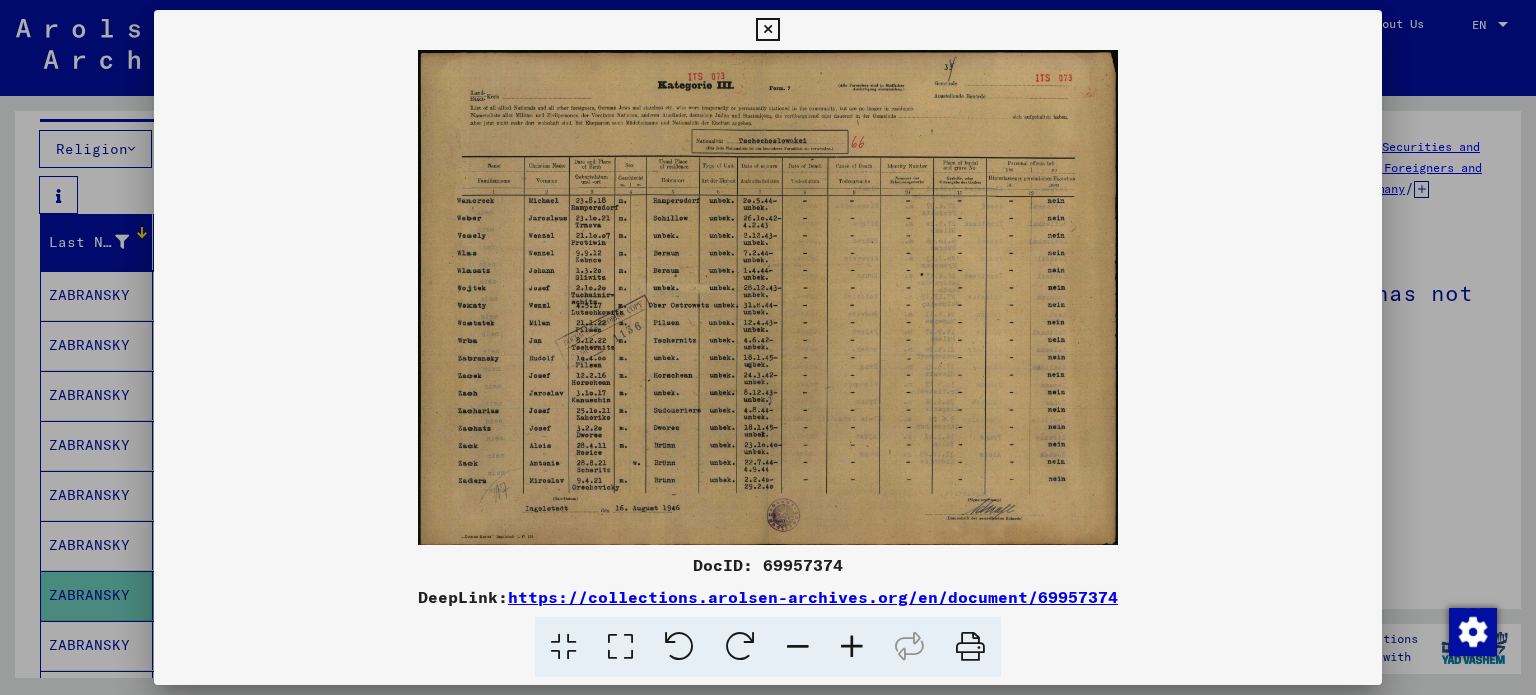 click at bounding box center [852, 647] 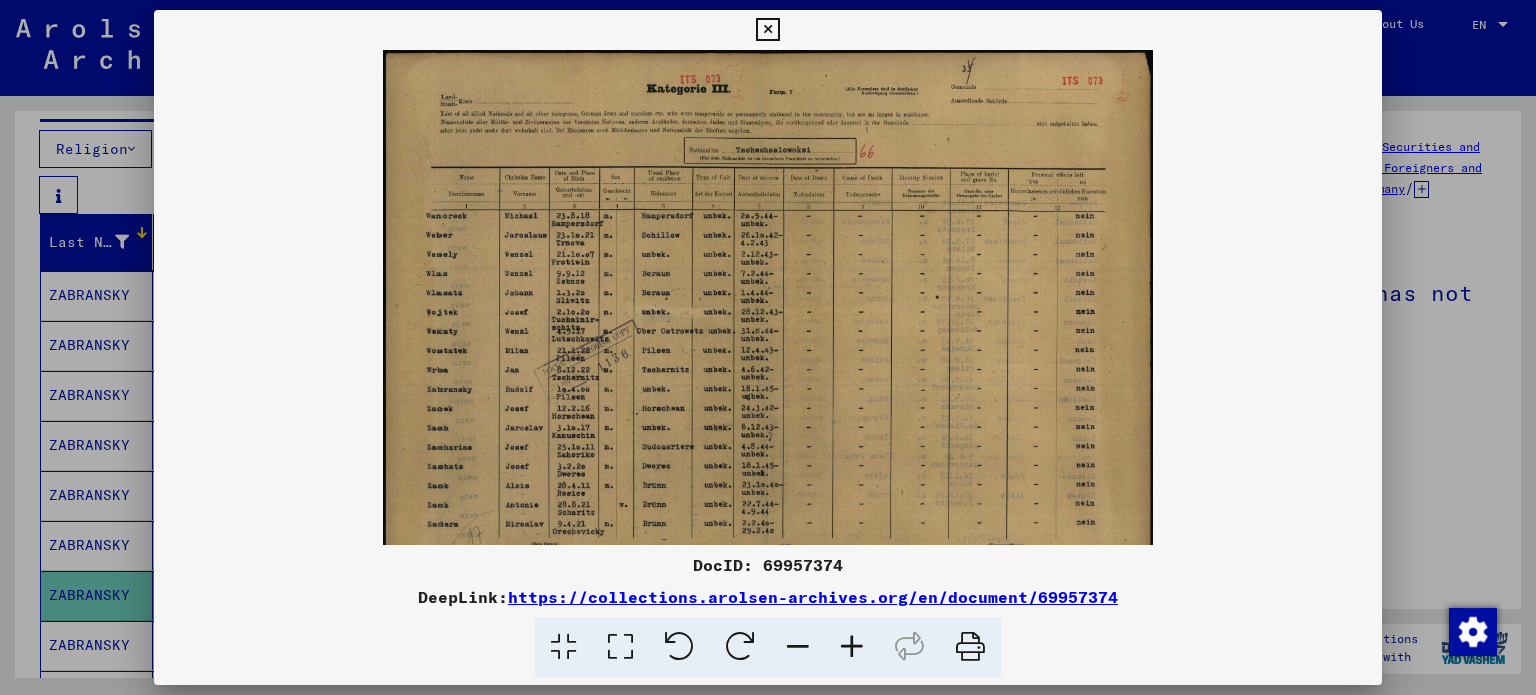 click at bounding box center [852, 647] 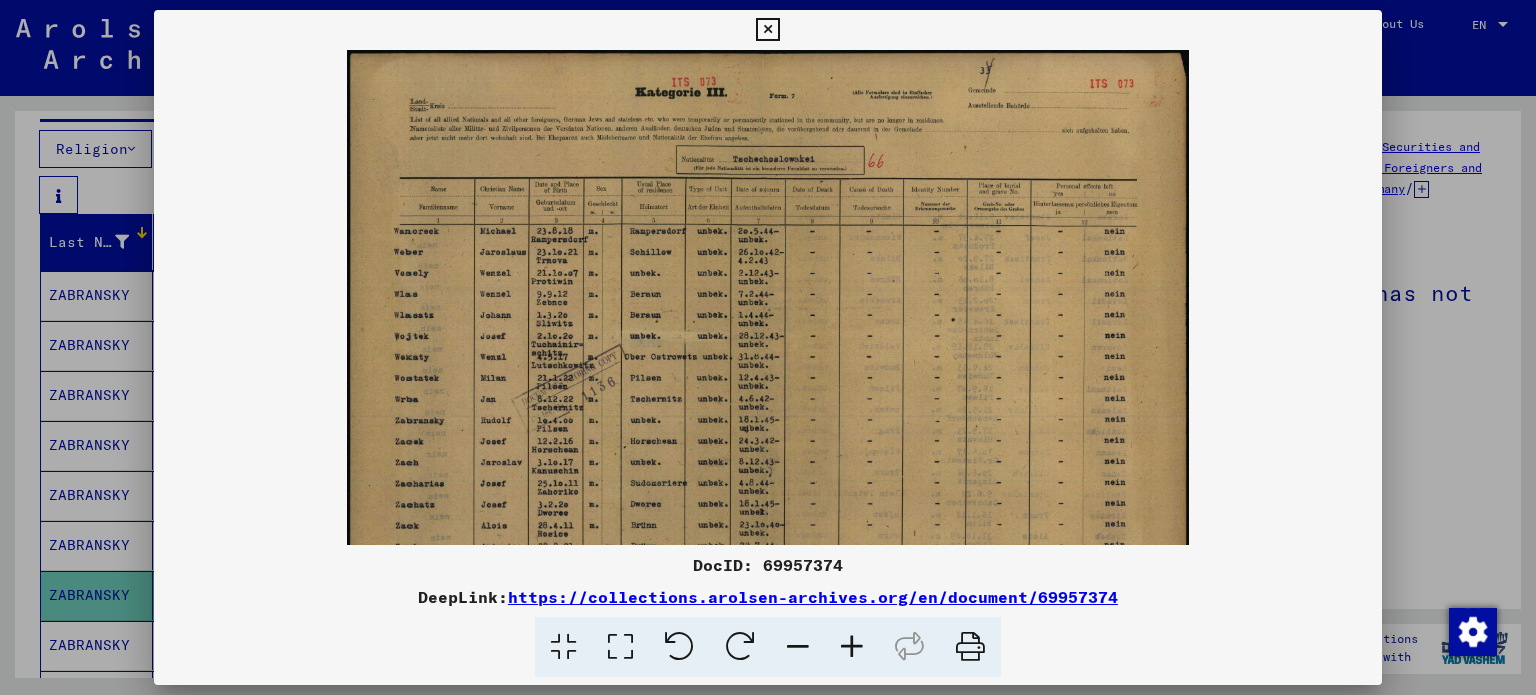 click at bounding box center (852, 647) 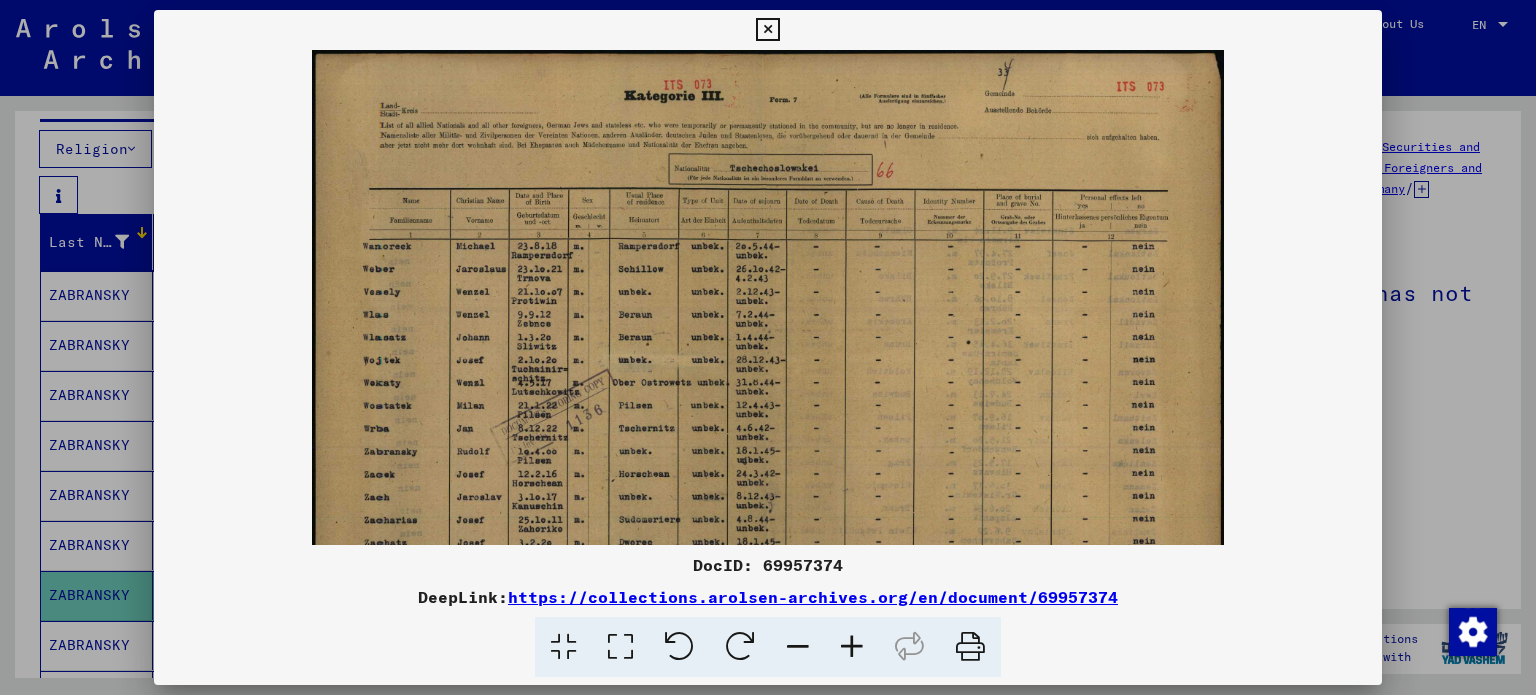 click at bounding box center (852, 647) 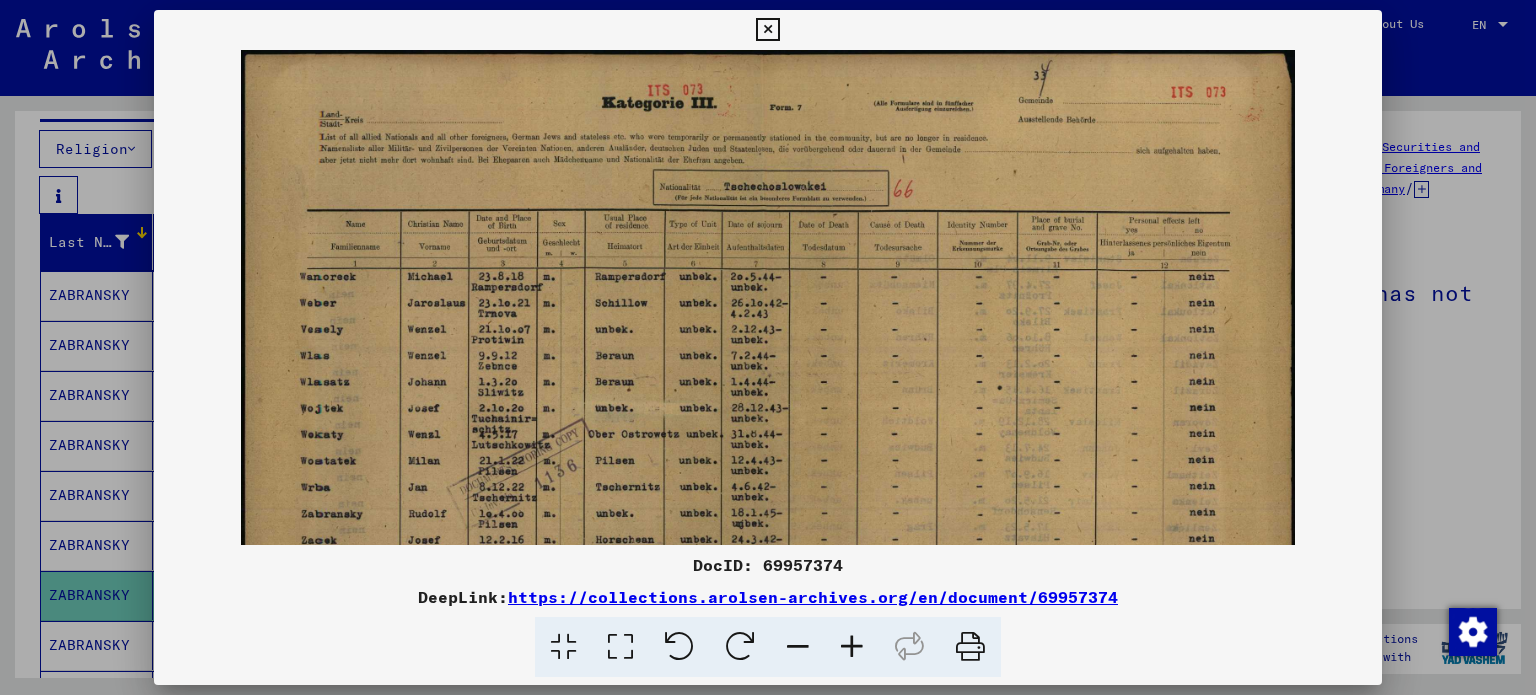 click at bounding box center (852, 647) 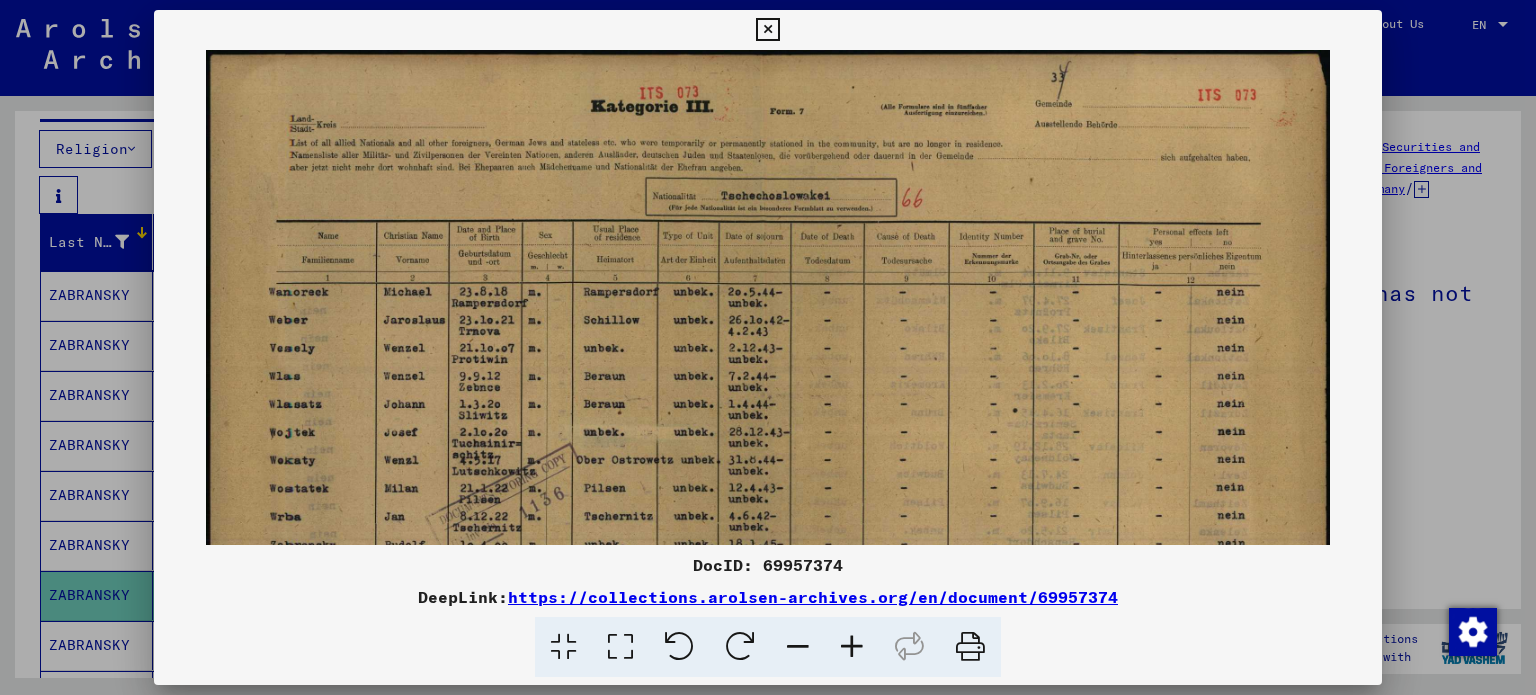 click at bounding box center [852, 647] 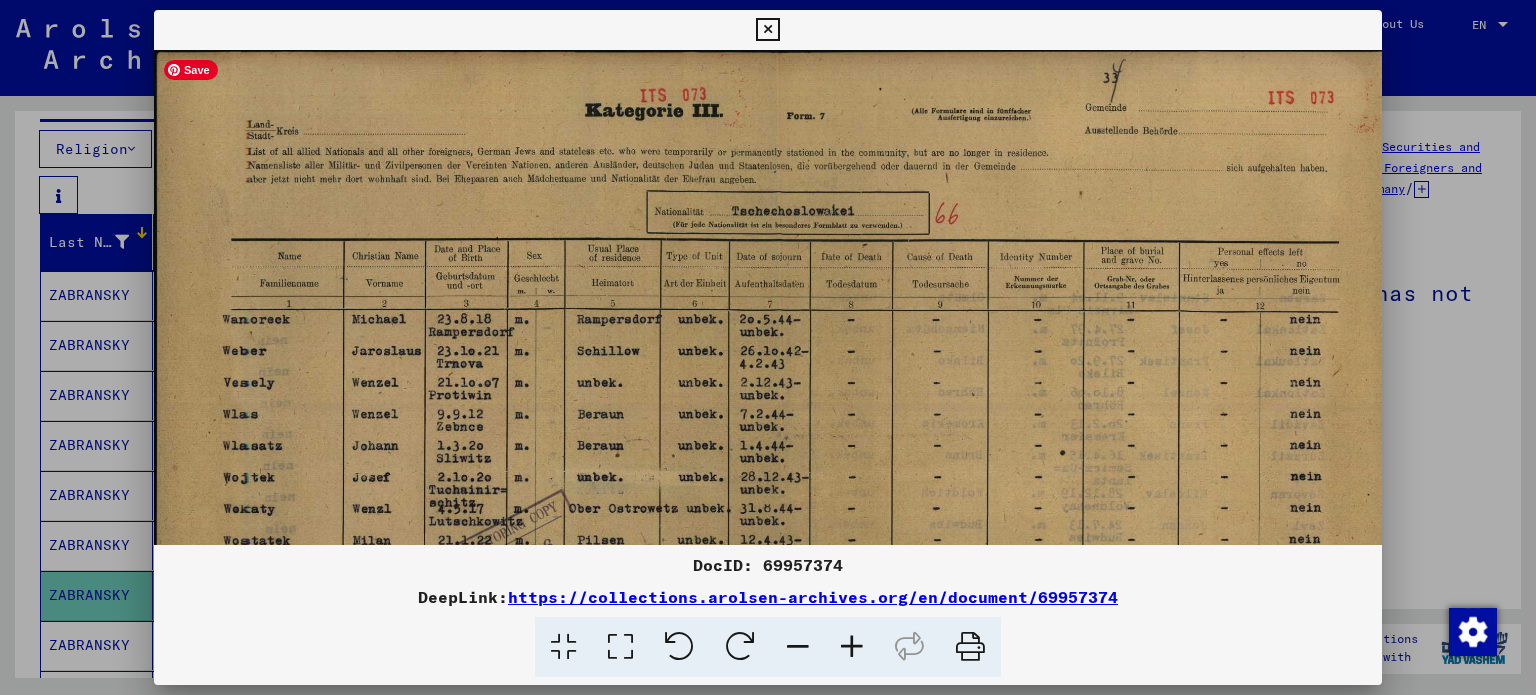 scroll, scrollTop: 0, scrollLeft: 2, axis: horizontal 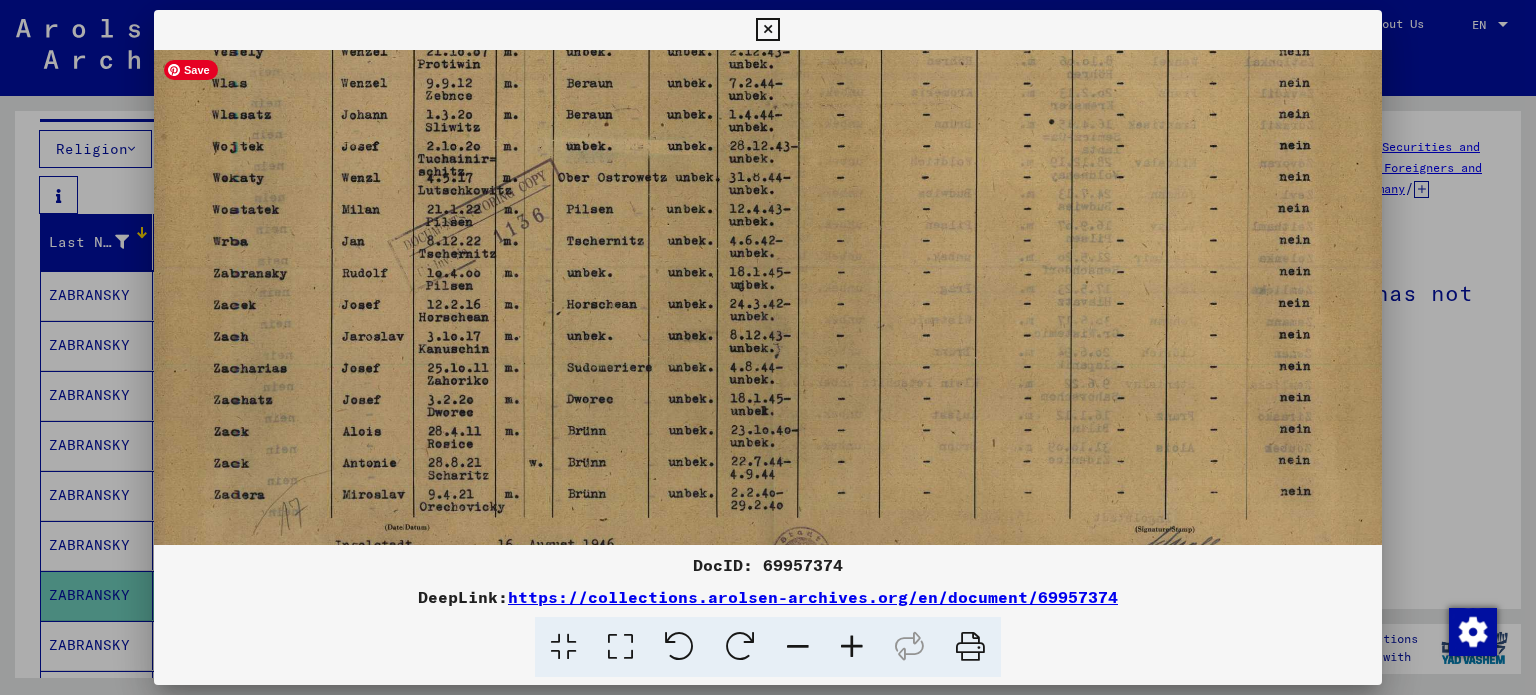 drag, startPoint x: 867, startPoint y: 459, endPoint x: 861, endPoint y: 123, distance: 336.05356 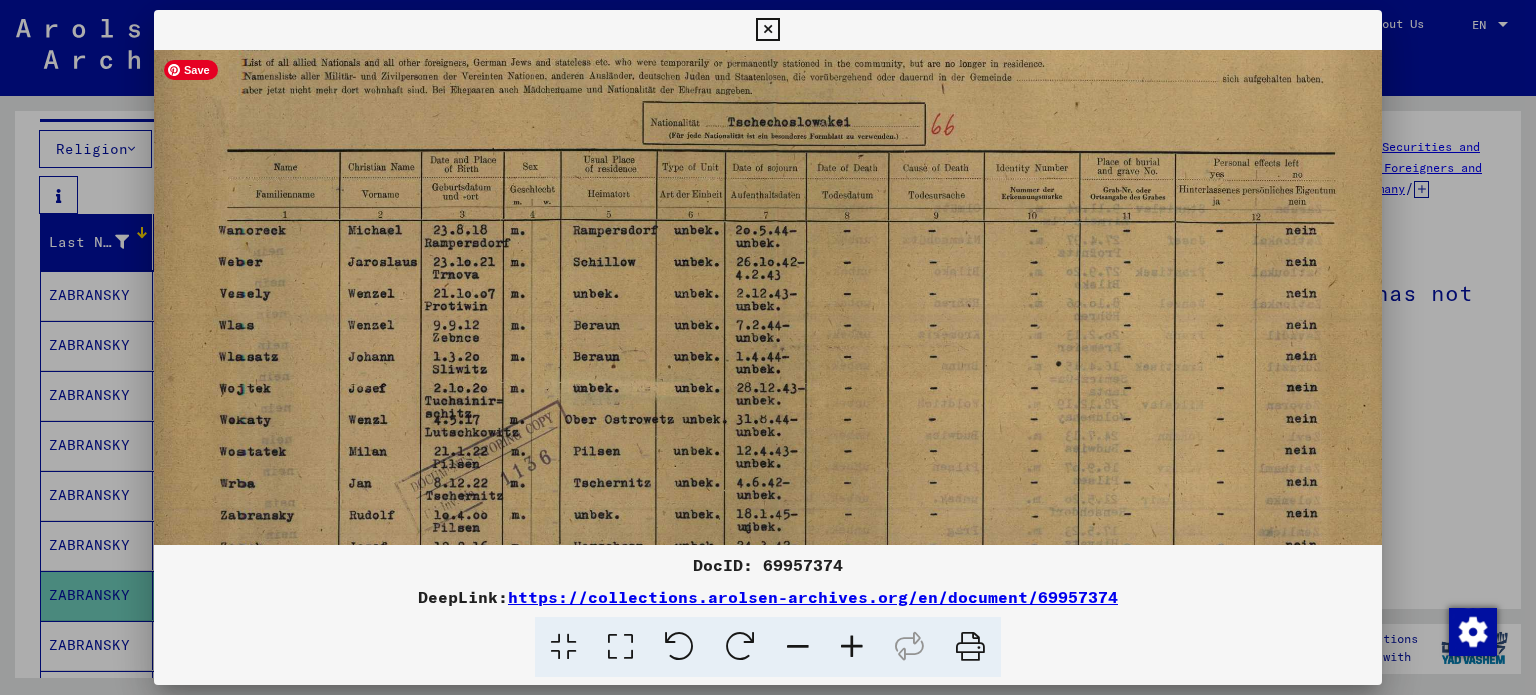 scroll, scrollTop: 87, scrollLeft: 6, axis: both 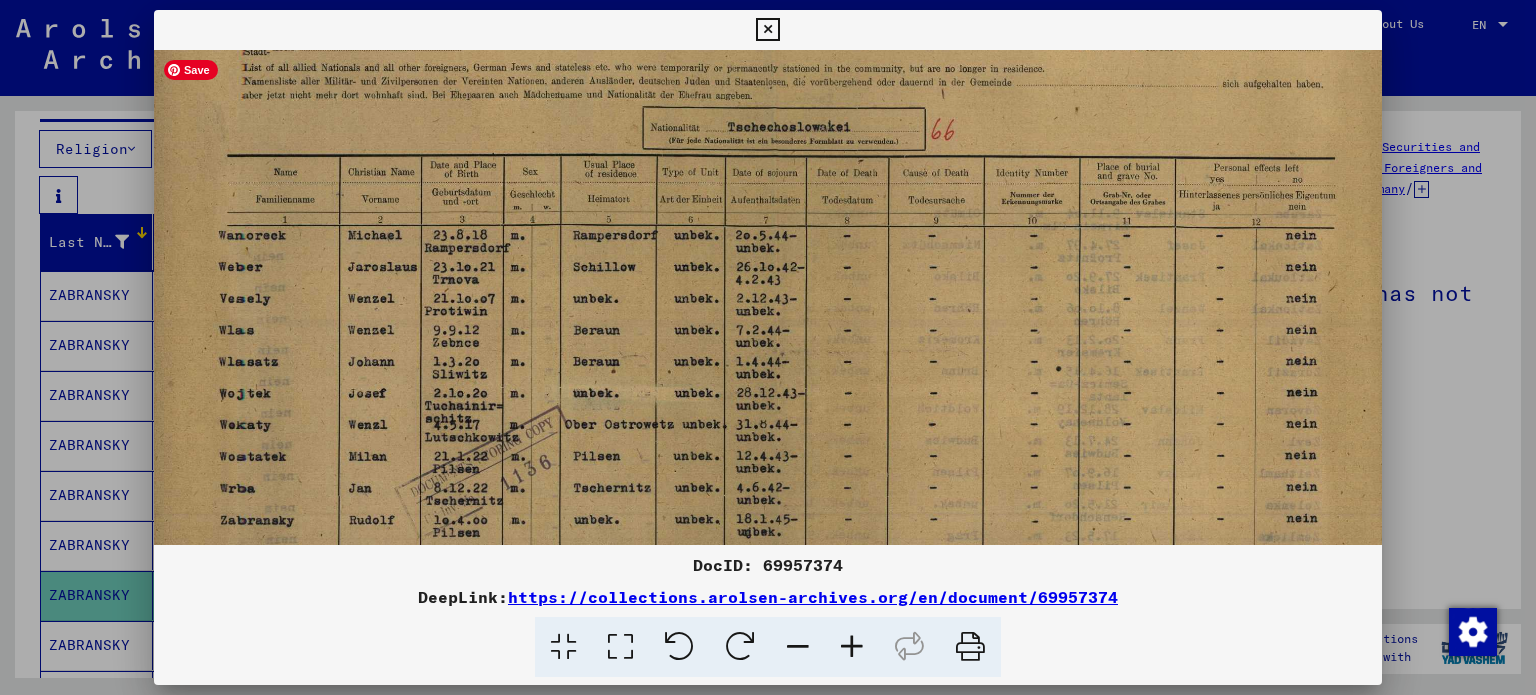 drag, startPoint x: 707, startPoint y: 151, endPoint x: 715, endPoint y: 406, distance: 255.12546 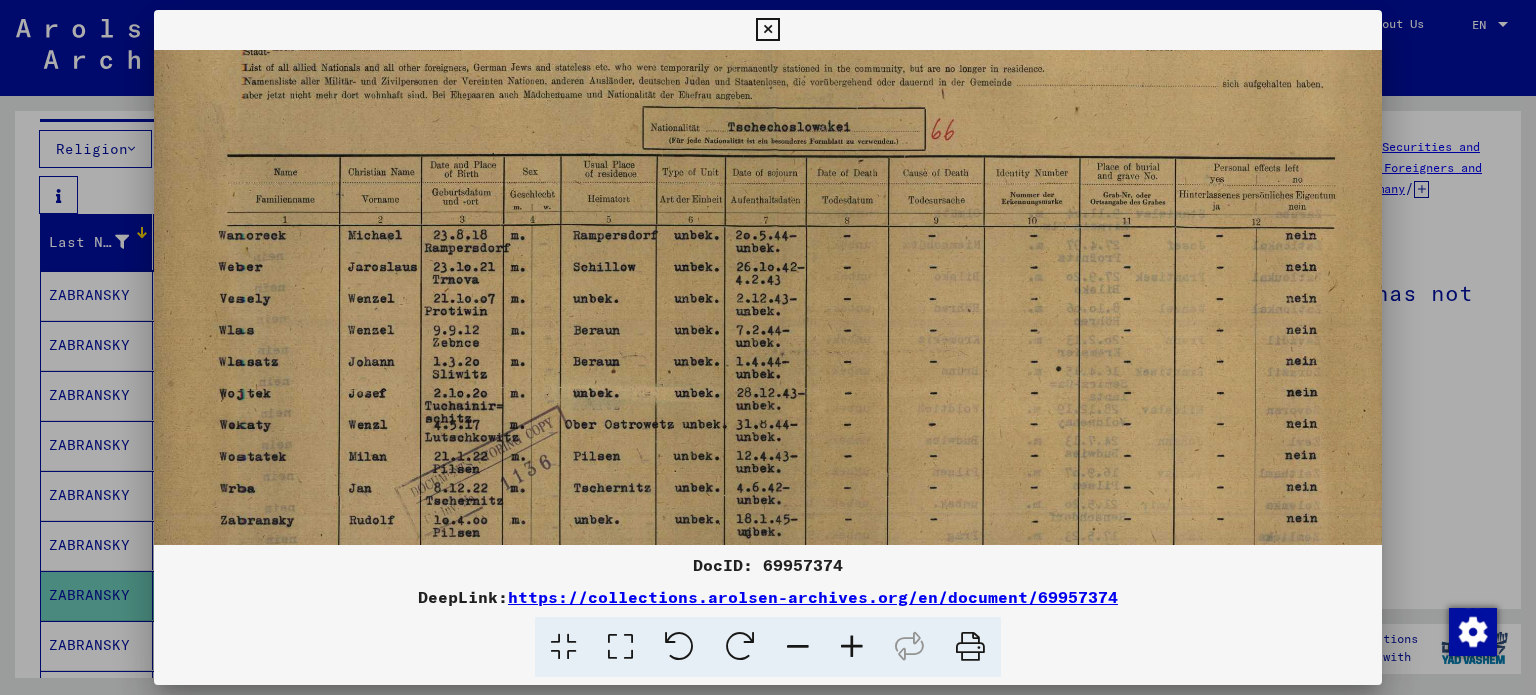 click at bounding box center (767, 30) 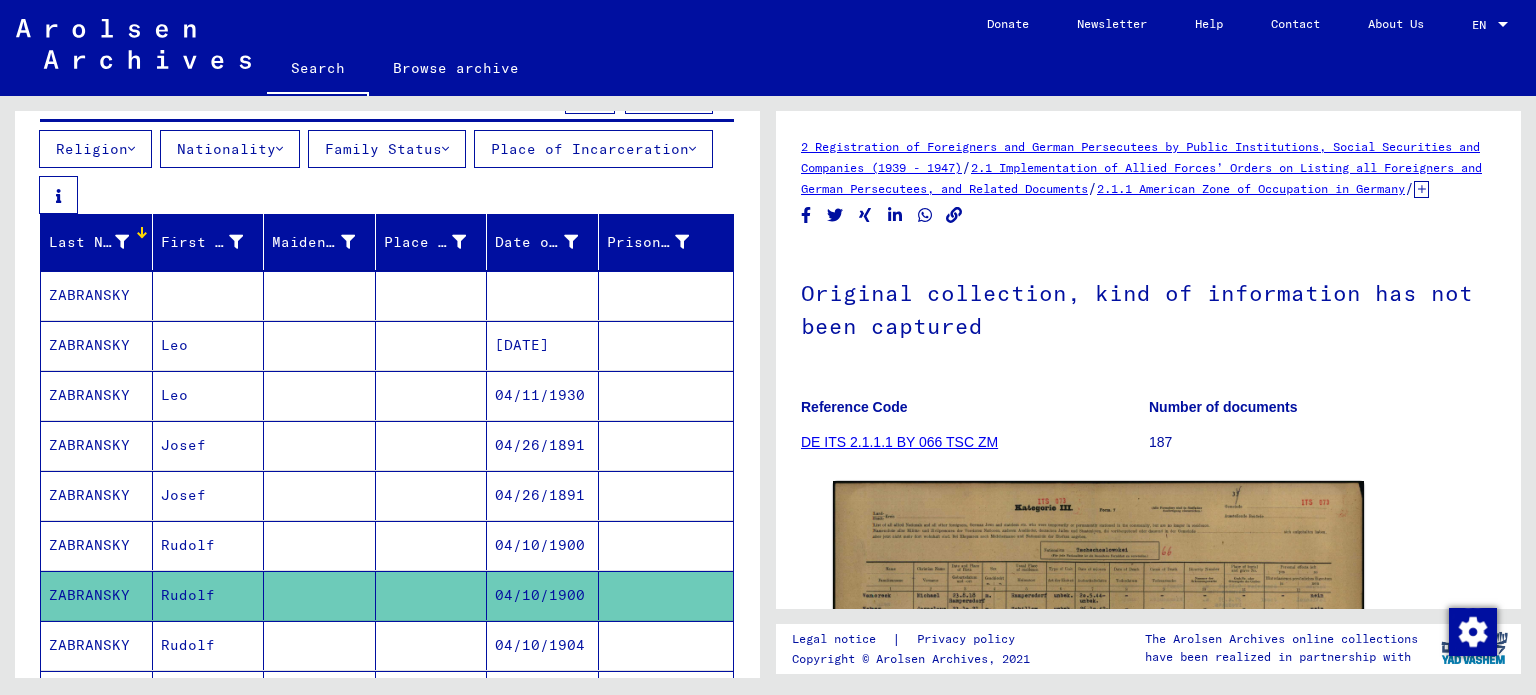 click on "Rudolf" at bounding box center (209, 595) 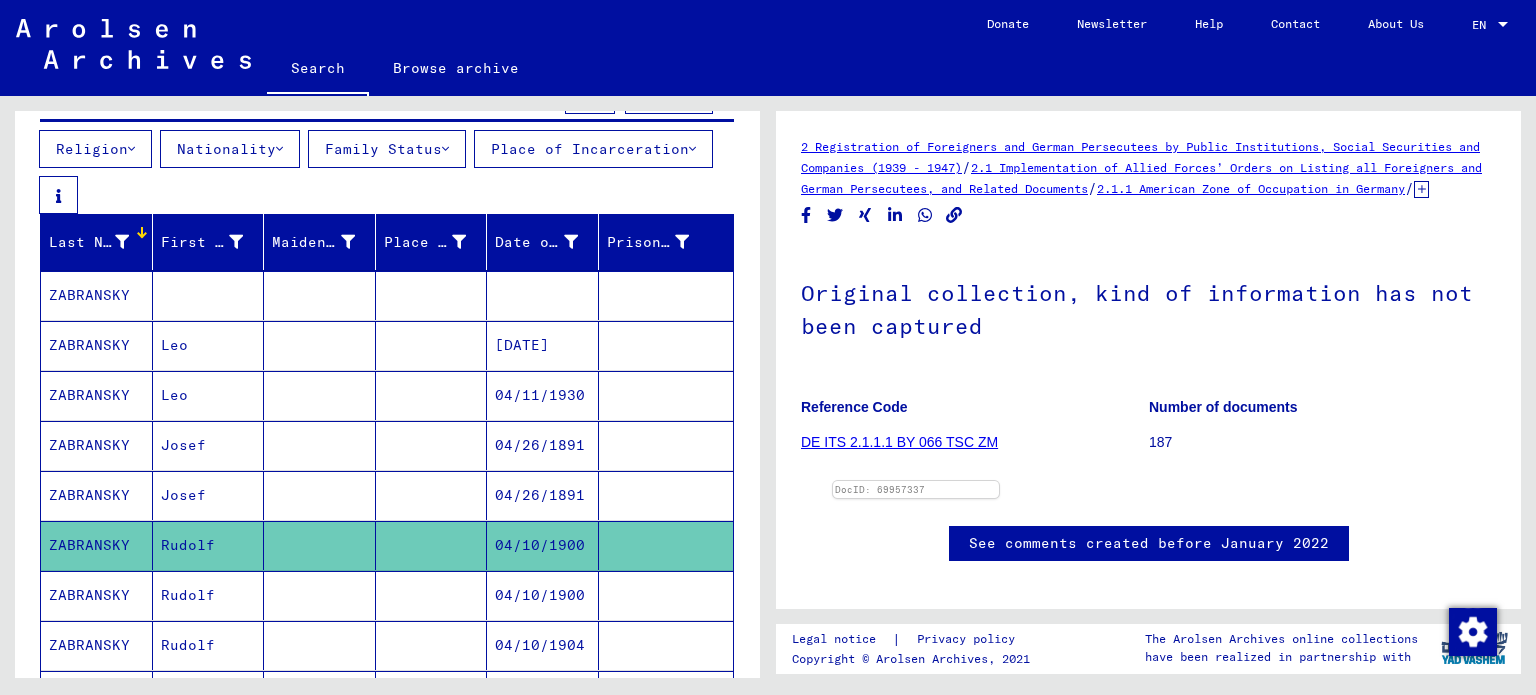 scroll, scrollTop: 0, scrollLeft: 0, axis: both 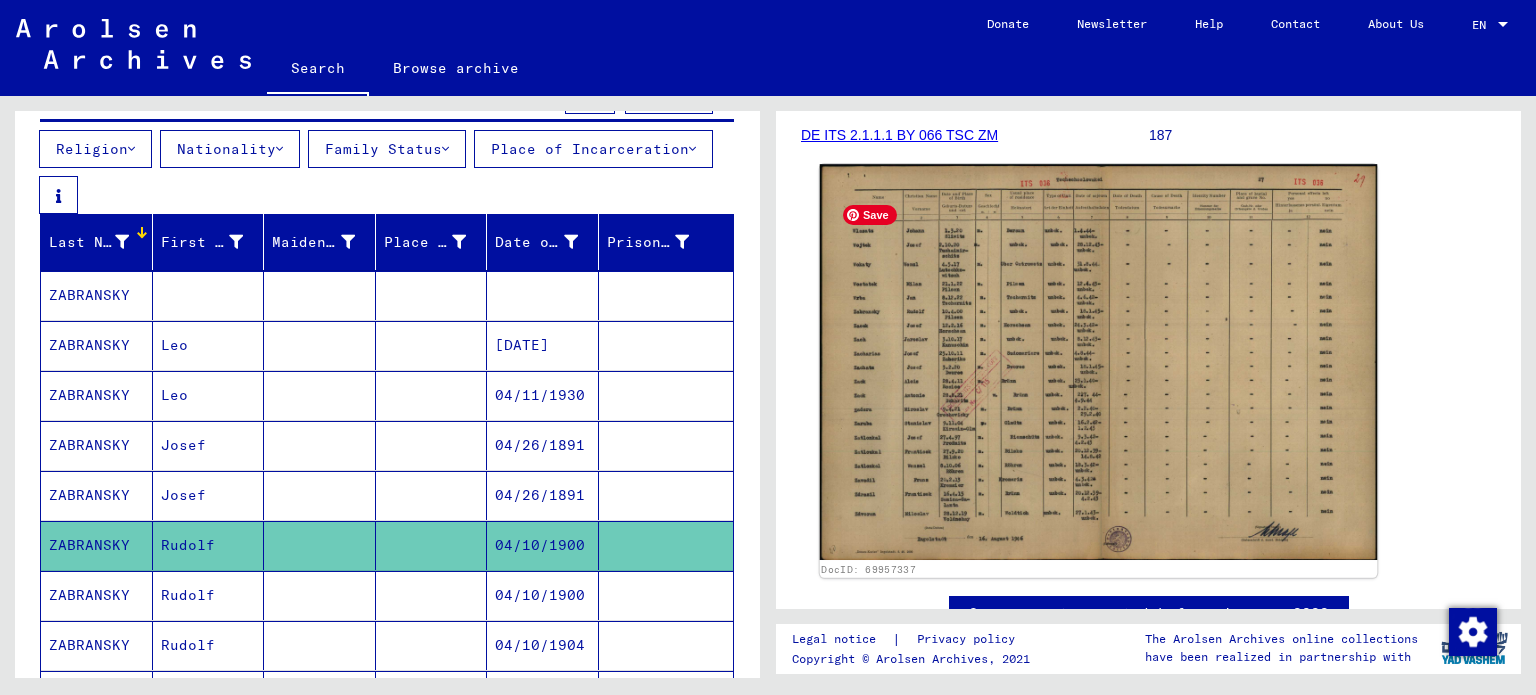 click 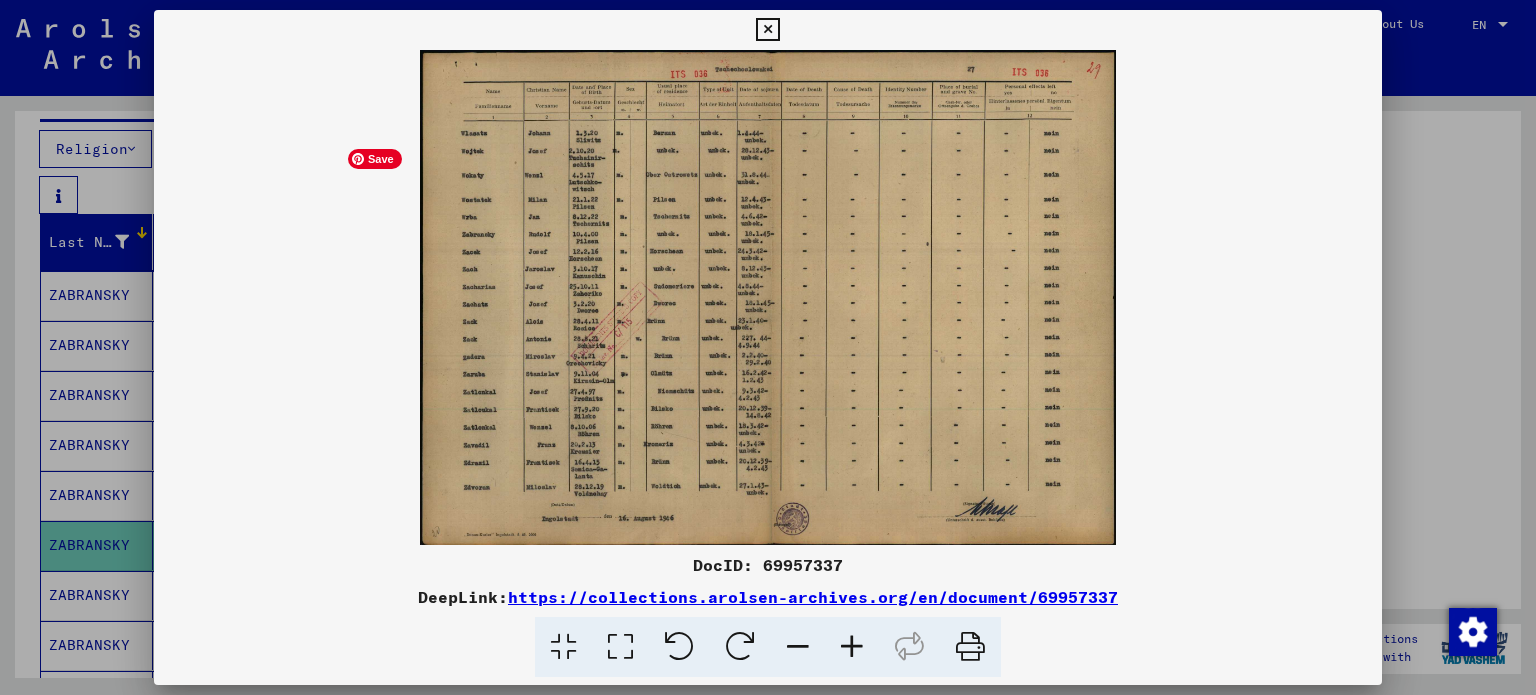 click at bounding box center (768, 297) 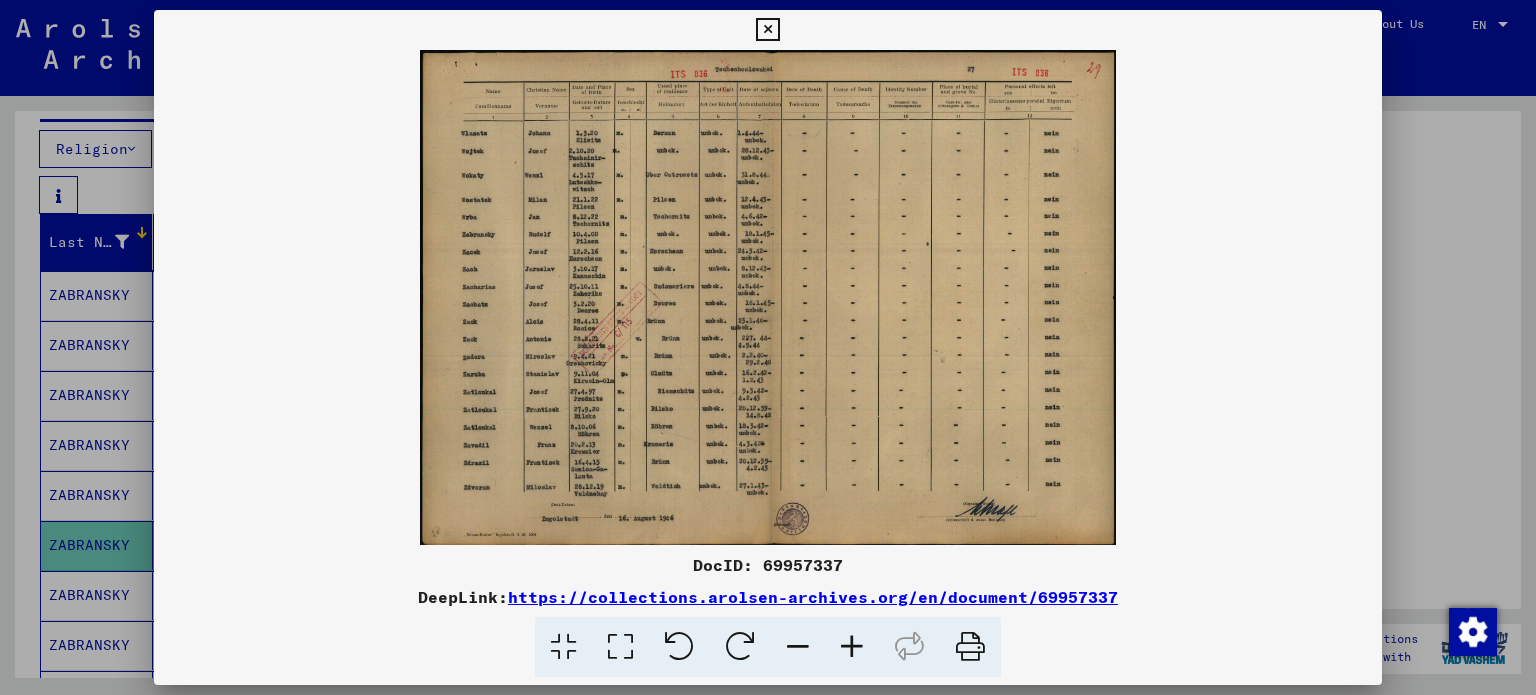 click at bounding box center (852, 647) 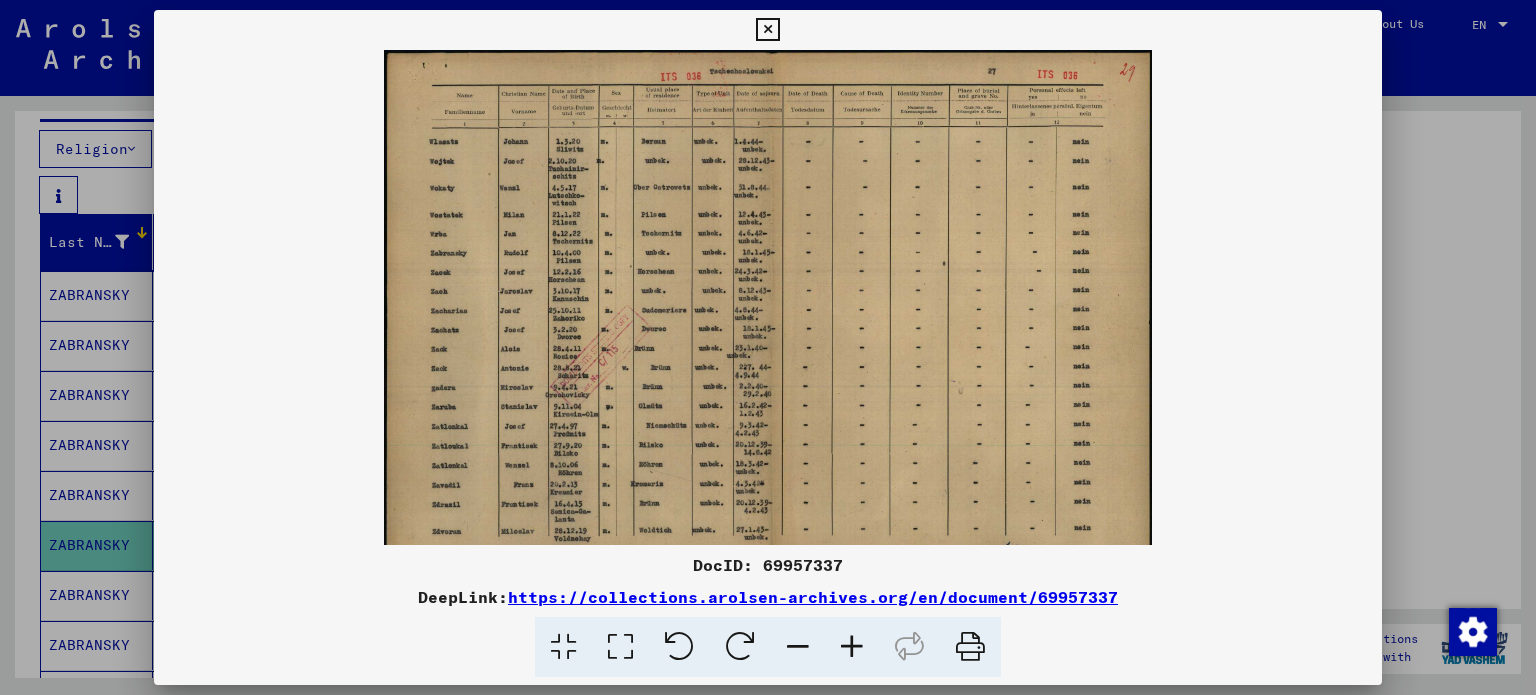 click at bounding box center [852, 647] 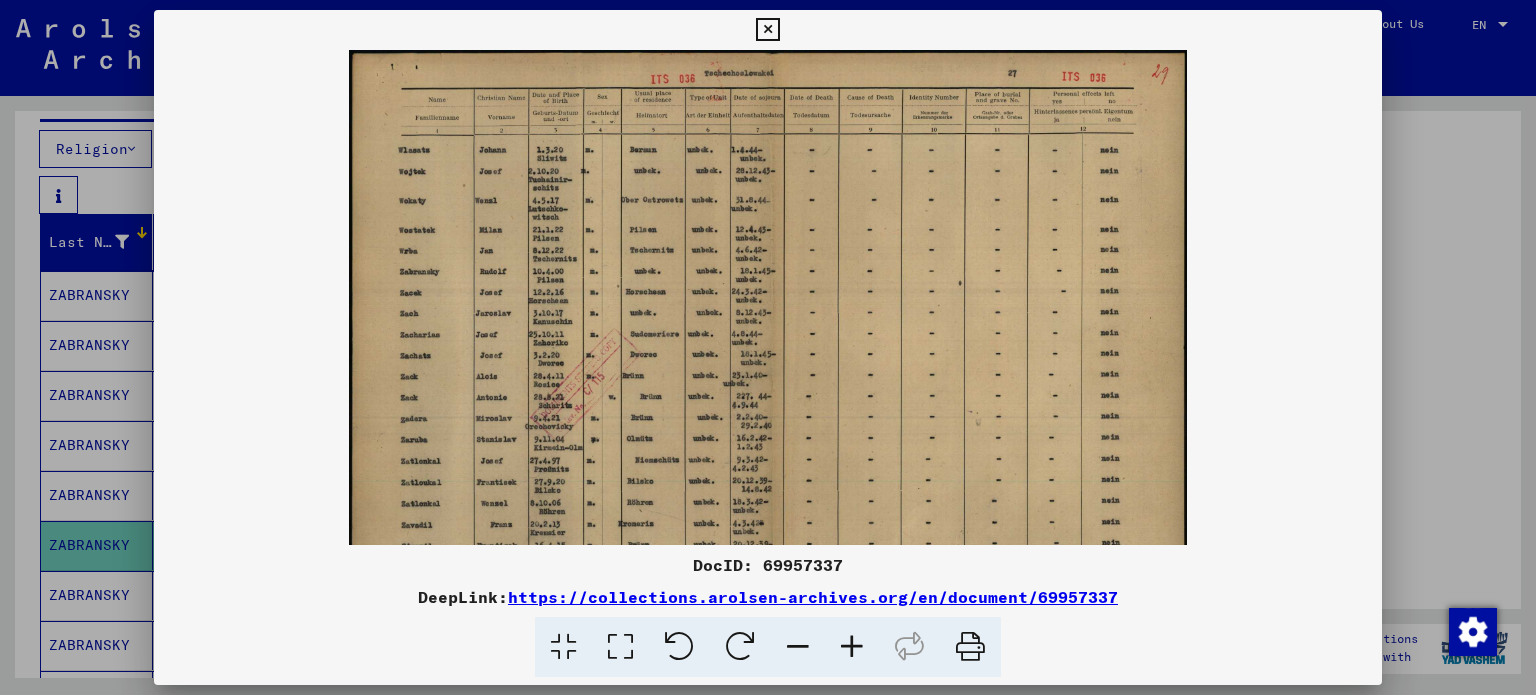 click at bounding box center (852, 647) 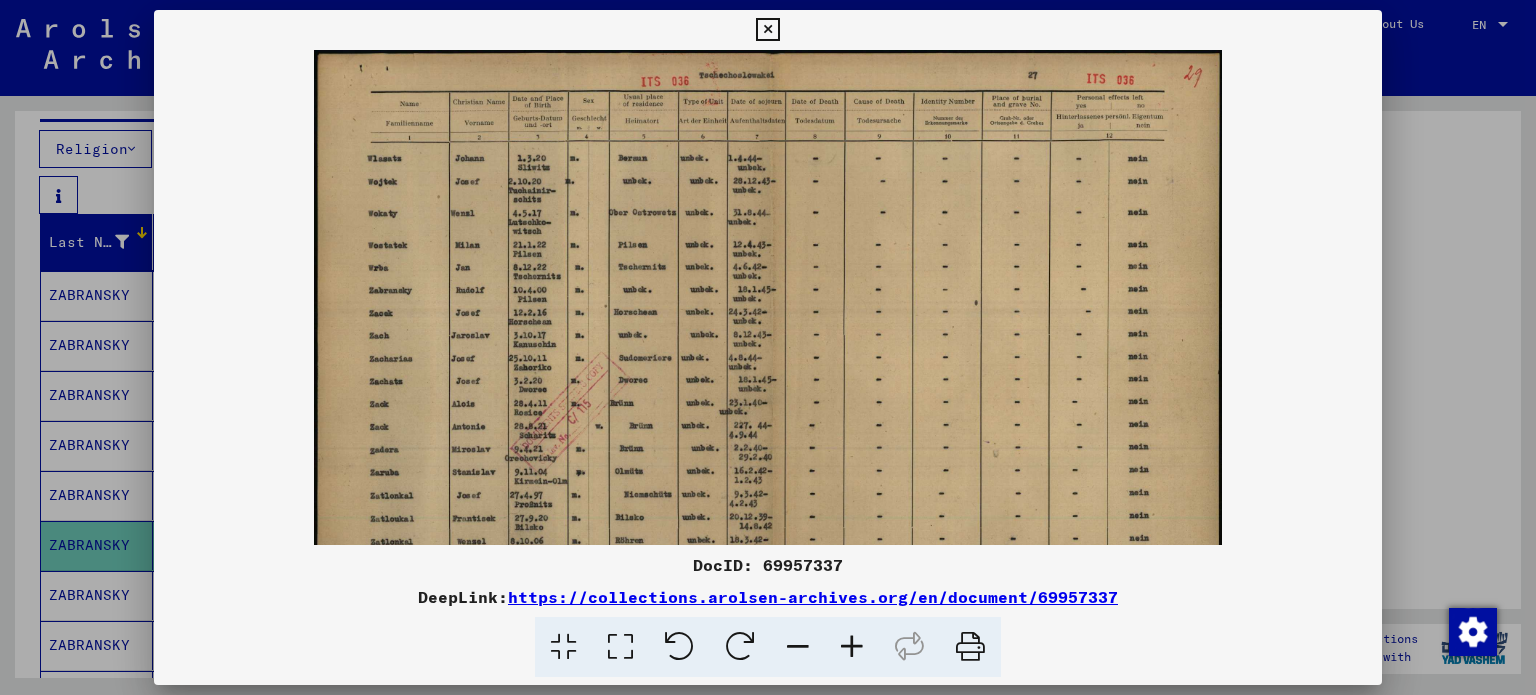 click at bounding box center (852, 647) 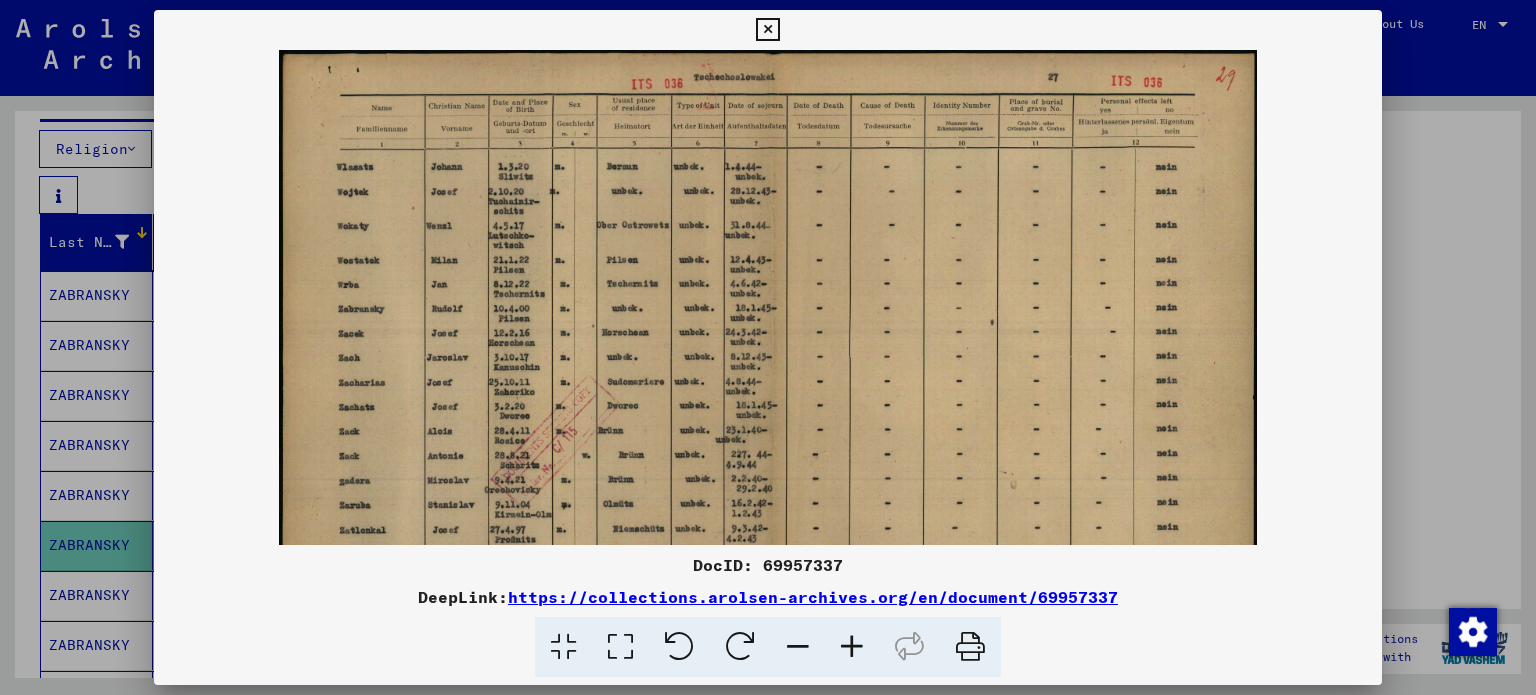 click at bounding box center [852, 647] 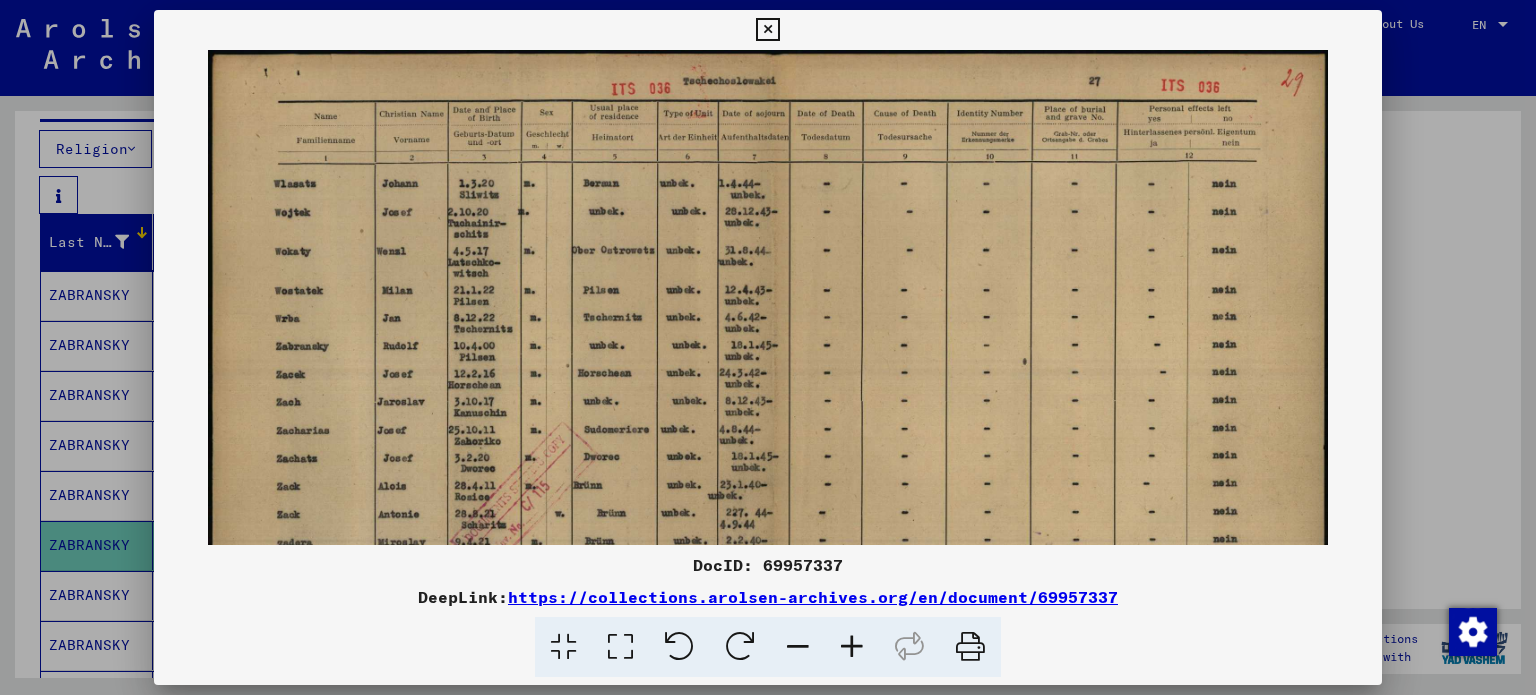 click at bounding box center [852, 647] 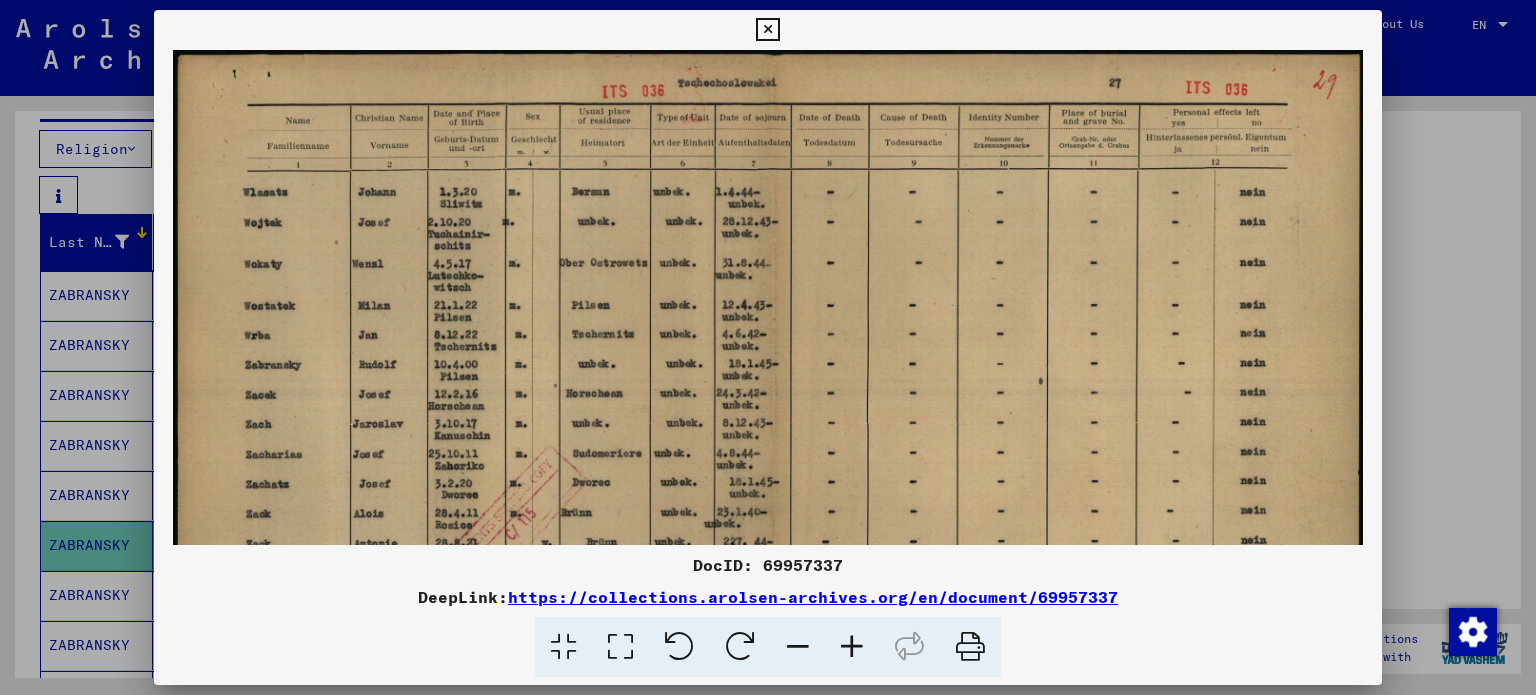 click at bounding box center (852, 647) 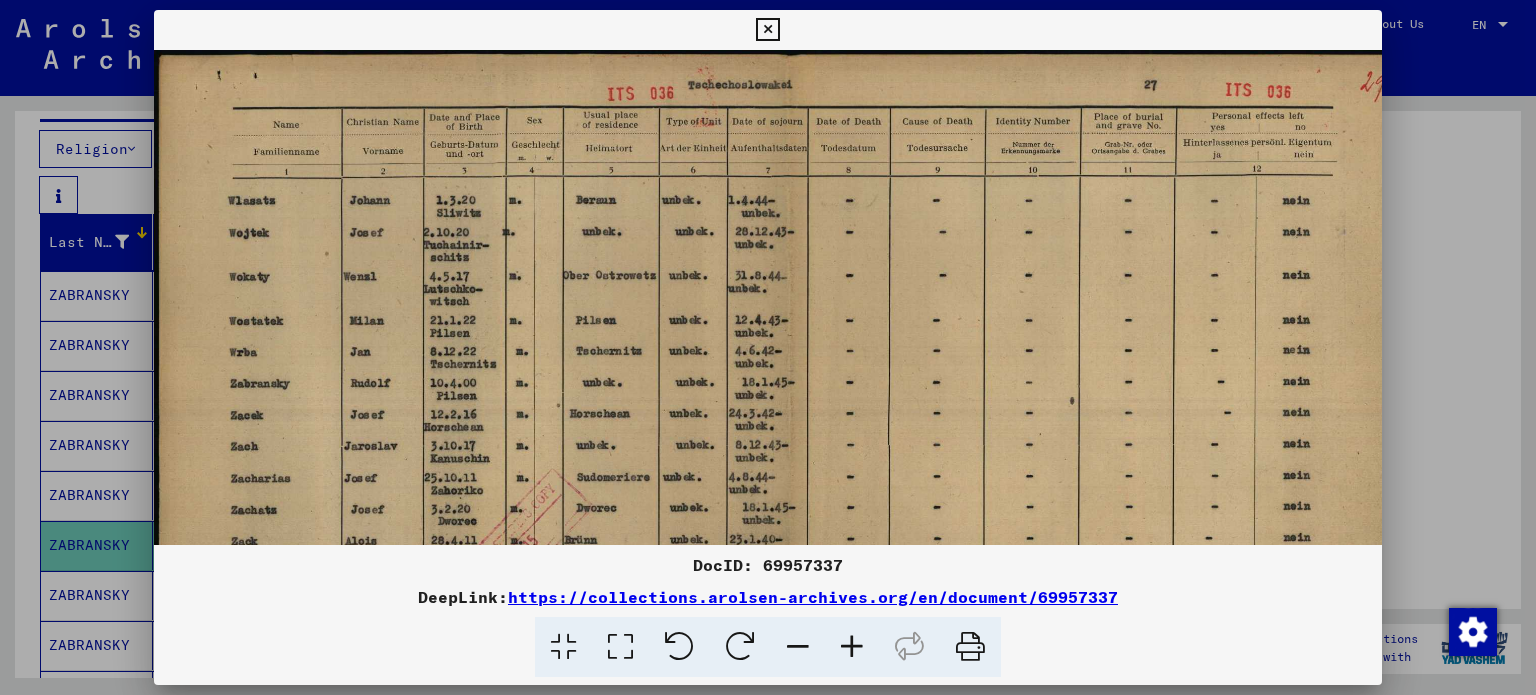 click at bounding box center (768, 347) 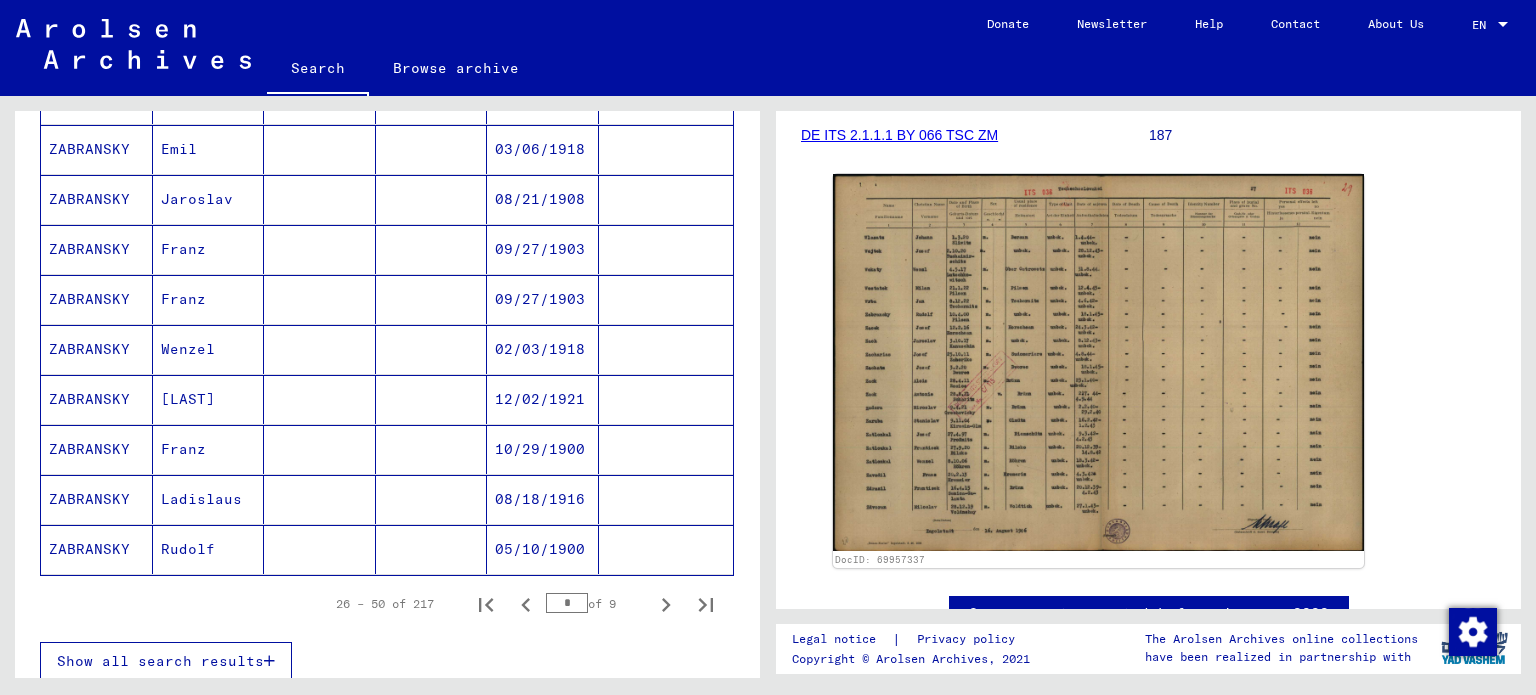 scroll, scrollTop: 1167, scrollLeft: 0, axis: vertical 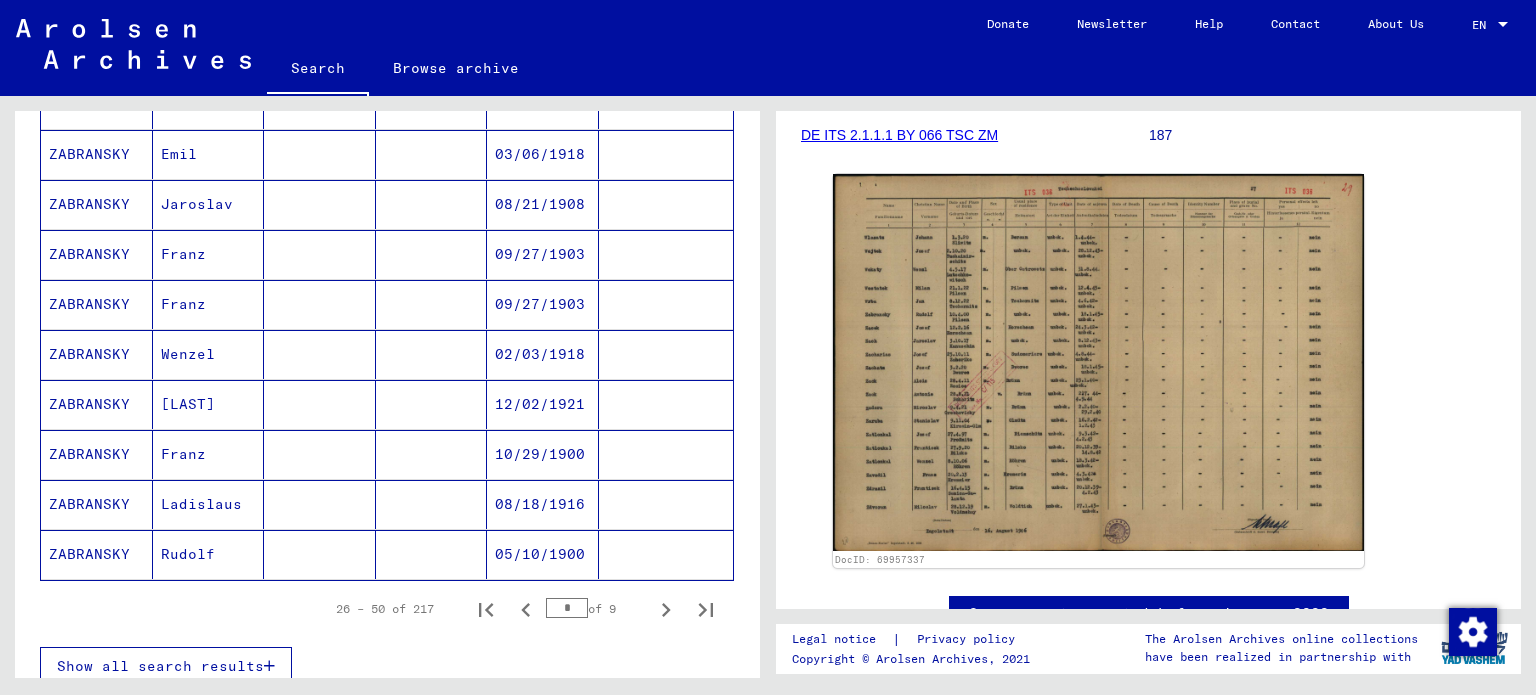 click 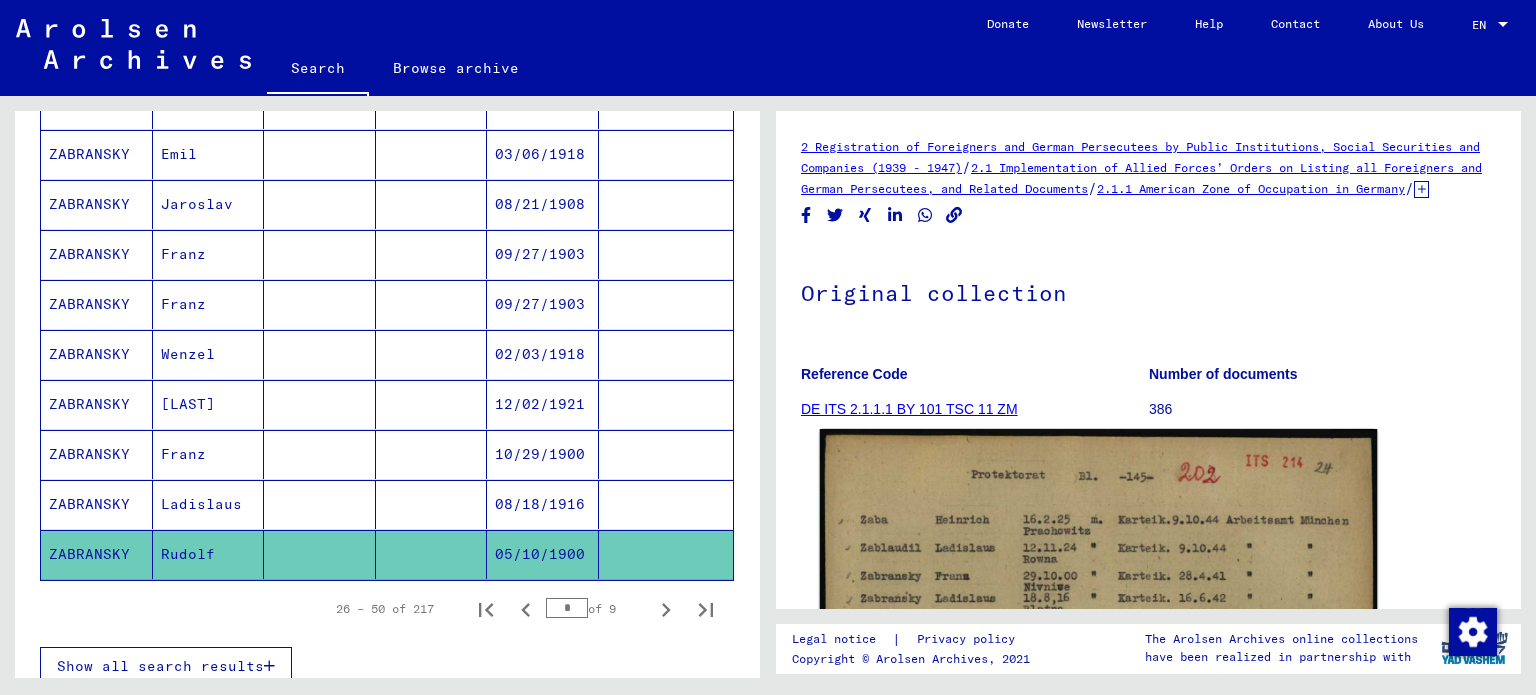 scroll, scrollTop: 0, scrollLeft: 0, axis: both 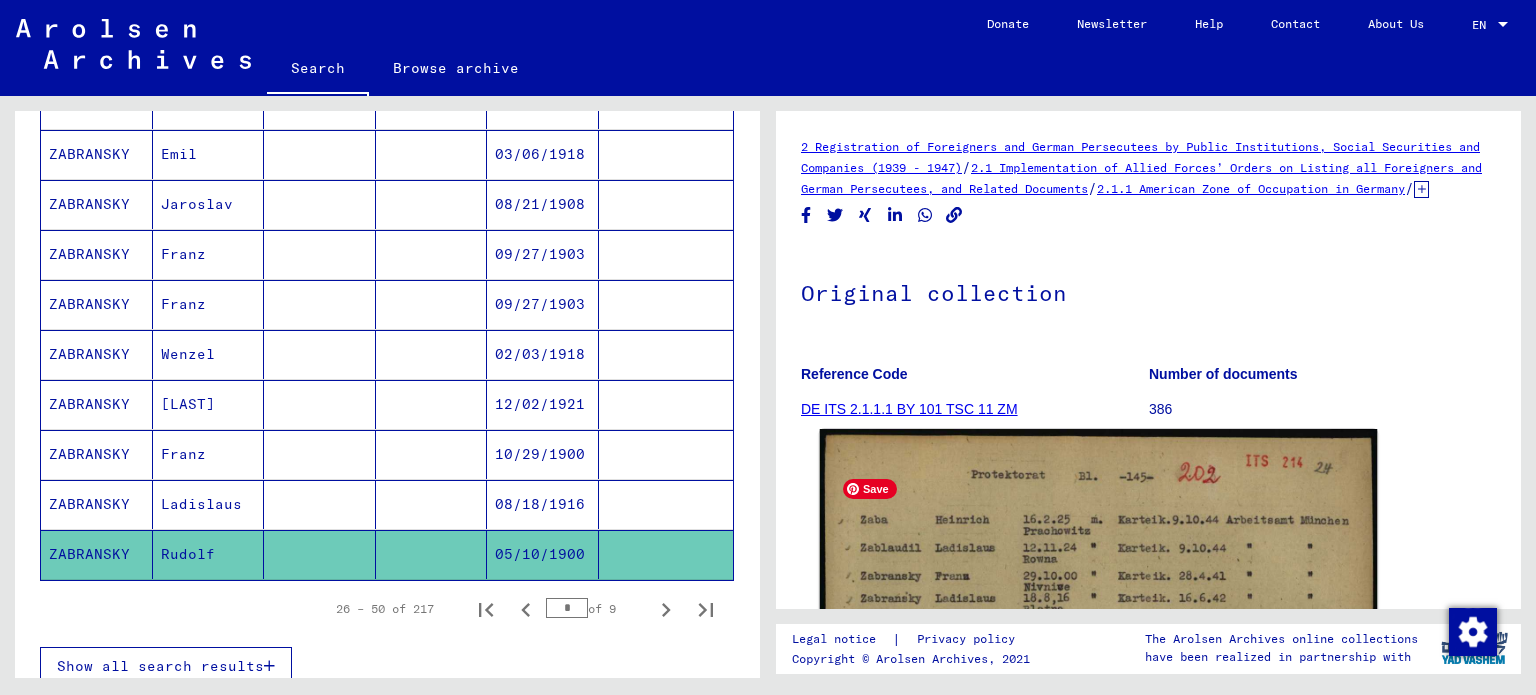 click 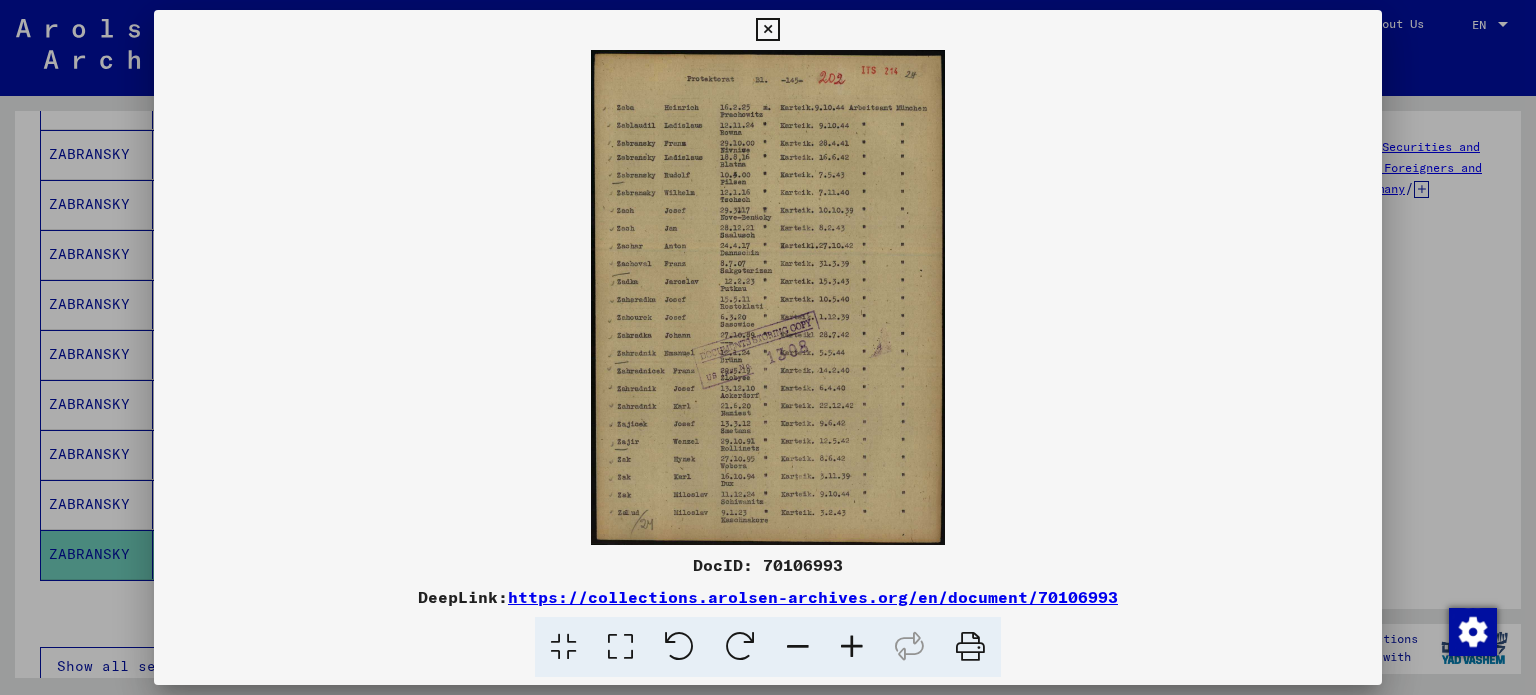 click at bounding box center (852, 647) 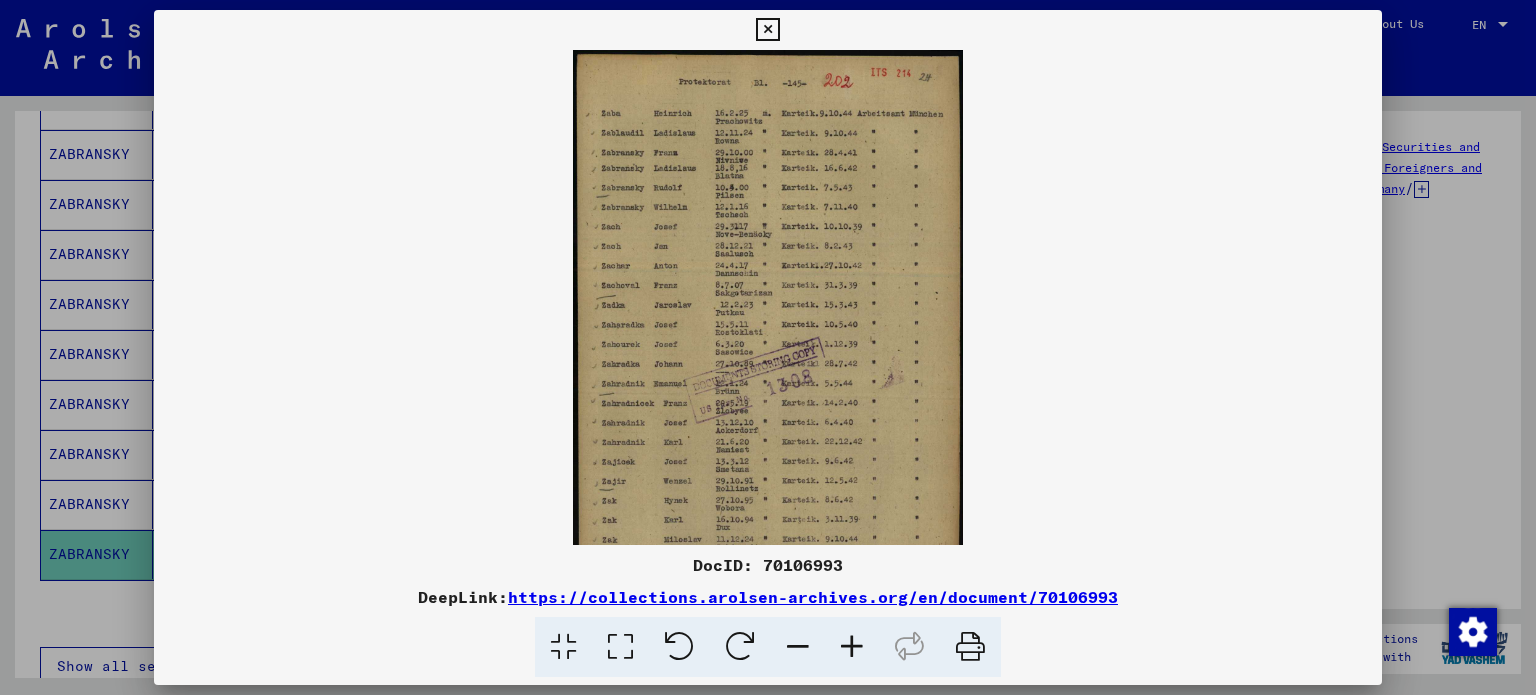 click at bounding box center (852, 647) 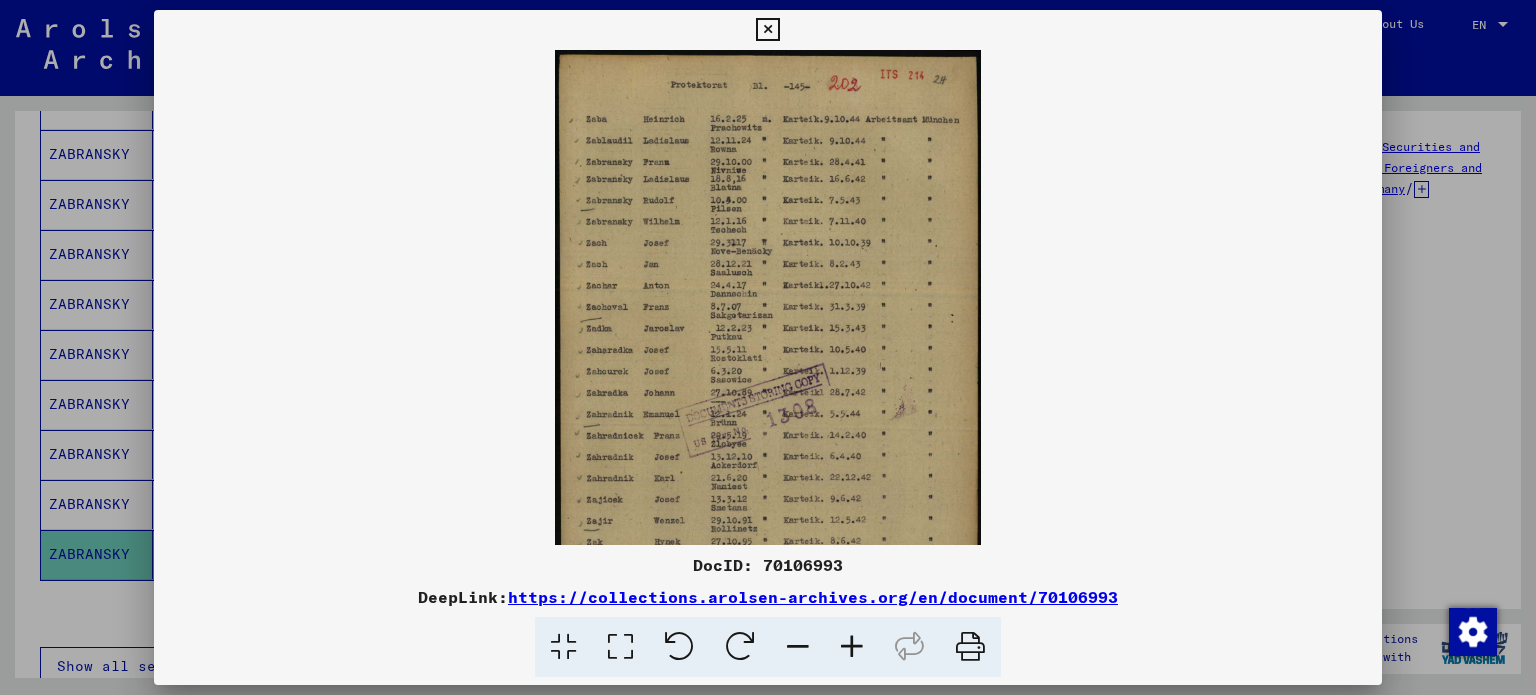 click at bounding box center (852, 647) 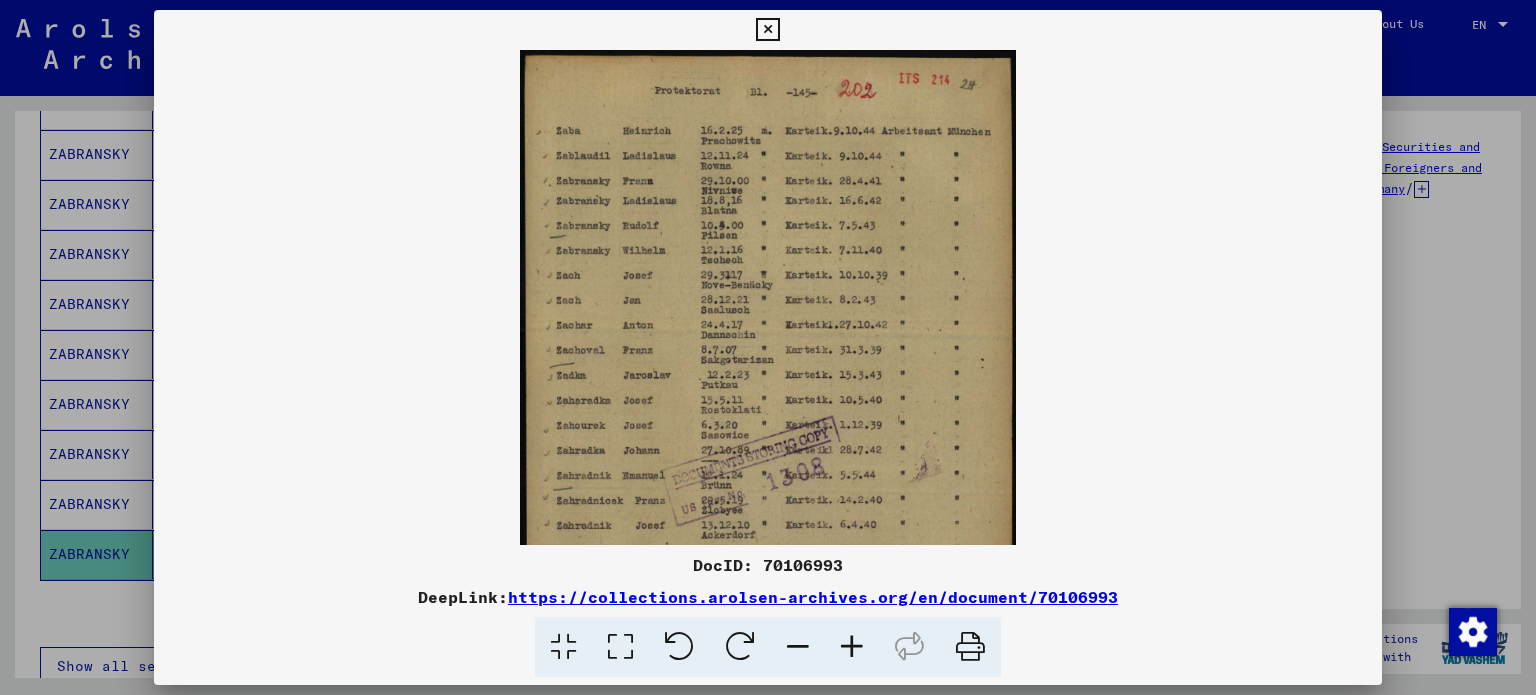 click at bounding box center (852, 647) 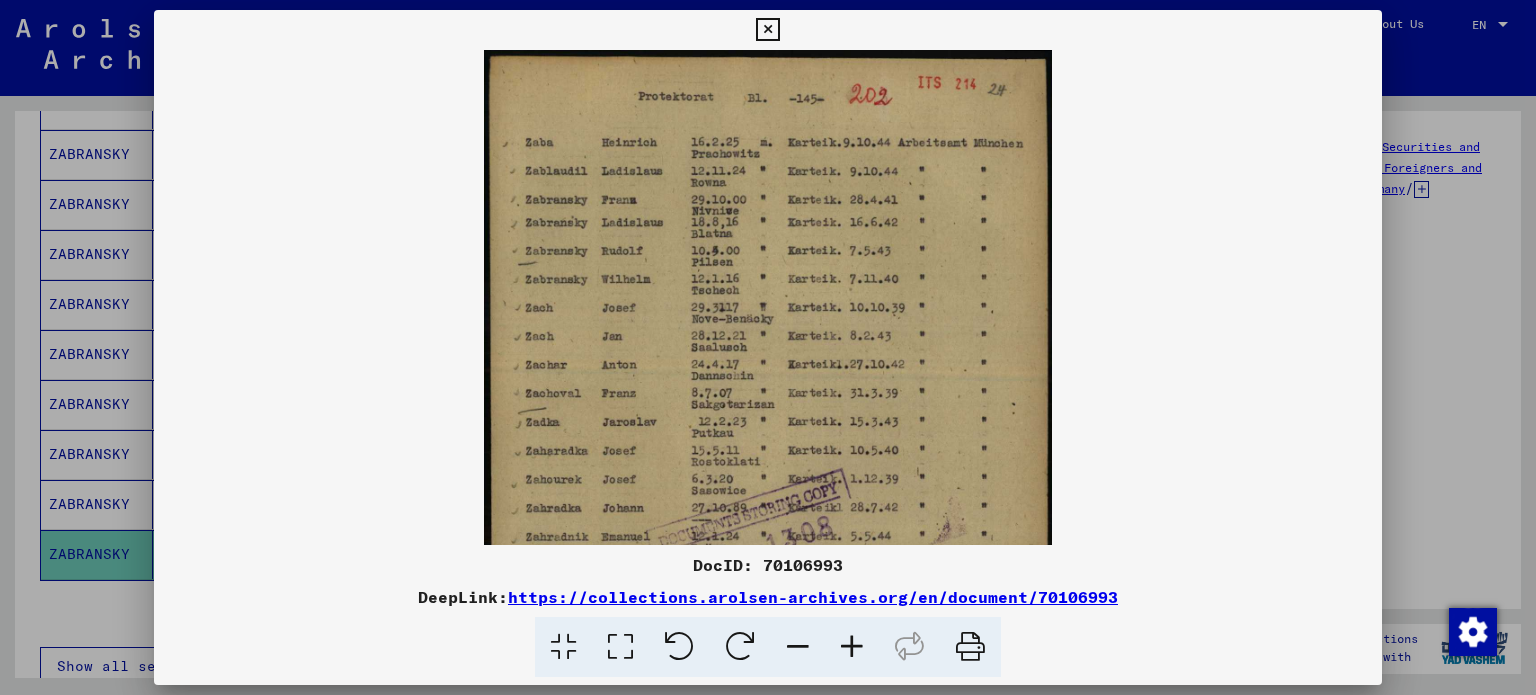 click at bounding box center [852, 647] 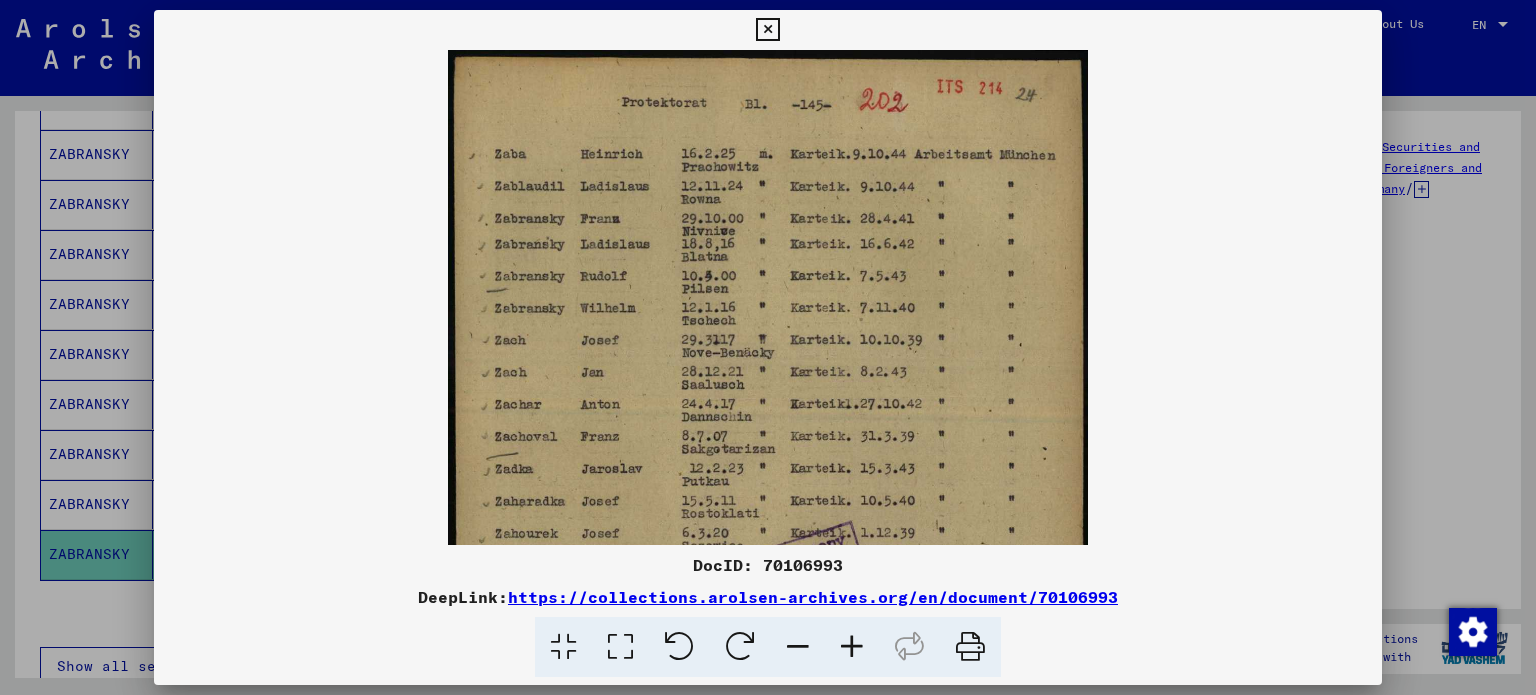 click at bounding box center [852, 647] 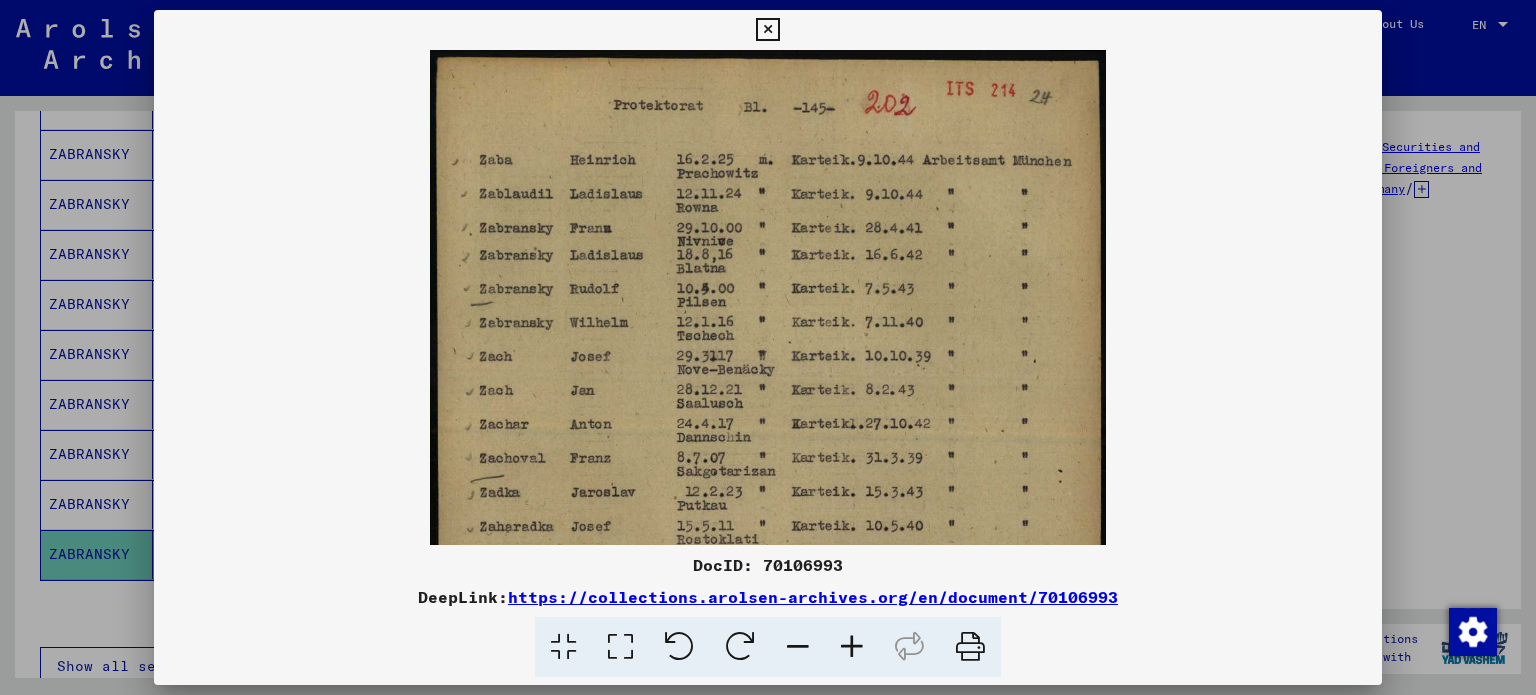 click at bounding box center (852, 647) 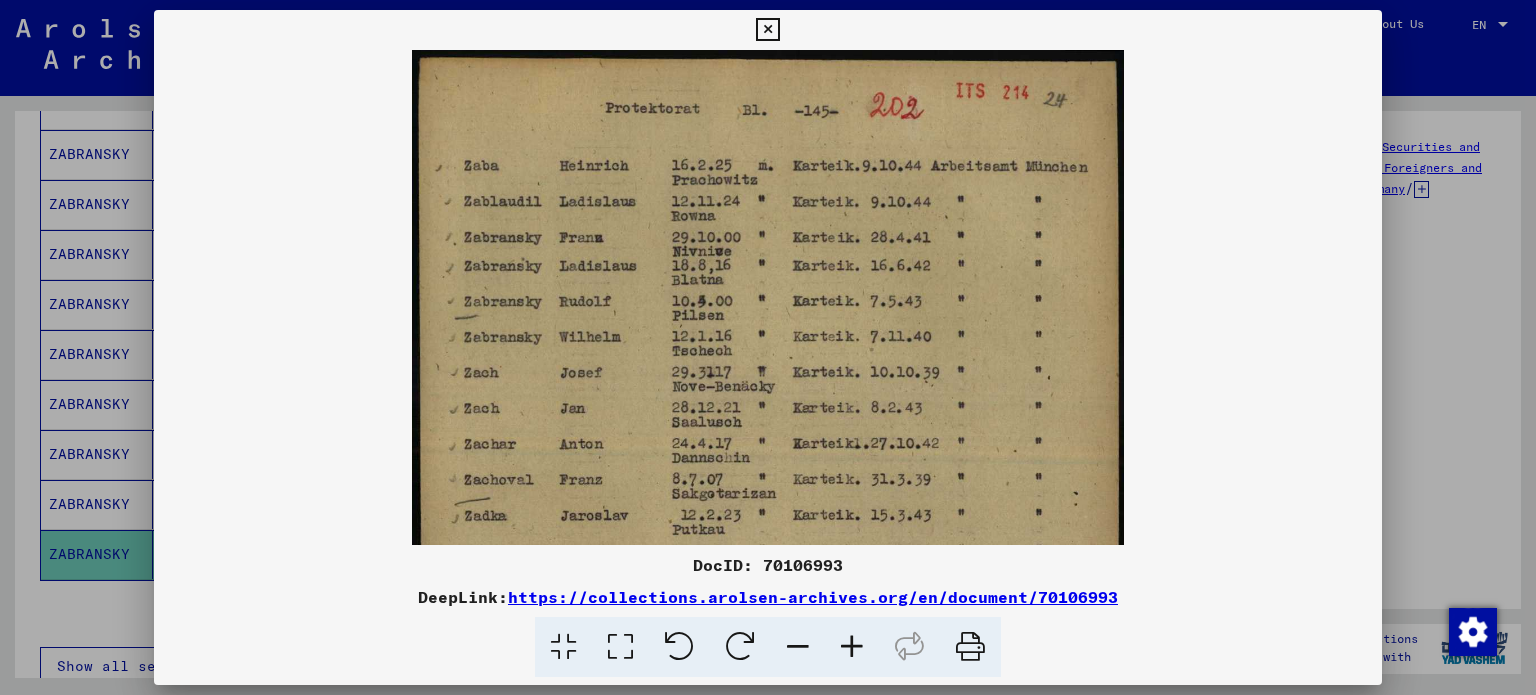 click at bounding box center (852, 647) 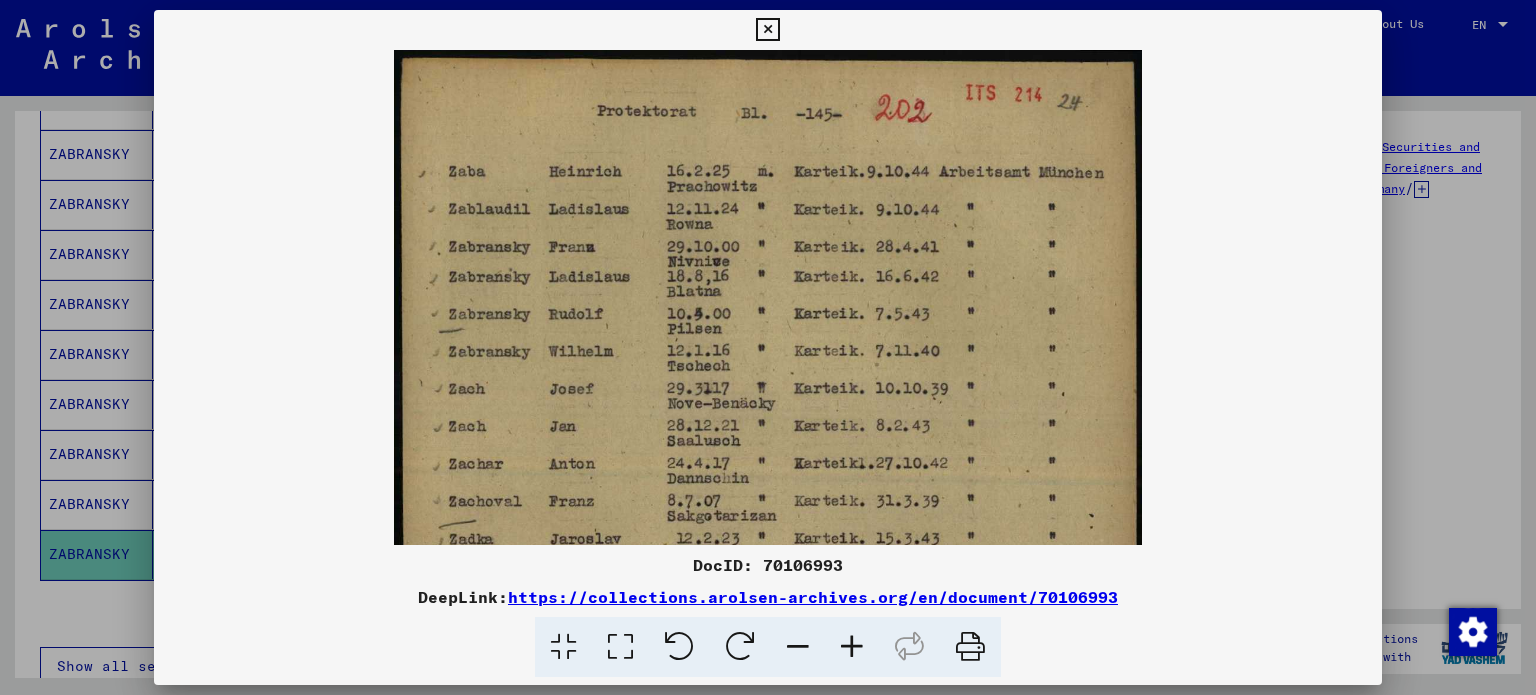 click at bounding box center (768, 347) 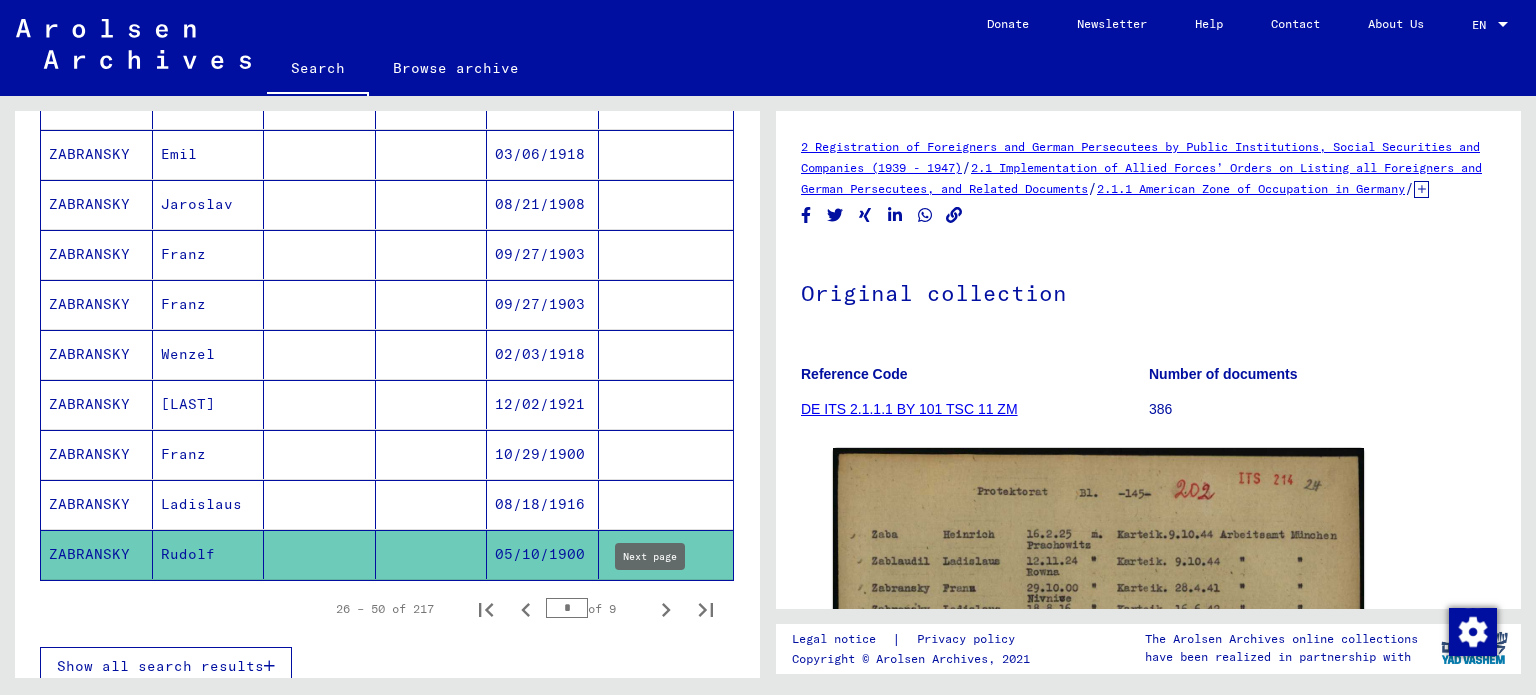 click 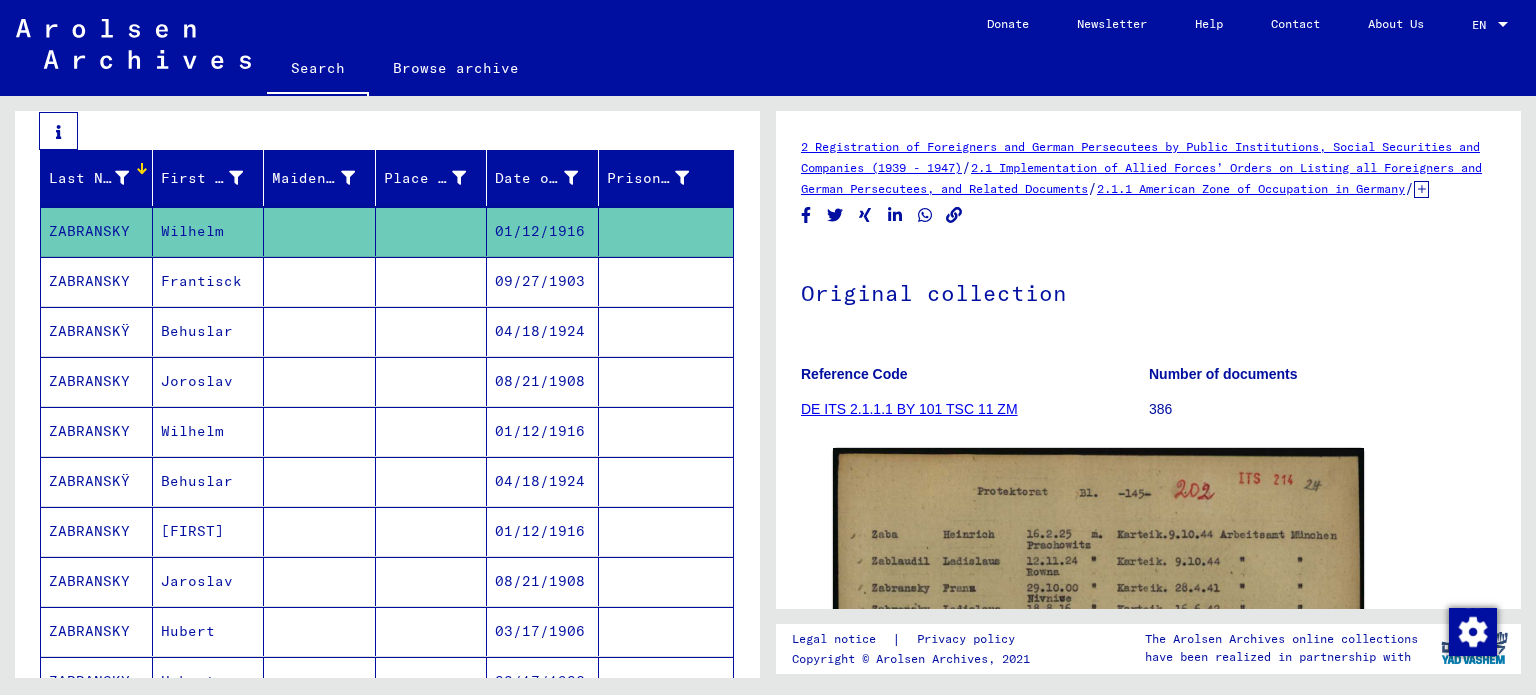 scroll, scrollTop: 280, scrollLeft: 0, axis: vertical 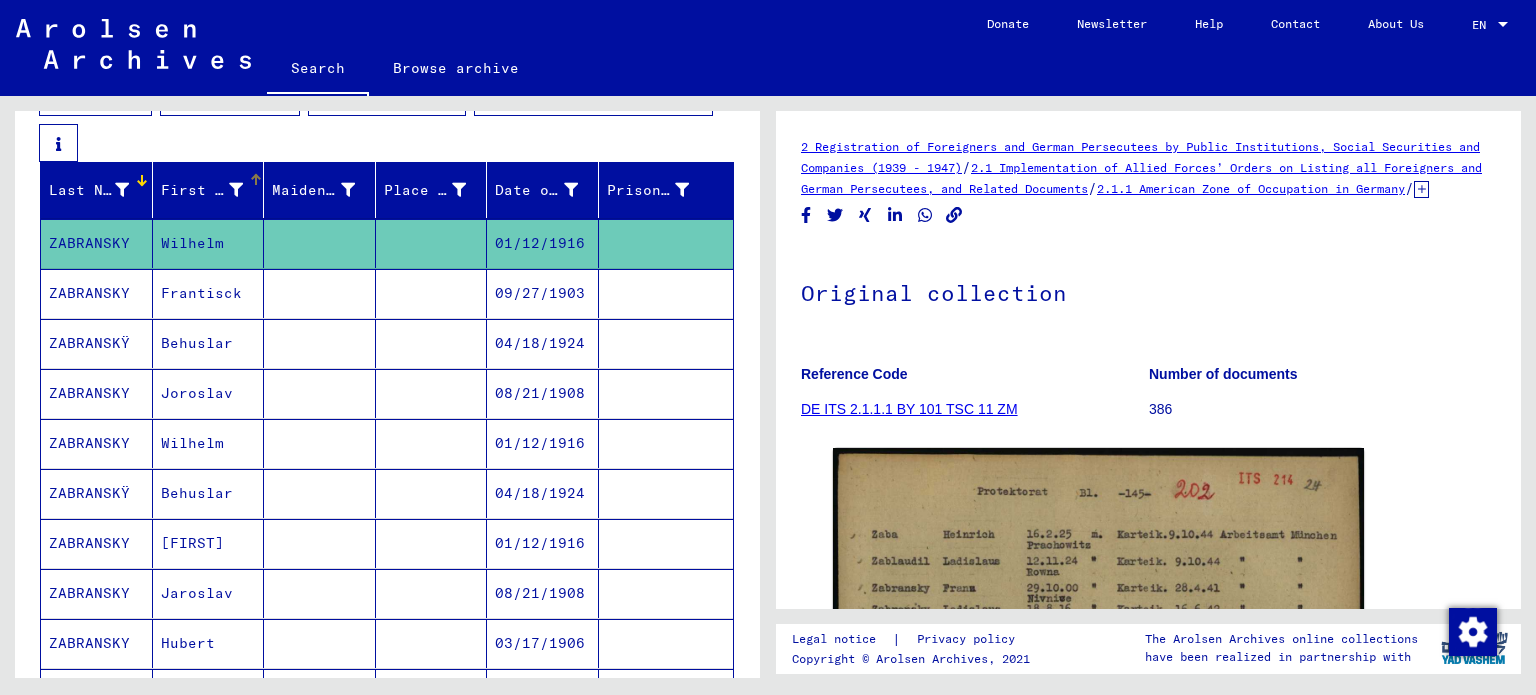 click on "First Name" at bounding box center [202, 190] 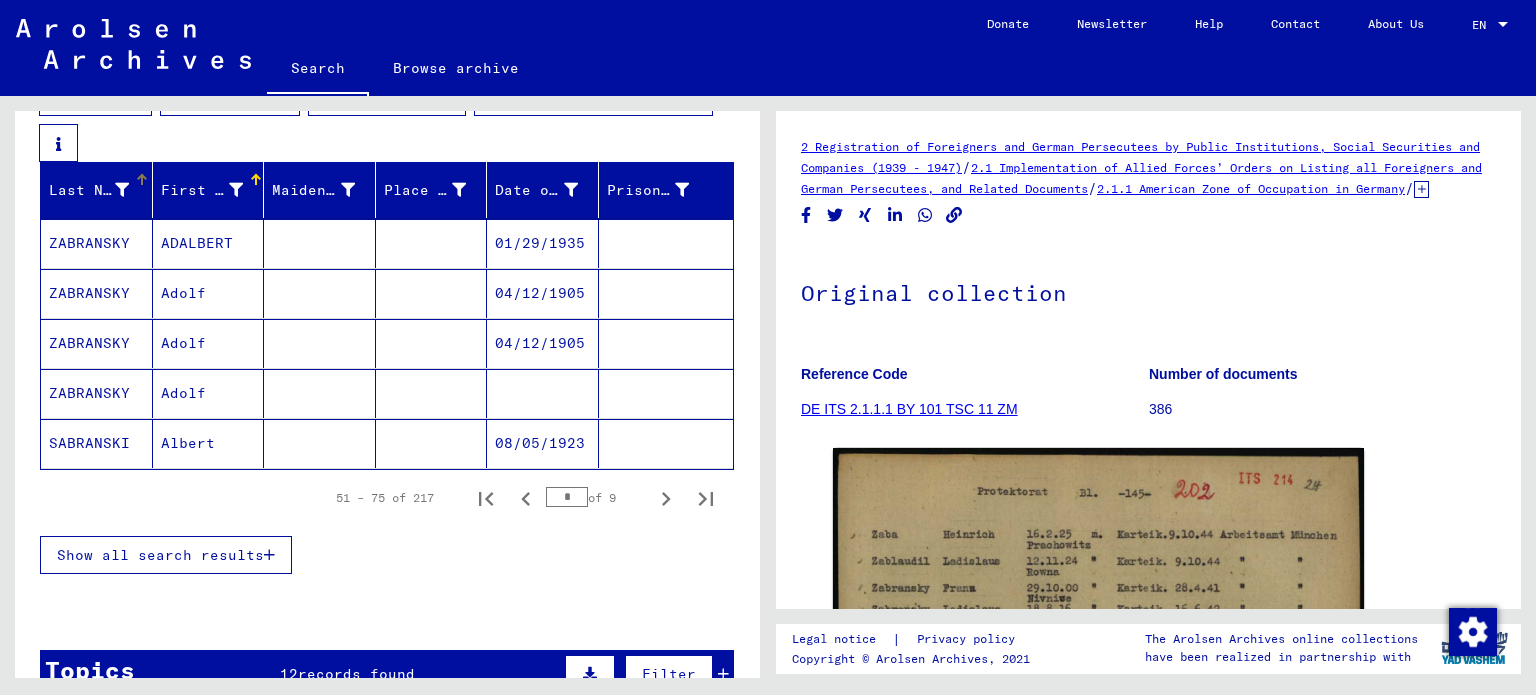 click on "Last Name" at bounding box center (89, 190) 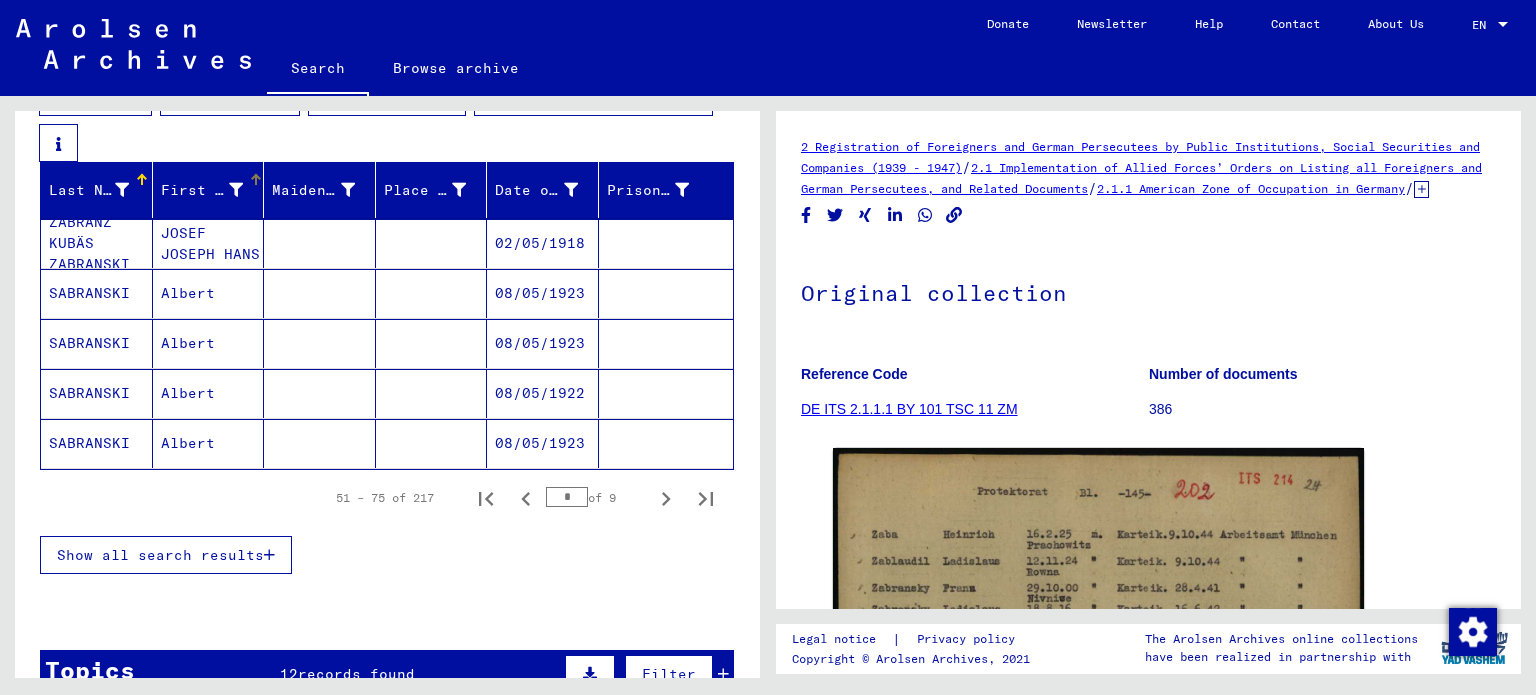 click on "First Name" at bounding box center (202, 190) 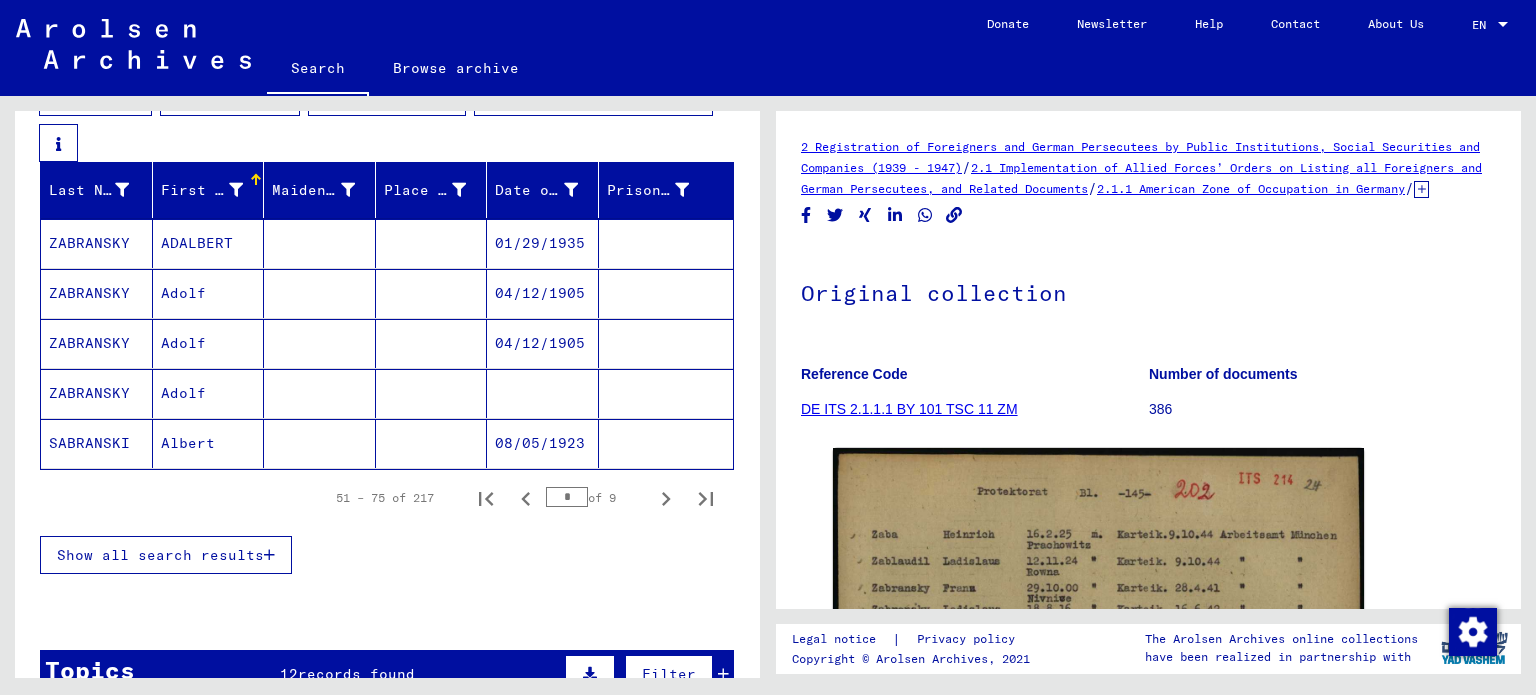 click on "Show all search results" at bounding box center [166, 555] 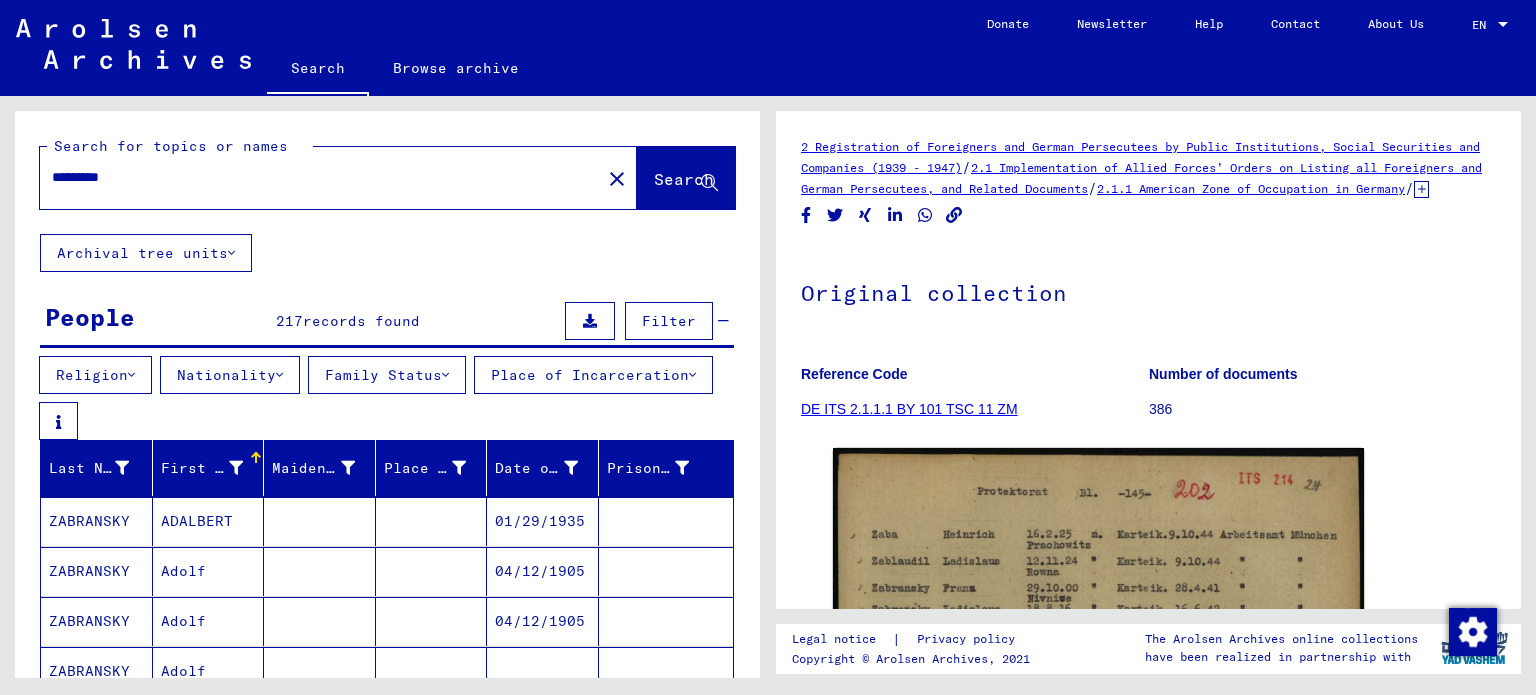 scroll, scrollTop: 0, scrollLeft: 0, axis: both 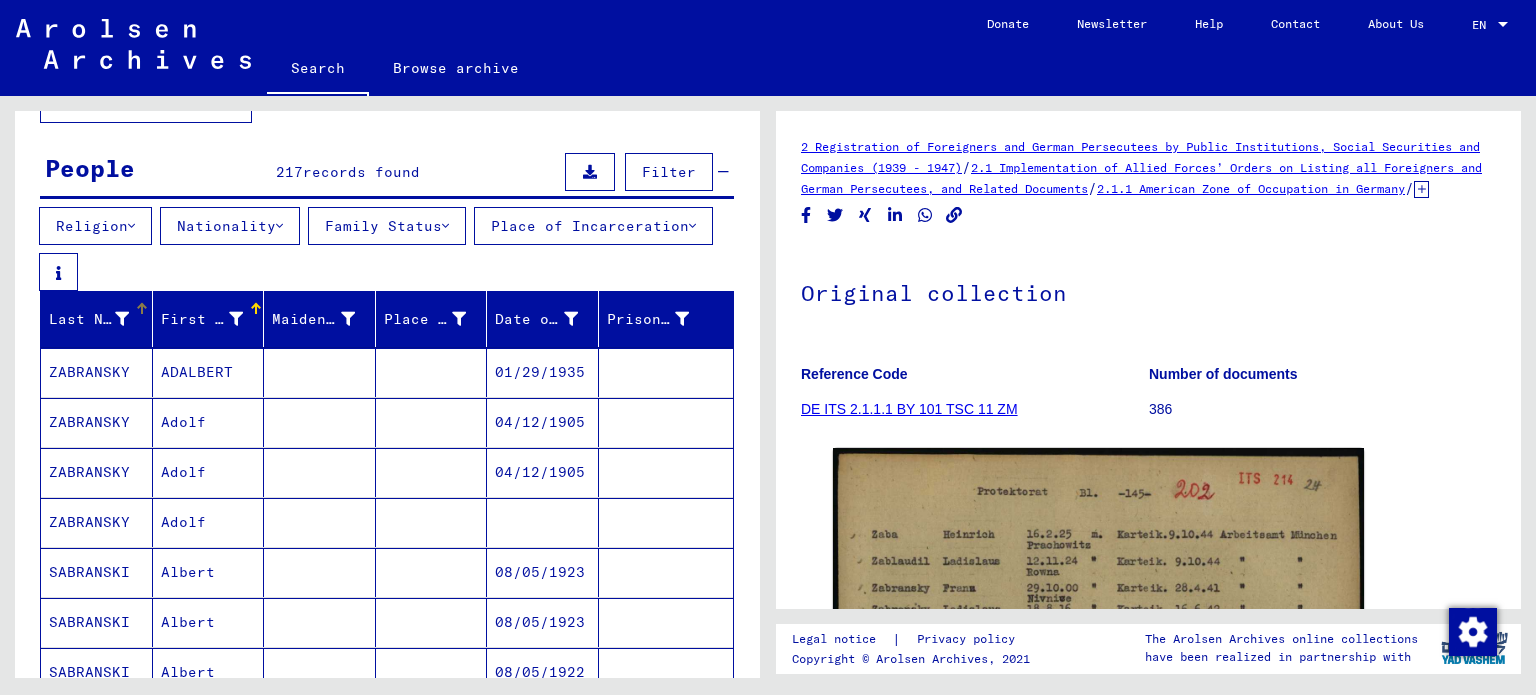 click at bounding box center [122, 319] 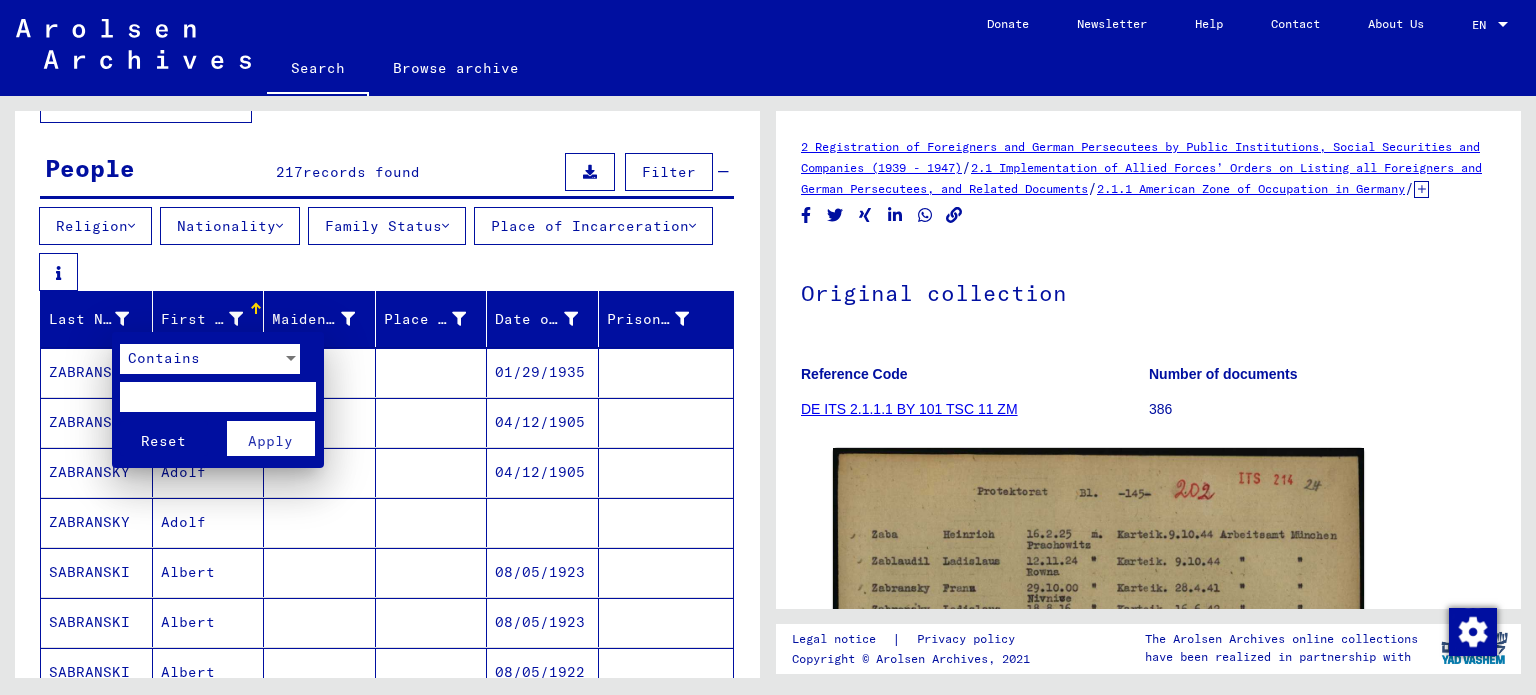 click on "Contains" at bounding box center [201, 359] 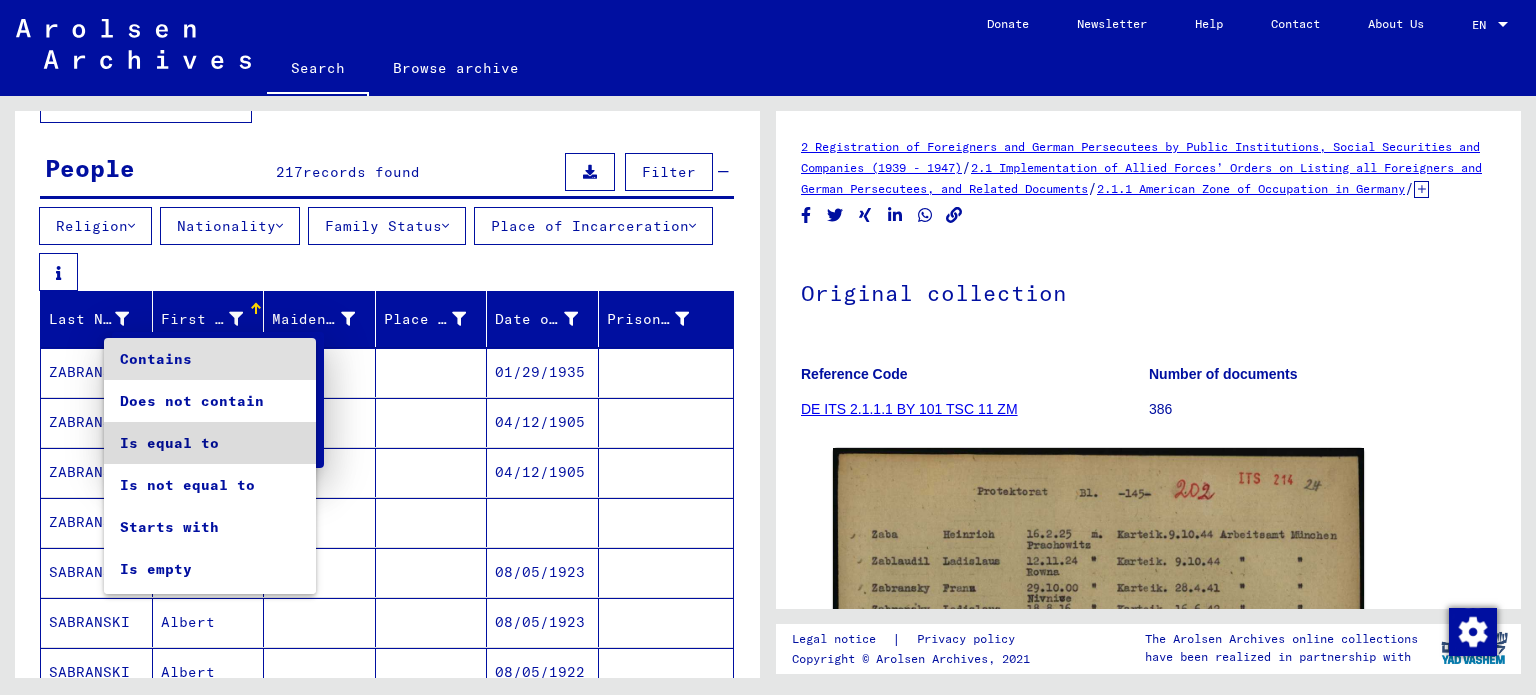 click on "Is equal to" at bounding box center (210, 443) 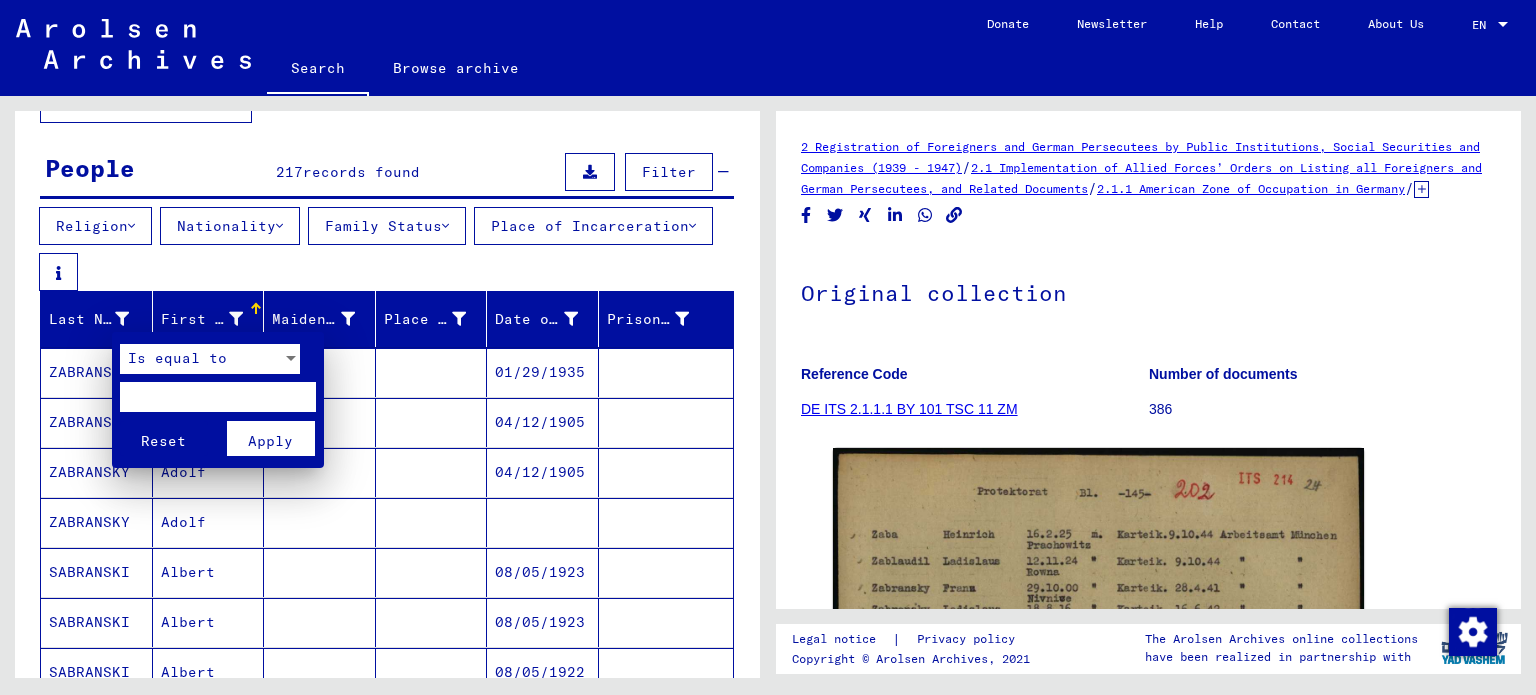 click at bounding box center (218, 397) 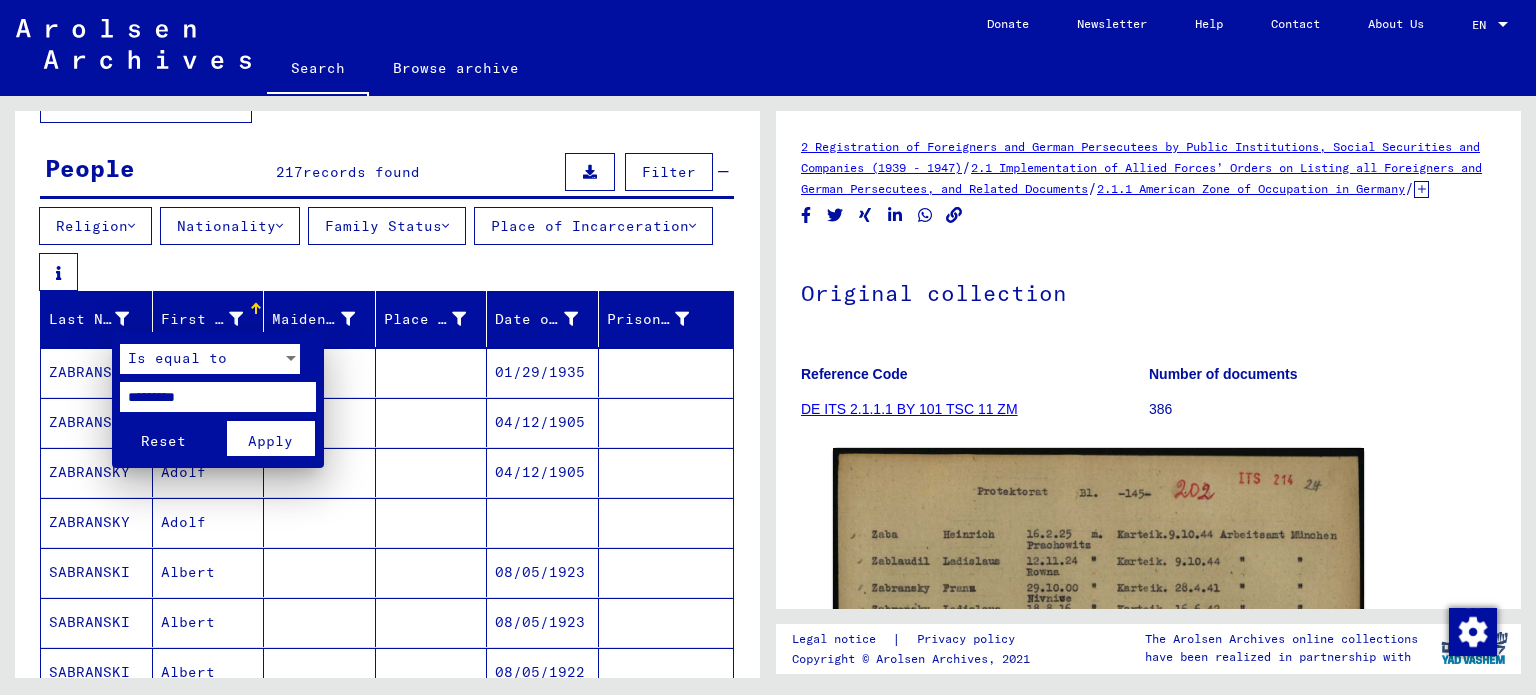 type on "*********" 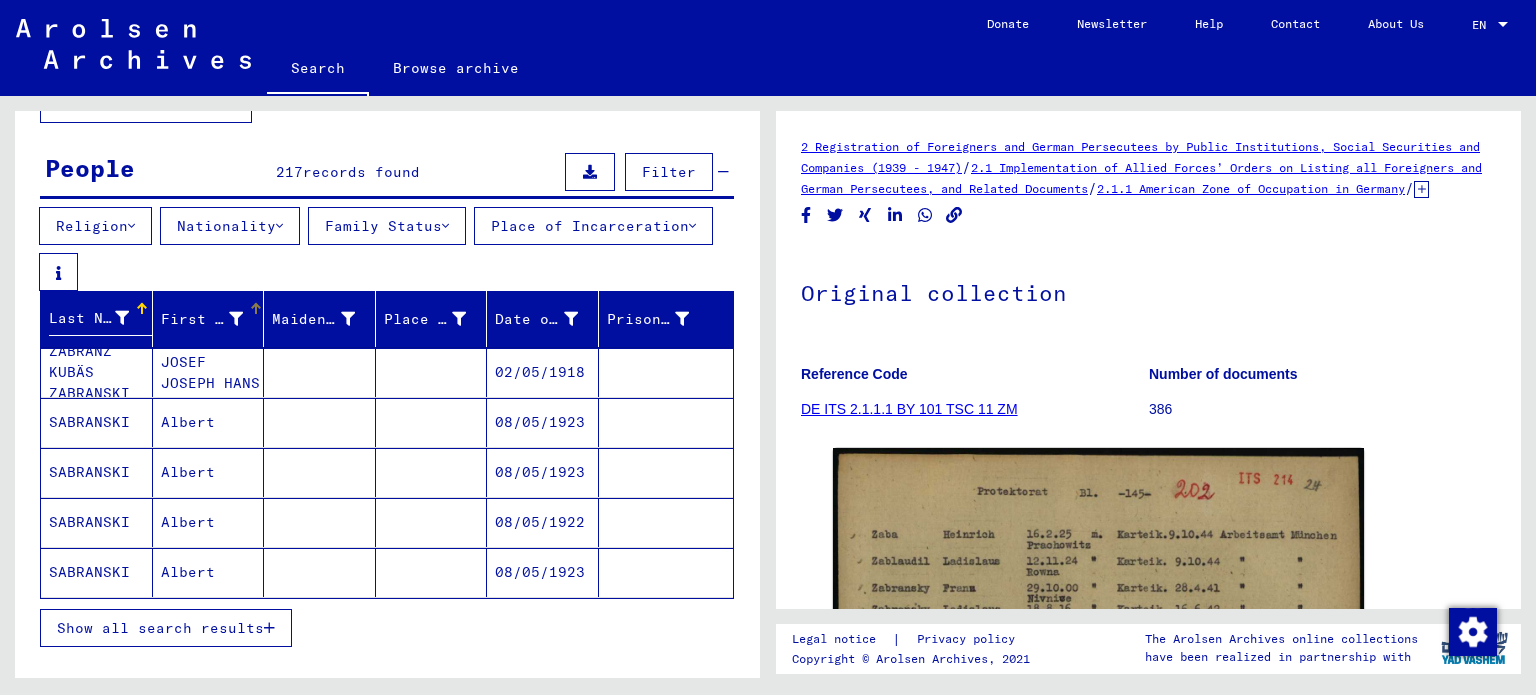click on "First Name" at bounding box center (202, 319) 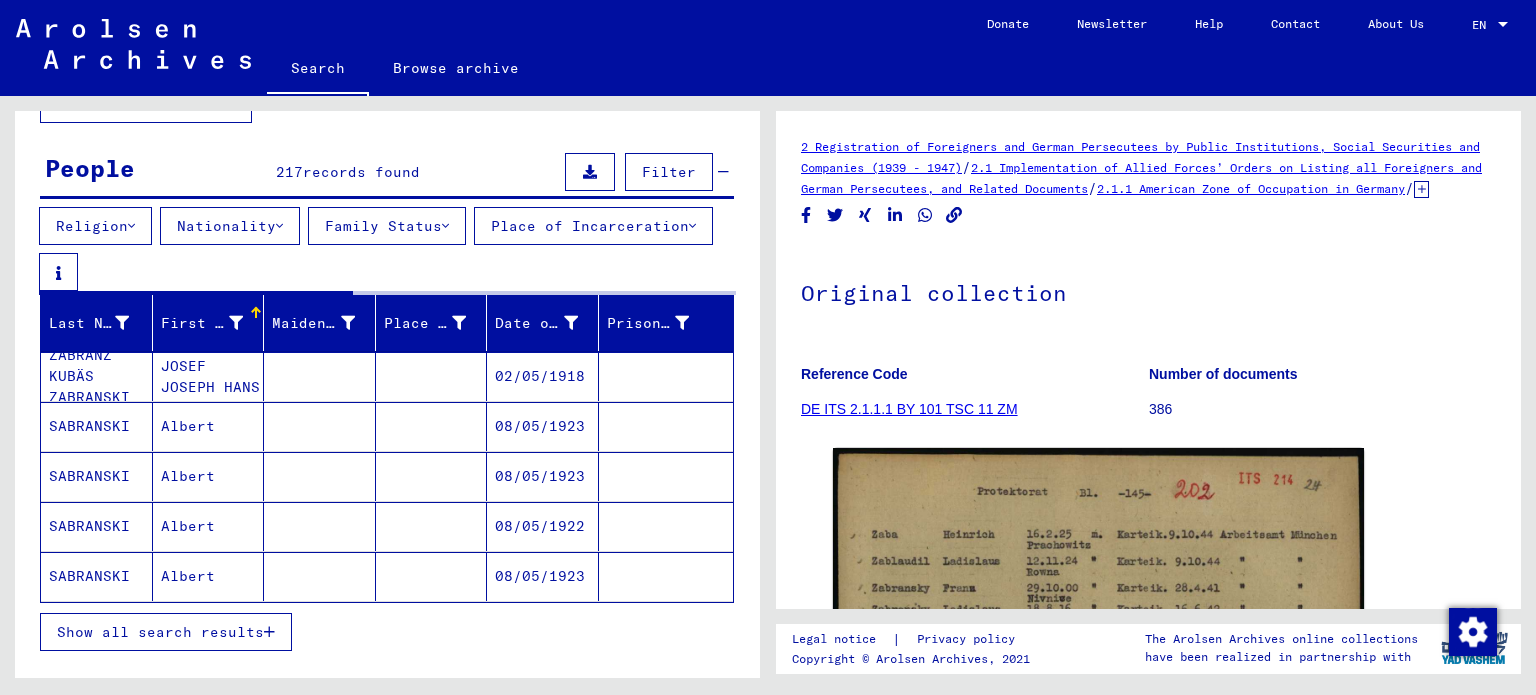 click on "First Name" at bounding box center (202, 323) 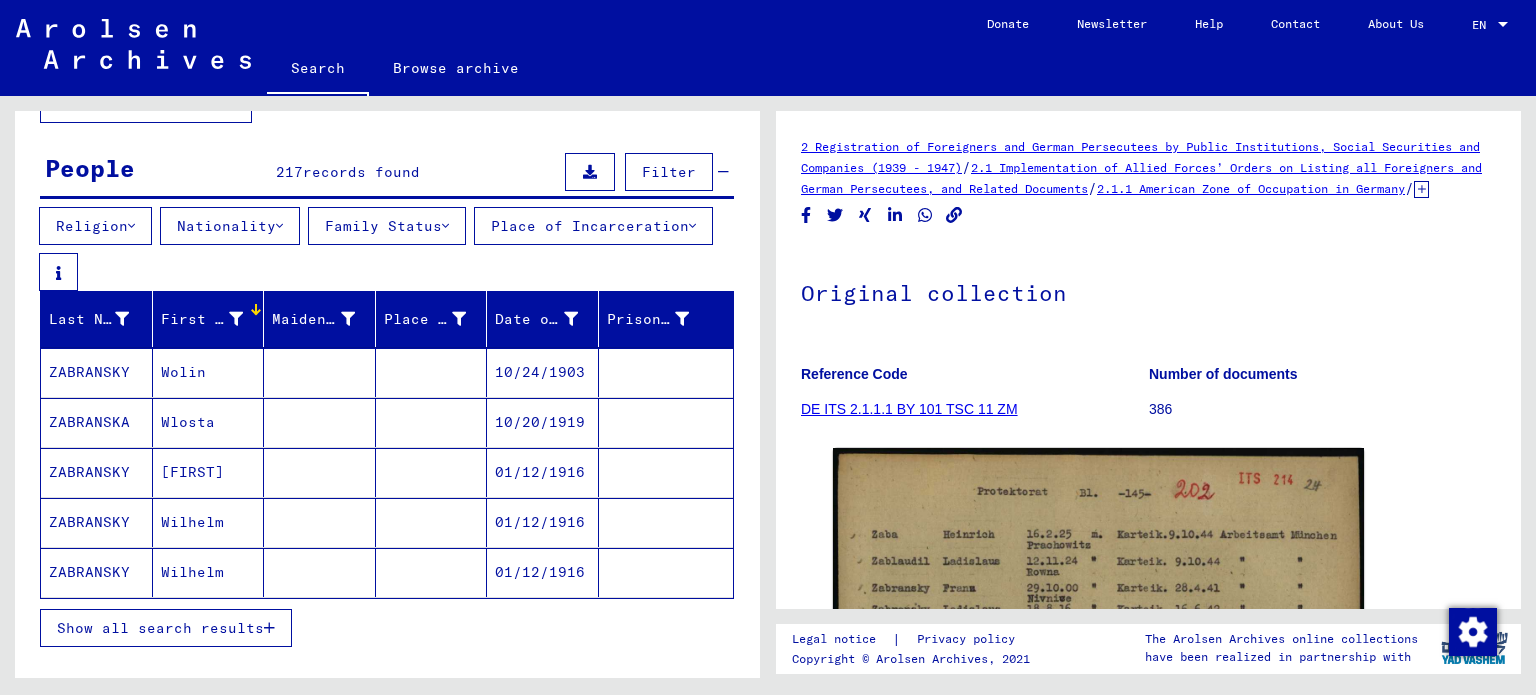 click at bounding box center [236, 319] 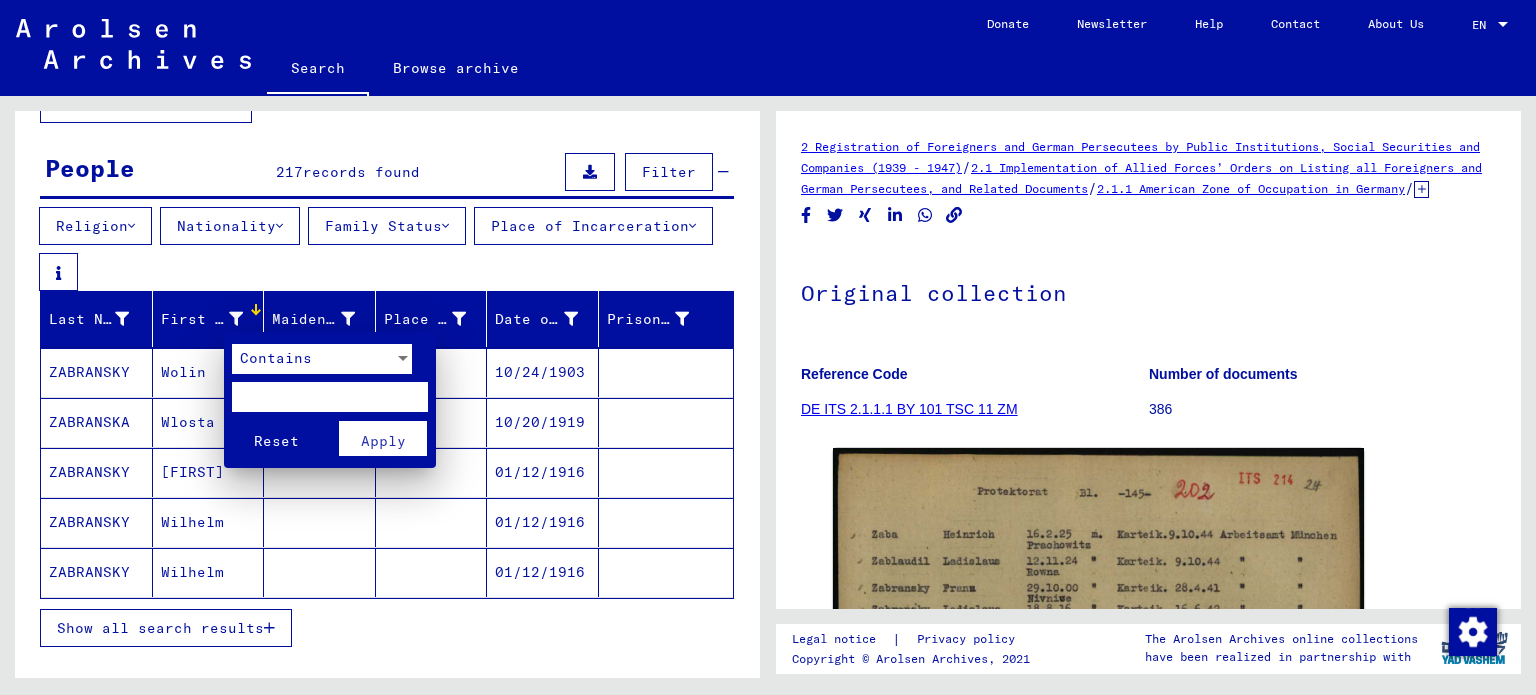 click at bounding box center (330, 397) 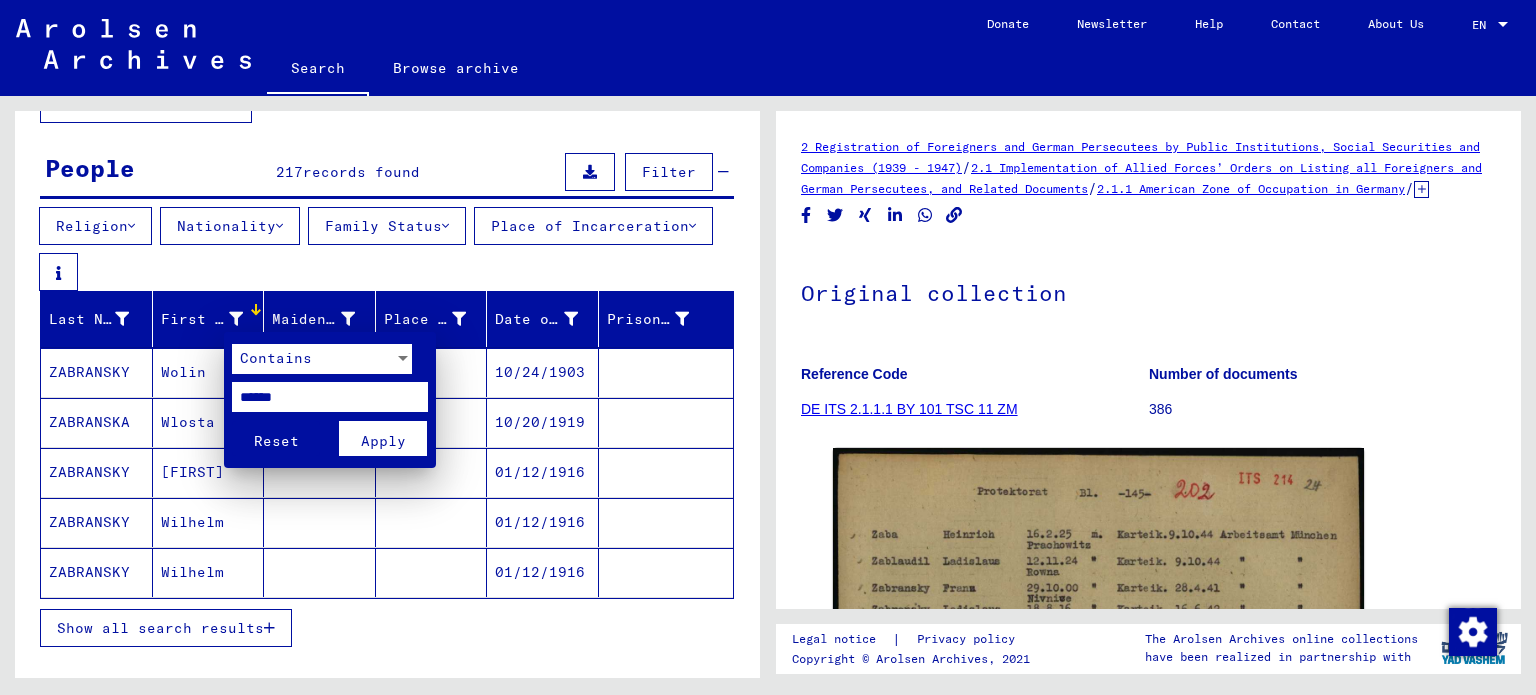 type on "******" 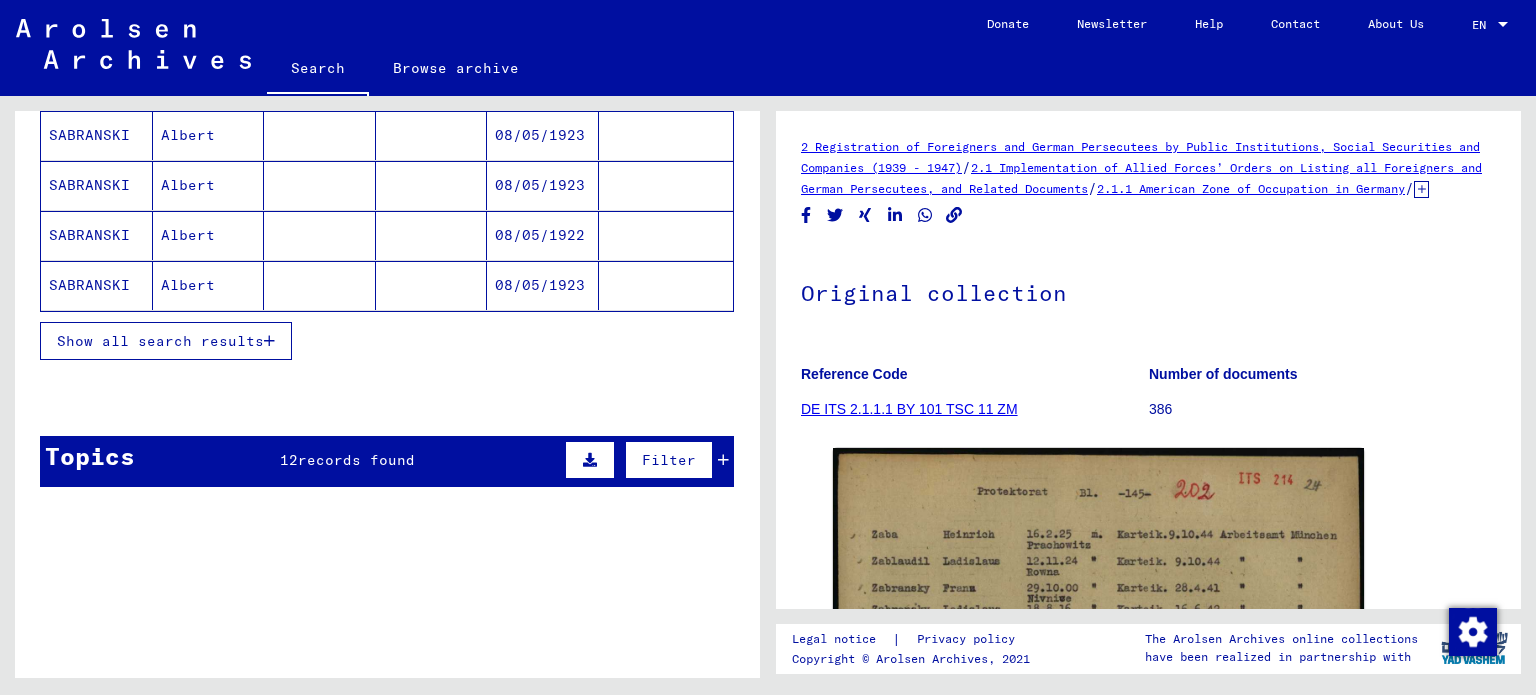 scroll, scrollTop: 463, scrollLeft: 0, axis: vertical 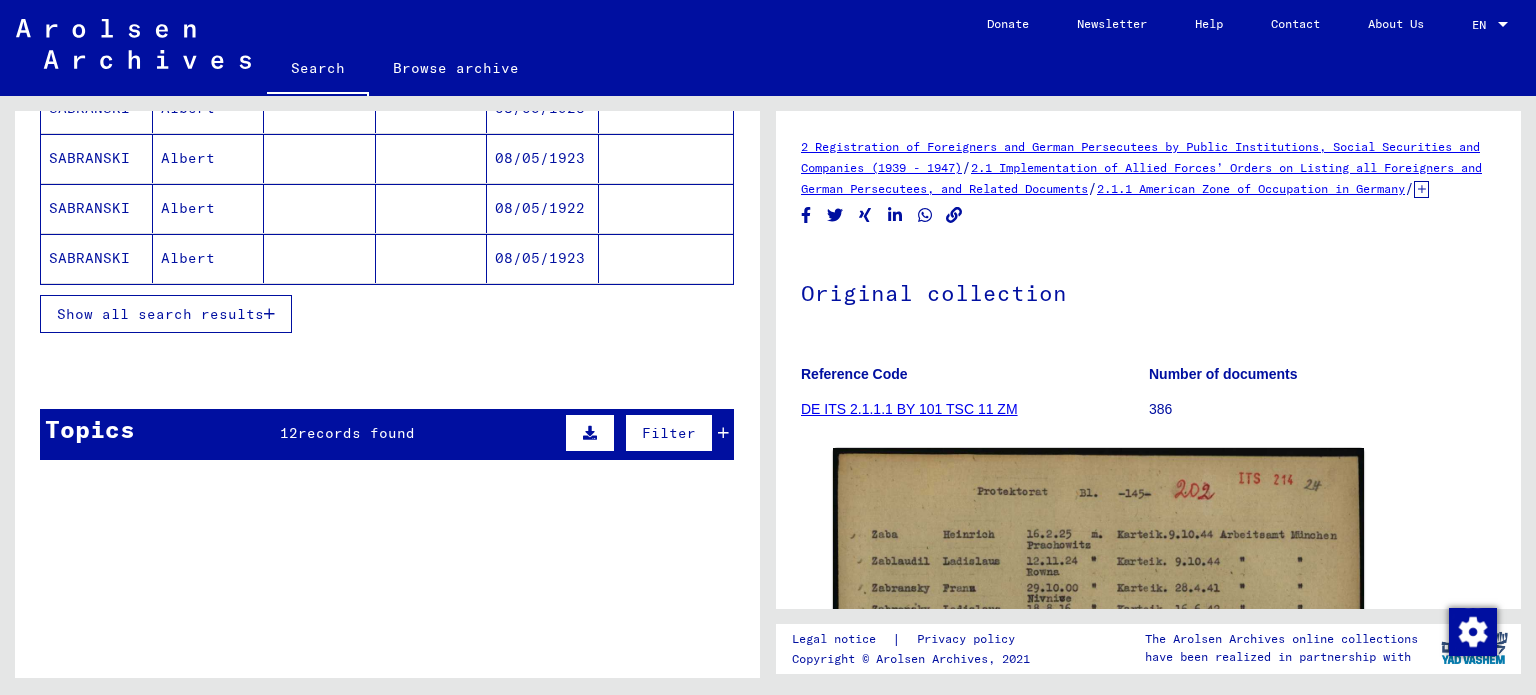 click at bounding box center [723, 433] 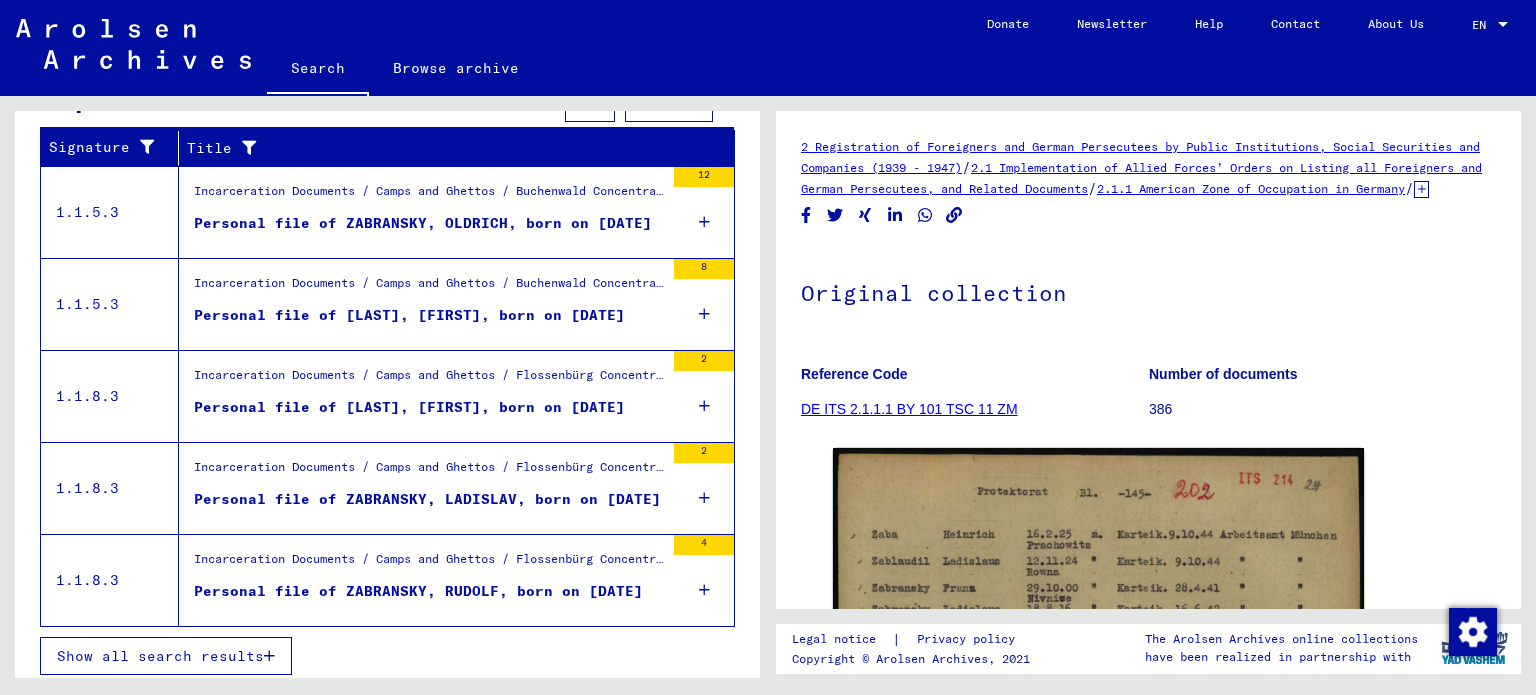 scroll, scrollTop: 801, scrollLeft: 0, axis: vertical 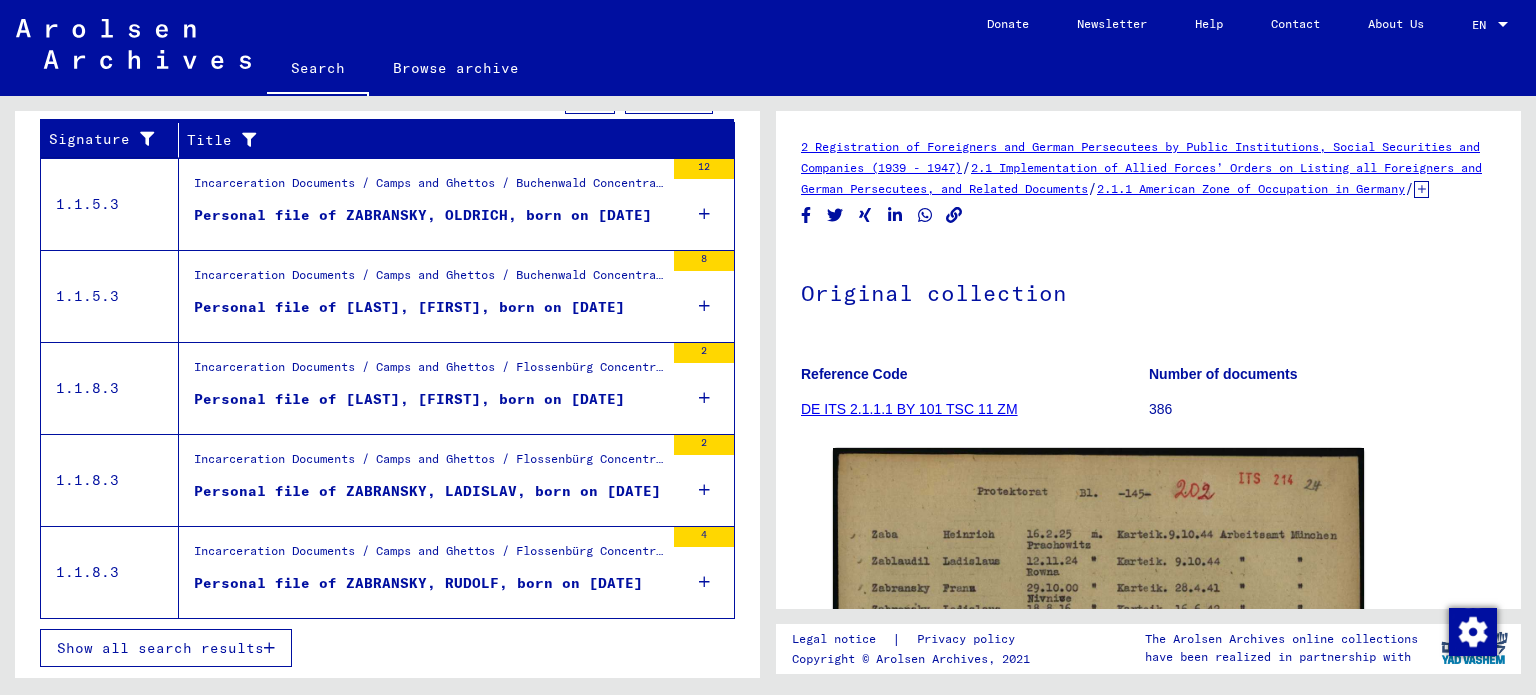 click on "Incarceration Documents / Camps and Ghettos / Flossenbürg Concentration Camp / Individual Documents male Flossenbürg / Individual prisoner records / Files with names from WRONKA" at bounding box center (429, 556) 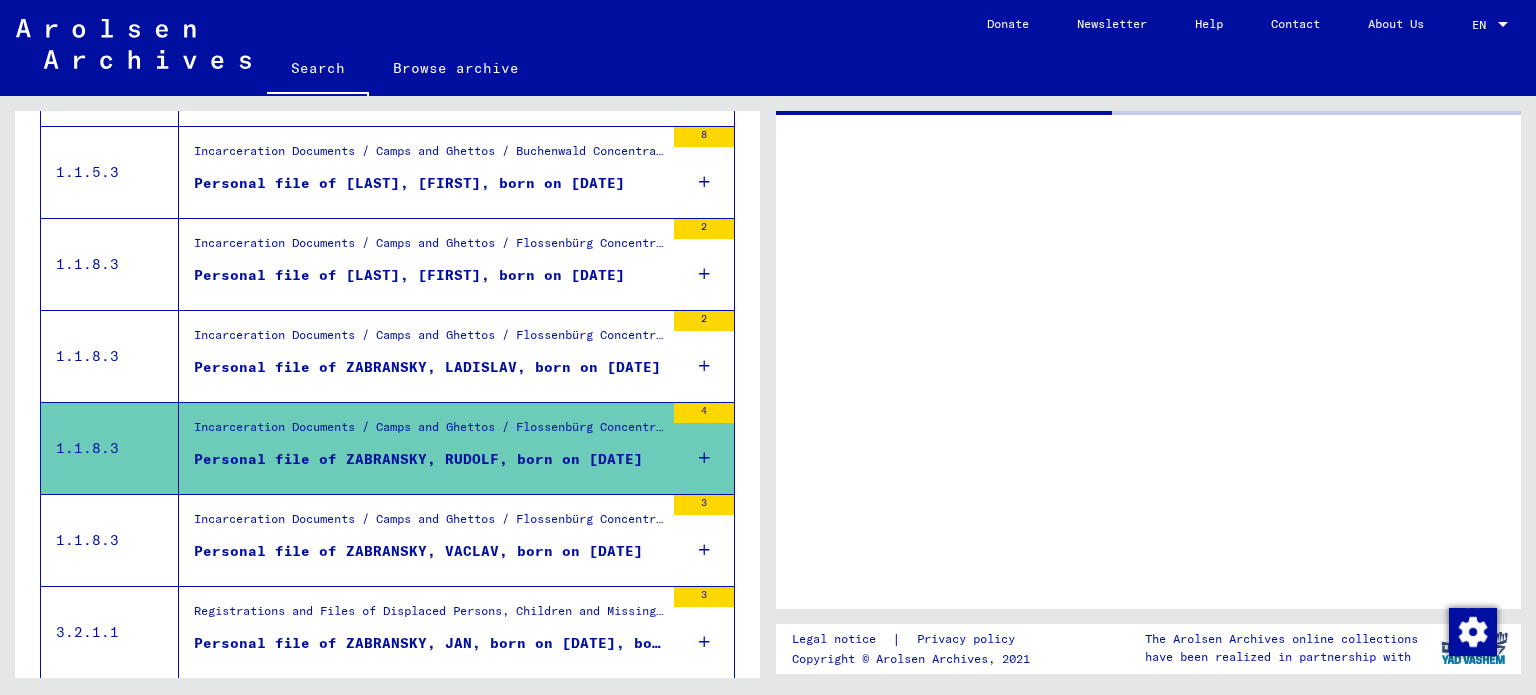 scroll, scrollTop: 438, scrollLeft: 0, axis: vertical 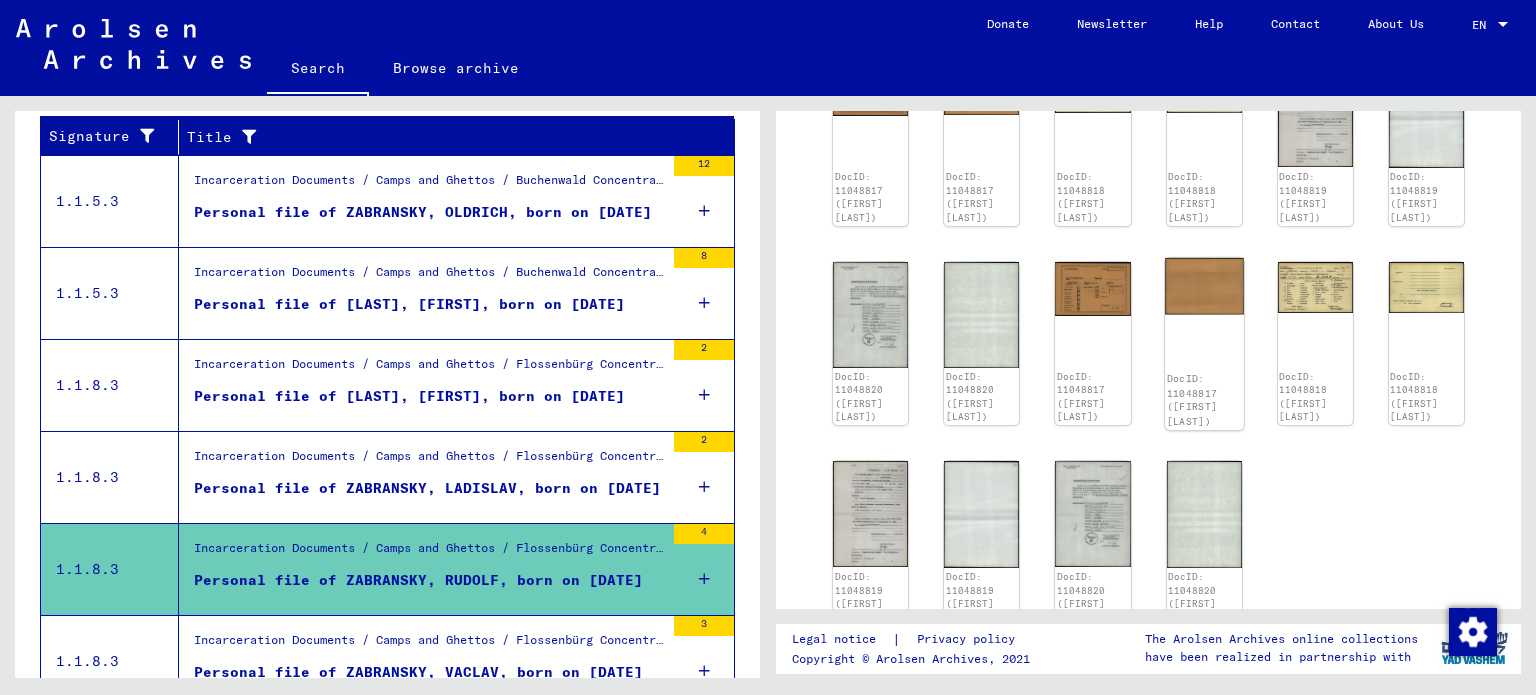 click on "DocID: 11048817 ([FIRST] [LAST])" 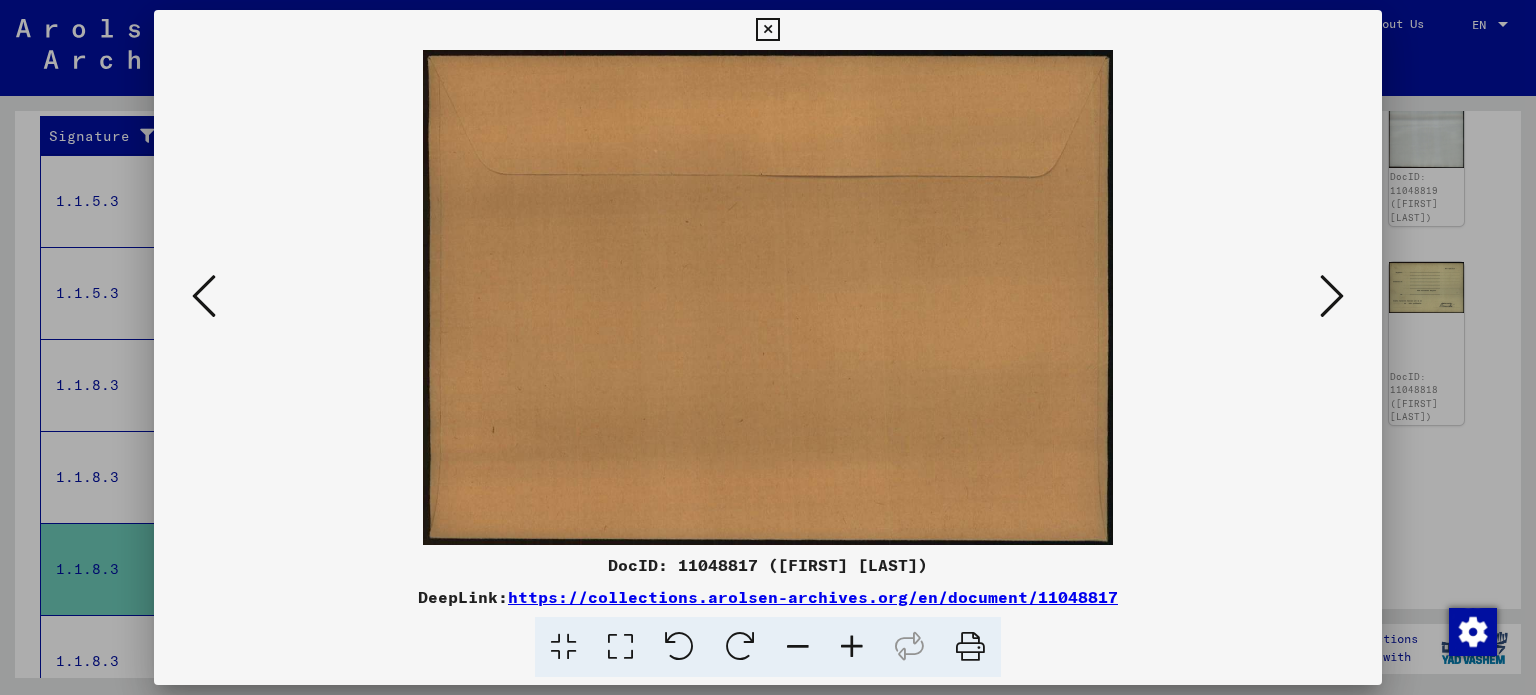 click at bounding box center [1332, 296] 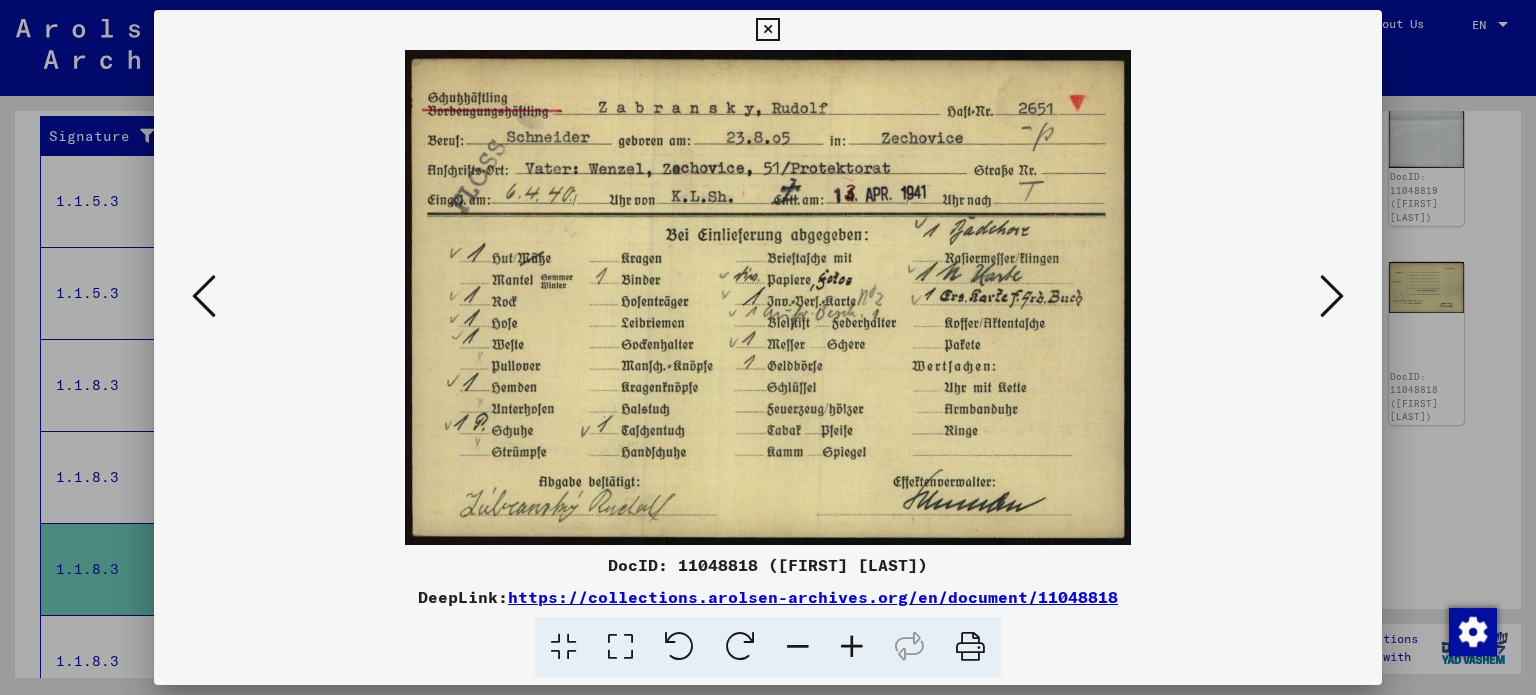 click at bounding box center [1332, 296] 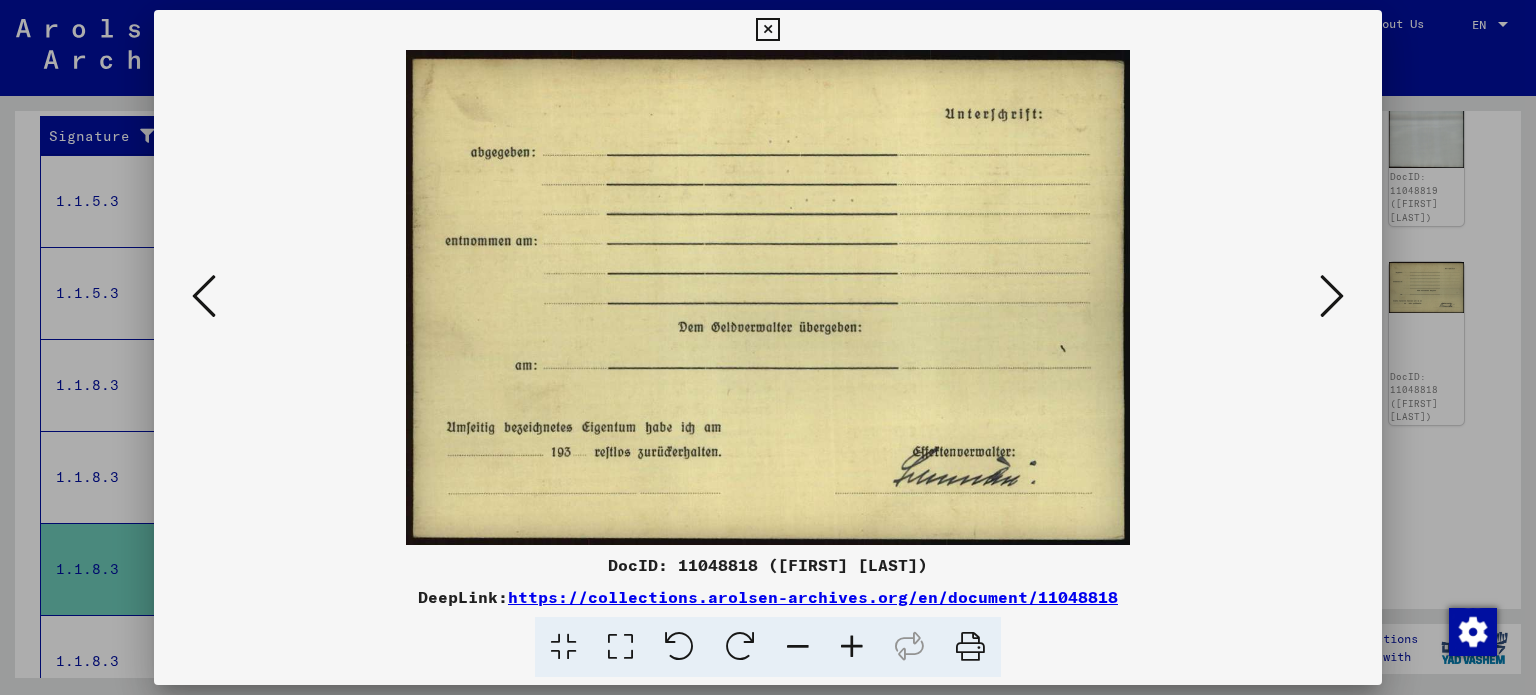 click at bounding box center [1332, 296] 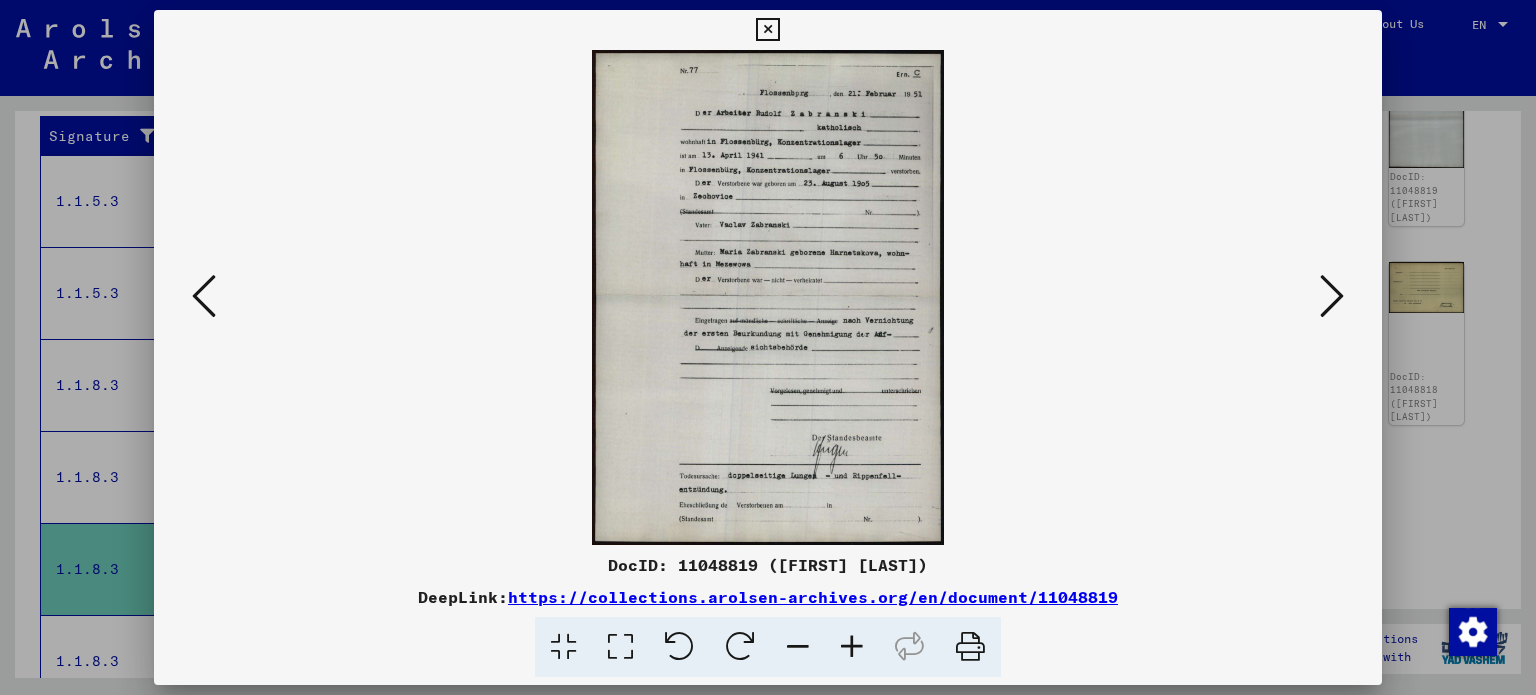 click at bounding box center [1332, 296] 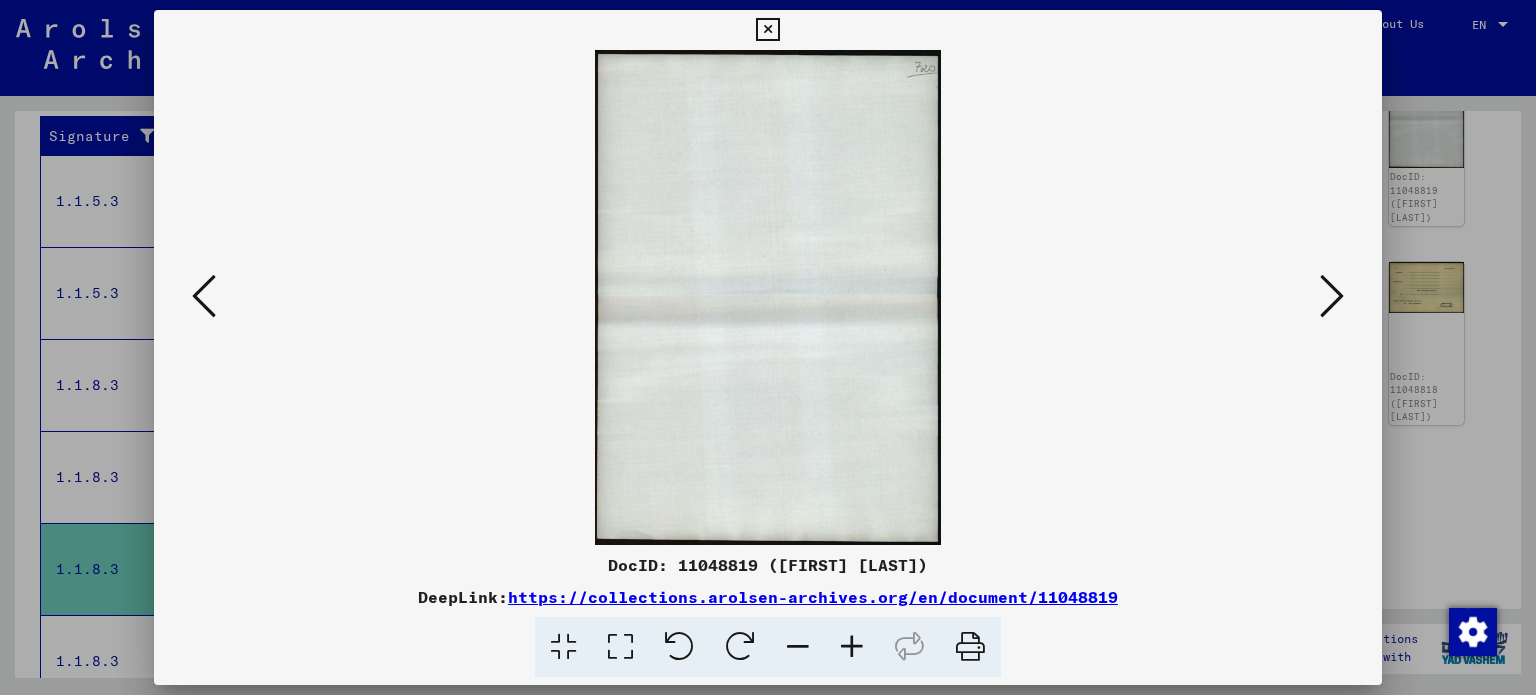 click at bounding box center (1332, 296) 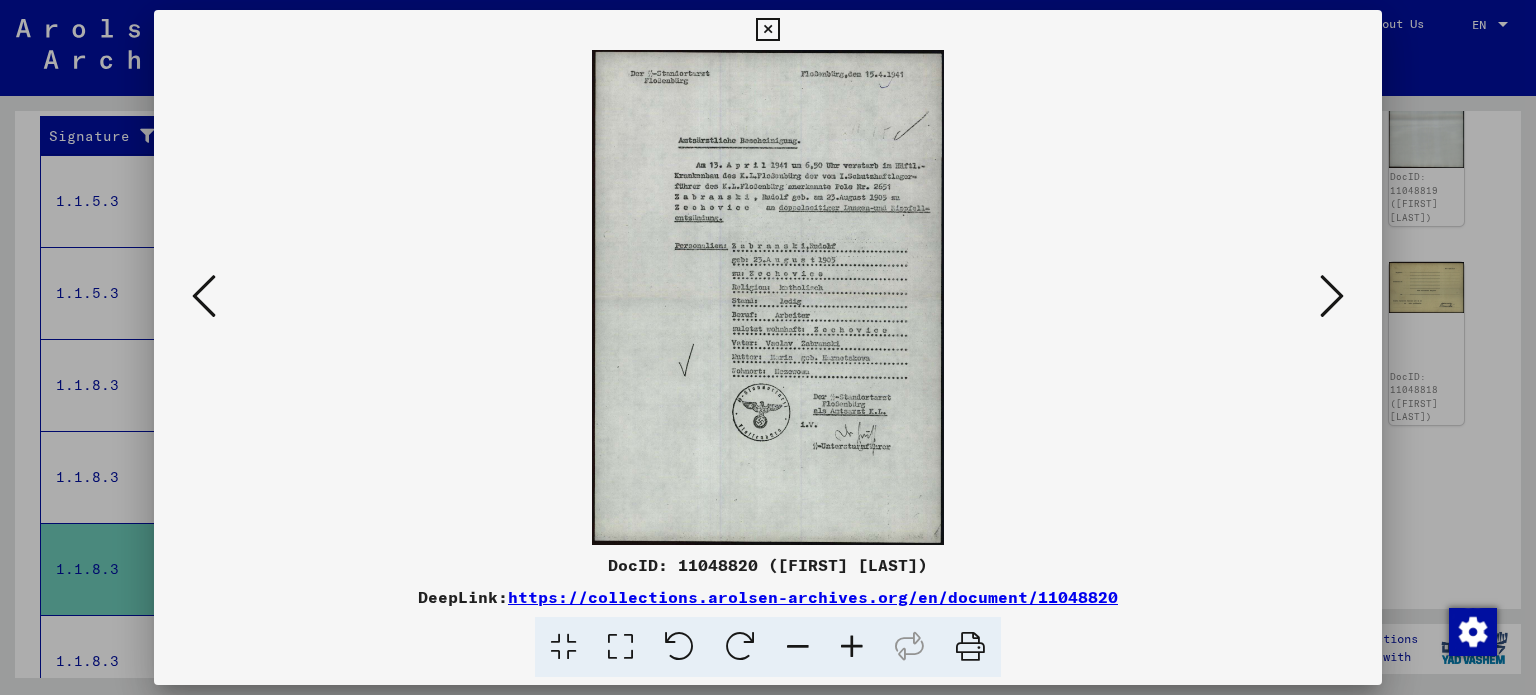 click at bounding box center [1332, 296] 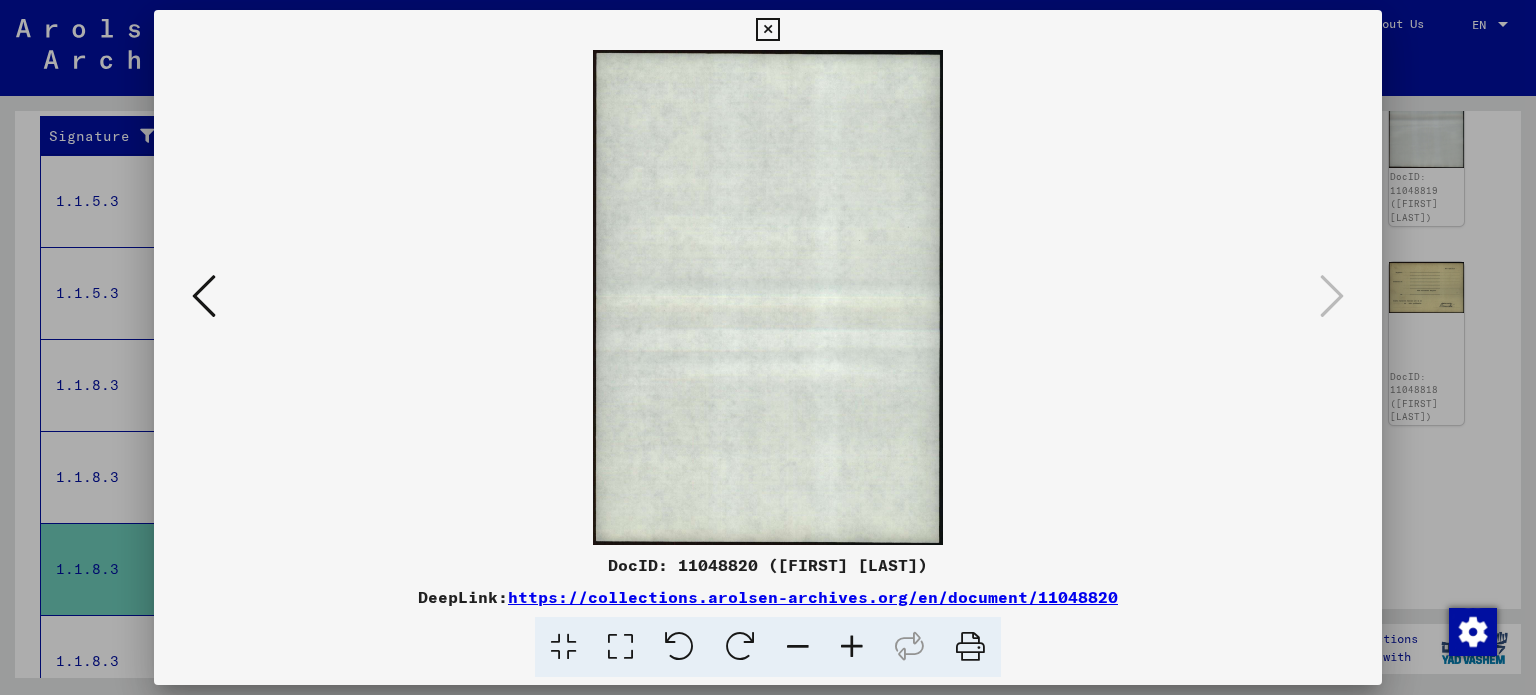 click at bounding box center [204, 296] 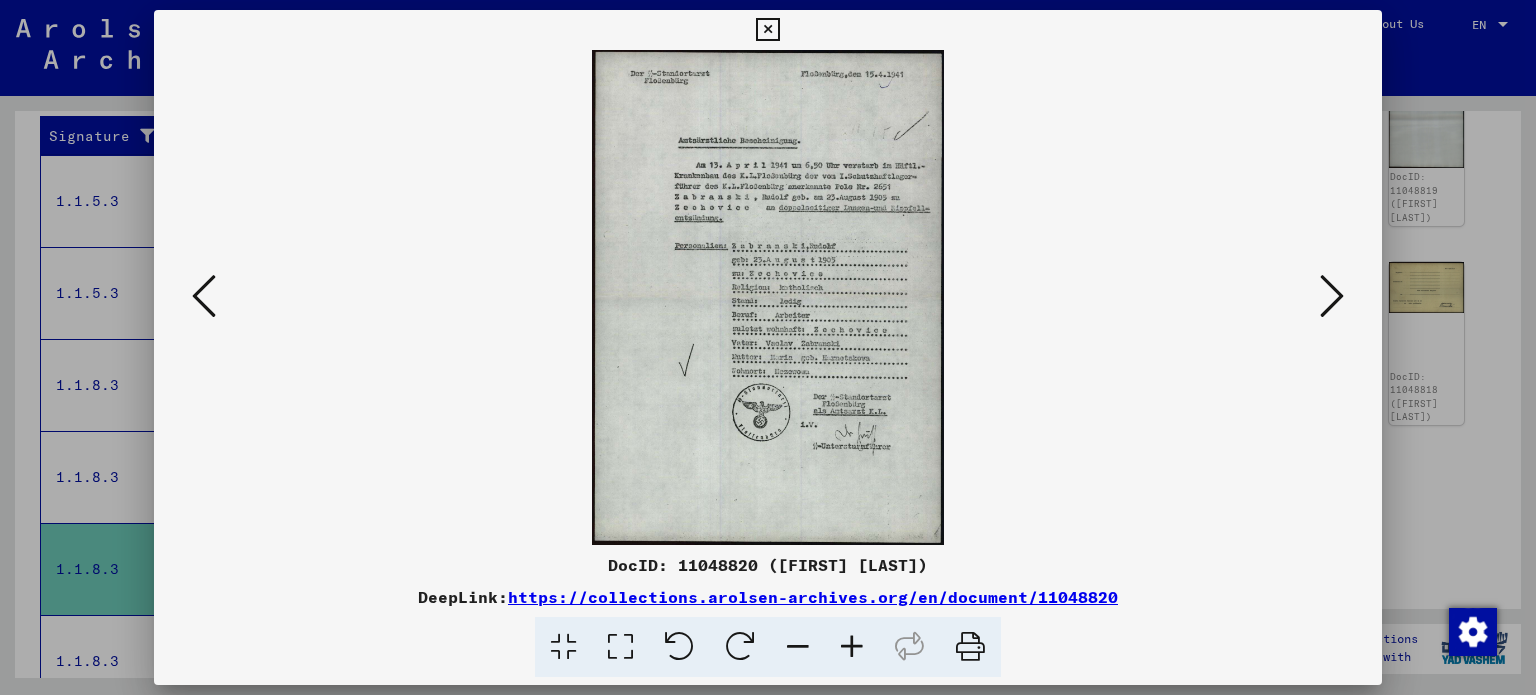 click at bounding box center [204, 296] 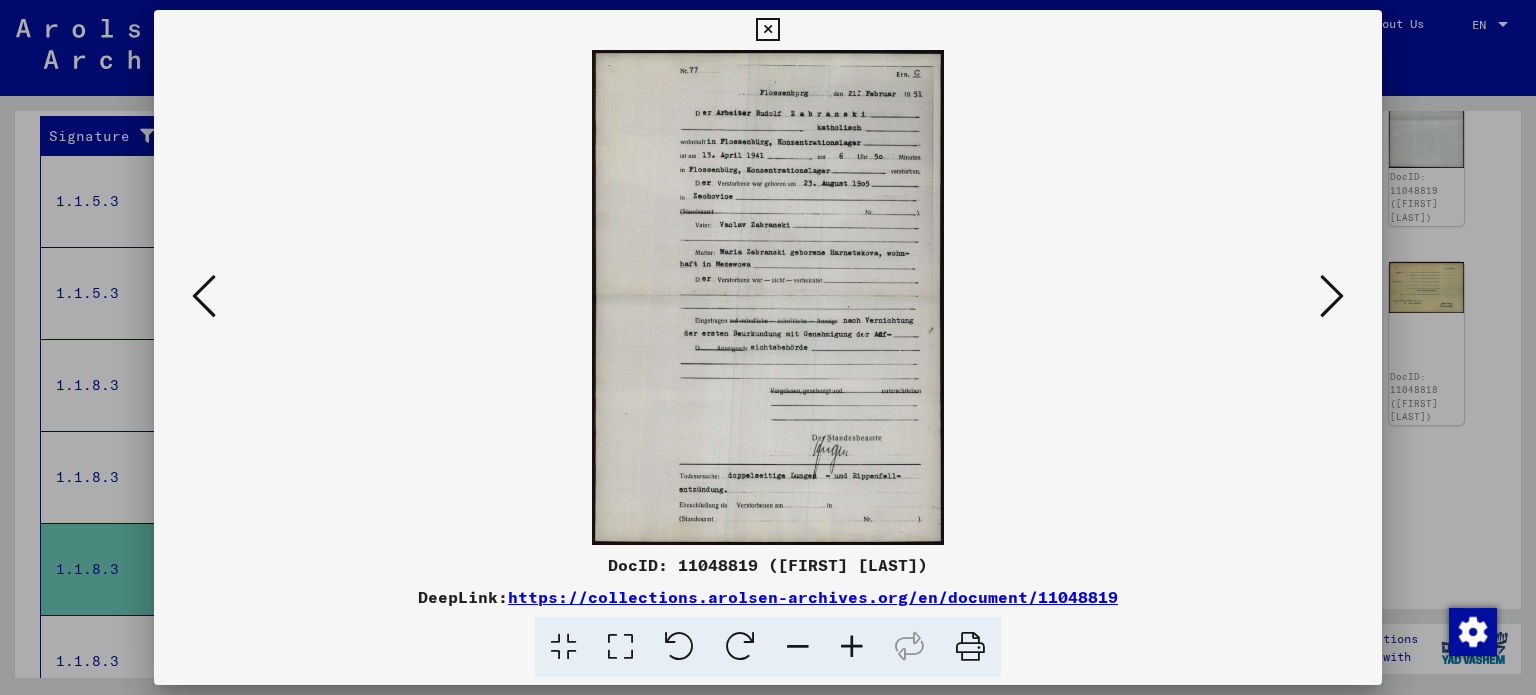 click at bounding box center (204, 296) 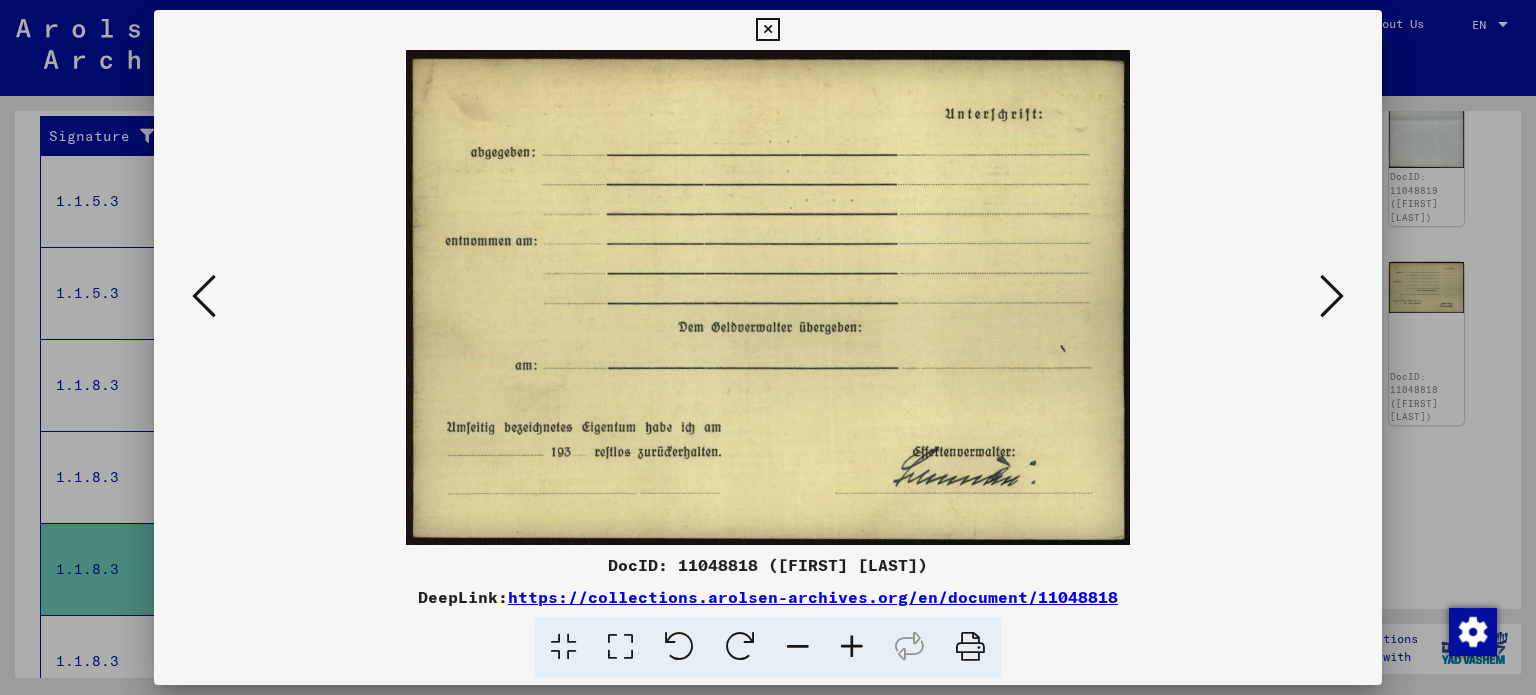 click at bounding box center [204, 296] 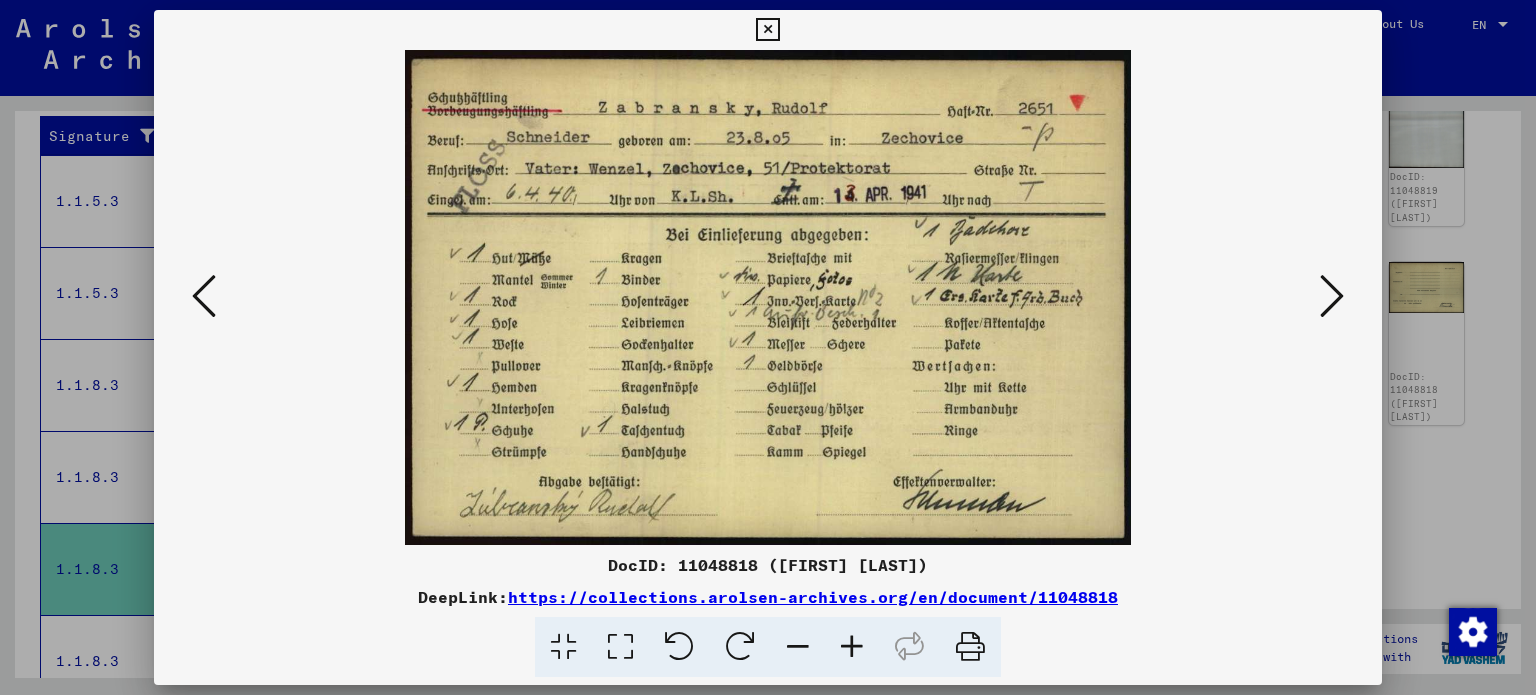 click at bounding box center [204, 296] 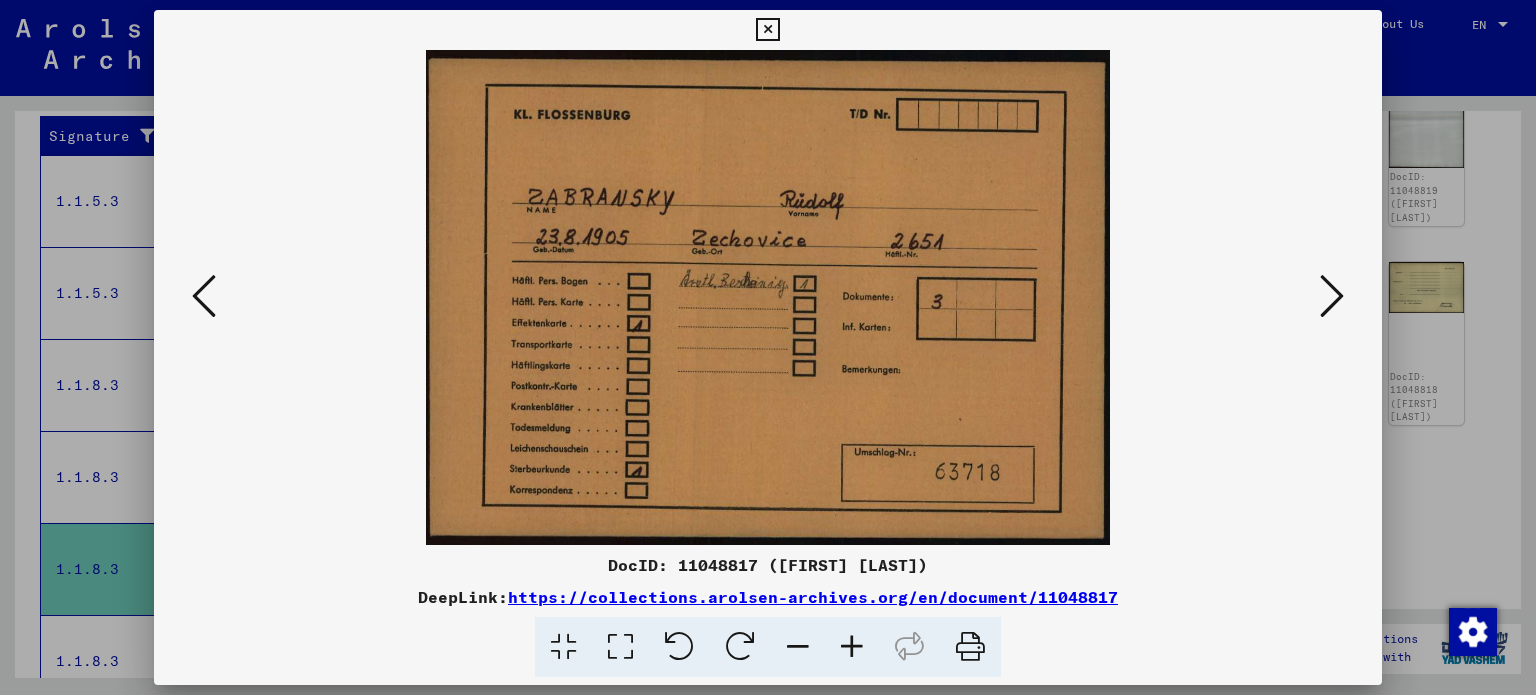 click at bounding box center (204, 296) 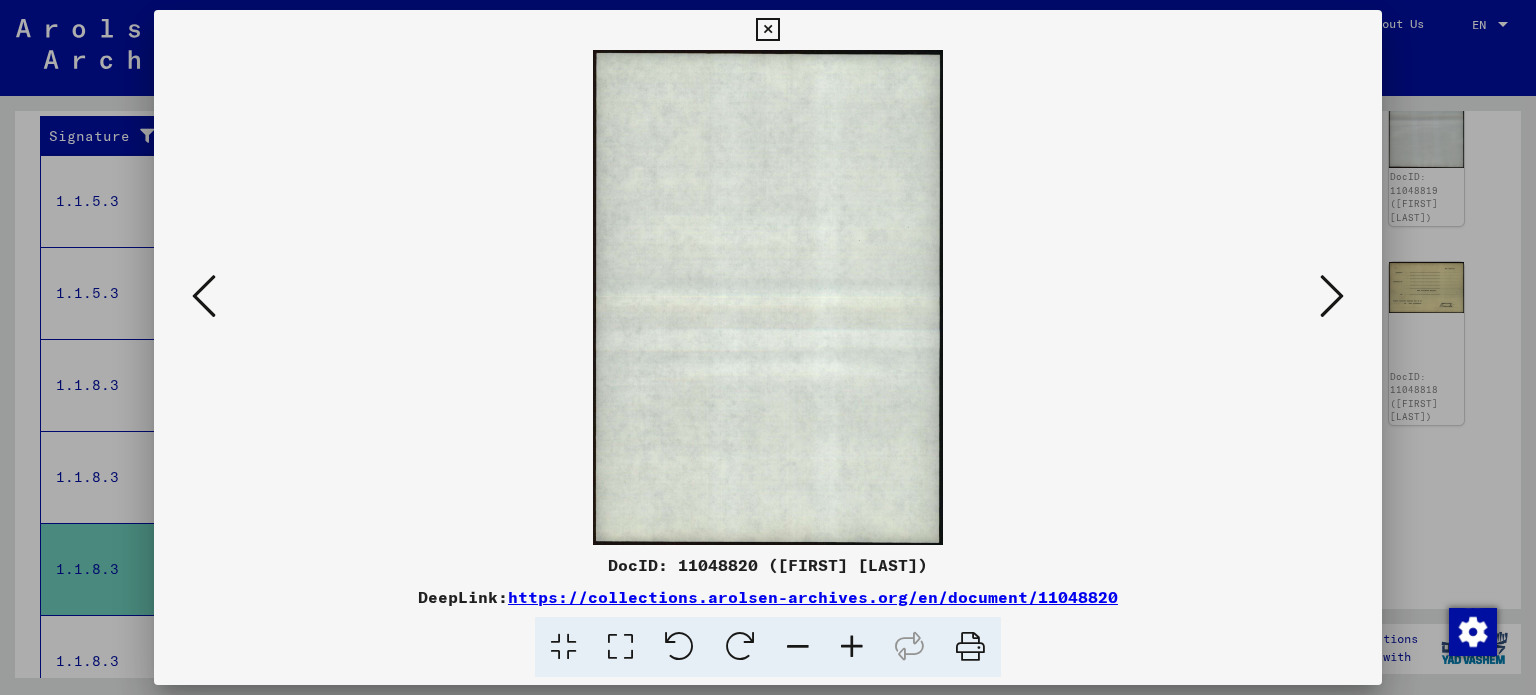 click at bounding box center [204, 296] 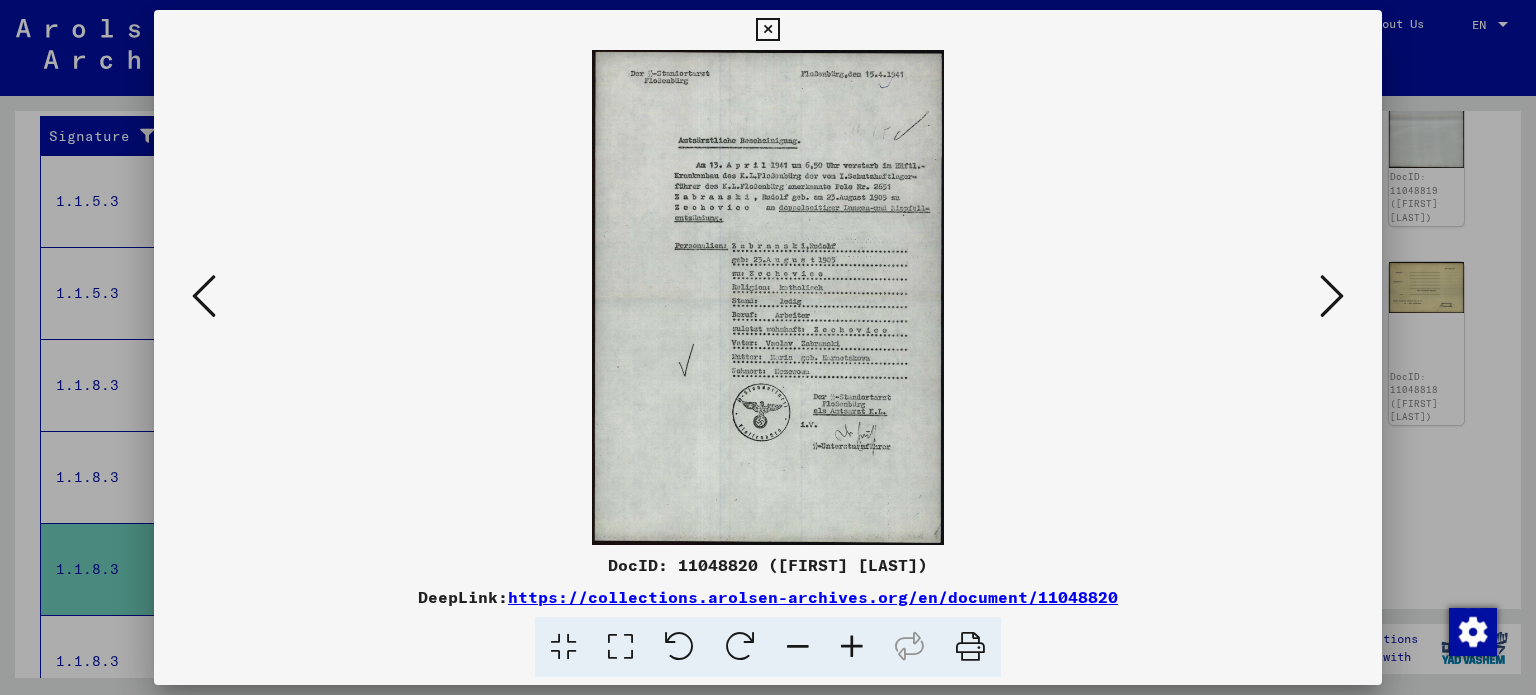 click at bounding box center (204, 296) 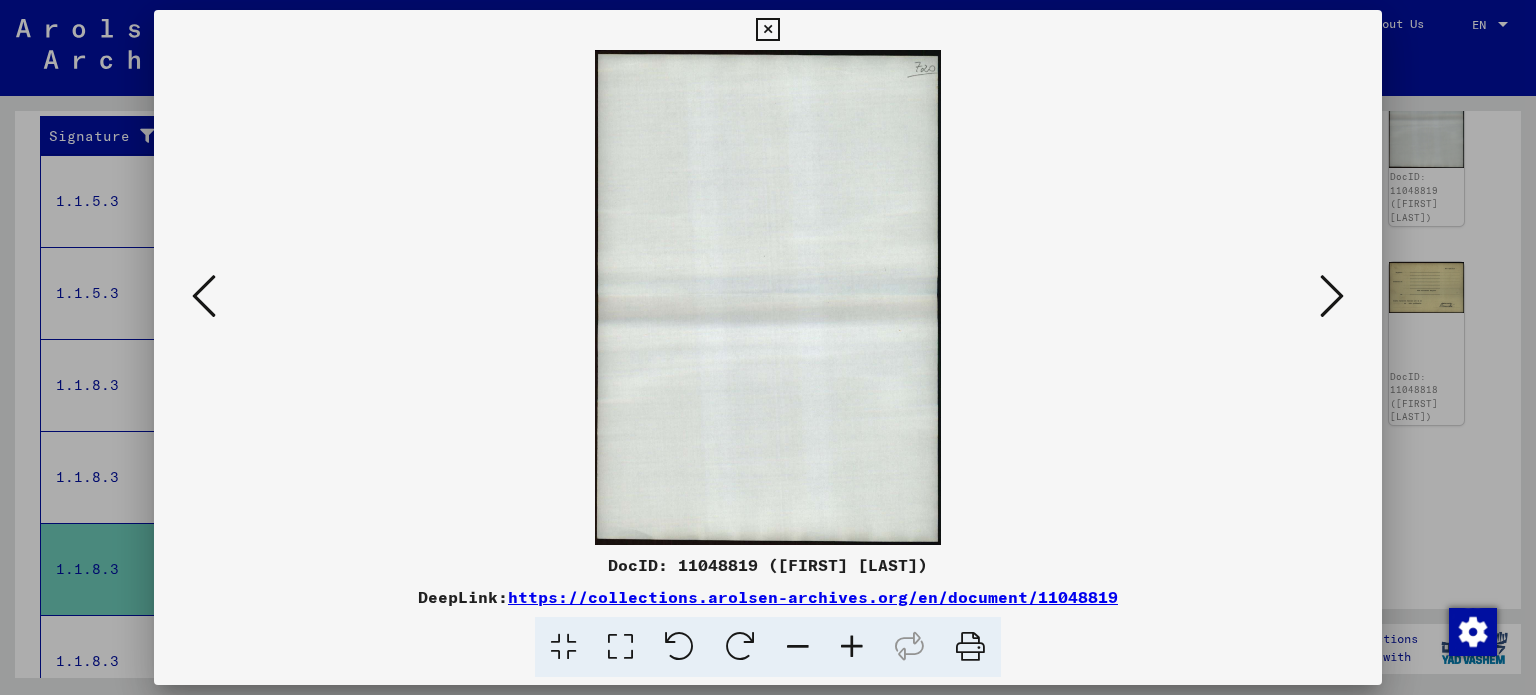 click at bounding box center [204, 296] 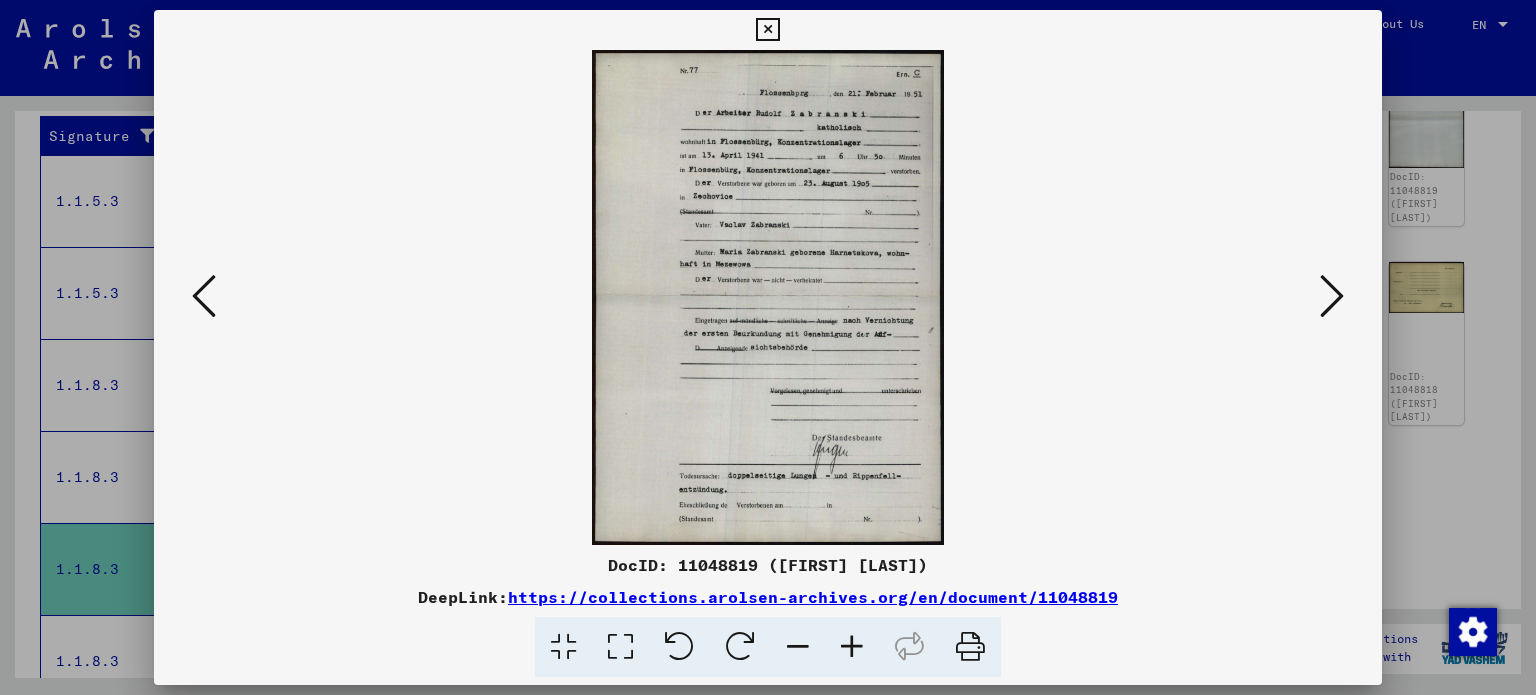 click at bounding box center (204, 296) 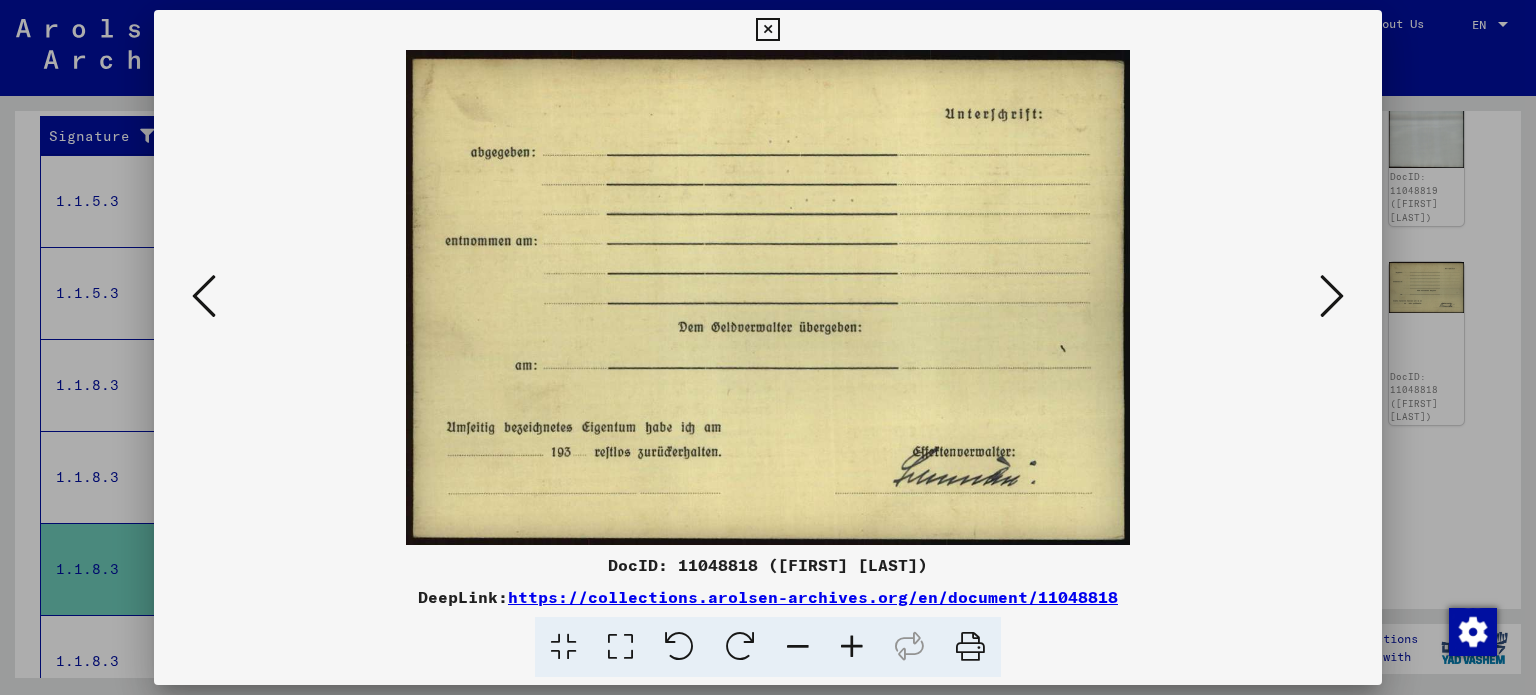 click at bounding box center (204, 296) 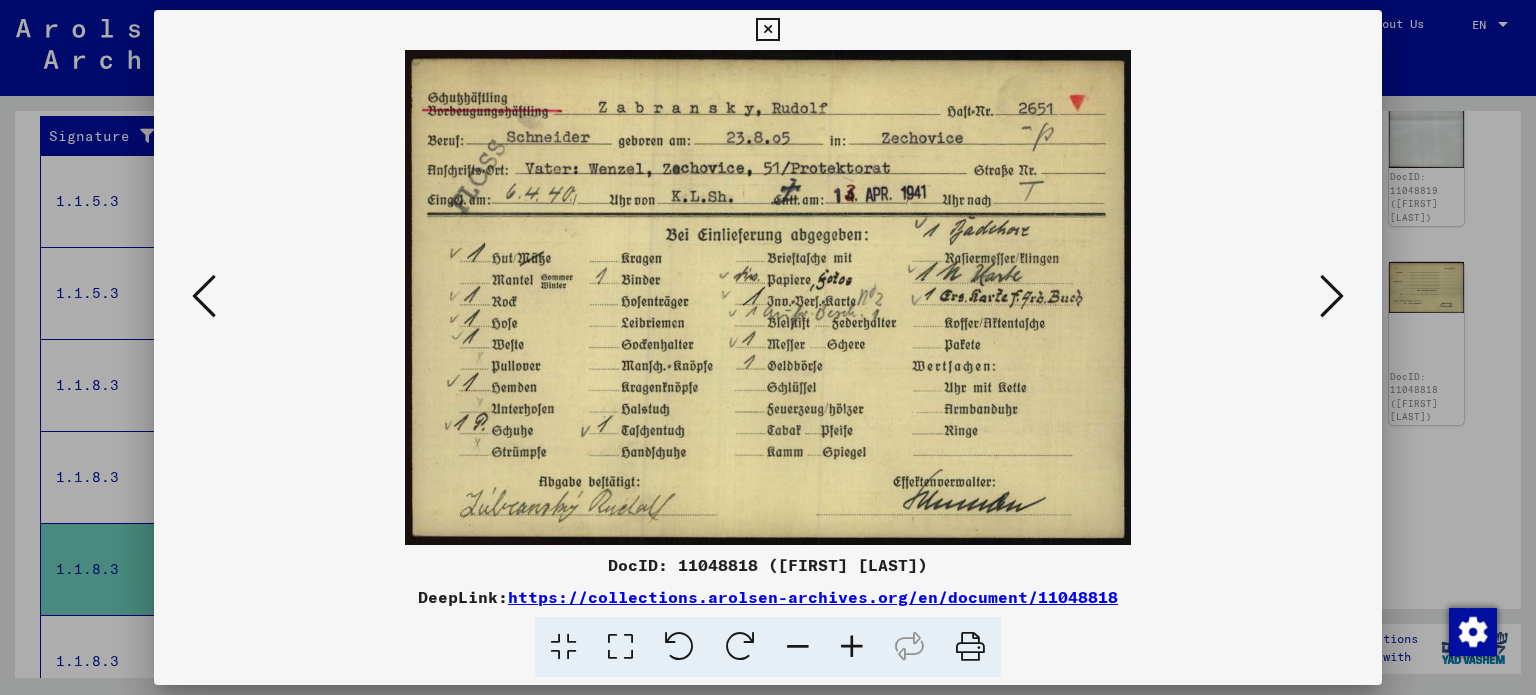 click at bounding box center [204, 296] 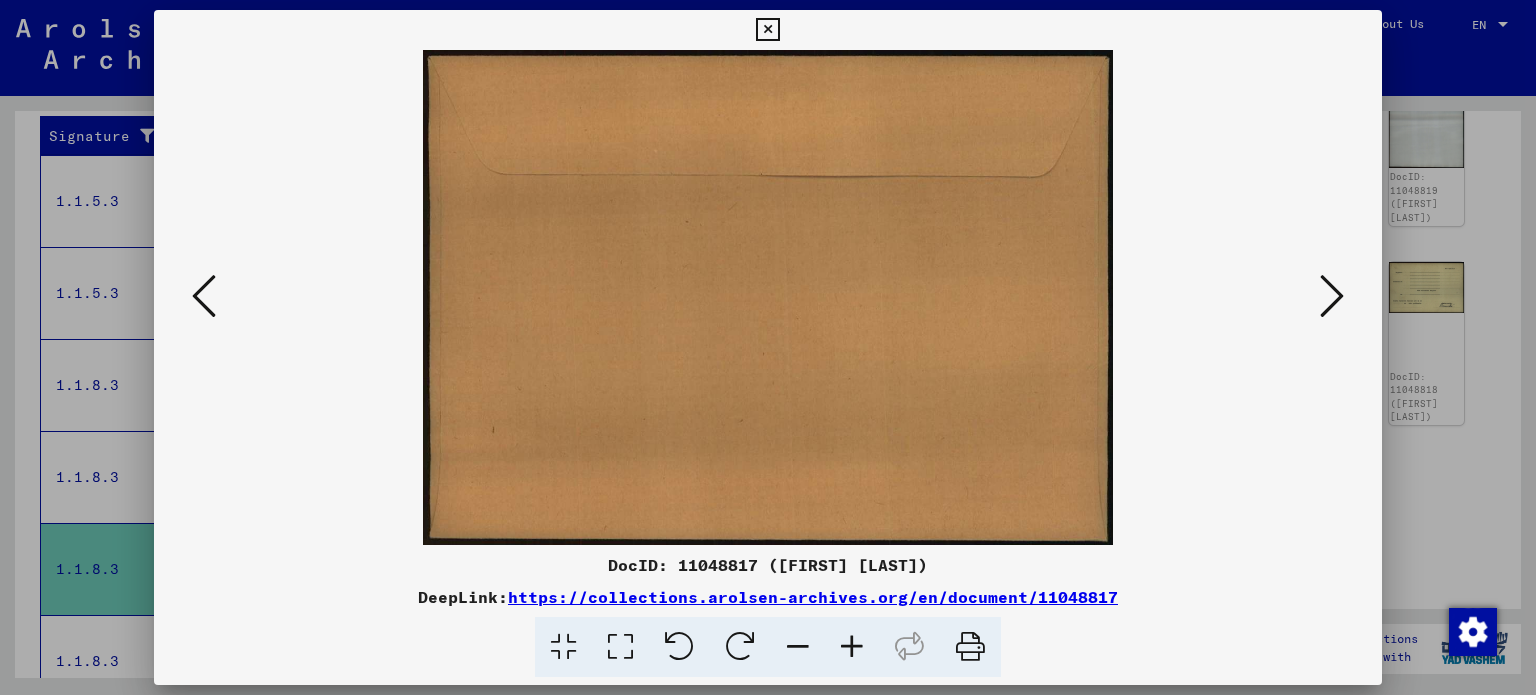 click at bounding box center [204, 296] 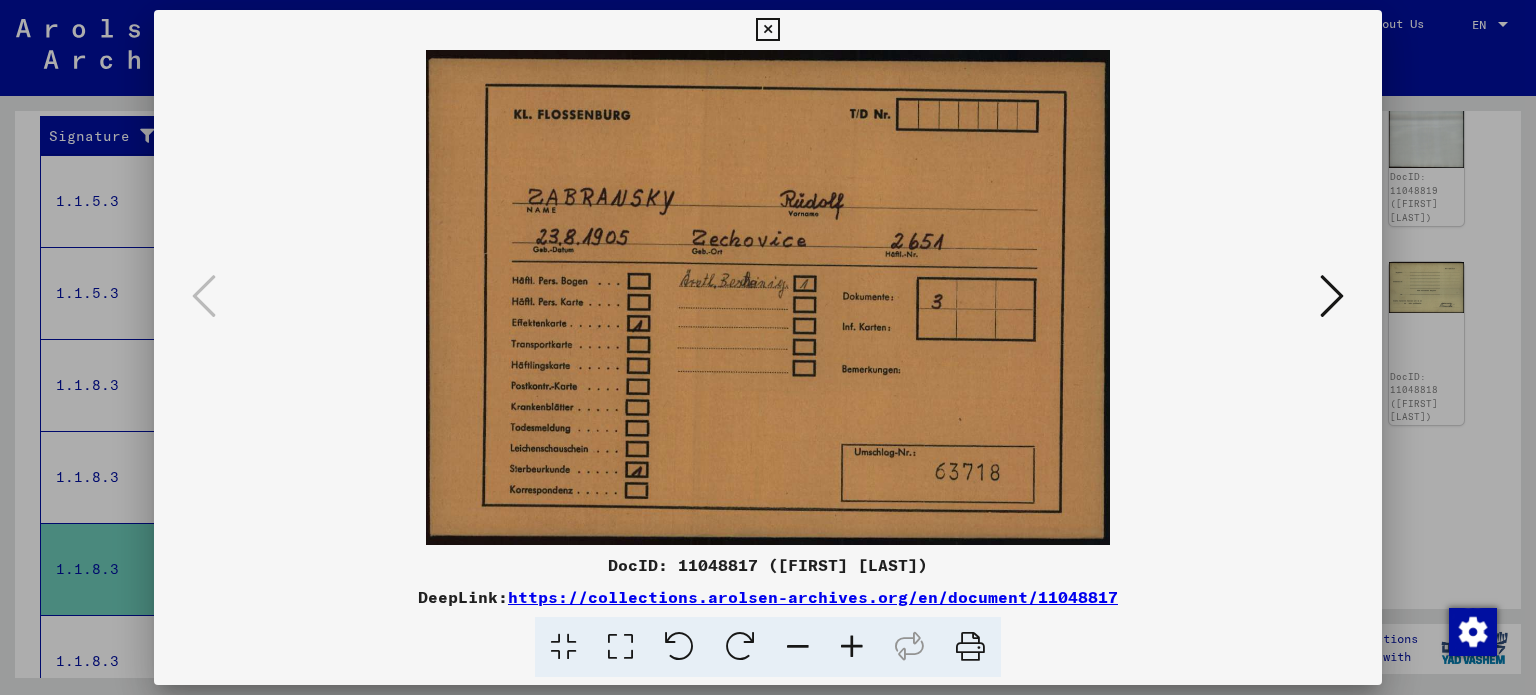 click at bounding box center [768, 347] 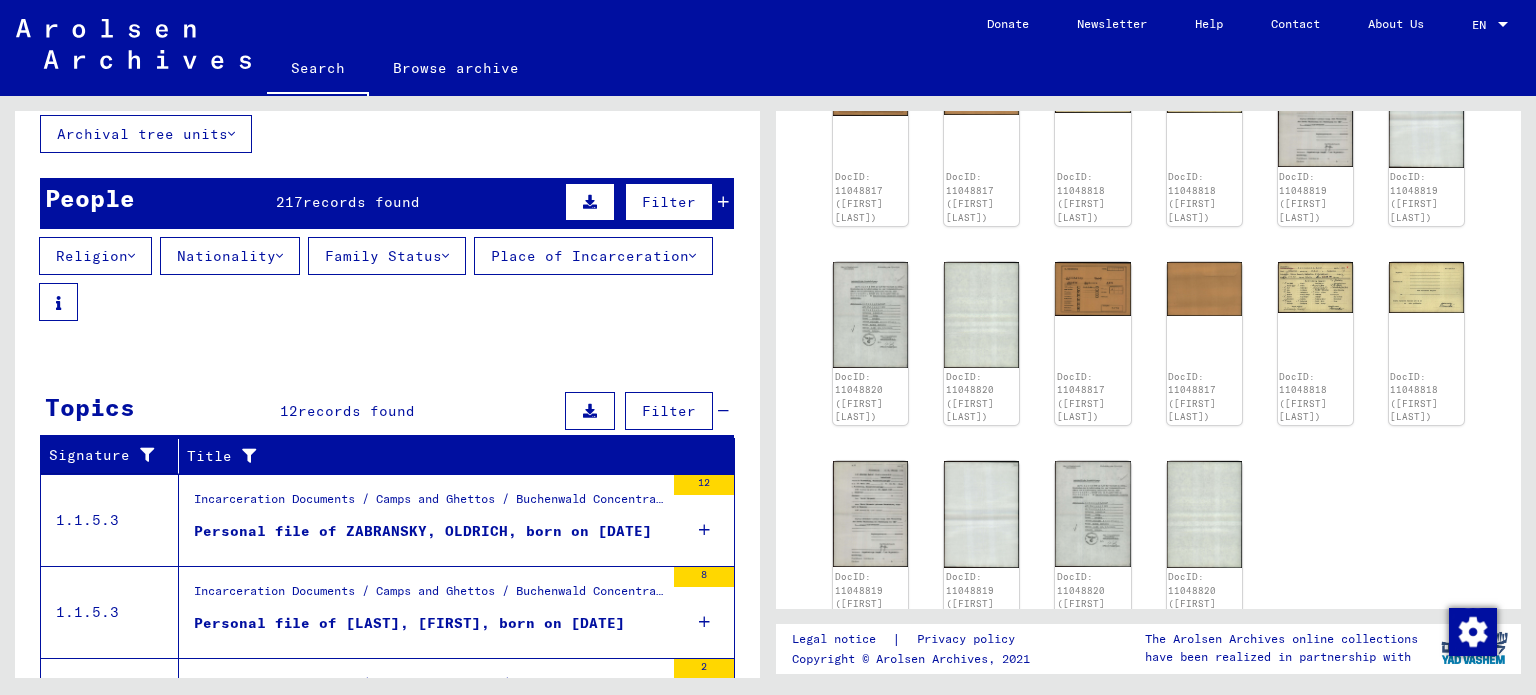 scroll, scrollTop: 0, scrollLeft: 0, axis: both 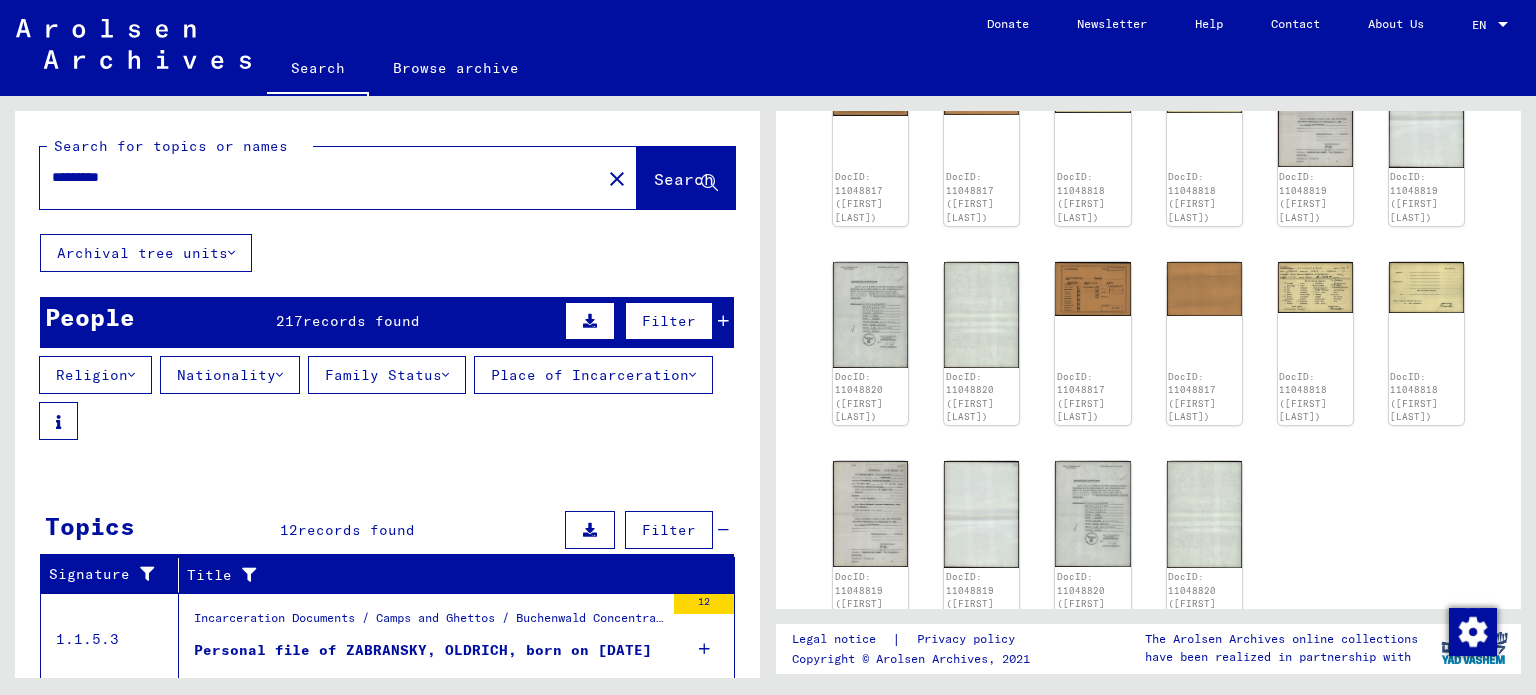 click on "People 217  records found  Filter" at bounding box center (387, 322) 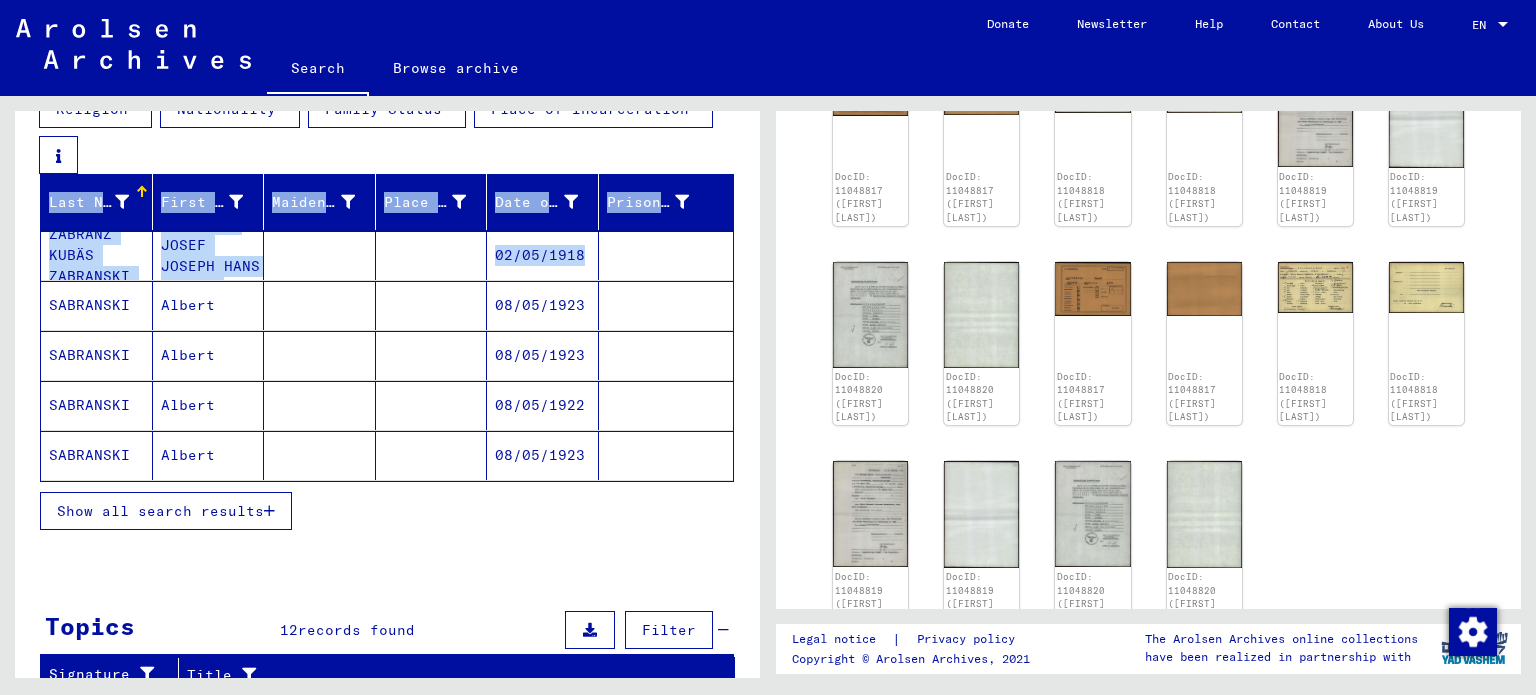 scroll, scrollTop: 260, scrollLeft: 0, axis: vertical 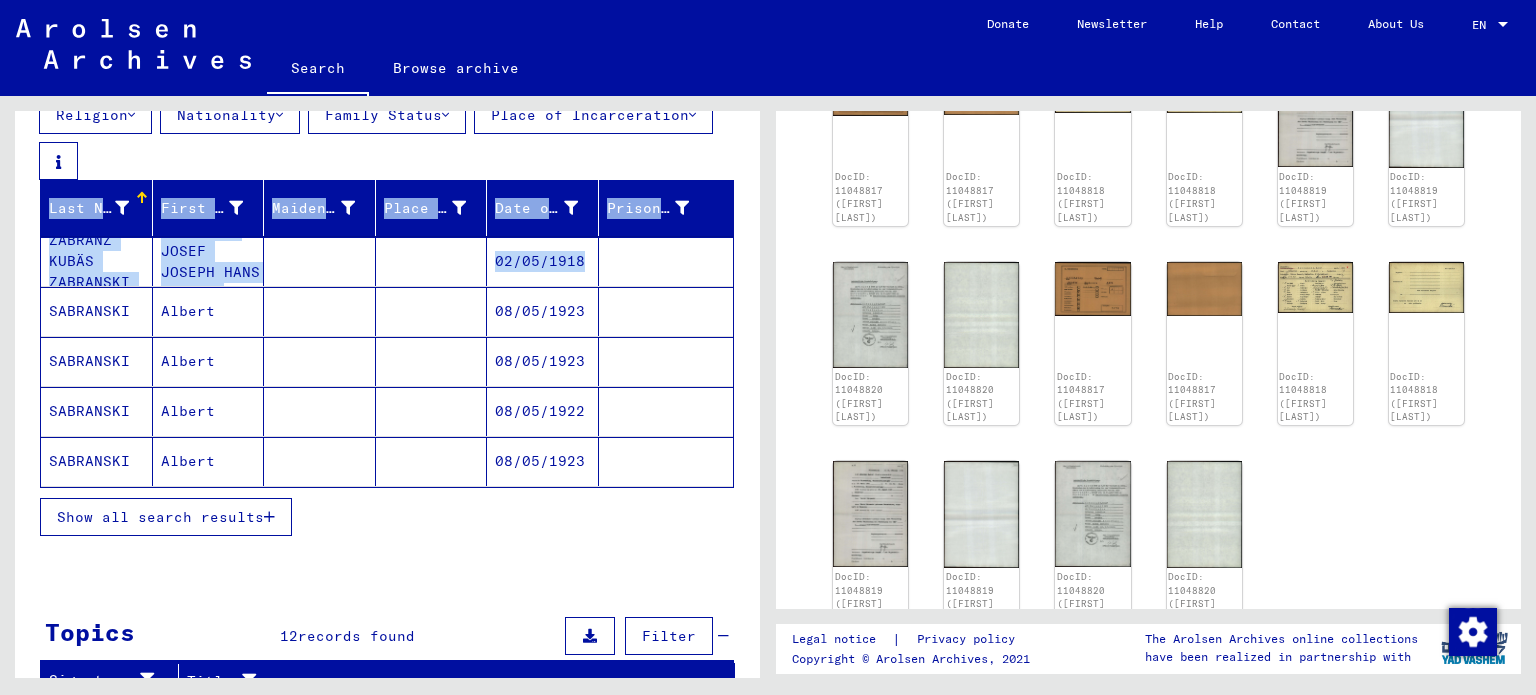 drag, startPoint x: 759, startPoint y: 200, endPoint x: 752, endPoint y: 268, distance: 68.359344 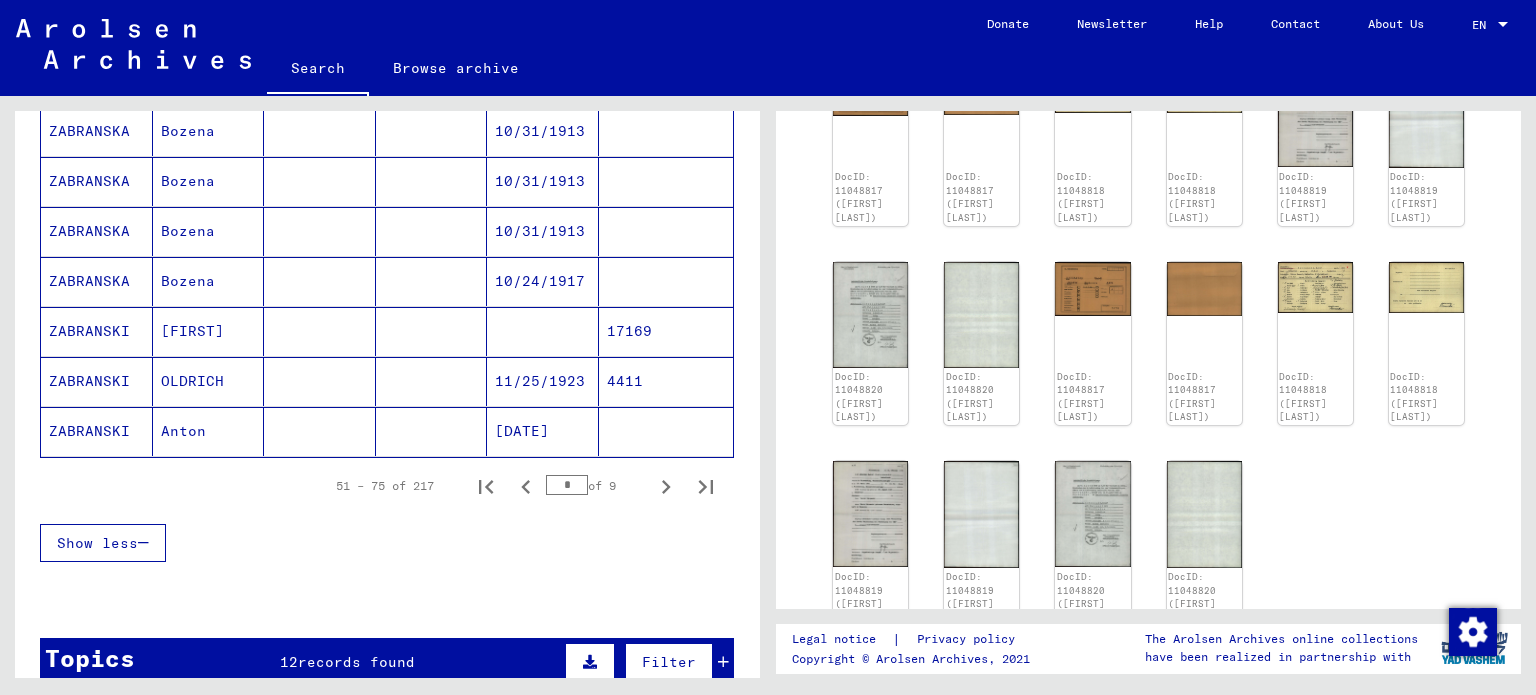 scroll, scrollTop: 1308, scrollLeft: 0, axis: vertical 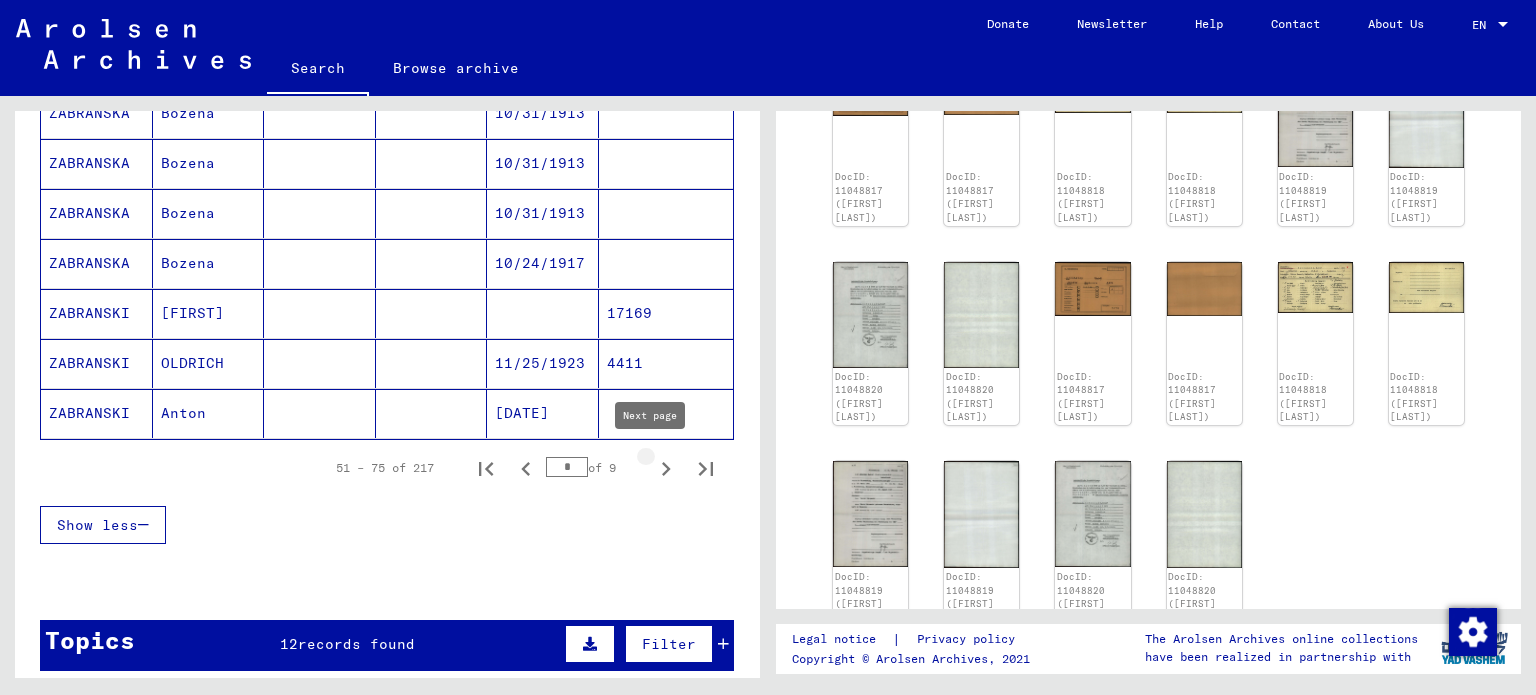 click 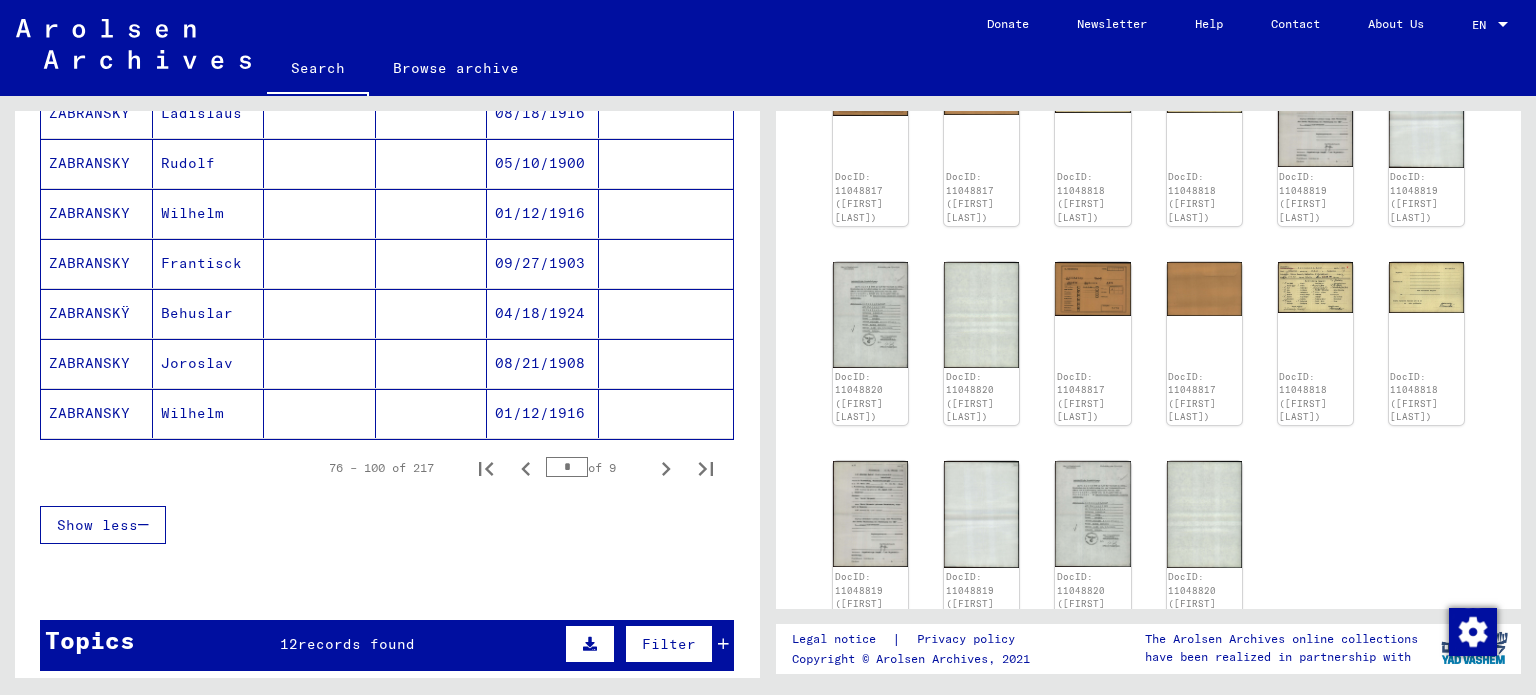 click at bounding box center [666, 213] 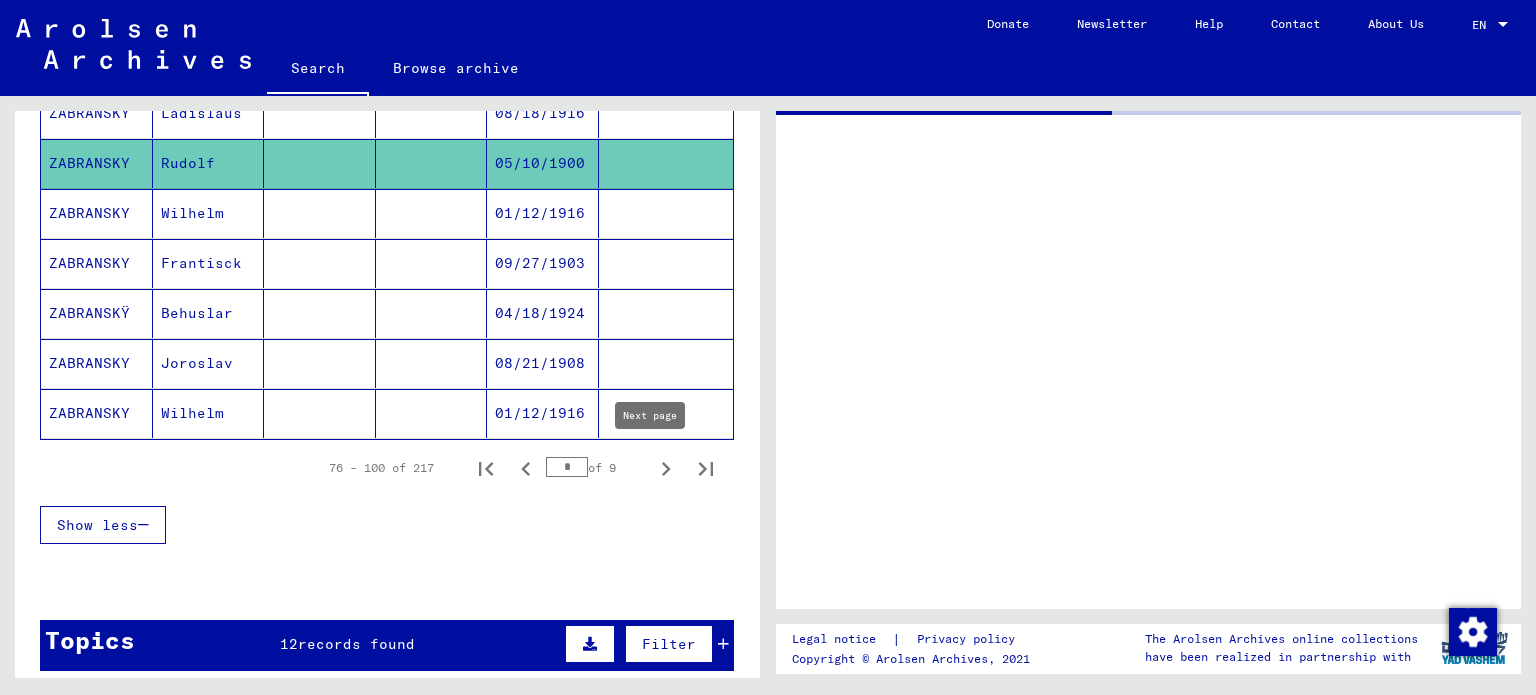 click 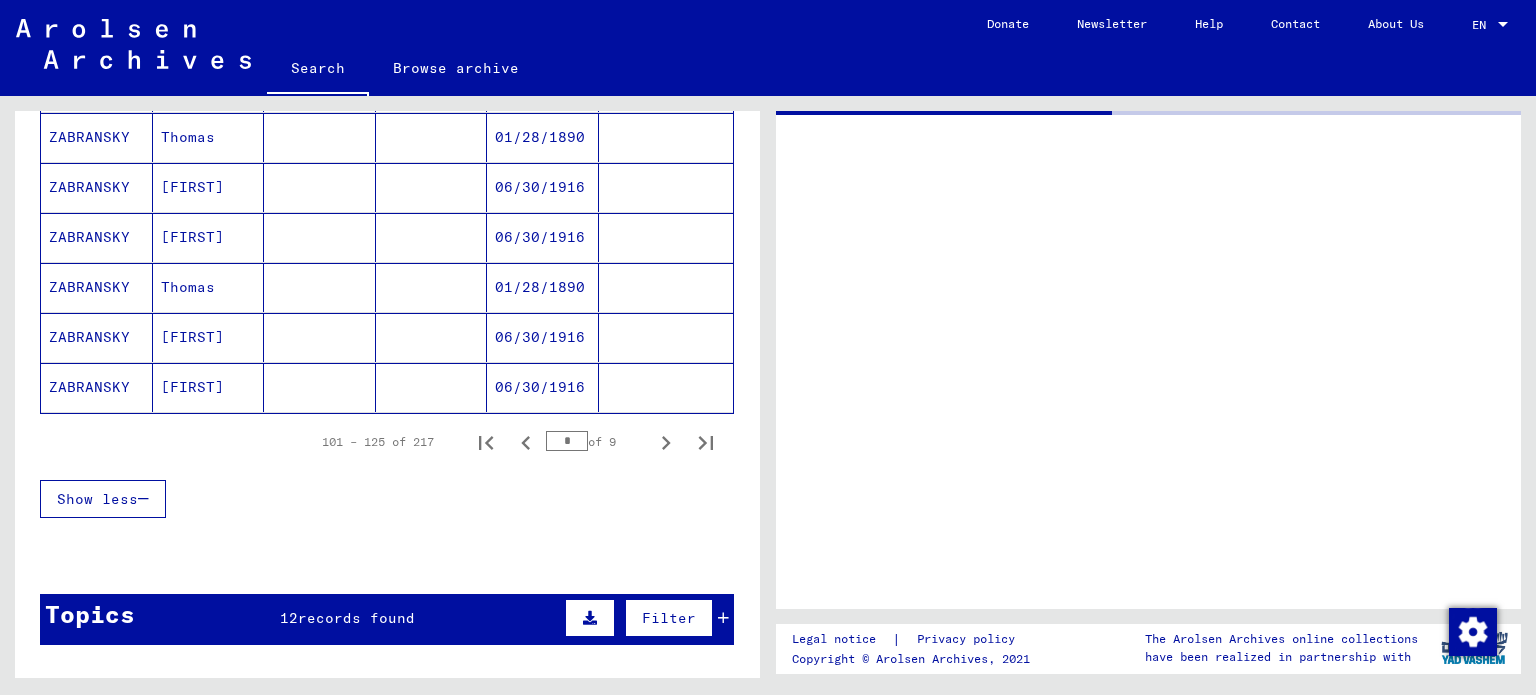 scroll, scrollTop: 1341, scrollLeft: 0, axis: vertical 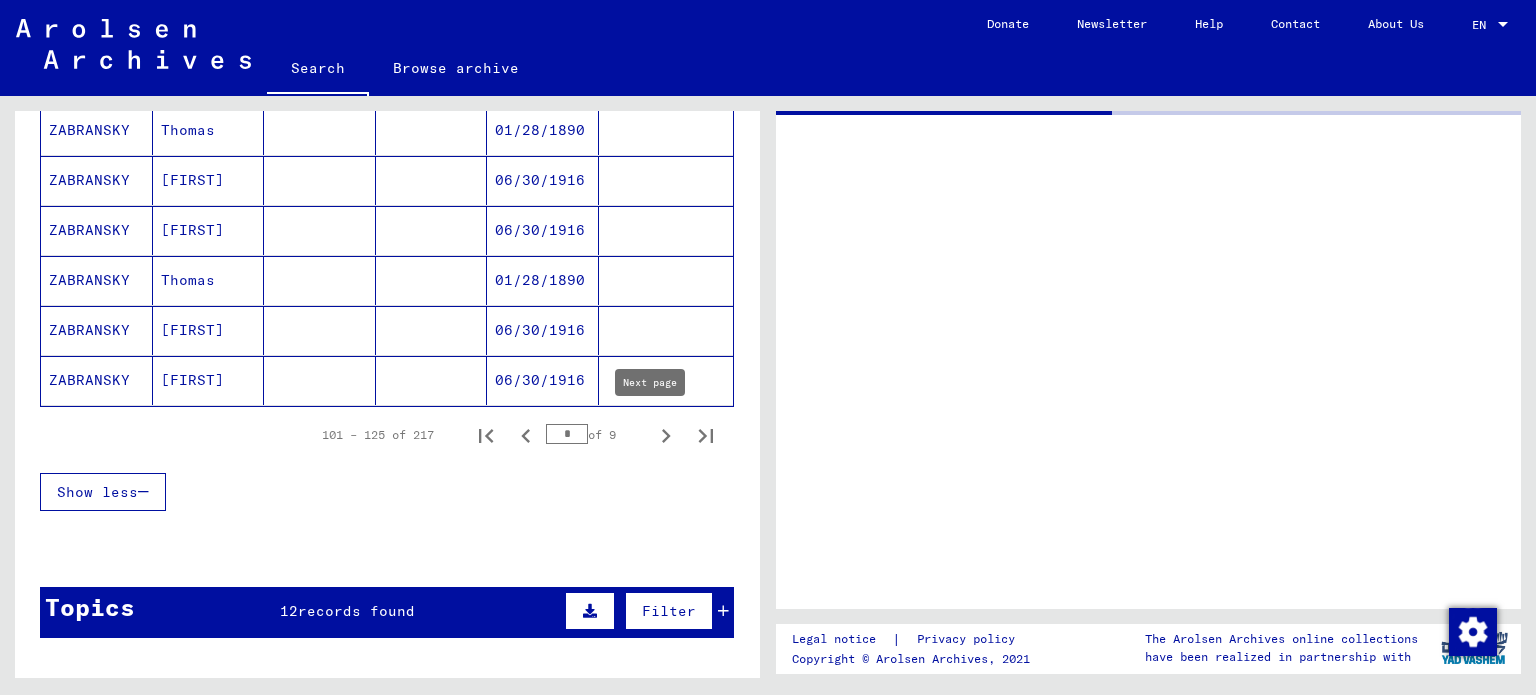 click 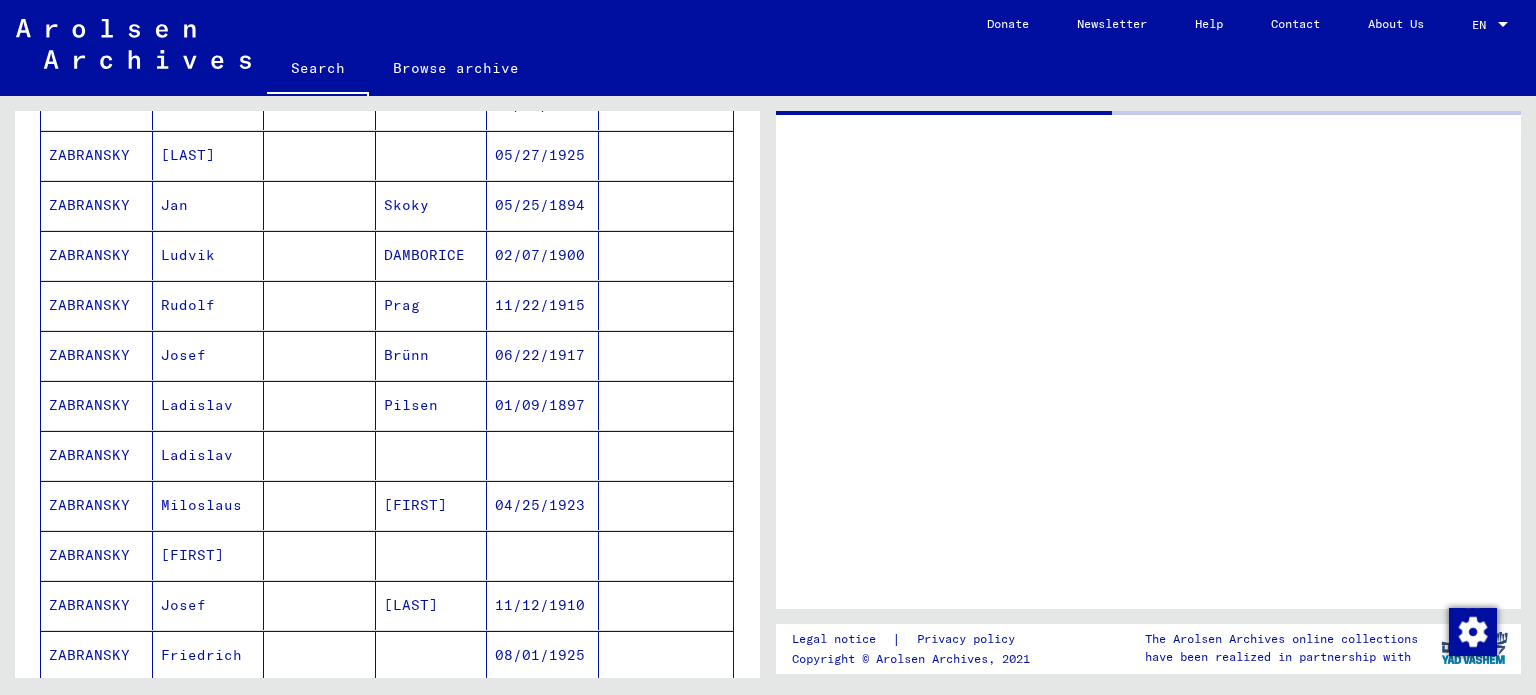 scroll, scrollTop: 911, scrollLeft: 0, axis: vertical 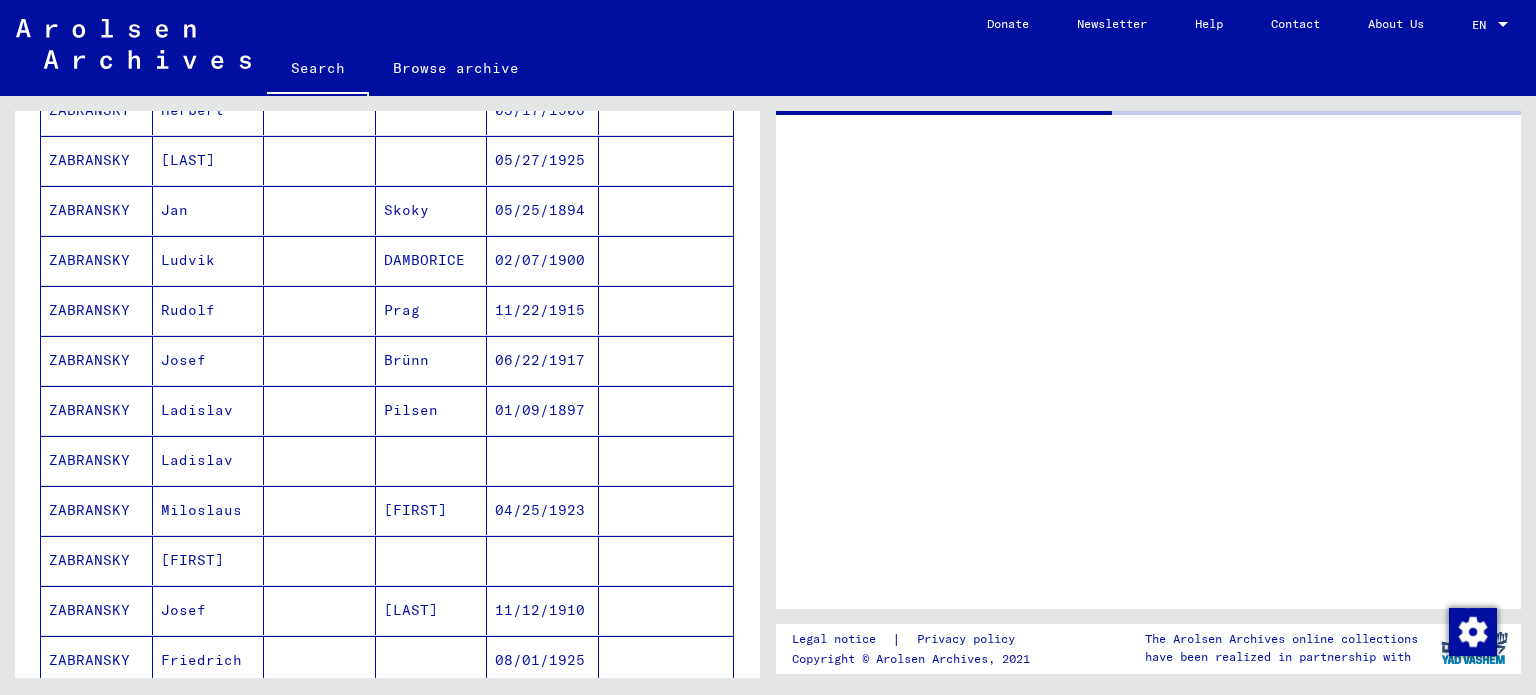 click on "11/22/1915" at bounding box center (543, 360) 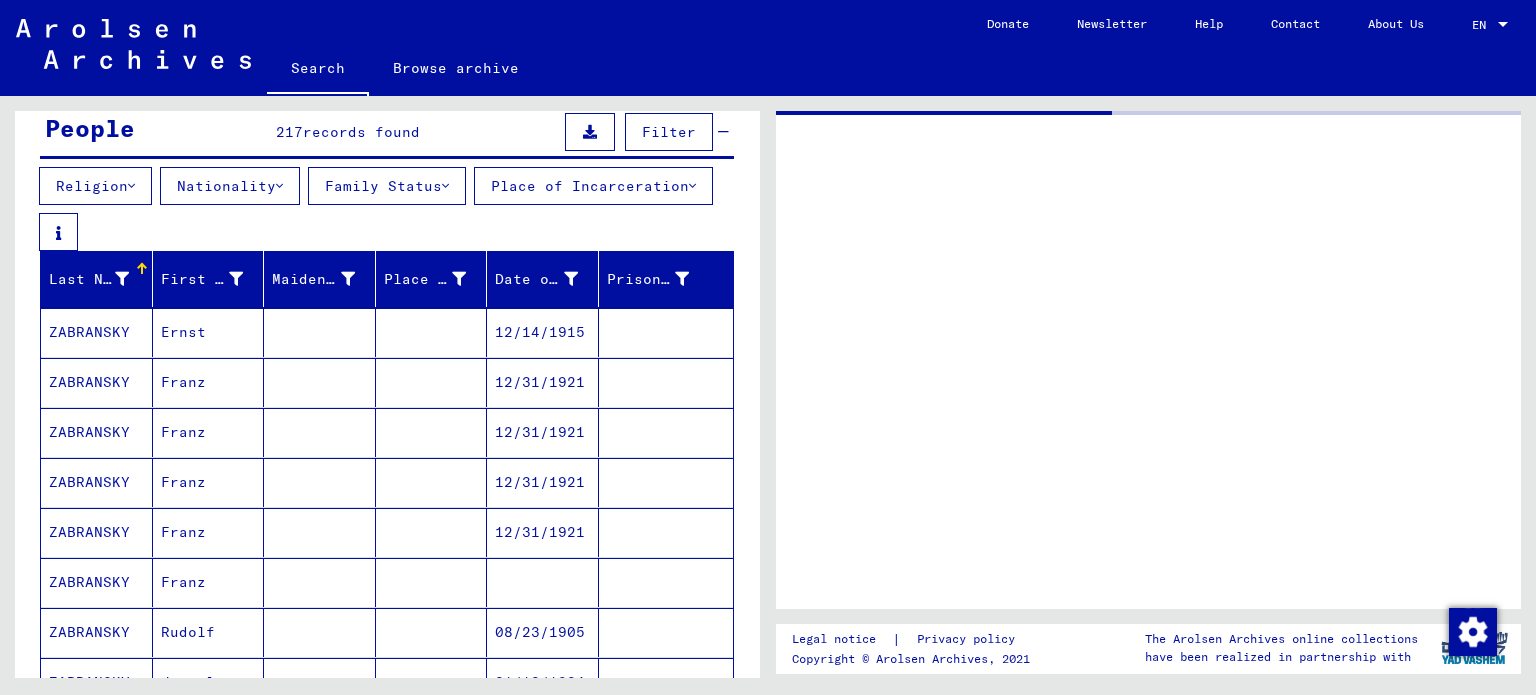 scroll, scrollTop: 296, scrollLeft: 0, axis: vertical 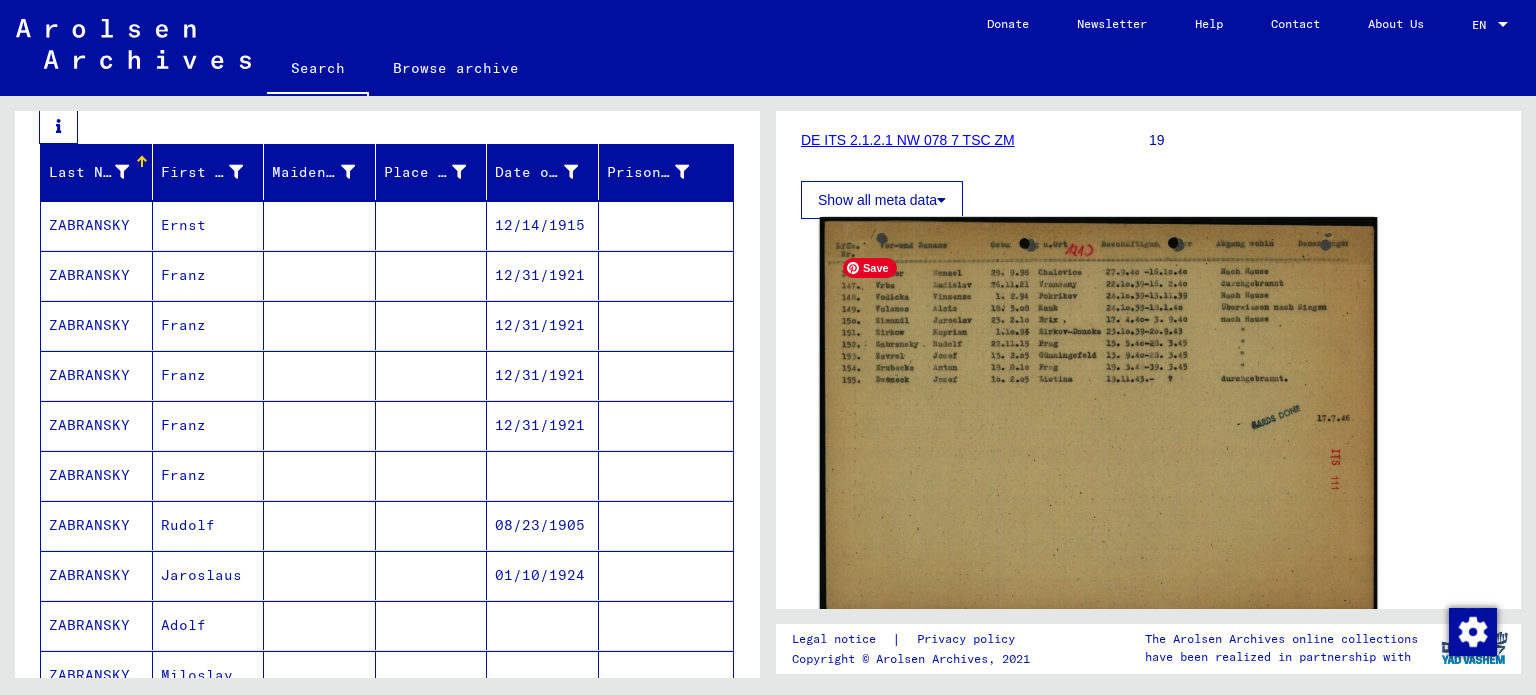 click 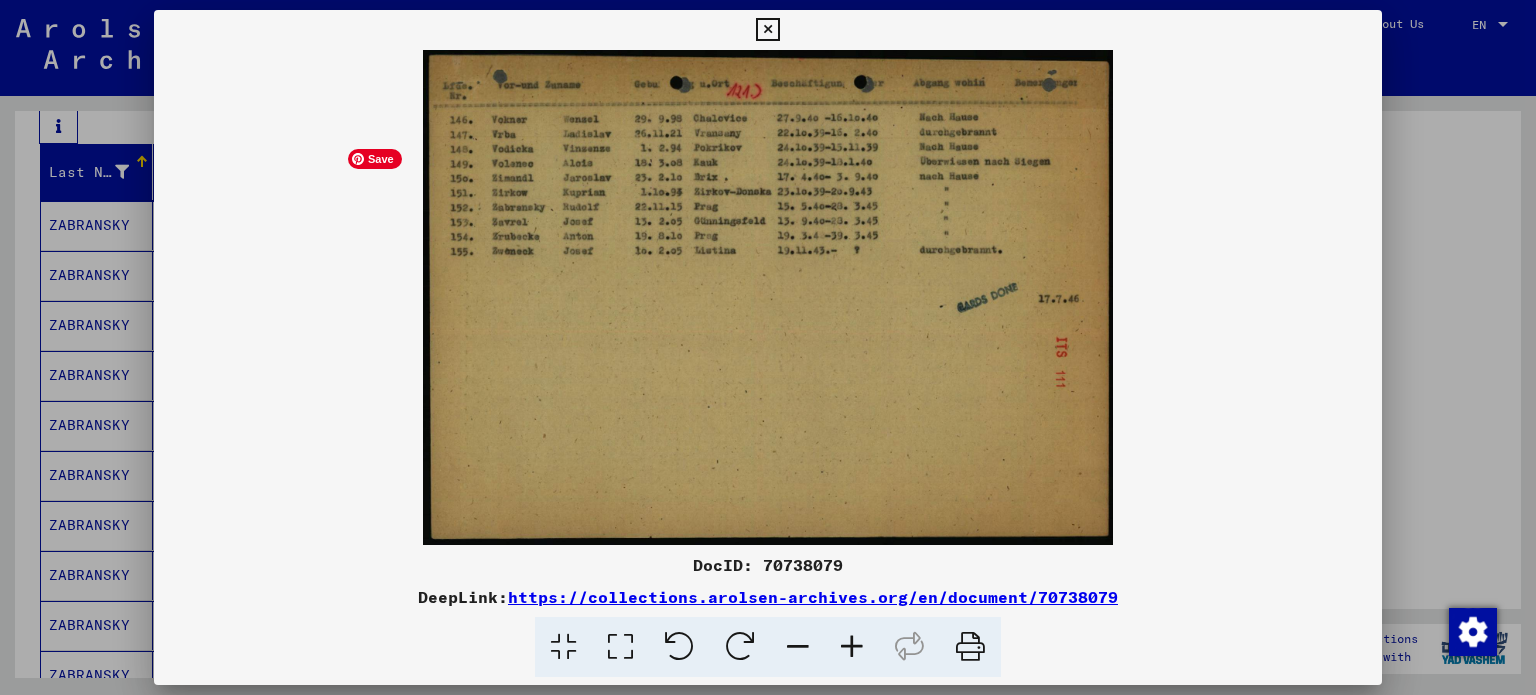 click at bounding box center (768, 297) 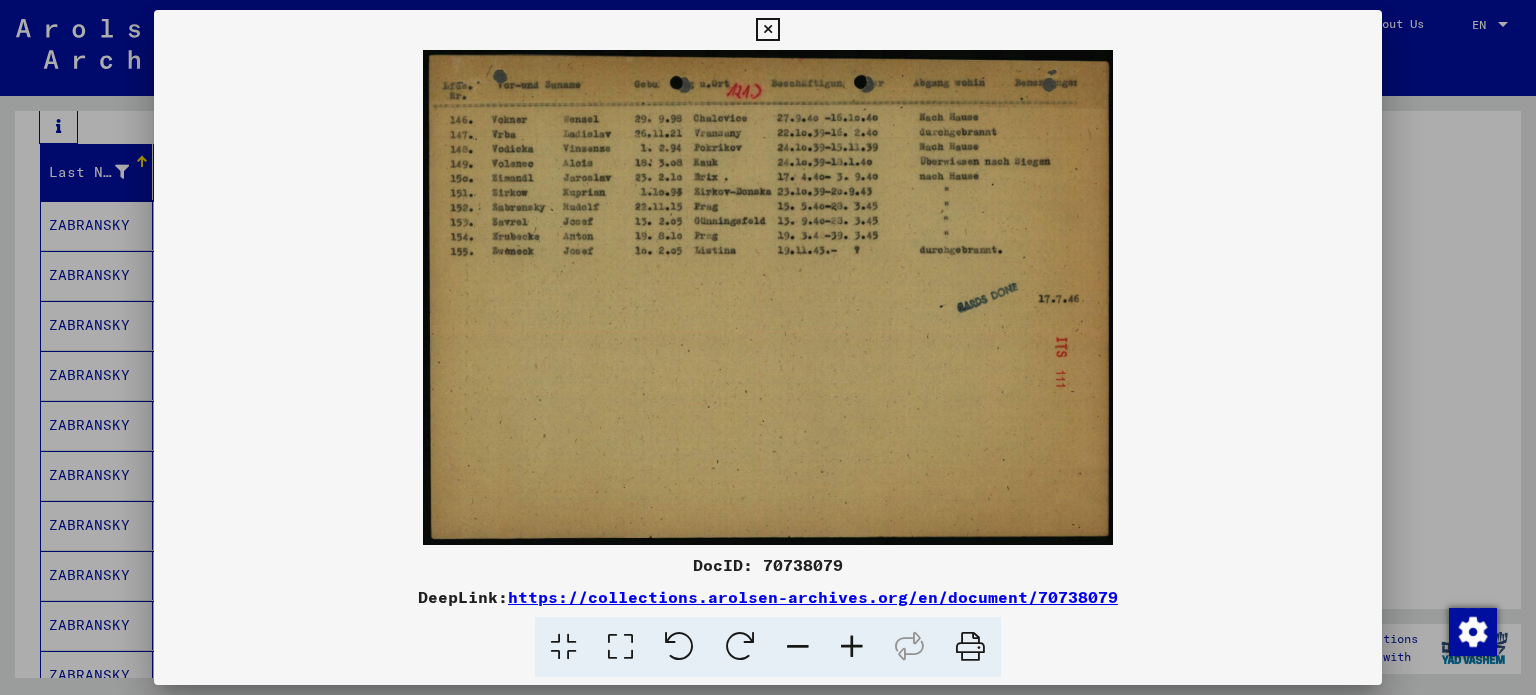 click at bounding box center (852, 647) 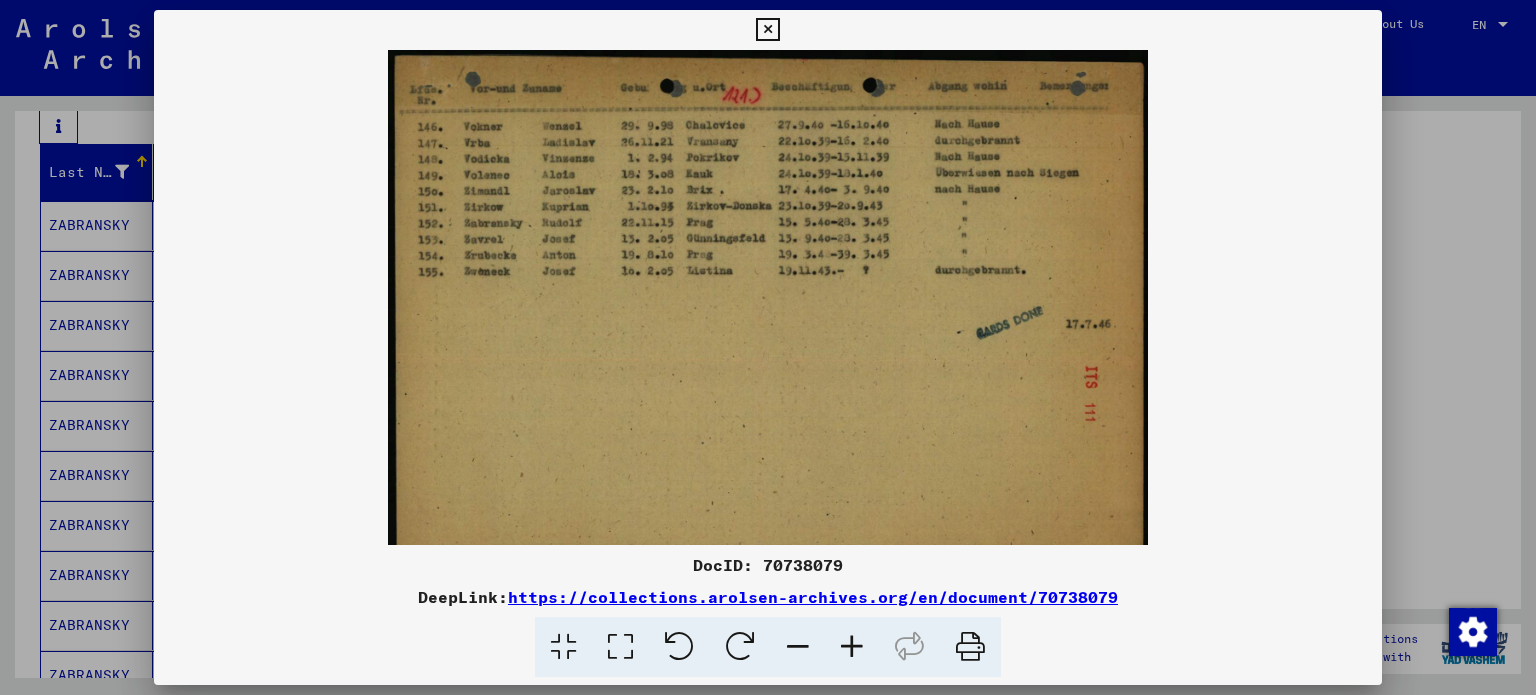 click at bounding box center [852, 647] 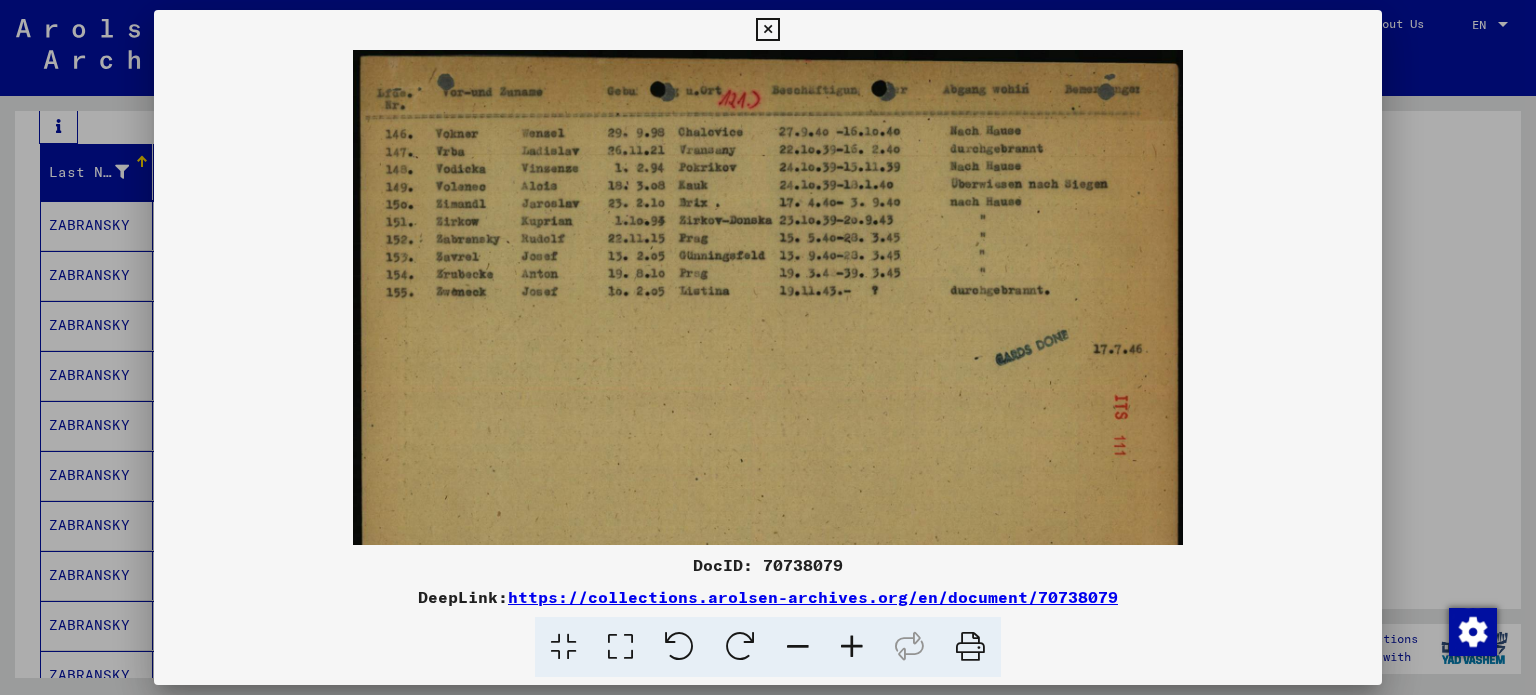 click at bounding box center (852, 647) 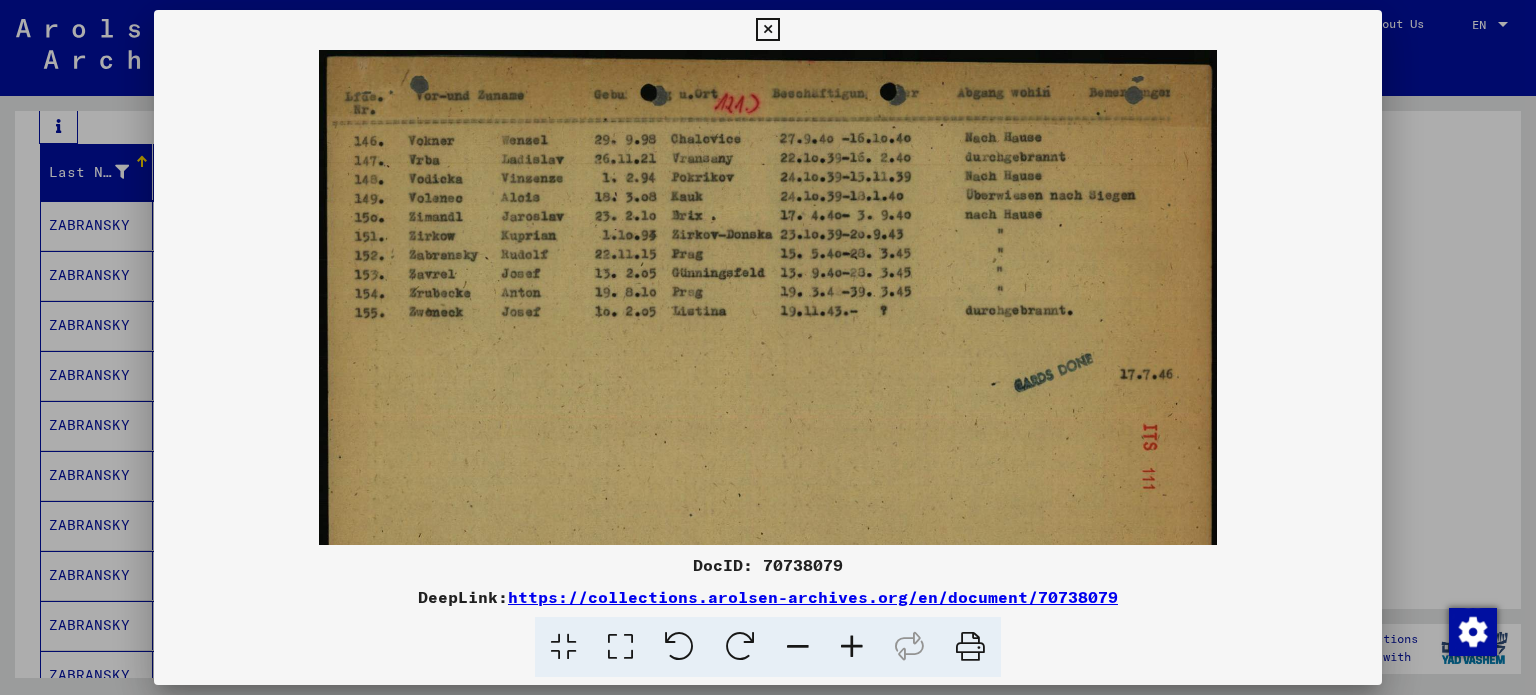 click at bounding box center [852, 647] 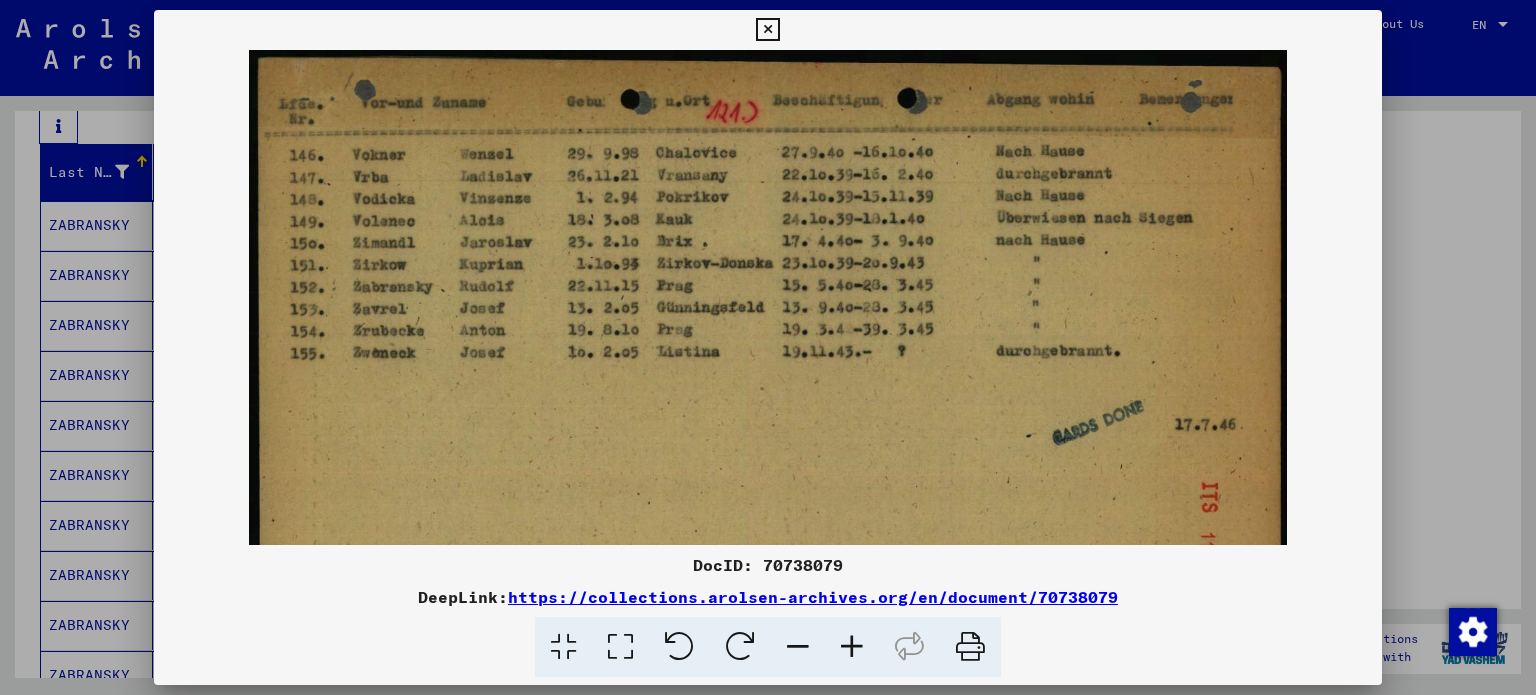click at bounding box center (852, 647) 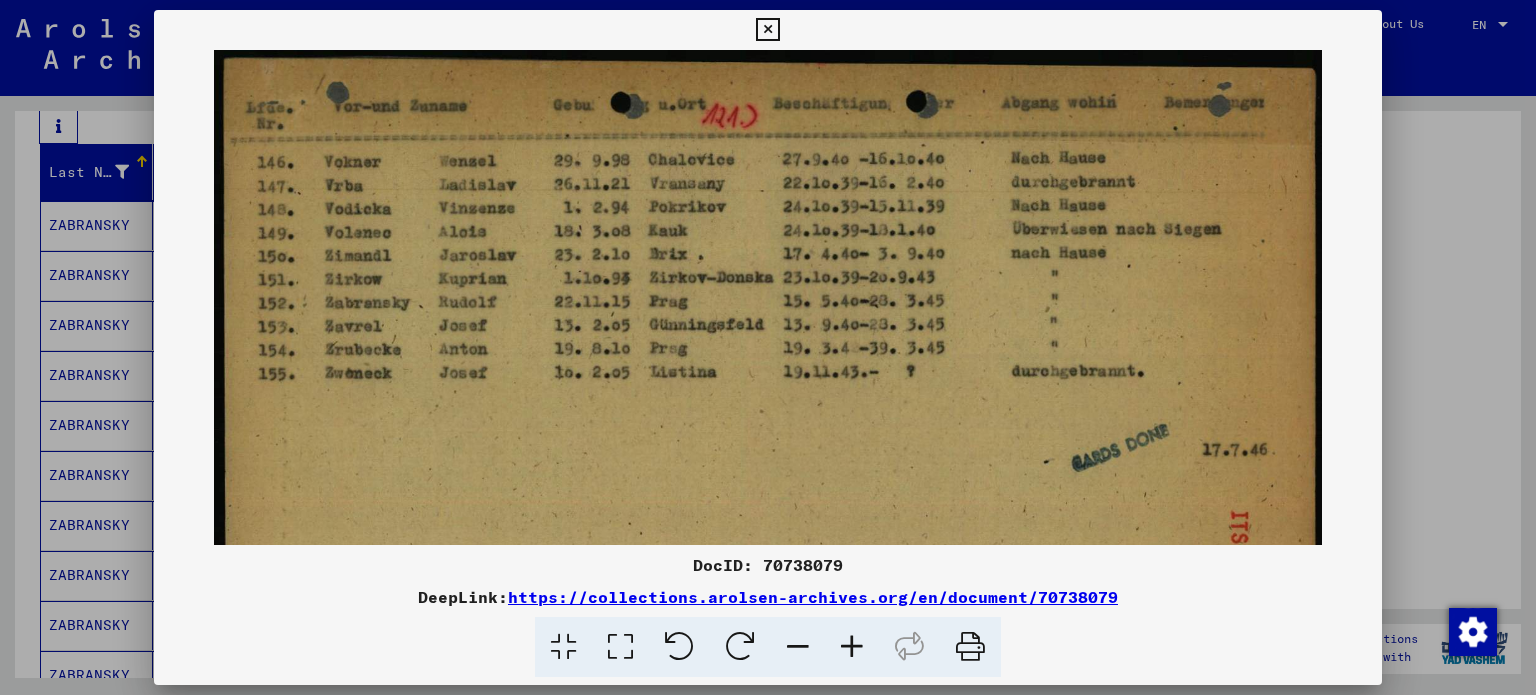 click at bounding box center [768, 347] 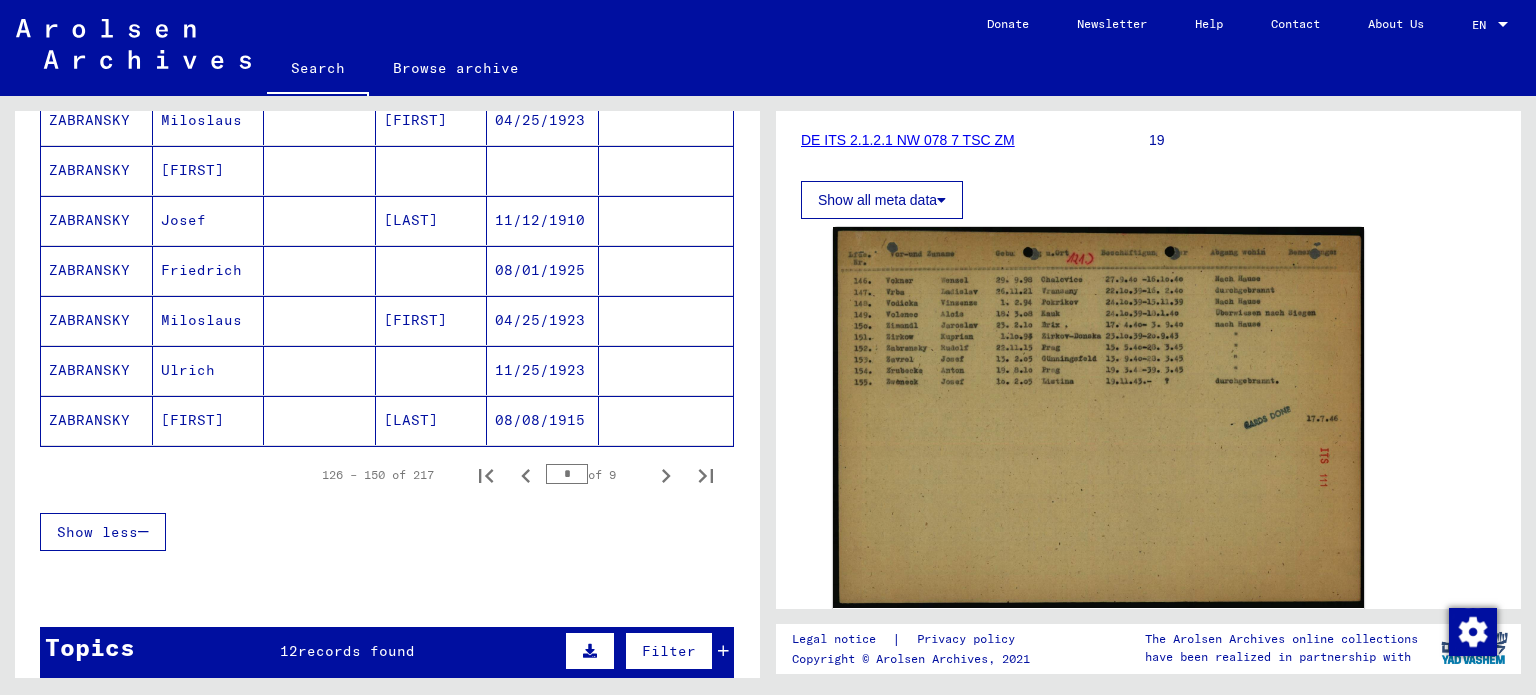 scroll, scrollTop: 1308, scrollLeft: 0, axis: vertical 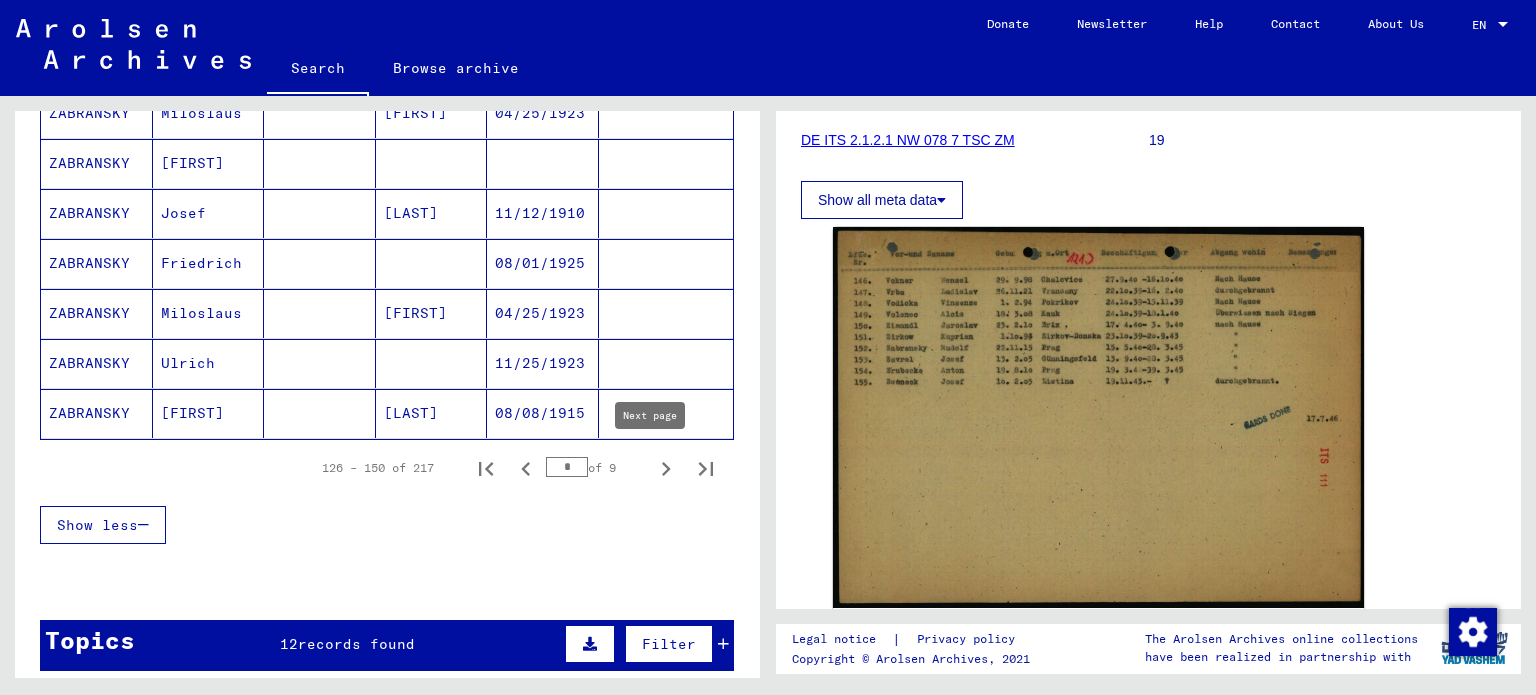 click 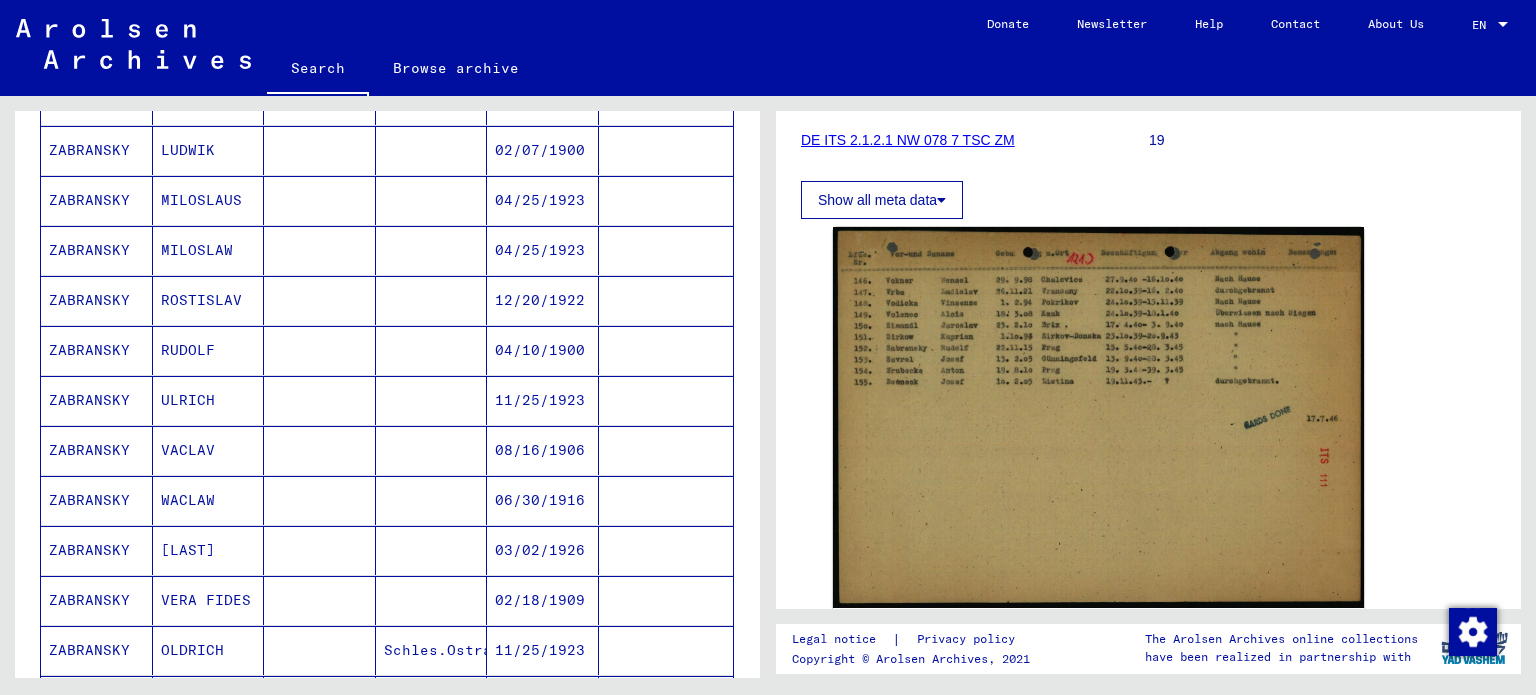 scroll, scrollTop: 814, scrollLeft: 0, axis: vertical 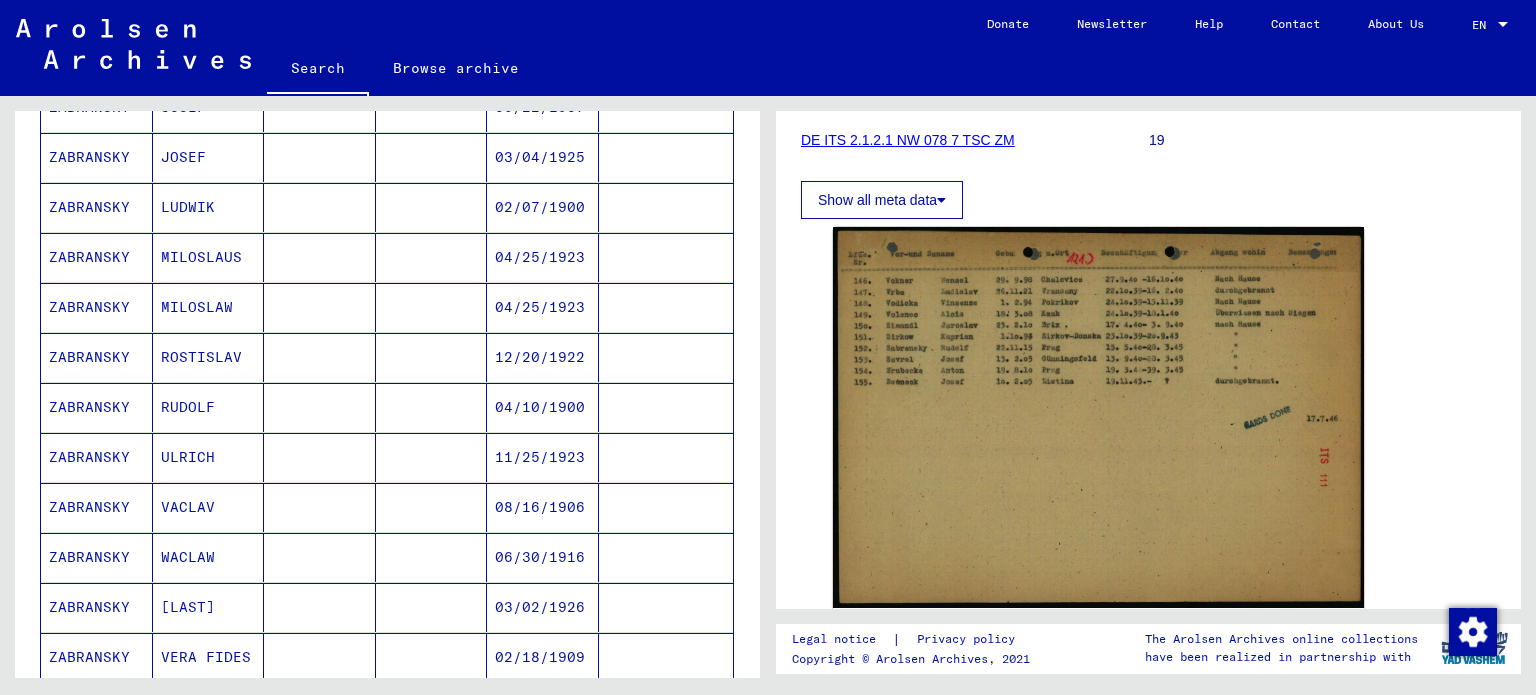 click at bounding box center (666, 457) 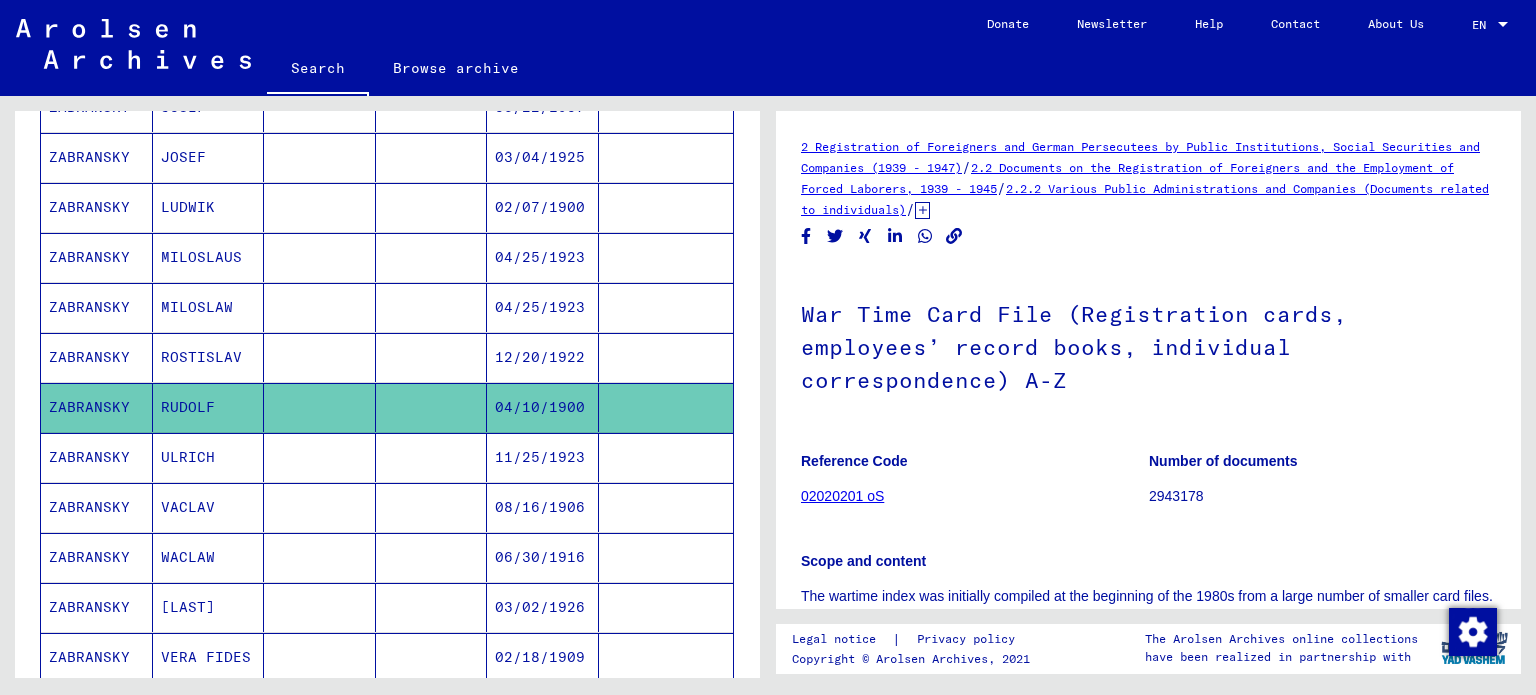 scroll, scrollTop: 0, scrollLeft: 0, axis: both 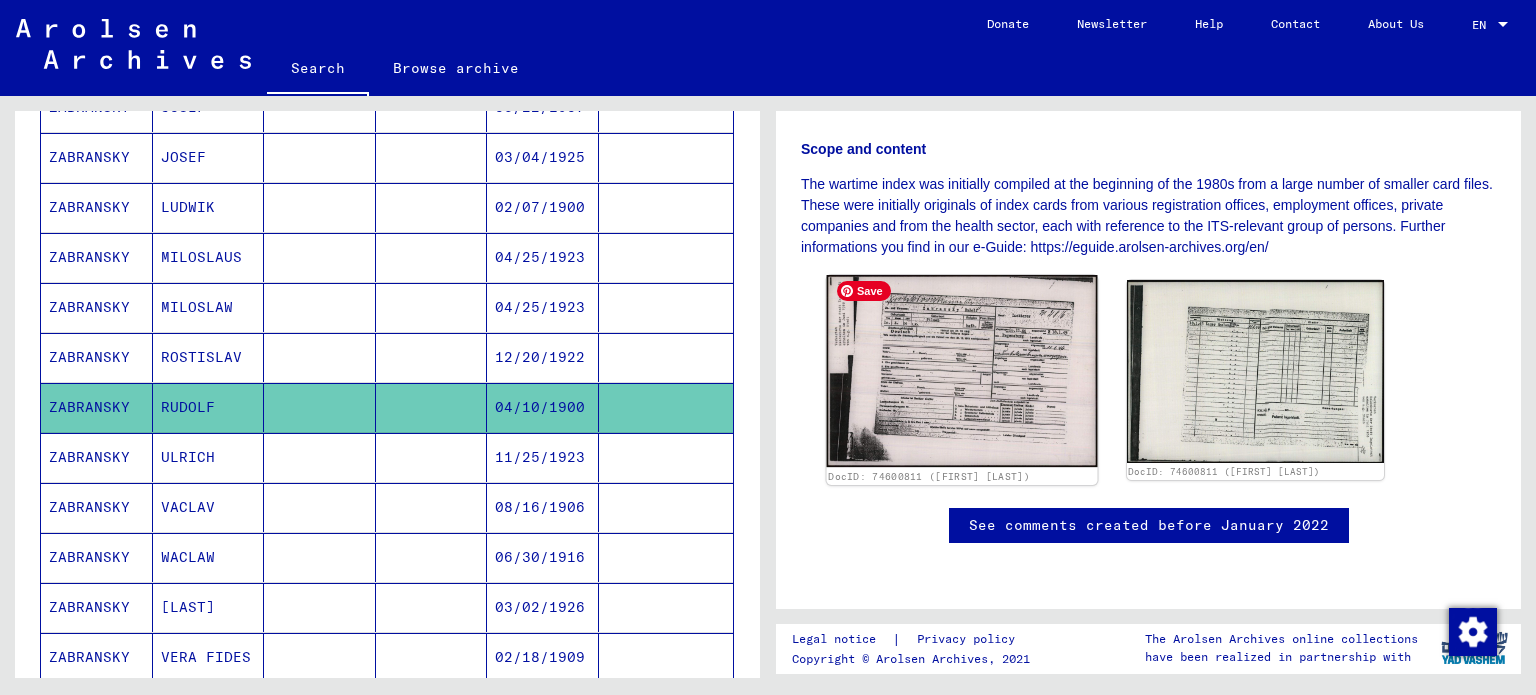 click 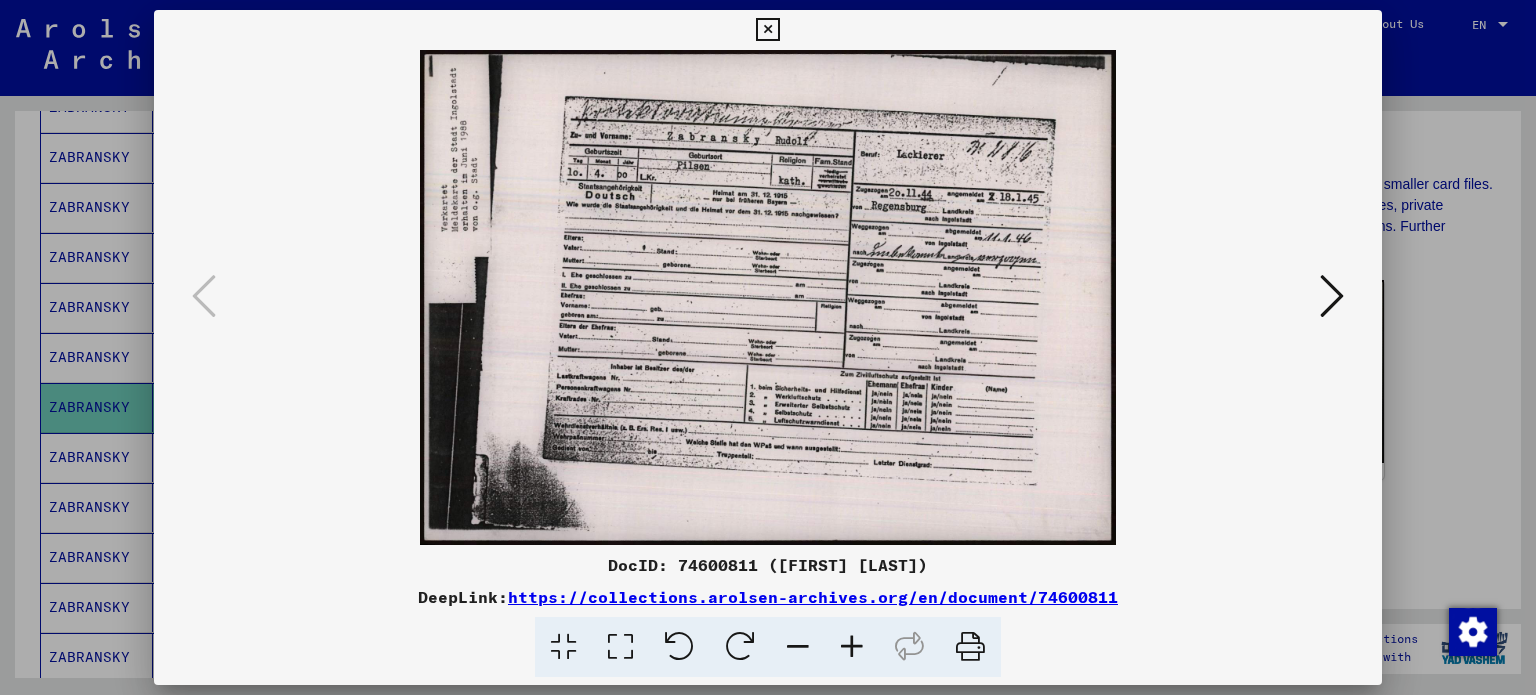 click at bounding box center [1332, 296] 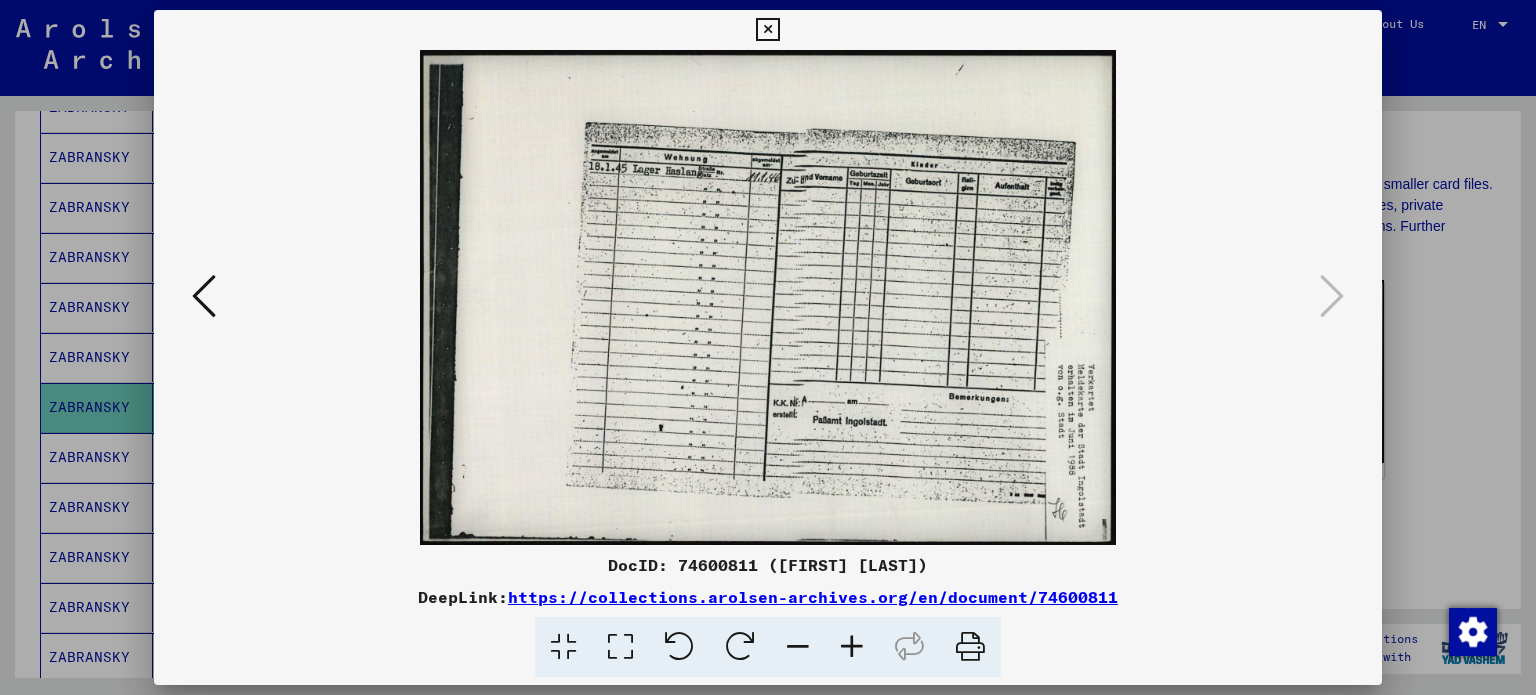 click at bounding box center (768, 347) 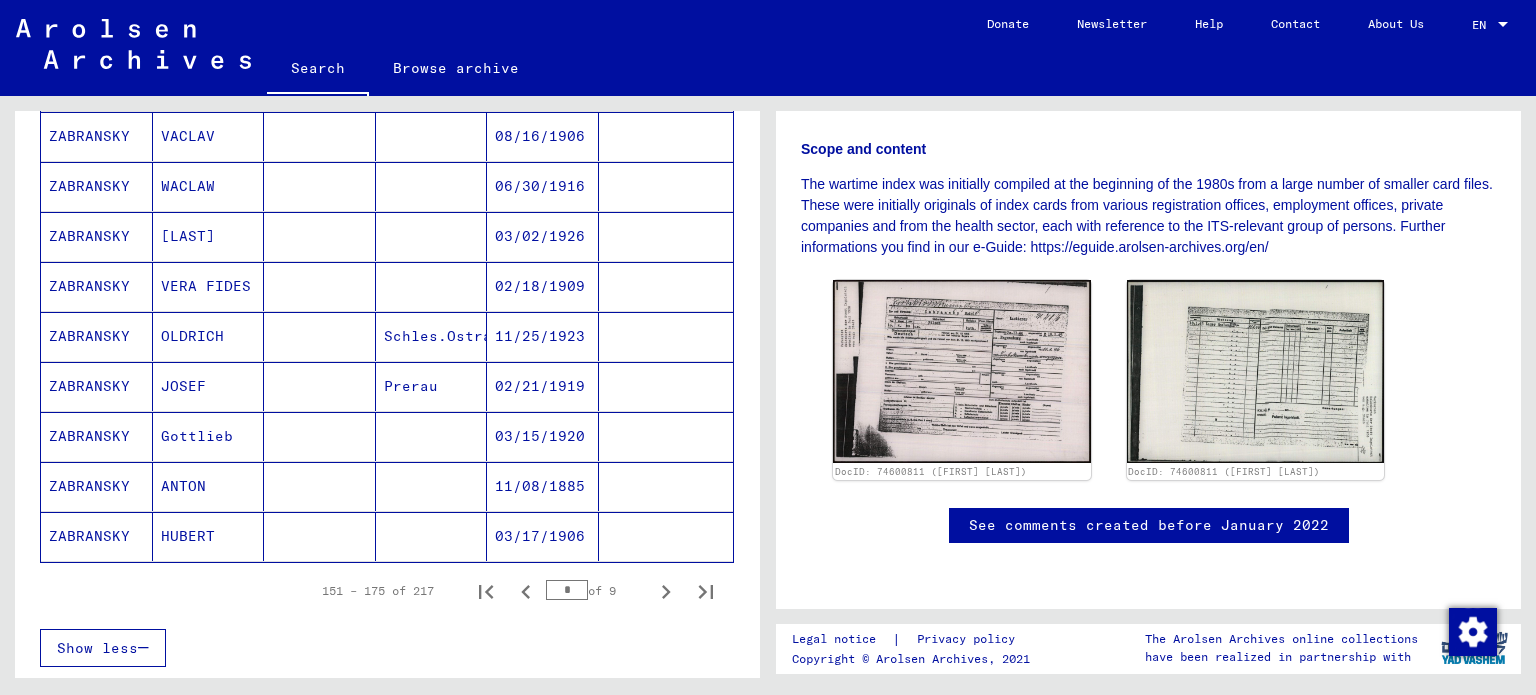scroll, scrollTop: 1205, scrollLeft: 0, axis: vertical 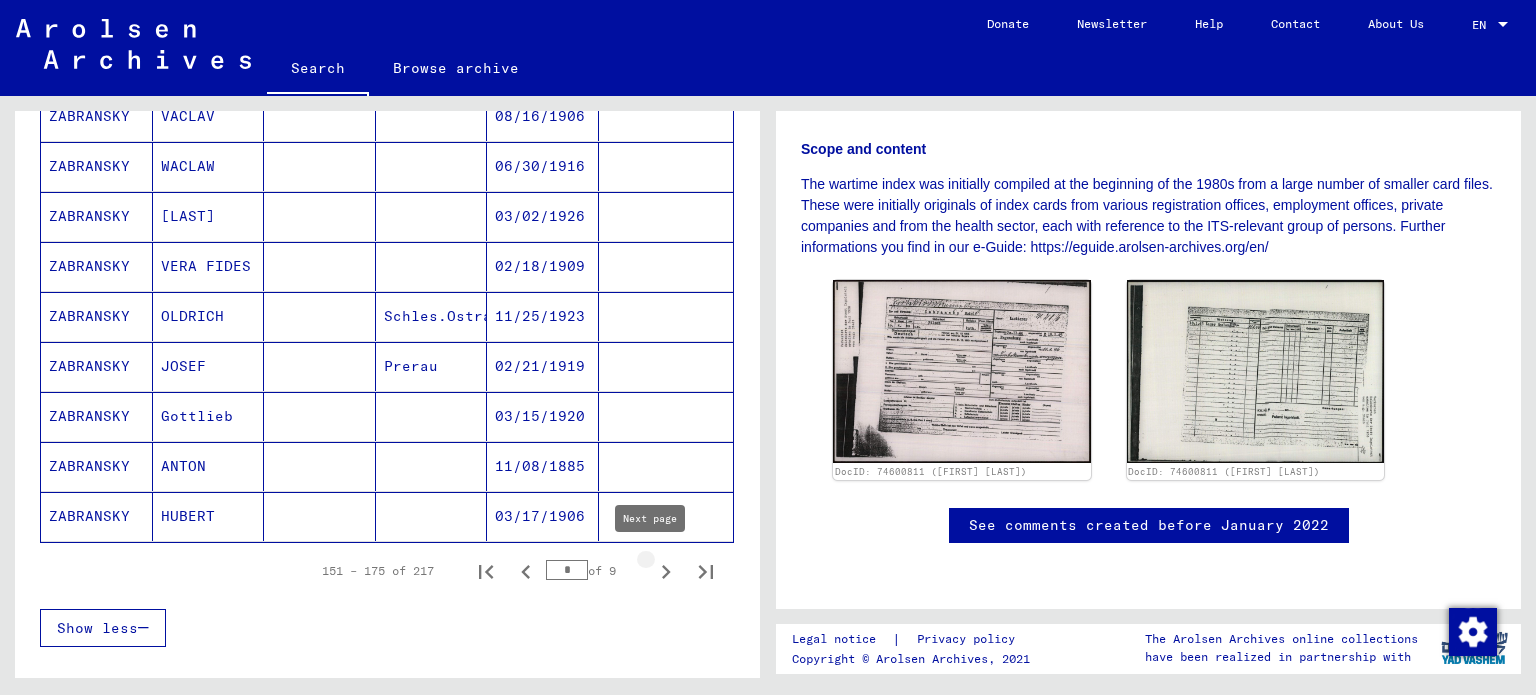 click 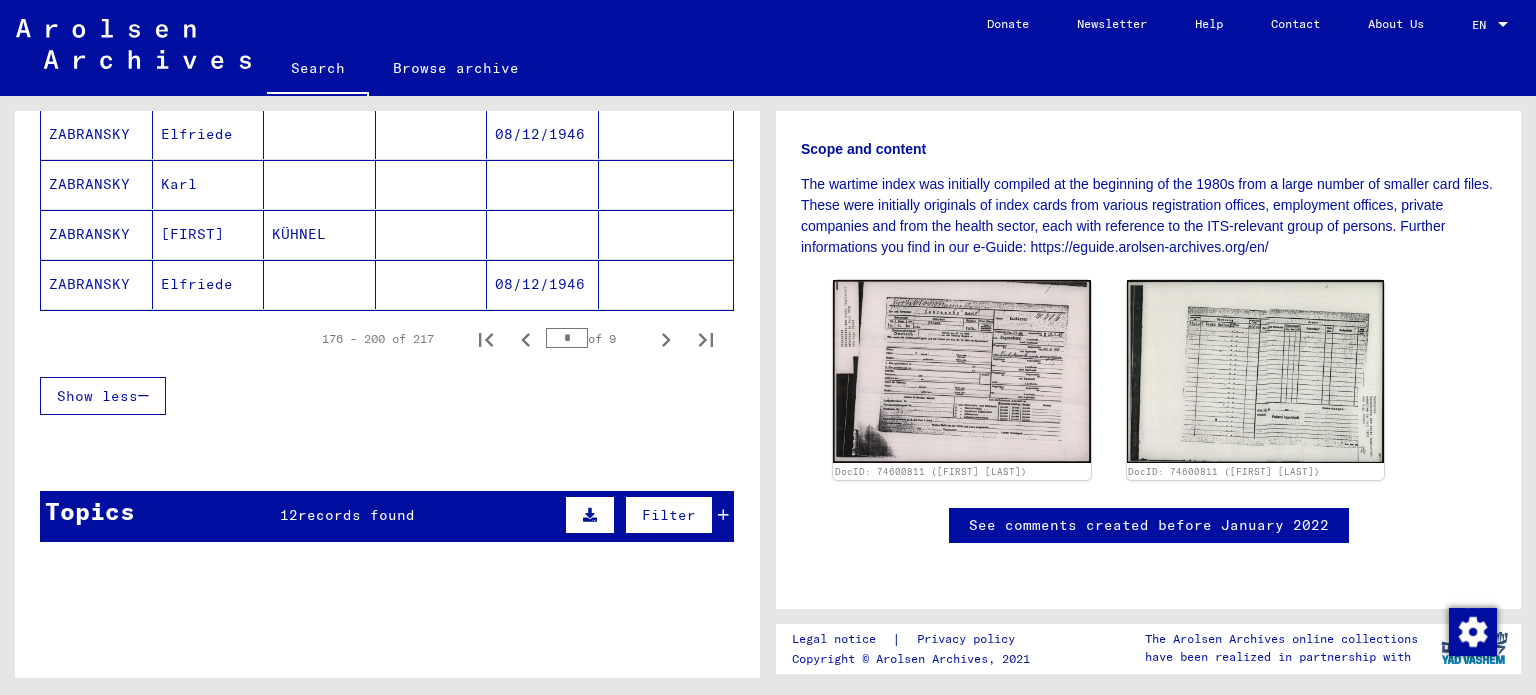 scroll, scrollTop: 1444, scrollLeft: 0, axis: vertical 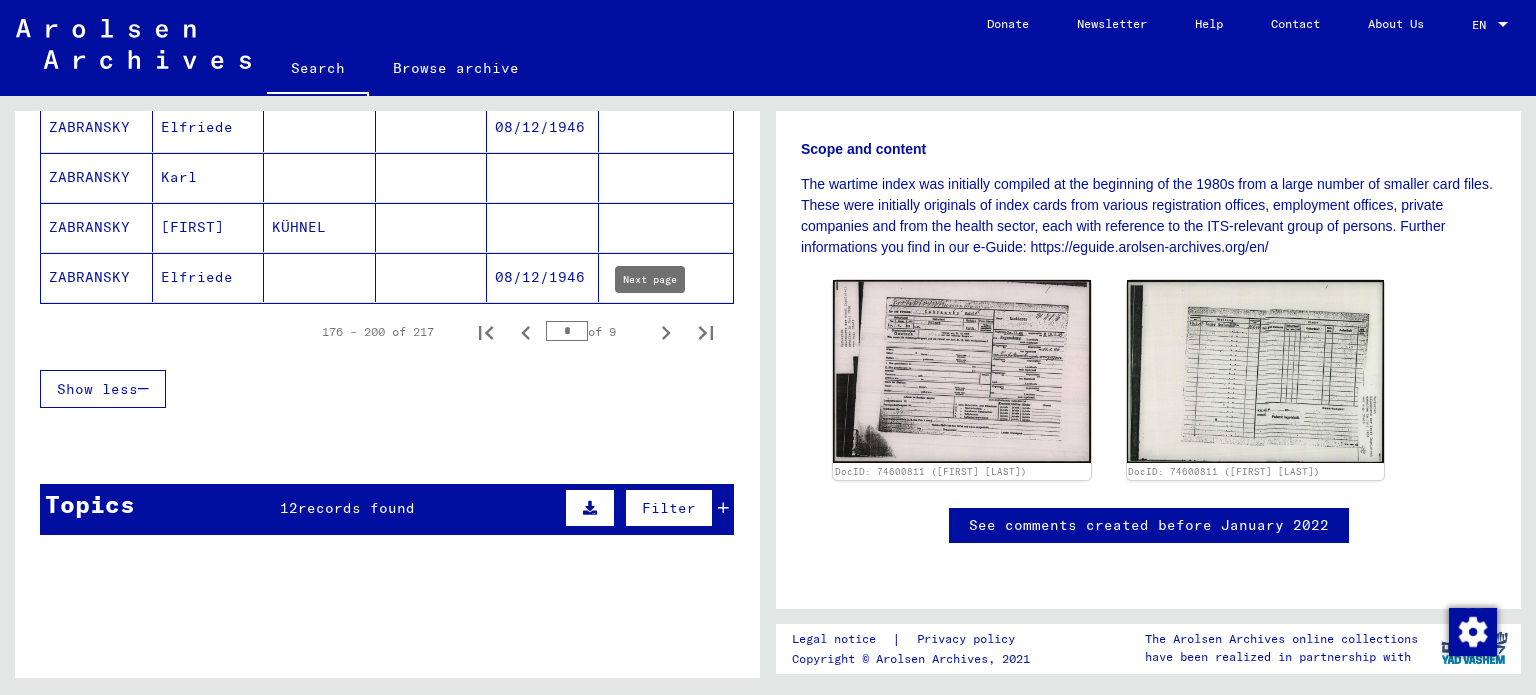 click 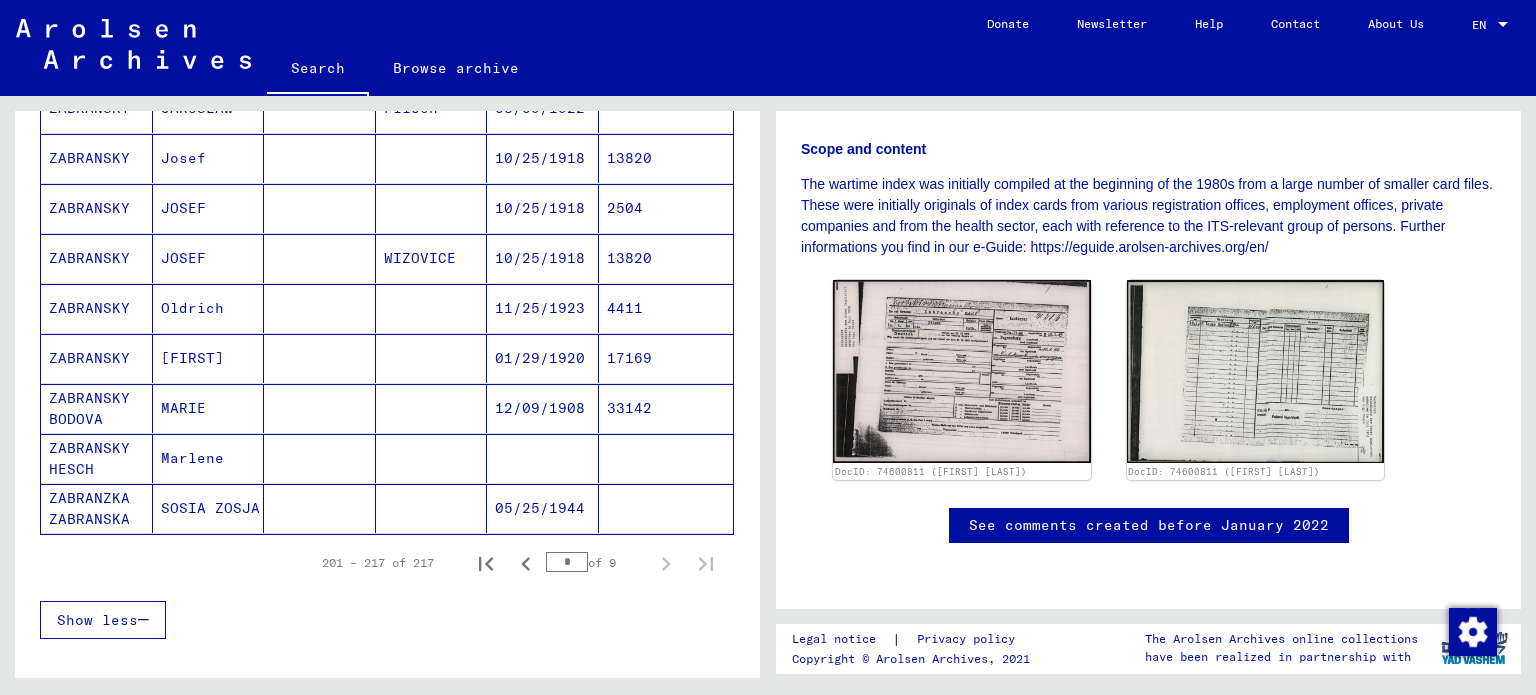 scroll, scrollTop: 817, scrollLeft: 0, axis: vertical 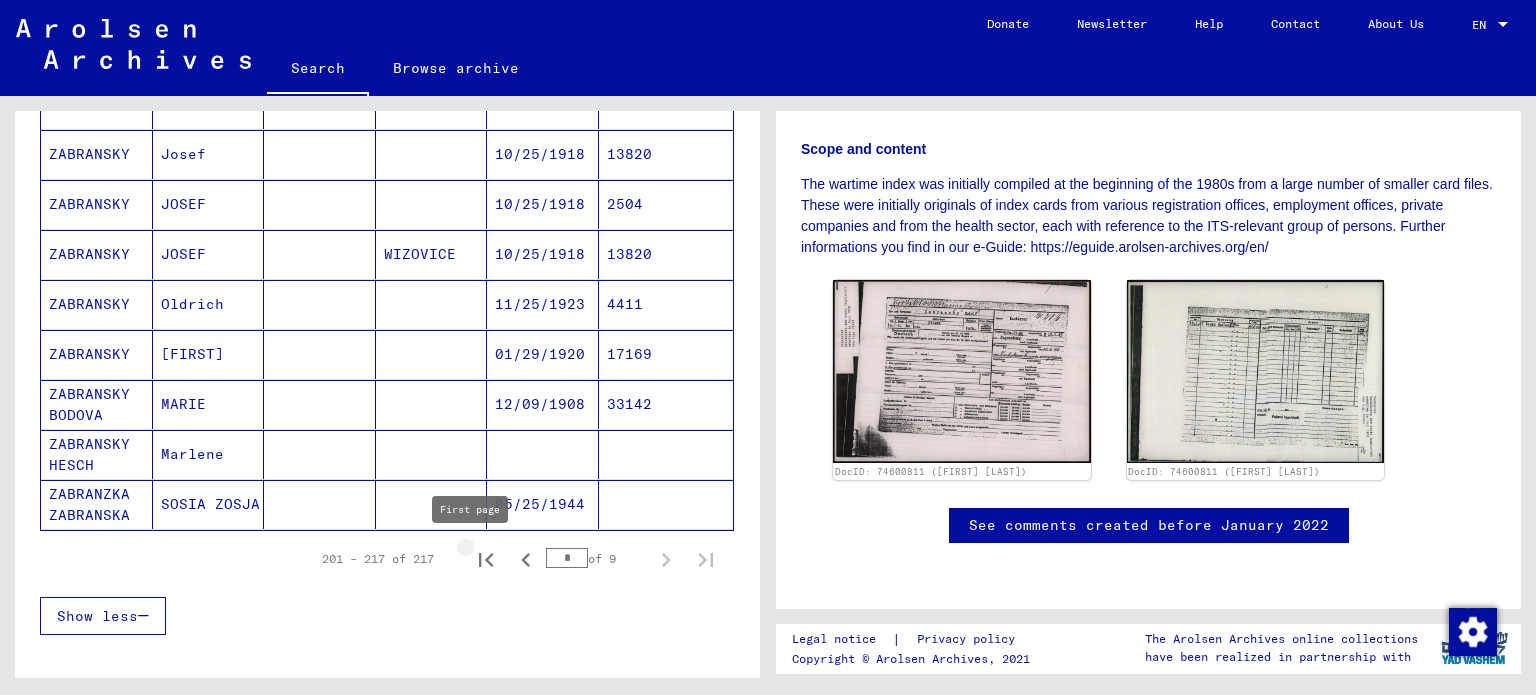 click 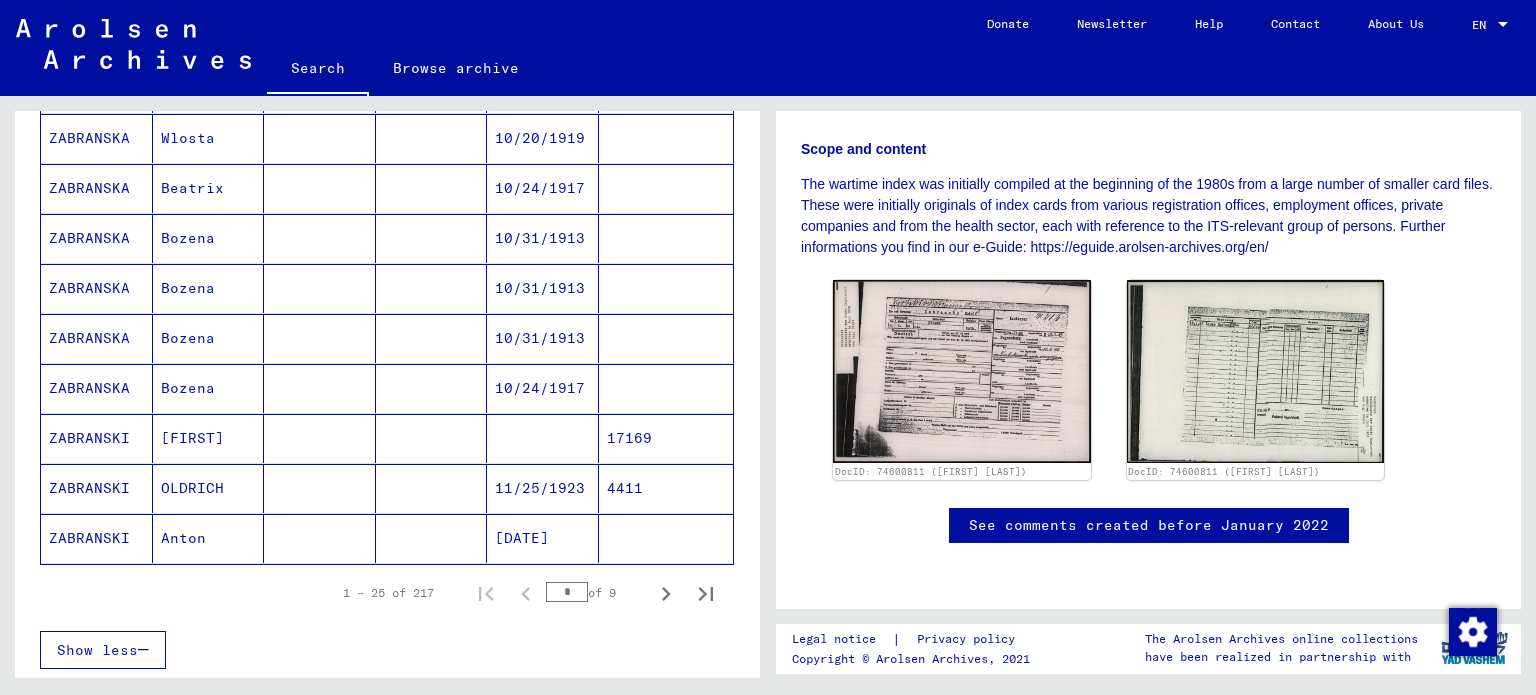 scroll, scrollTop: 1179, scrollLeft: 0, axis: vertical 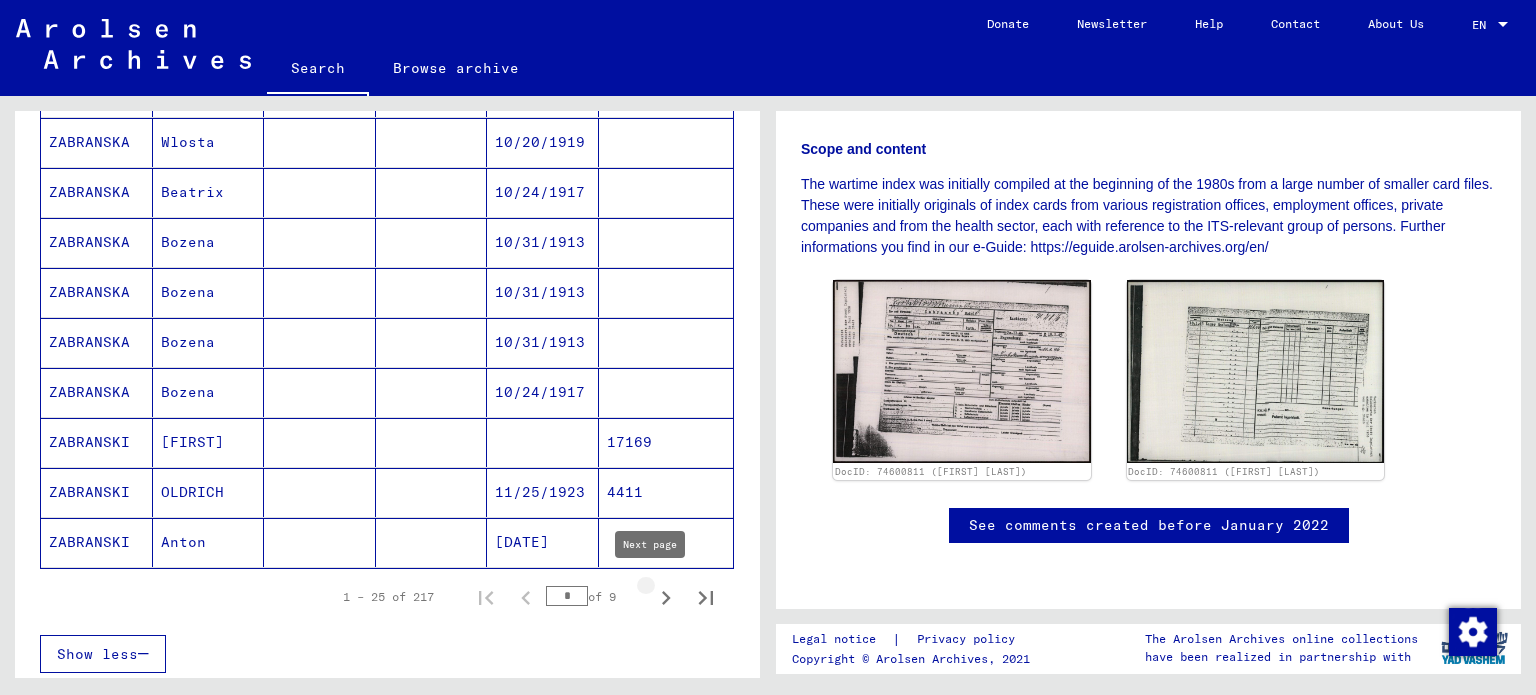 click 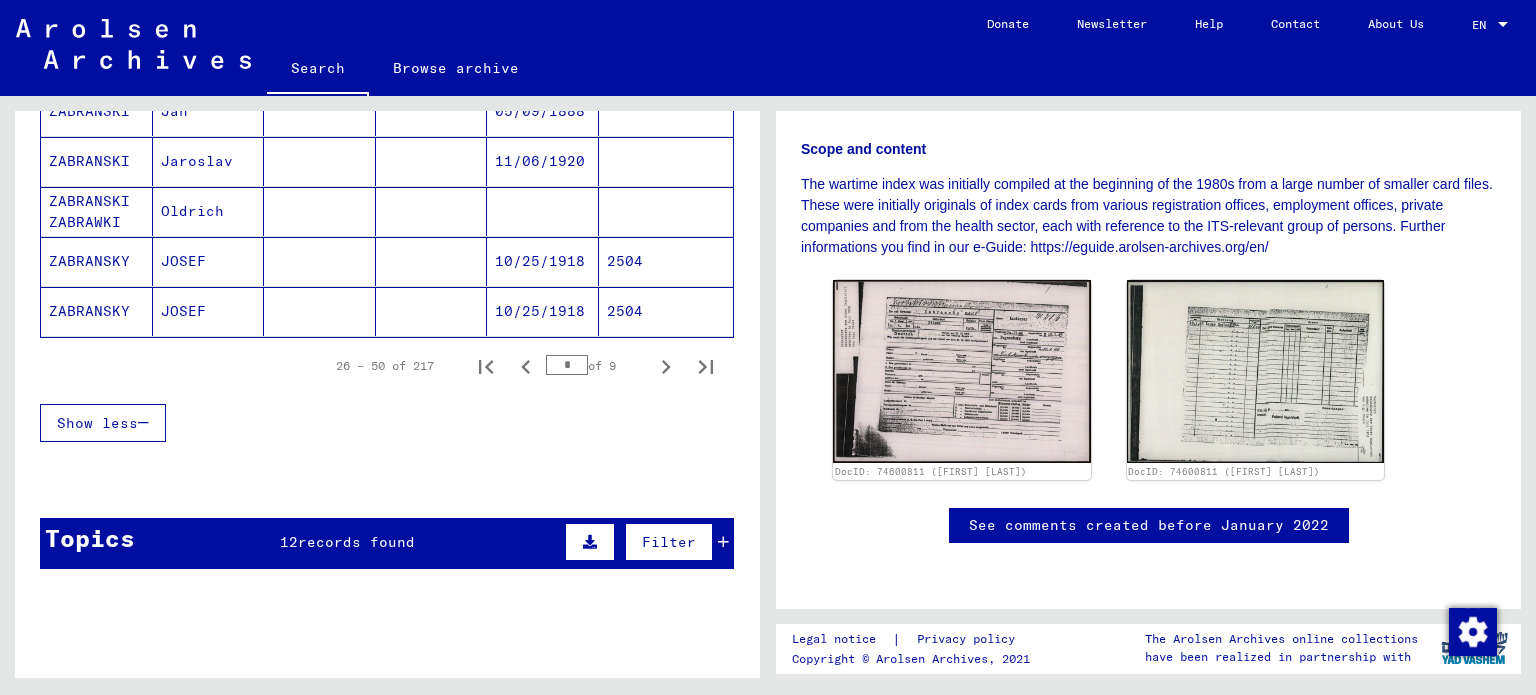 scroll, scrollTop: 1417, scrollLeft: 0, axis: vertical 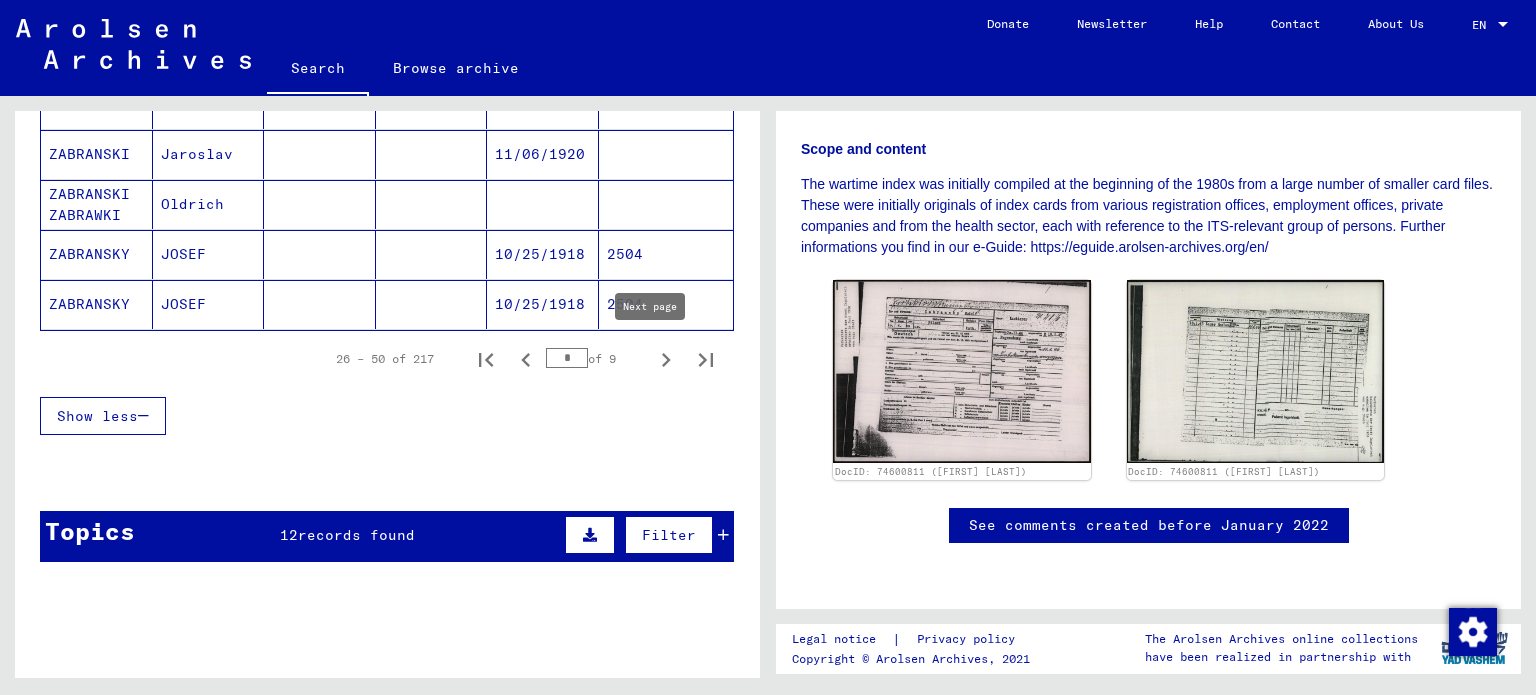 click 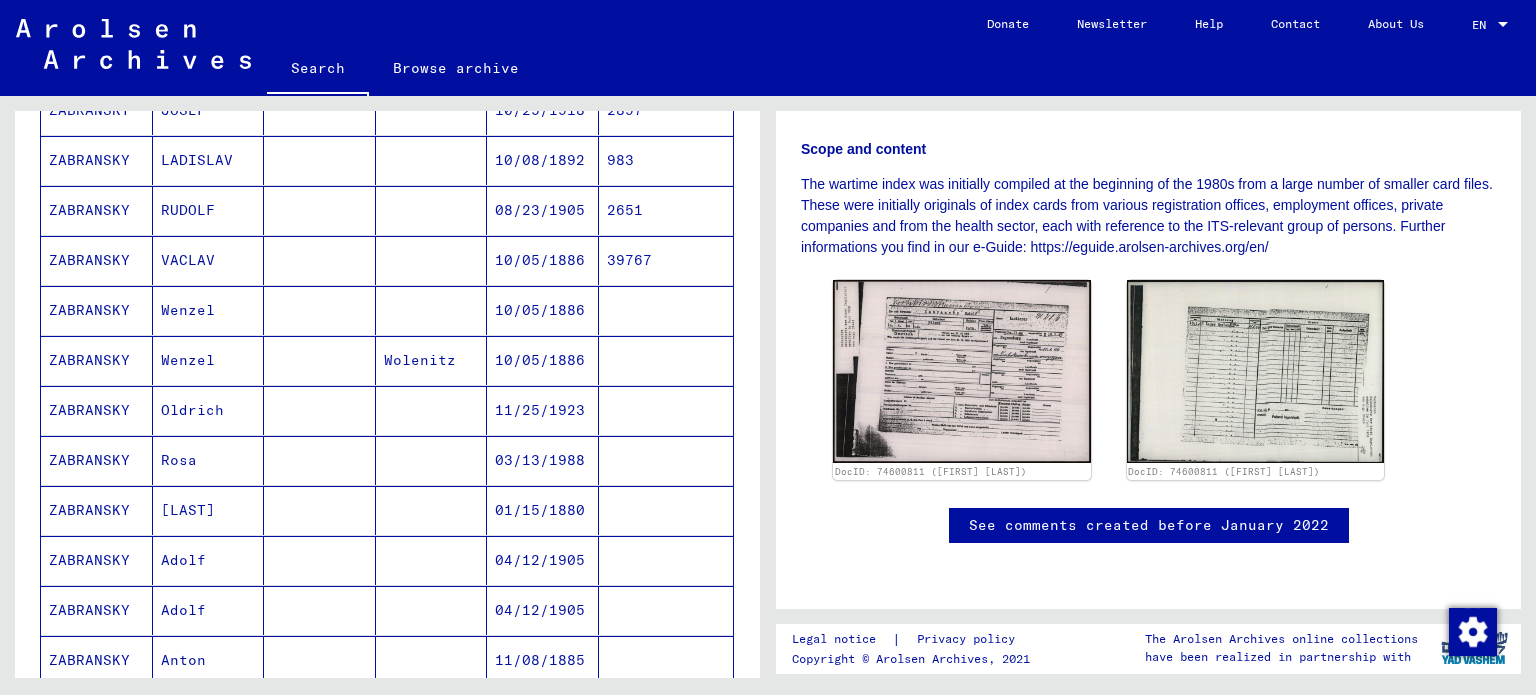 scroll, scrollTop: 595, scrollLeft: 0, axis: vertical 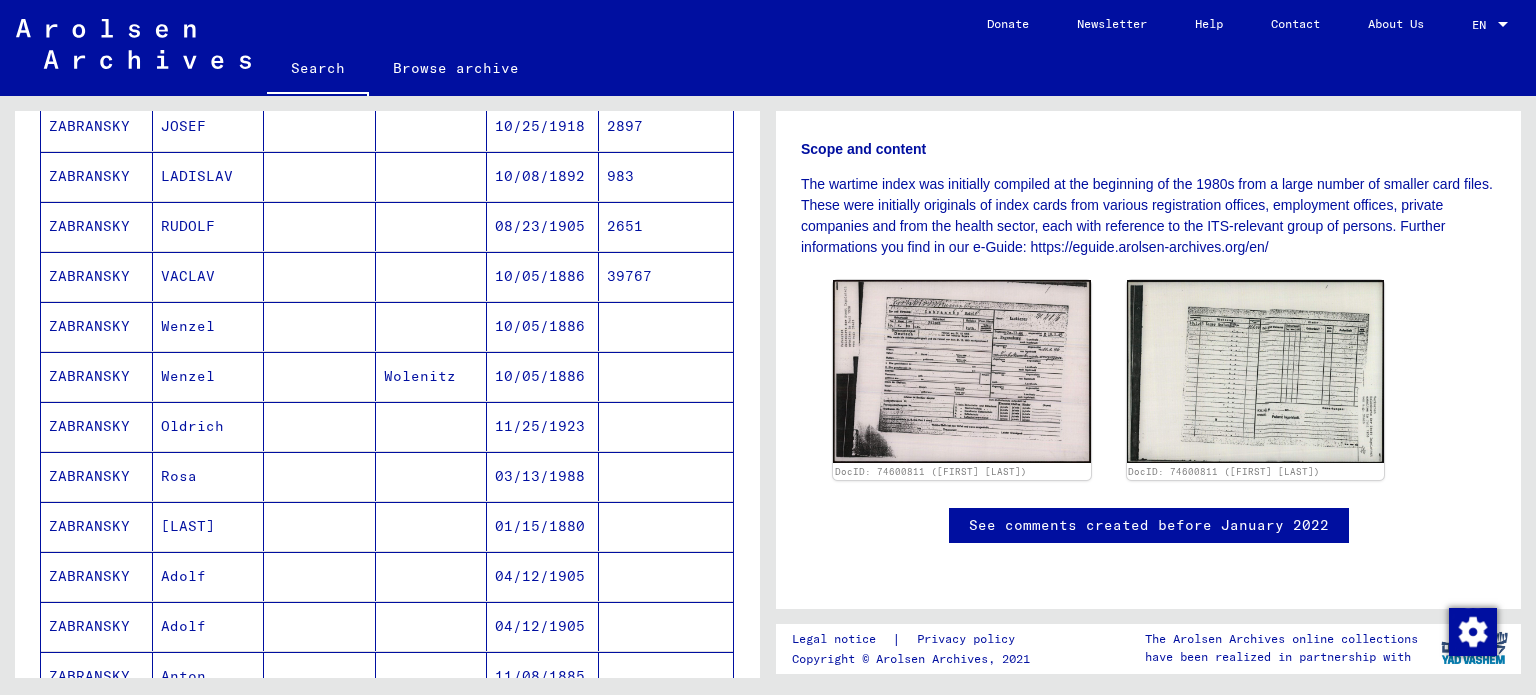 click on "2651" at bounding box center (666, 276) 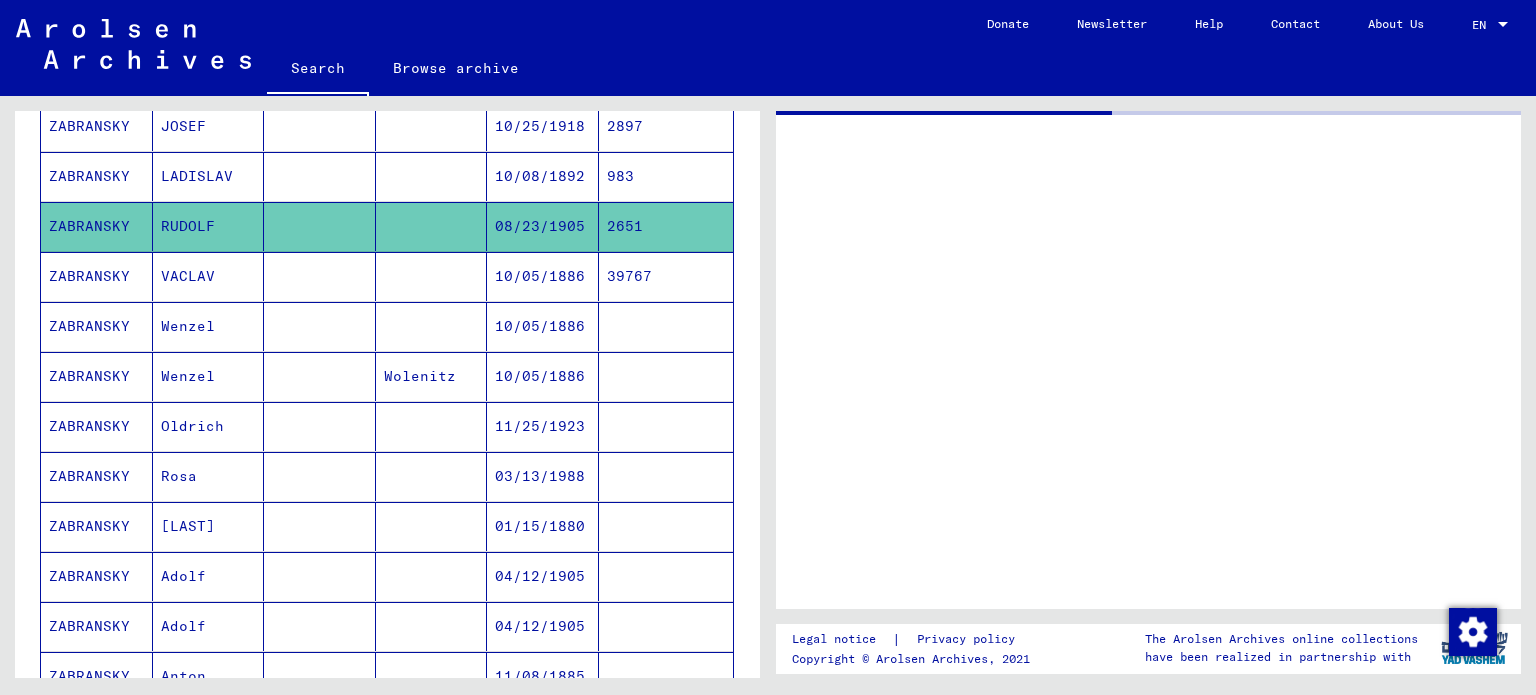 scroll, scrollTop: 0, scrollLeft: 0, axis: both 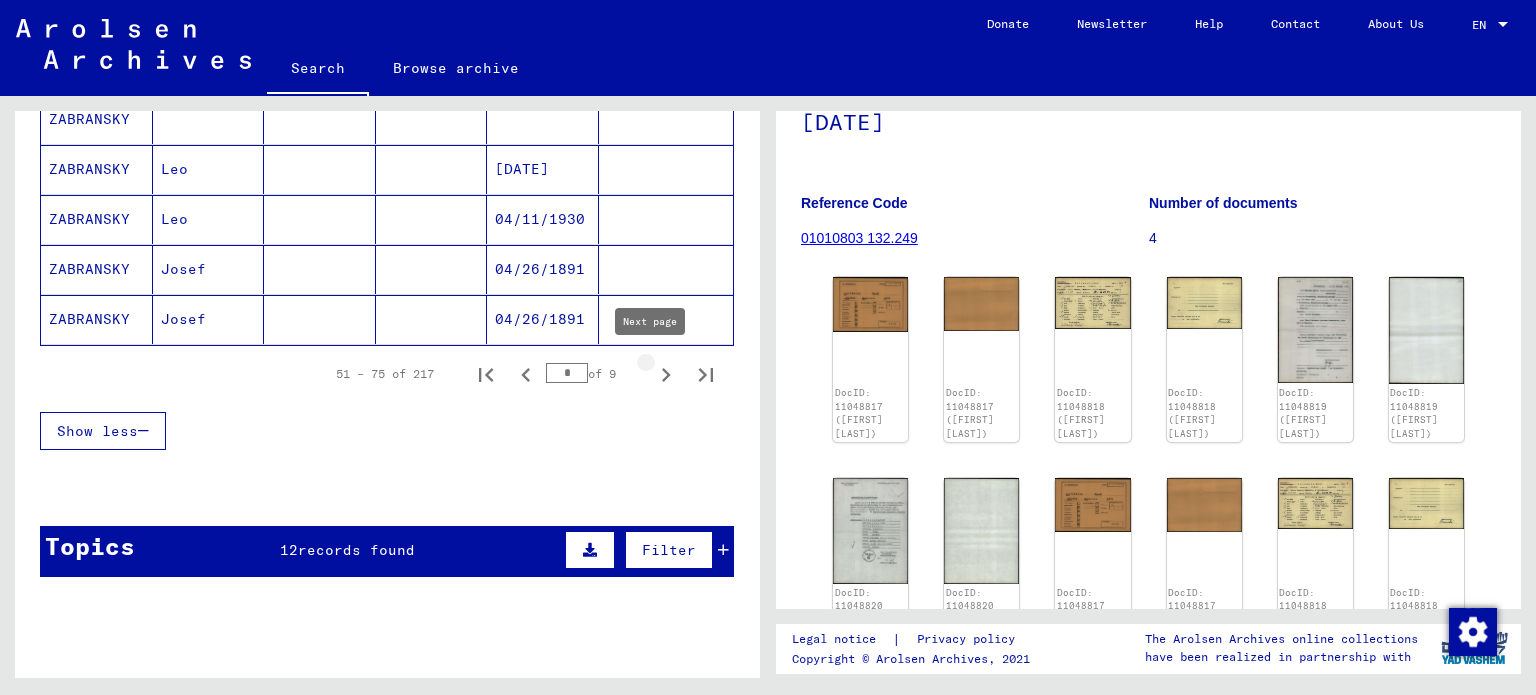 click 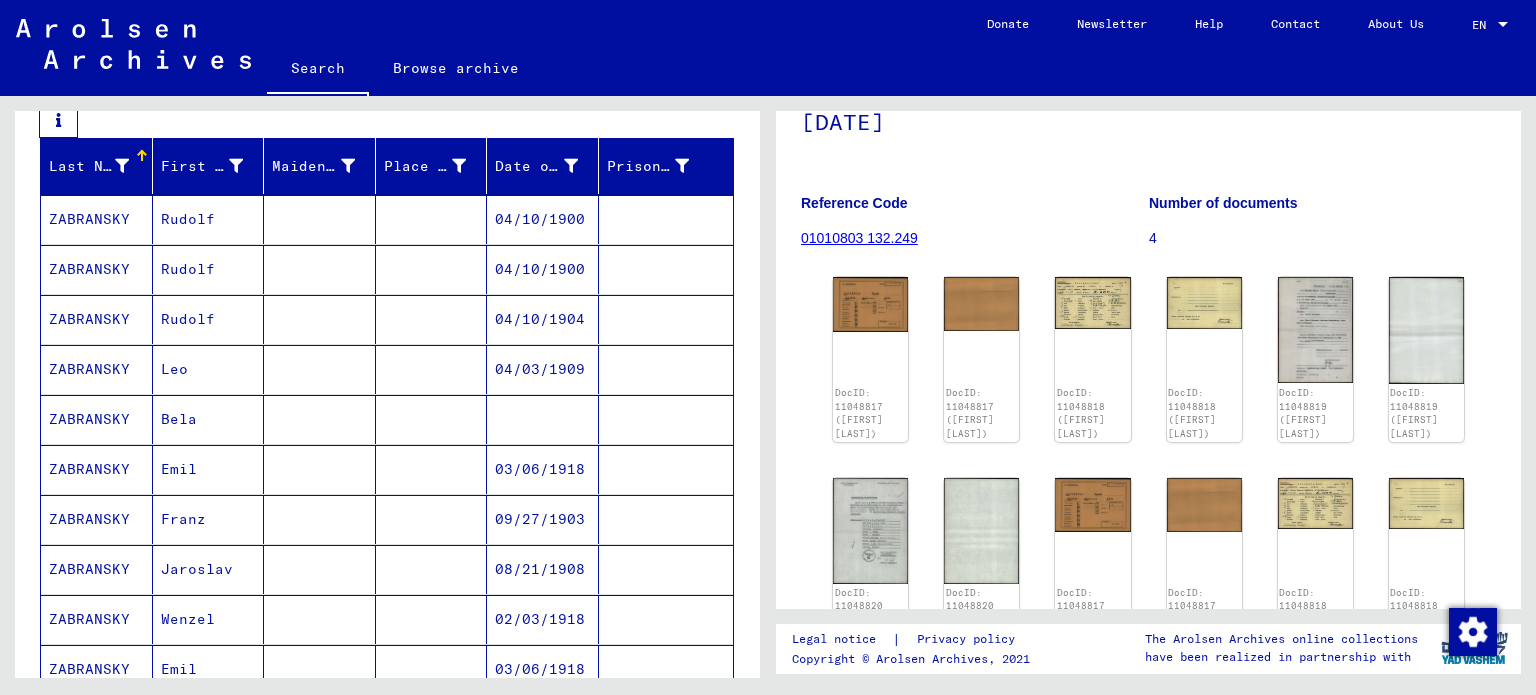 scroll, scrollTop: 297, scrollLeft: 0, axis: vertical 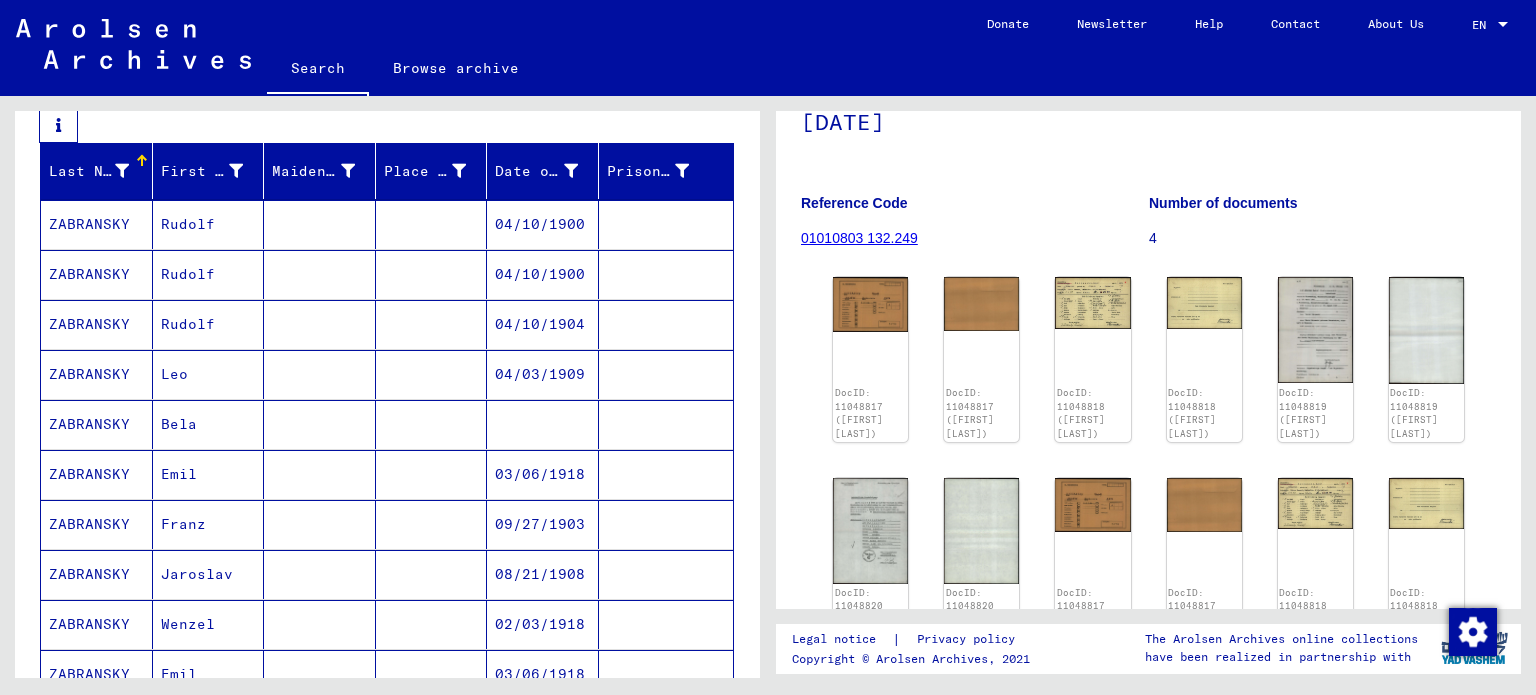click at bounding box center (666, 324) 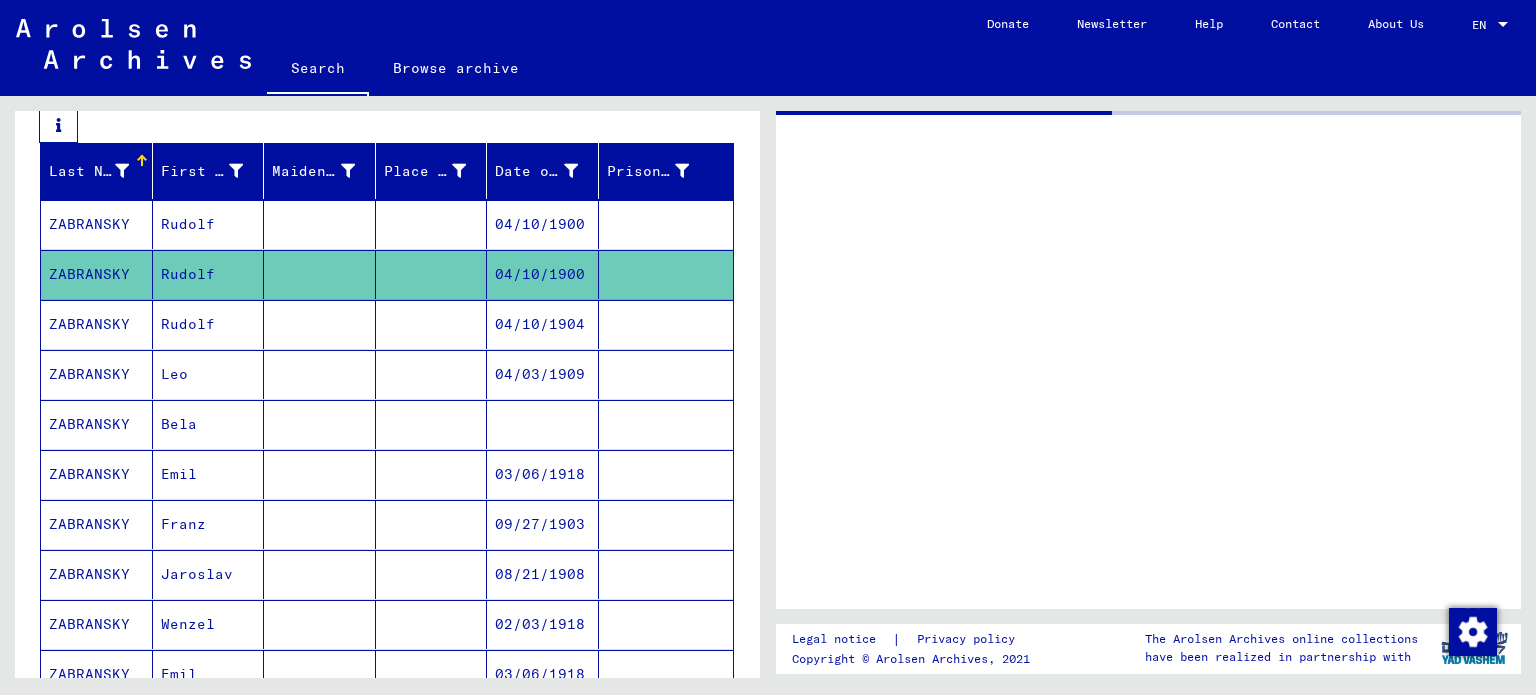 scroll, scrollTop: 0, scrollLeft: 0, axis: both 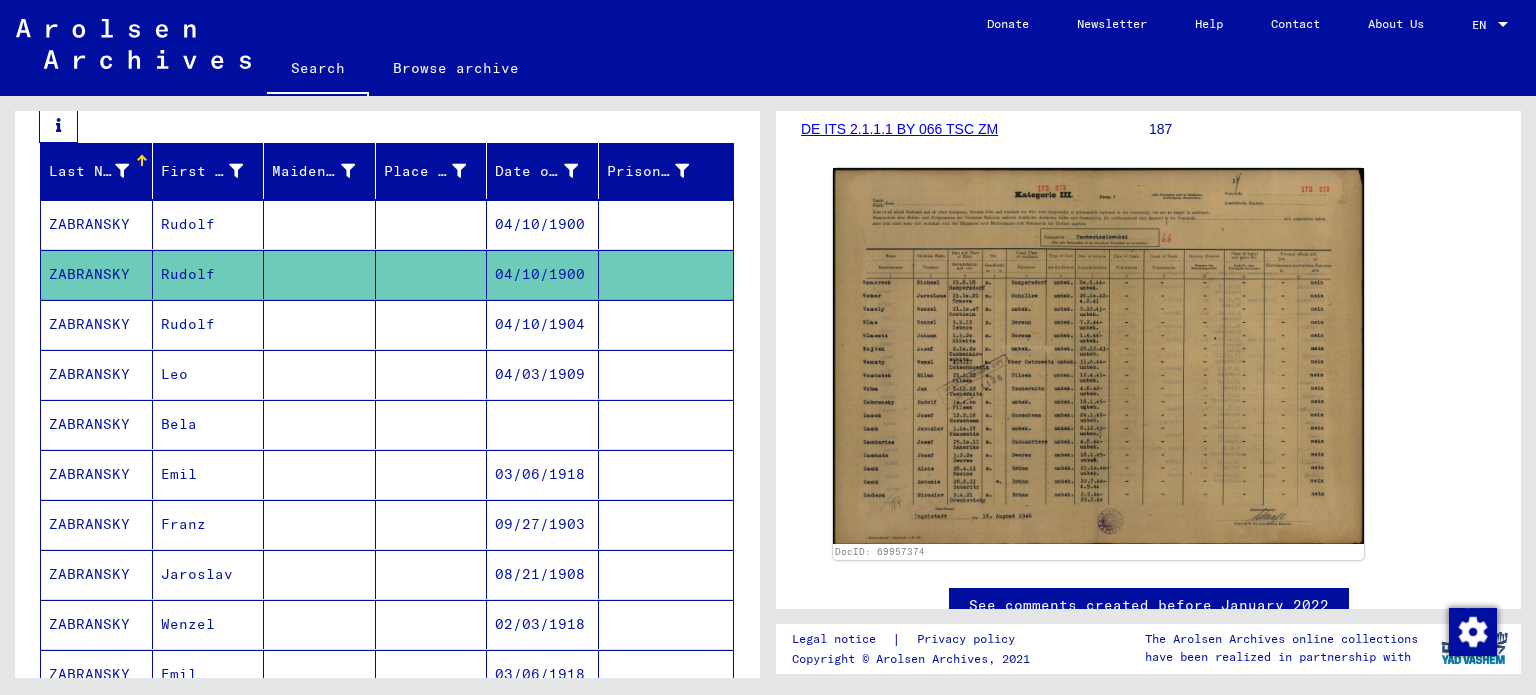 click on "DE ITS 2.1.1.1 BY 066 TSC ZM" 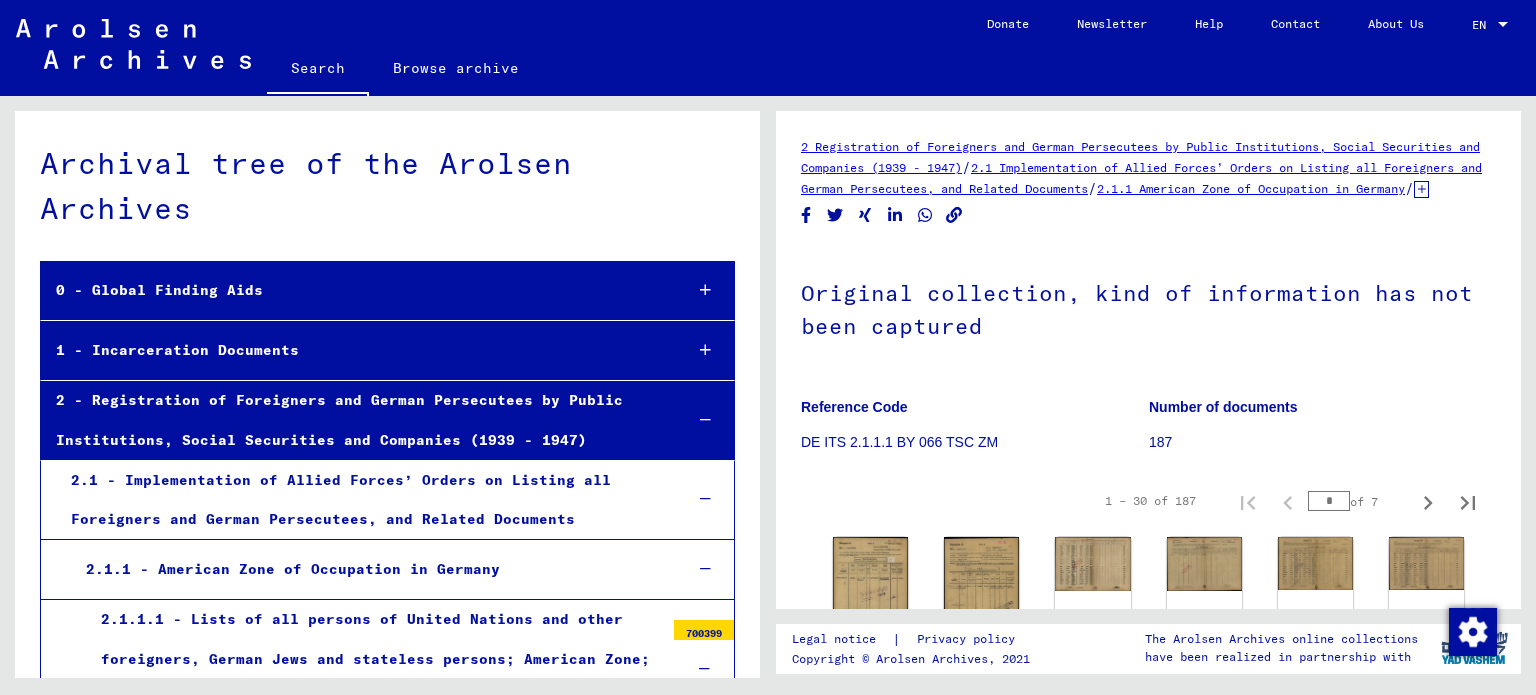 scroll, scrollTop: 8041, scrollLeft: 0, axis: vertical 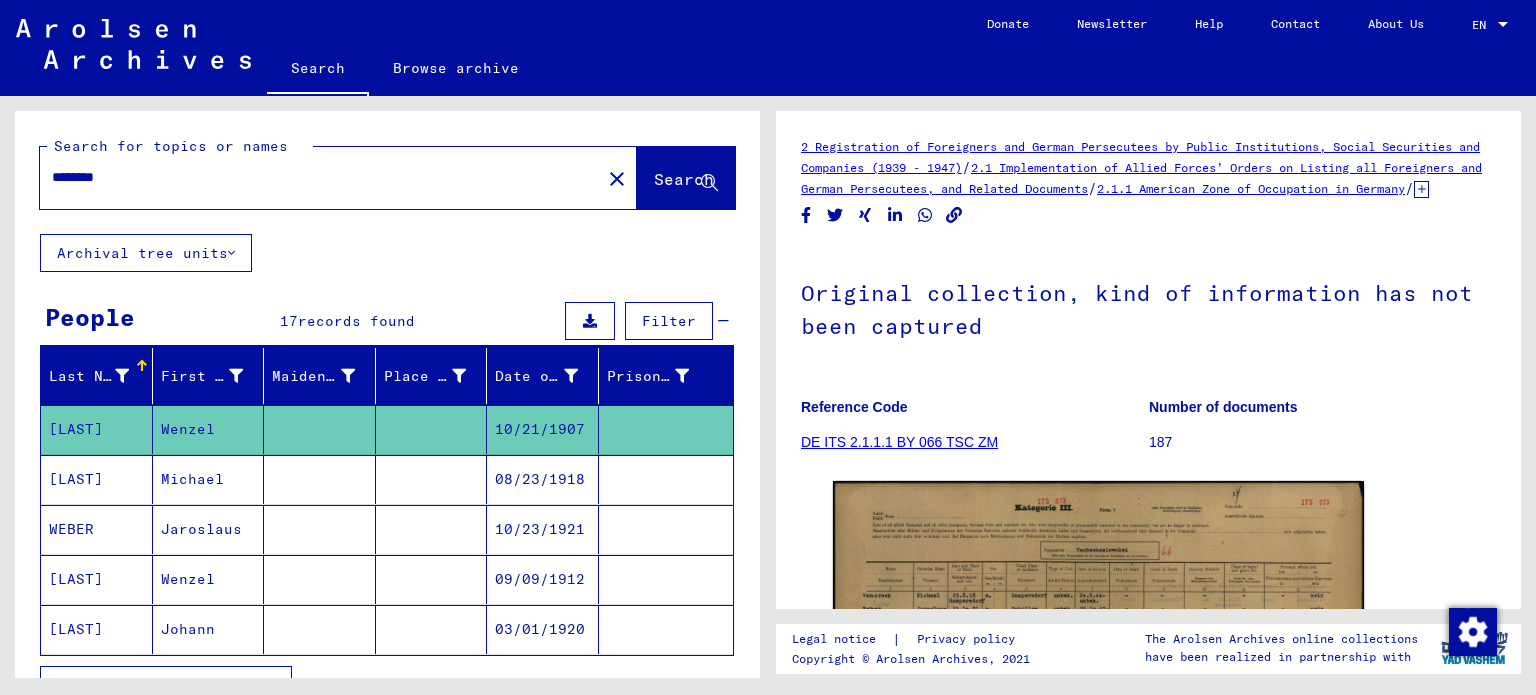type on "*********" 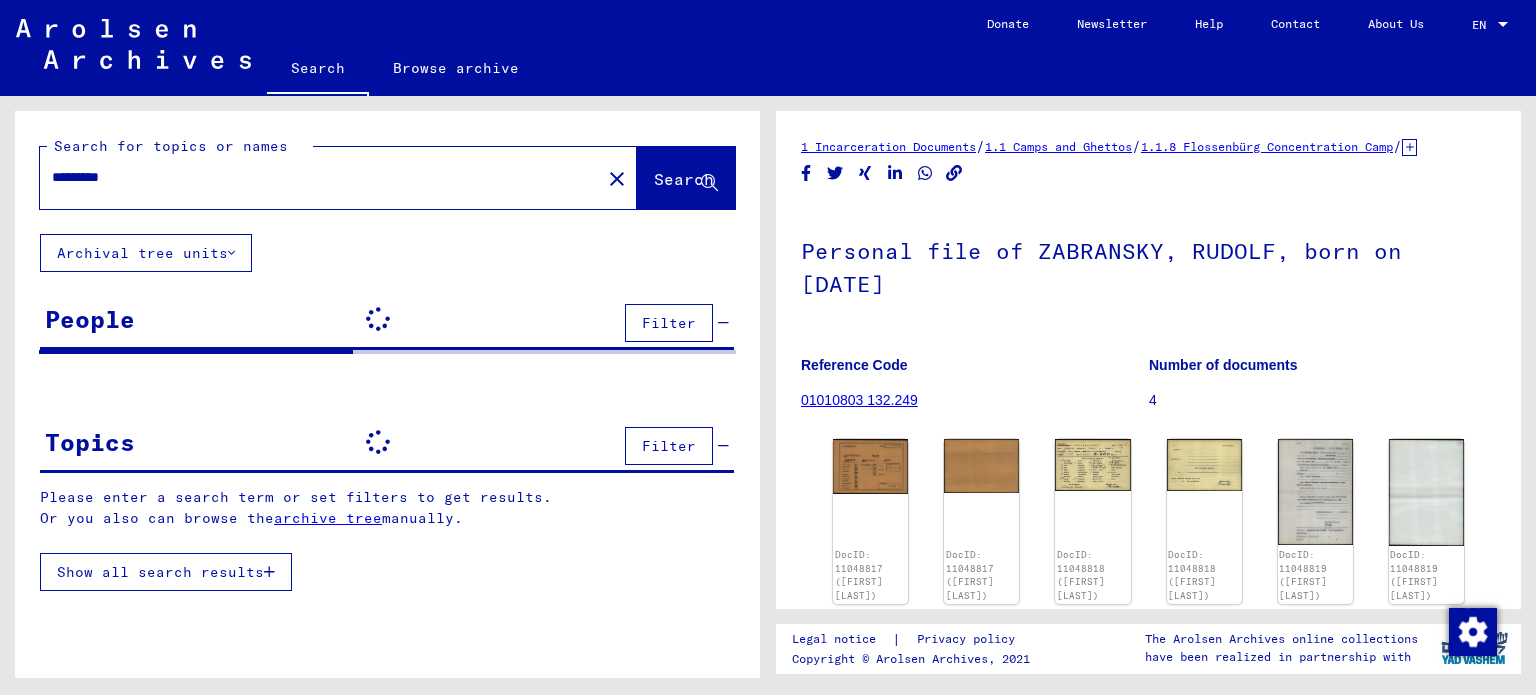 scroll, scrollTop: 0, scrollLeft: 0, axis: both 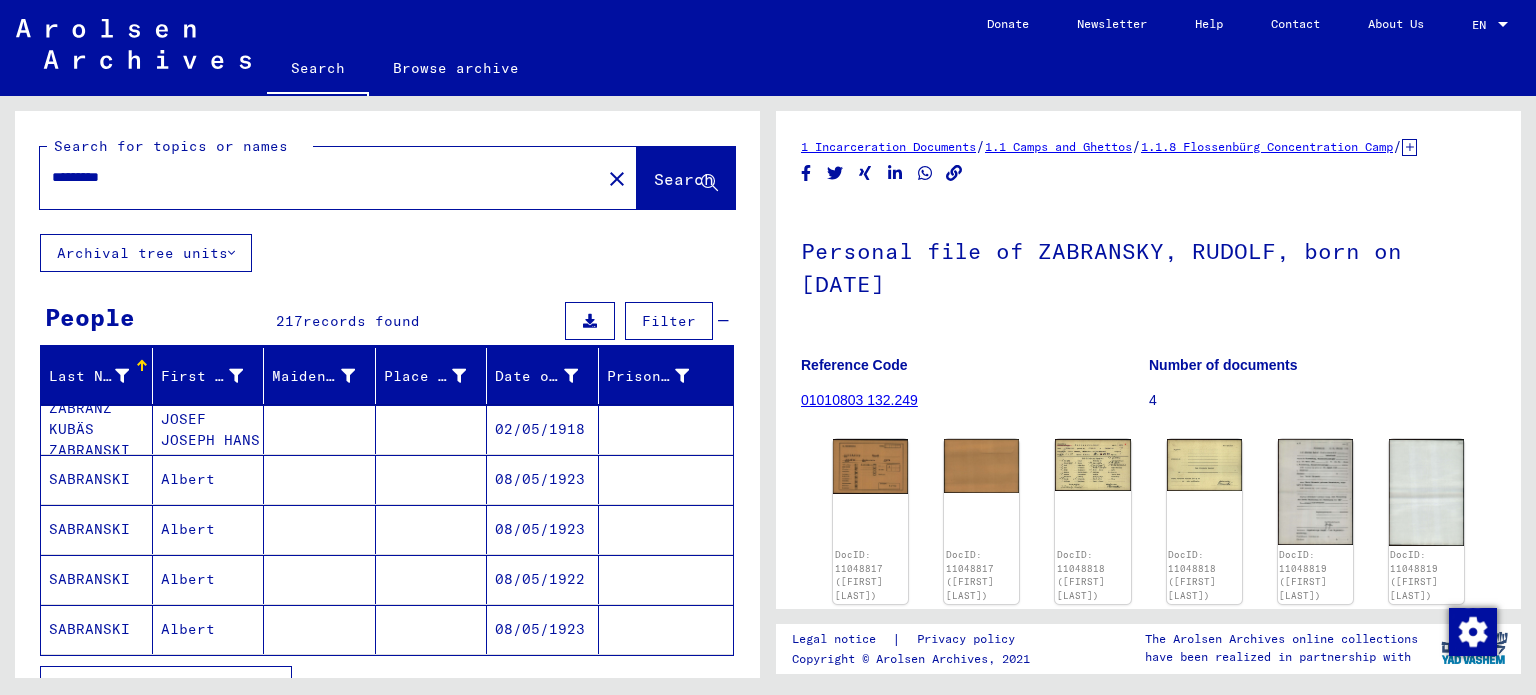 click at bounding box center [122, 376] 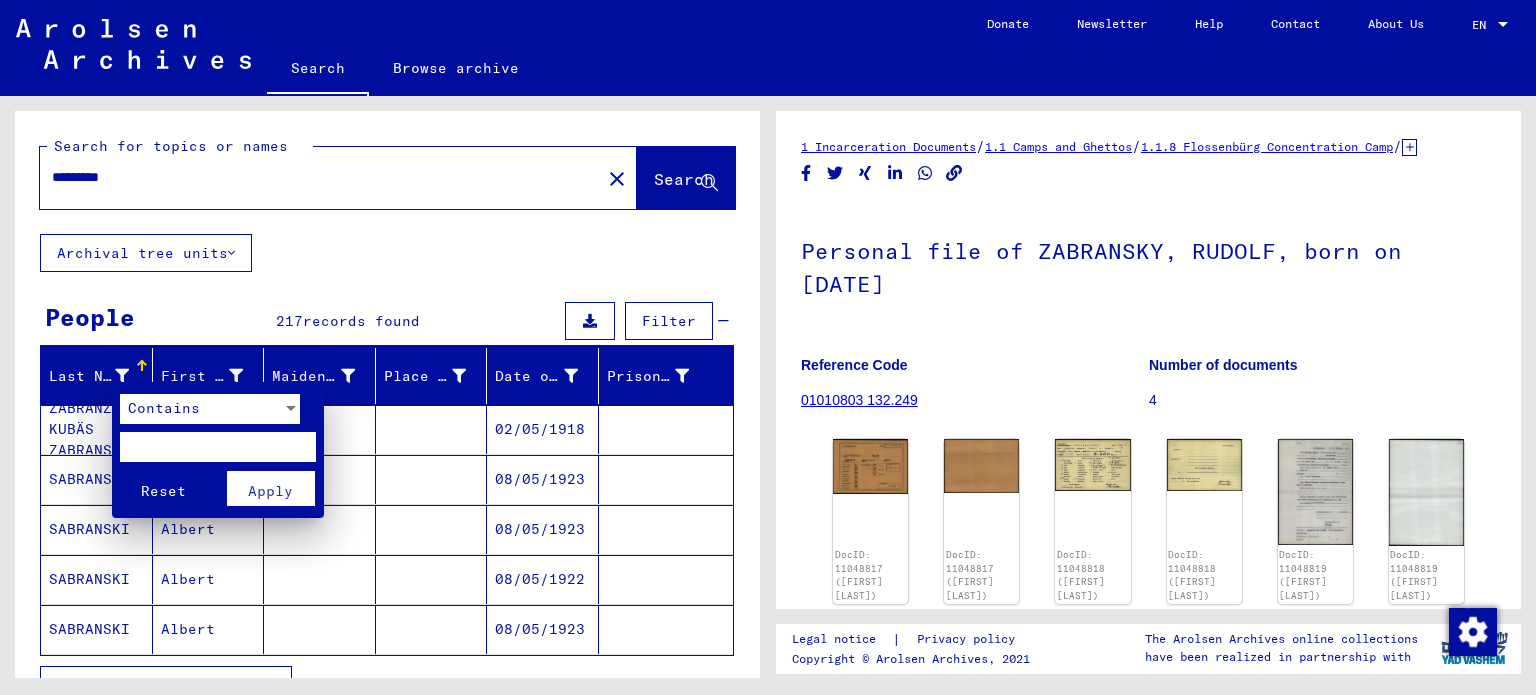 click on "Contains" at bounding box center (201, 409) 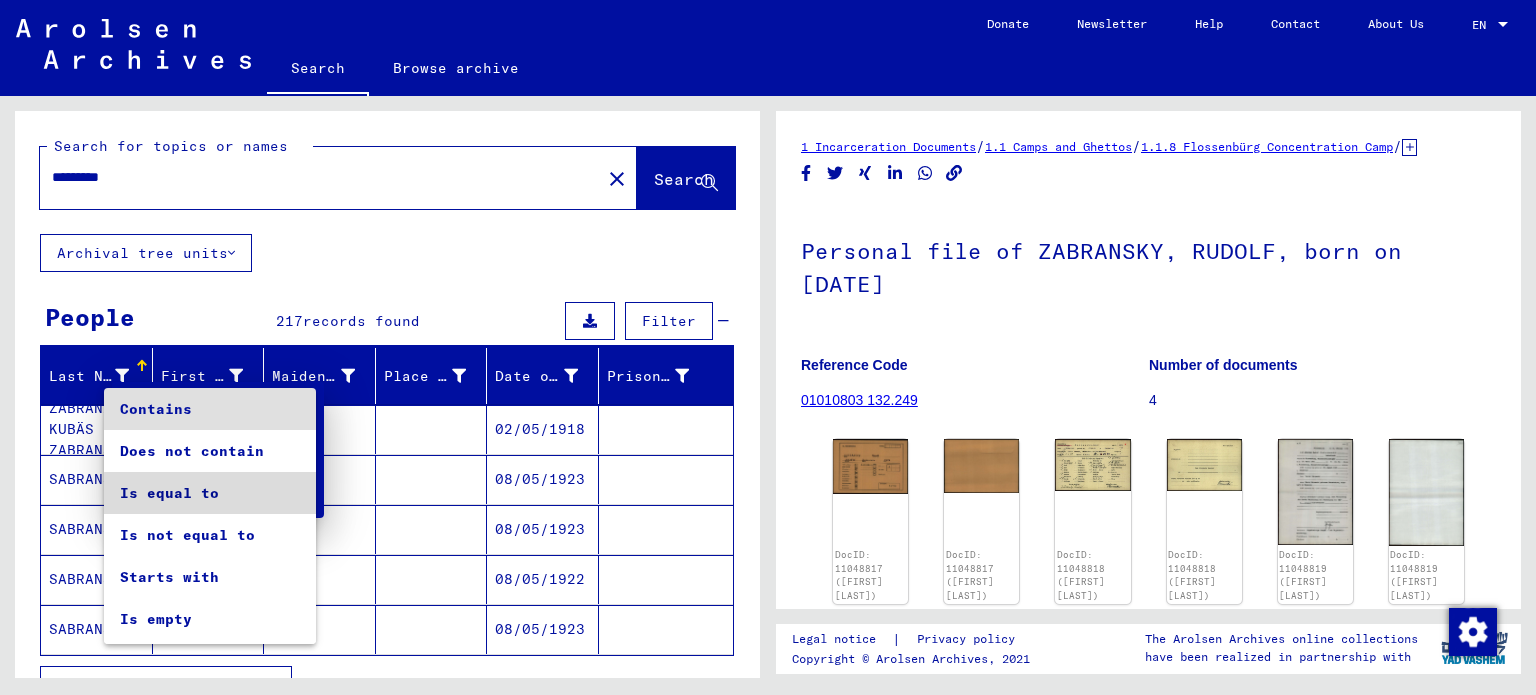 click on "Is equal to" at bounding box center (210, 493) 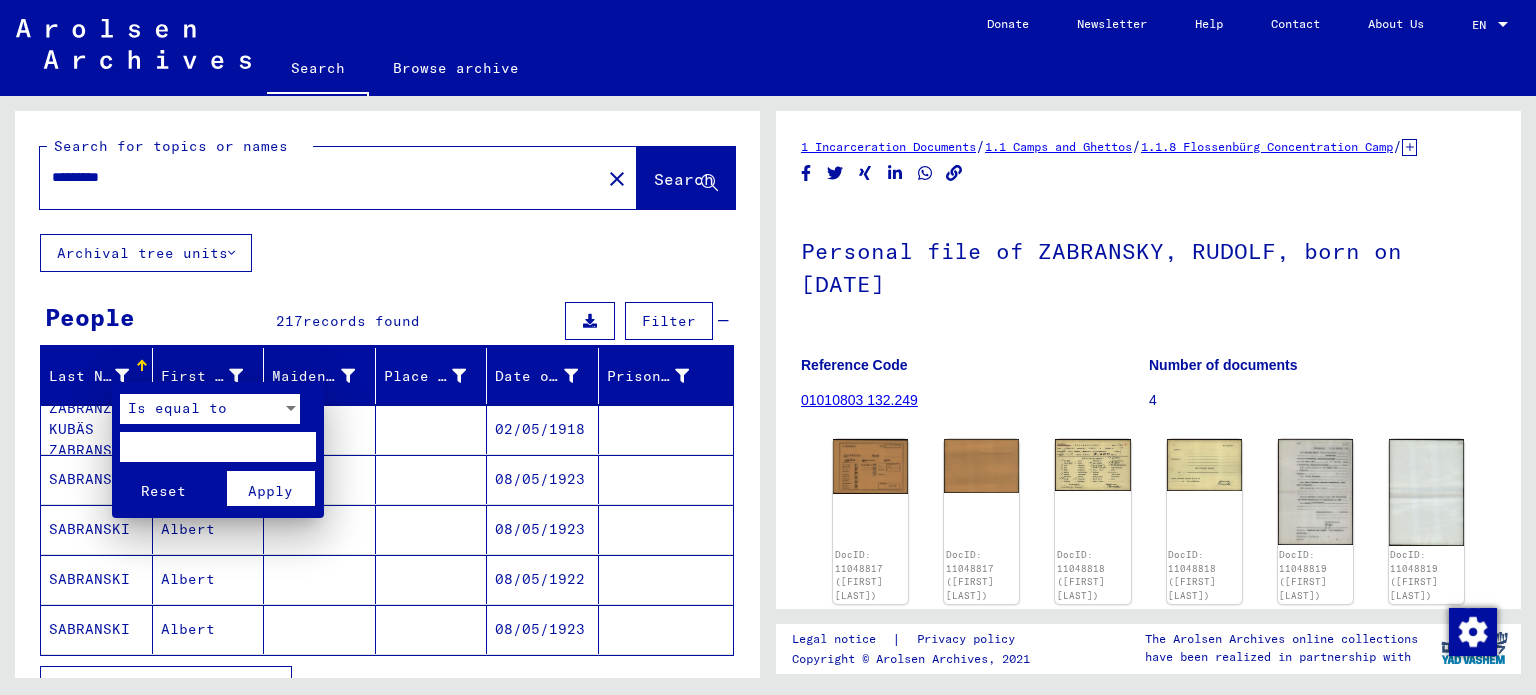 click at bounding box center (218, 447) 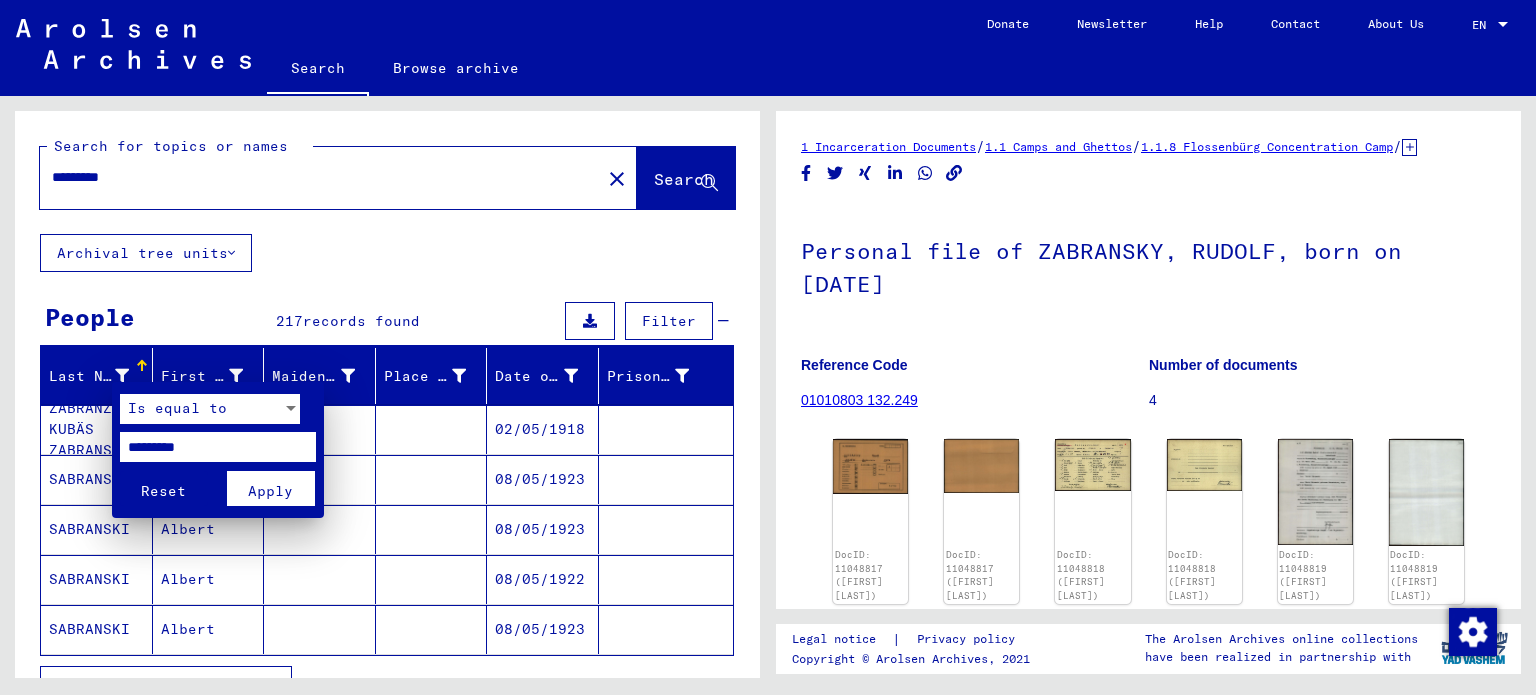 type on "*********" 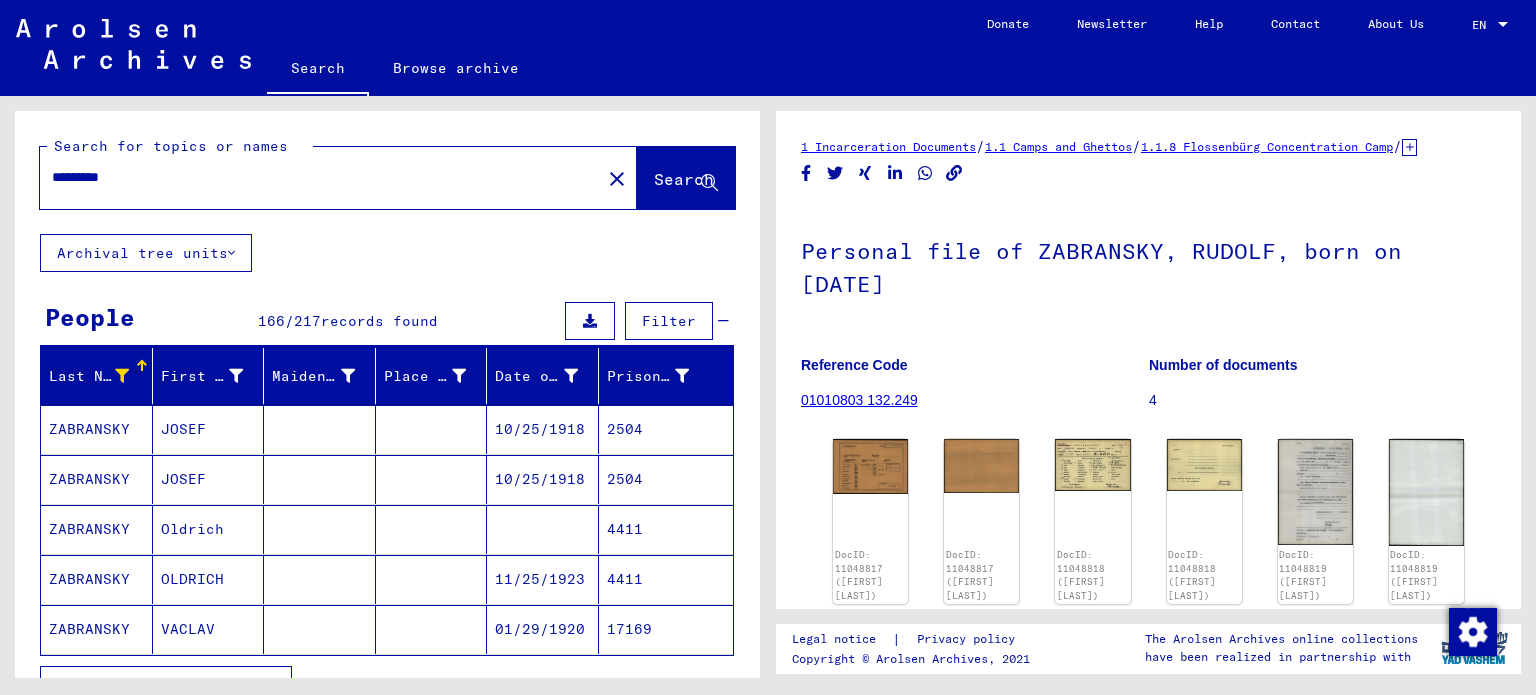 click at bounding box center (723, 321) 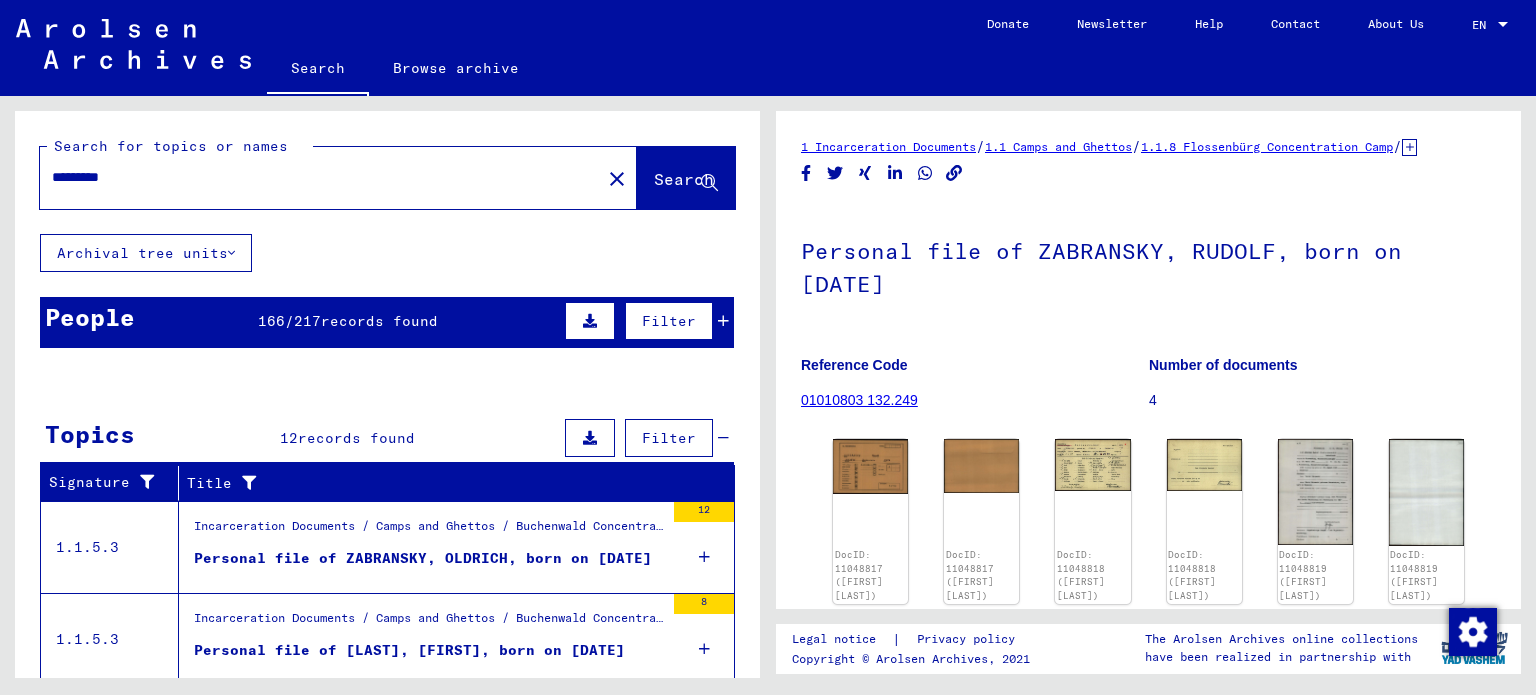 click at bounding box center [723, 321] 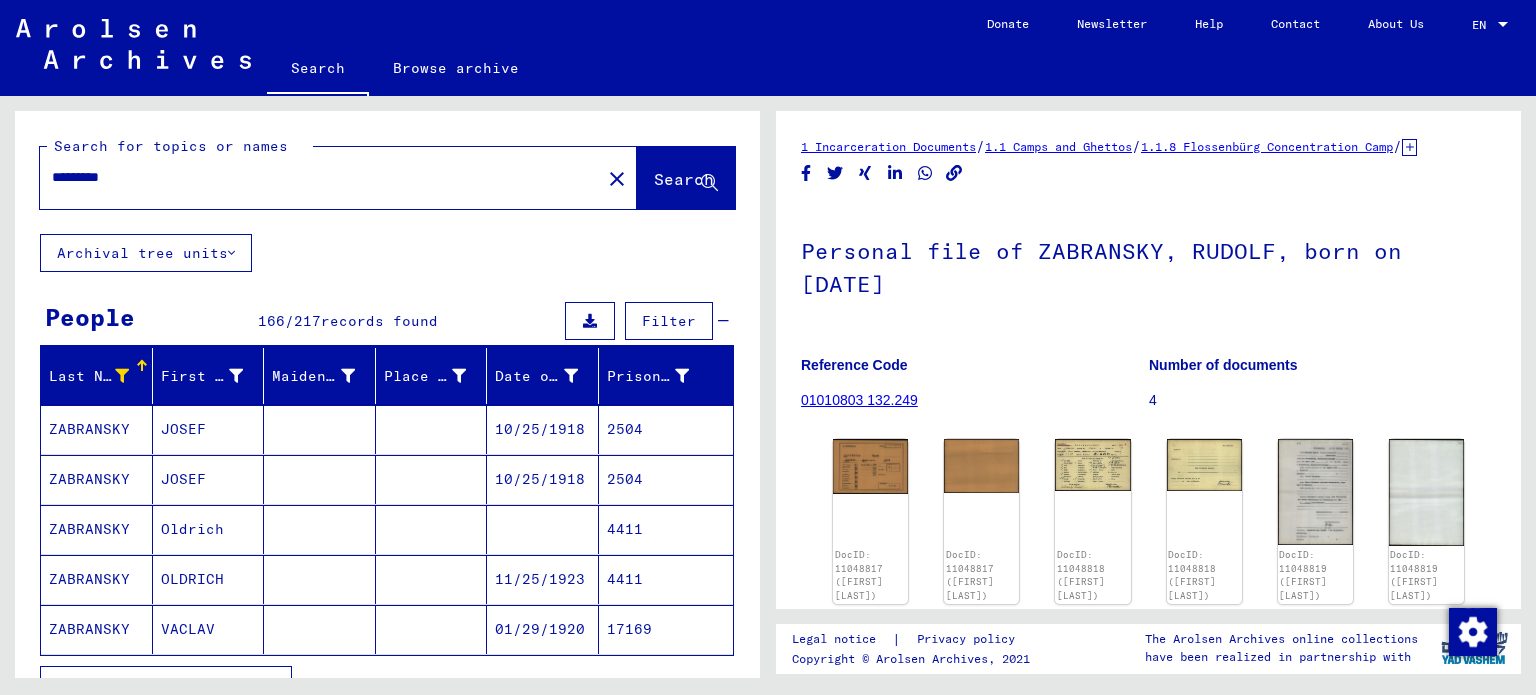 click on "Filter" at bounding box center [669, 321] 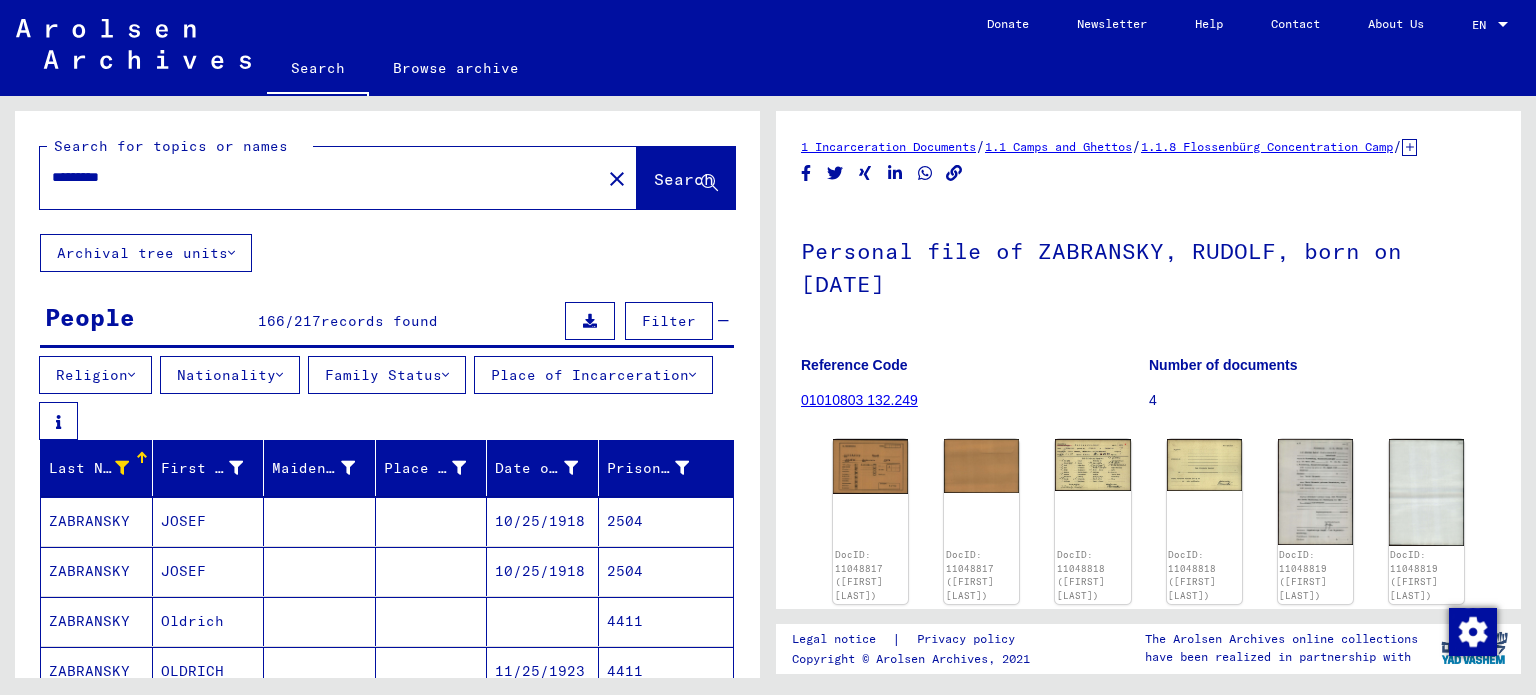 click on "Family Status" at bounding box center [387, 375] 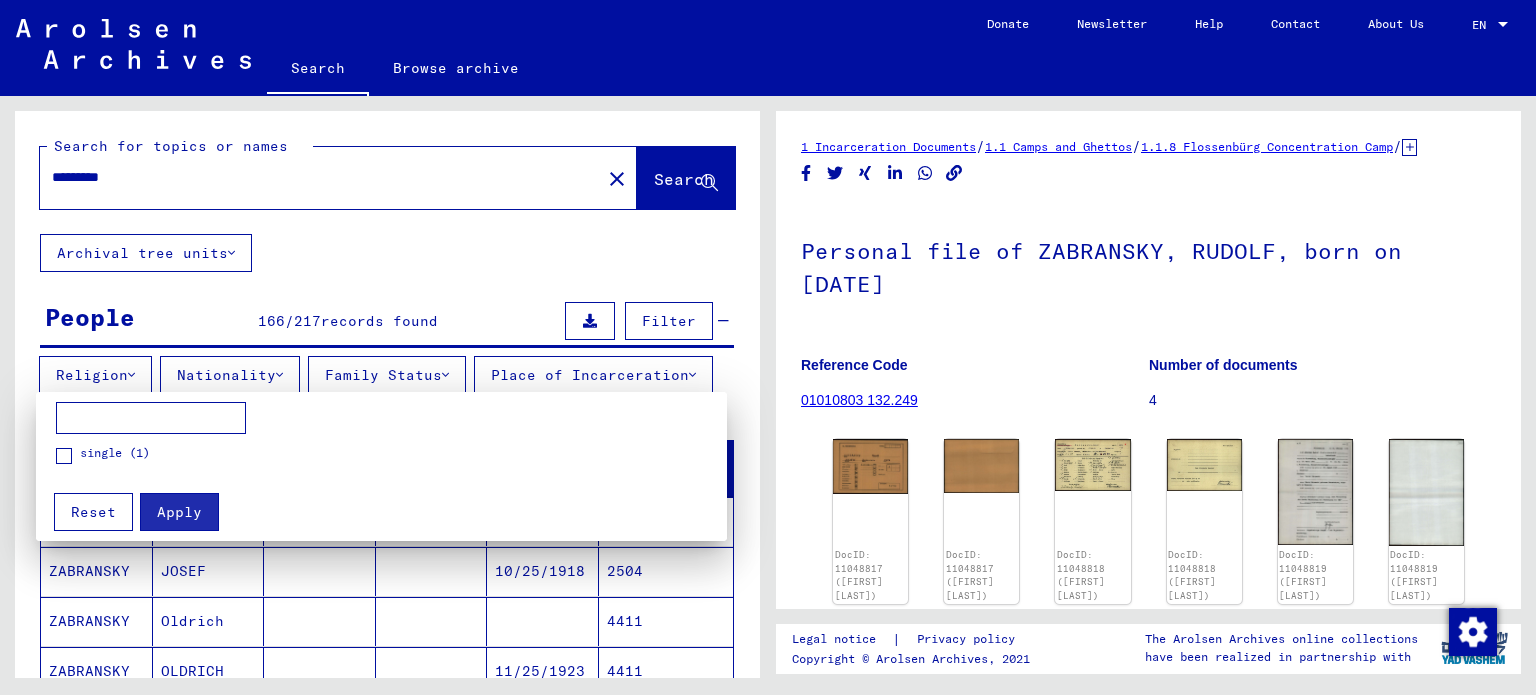 click at bounding box center (768, 347) 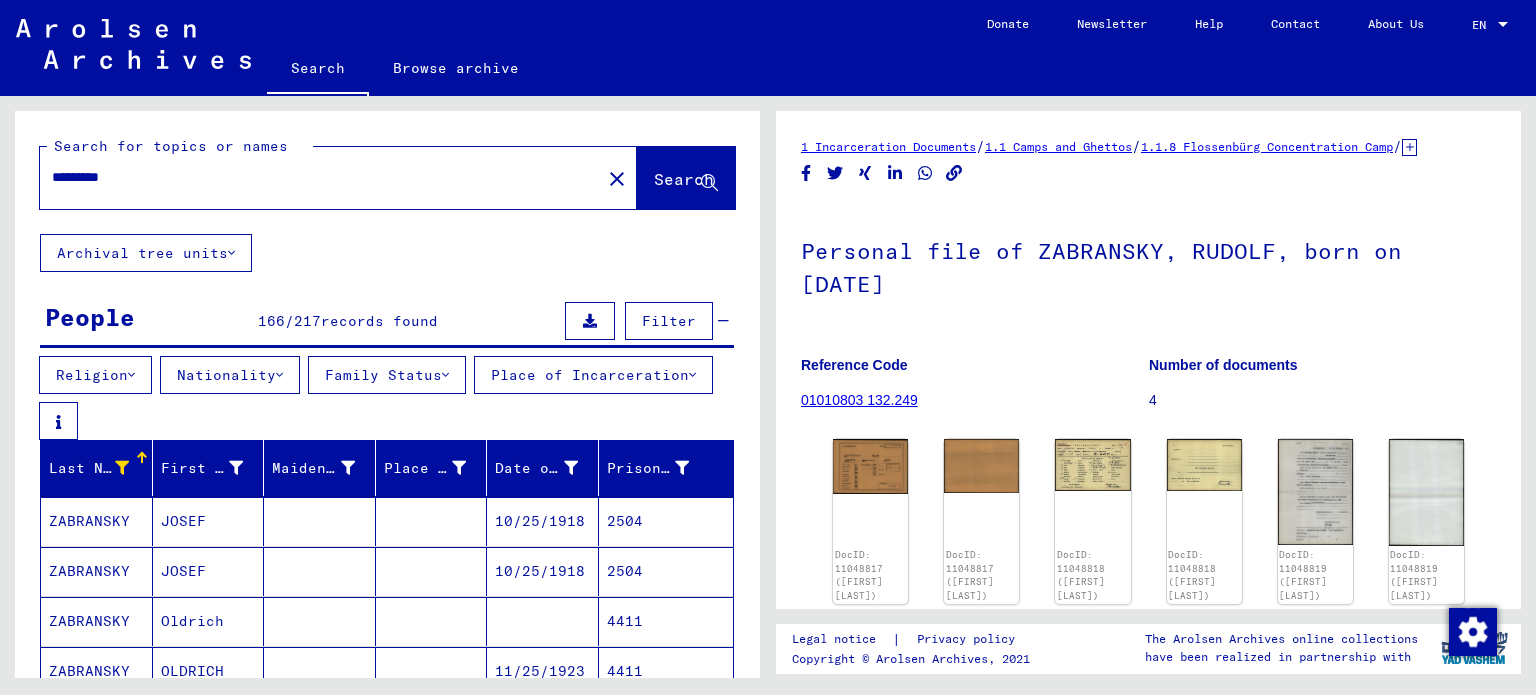 click on "Nationality" at bounding box center (230, 375) 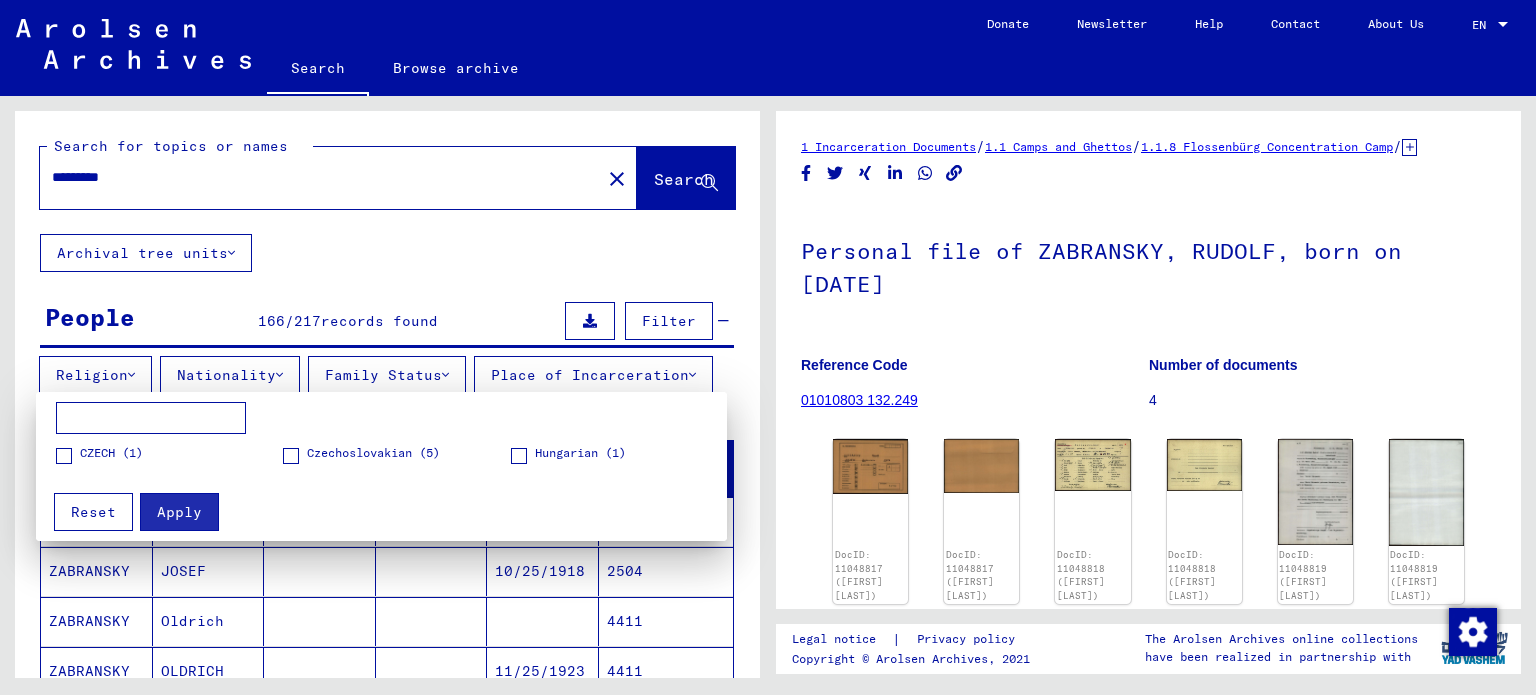 click at bounding box center [768, 347] 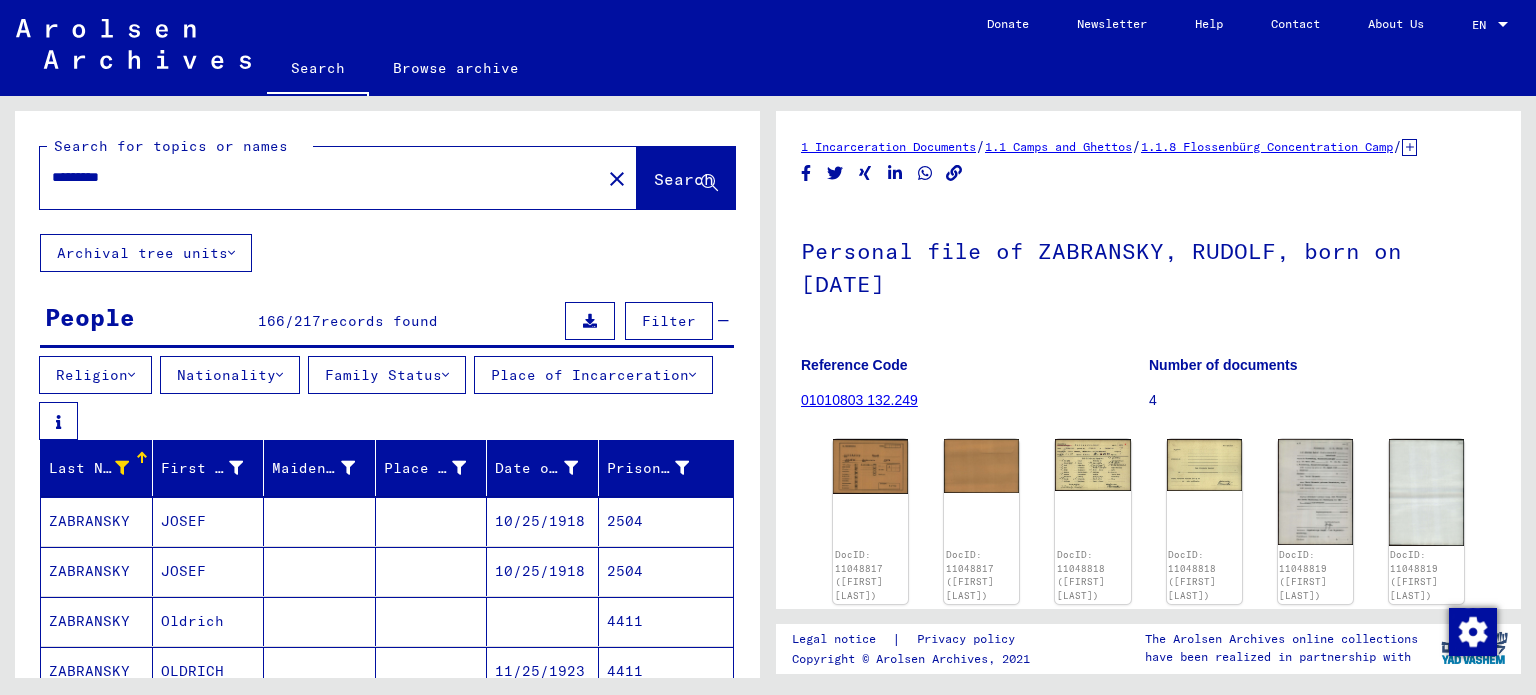 click at bounding box center [692, 375] 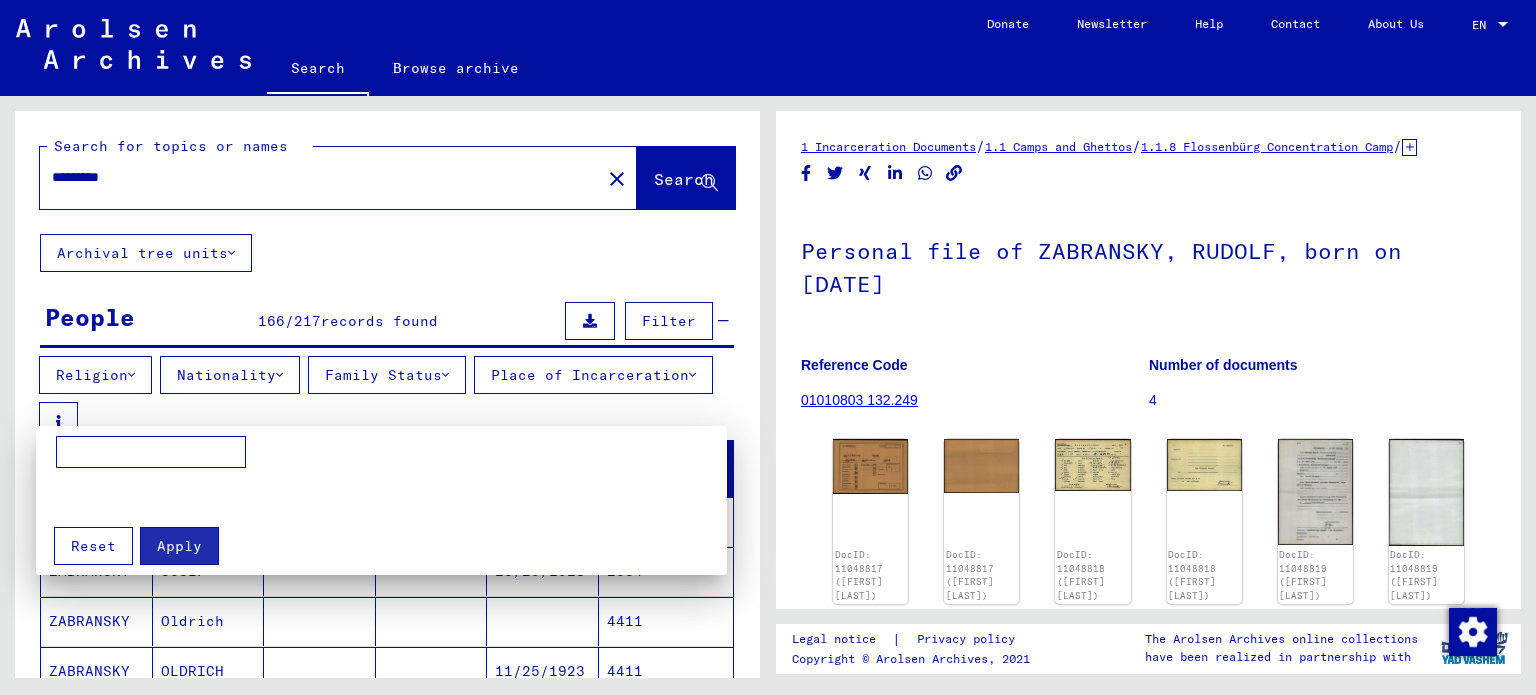click at bounding box center [768, 347] 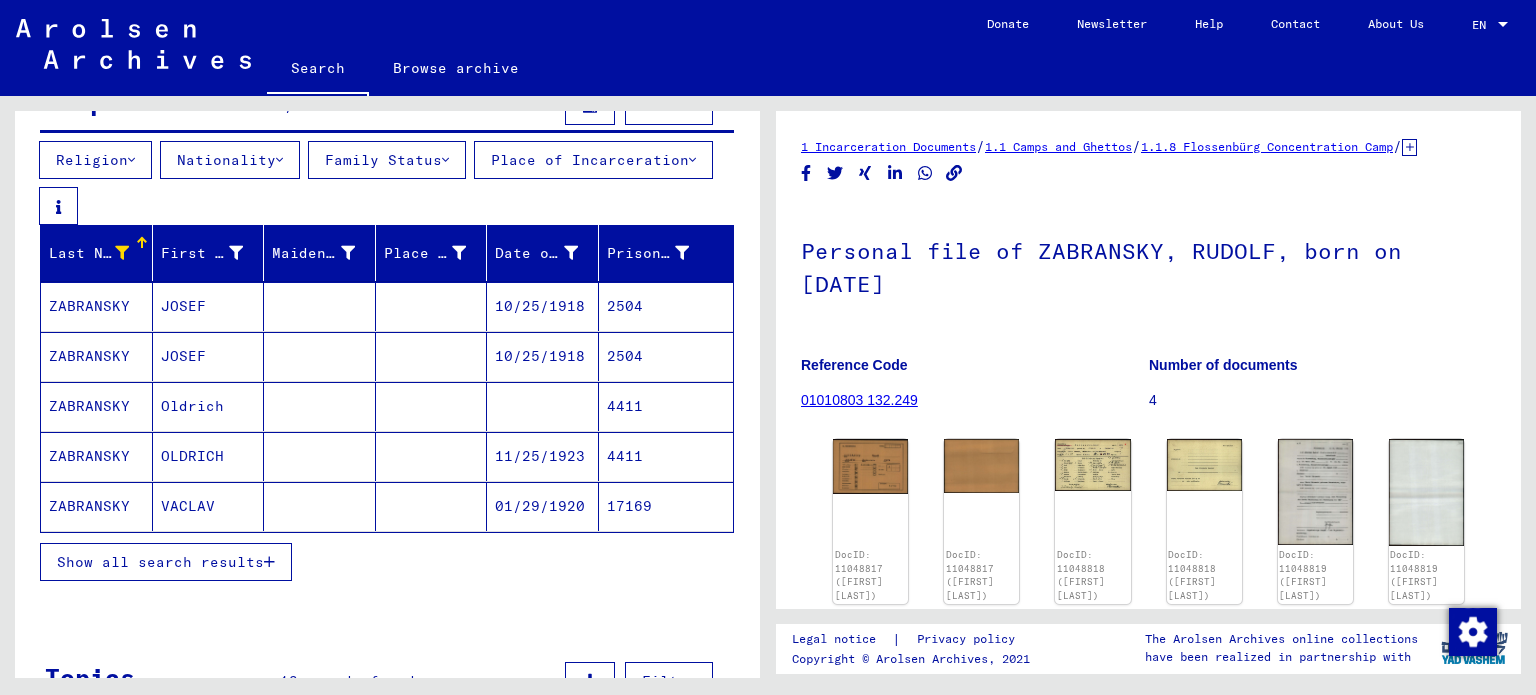 scroll, scrollTop: 217, scrollLeft: 0, axis: vertical 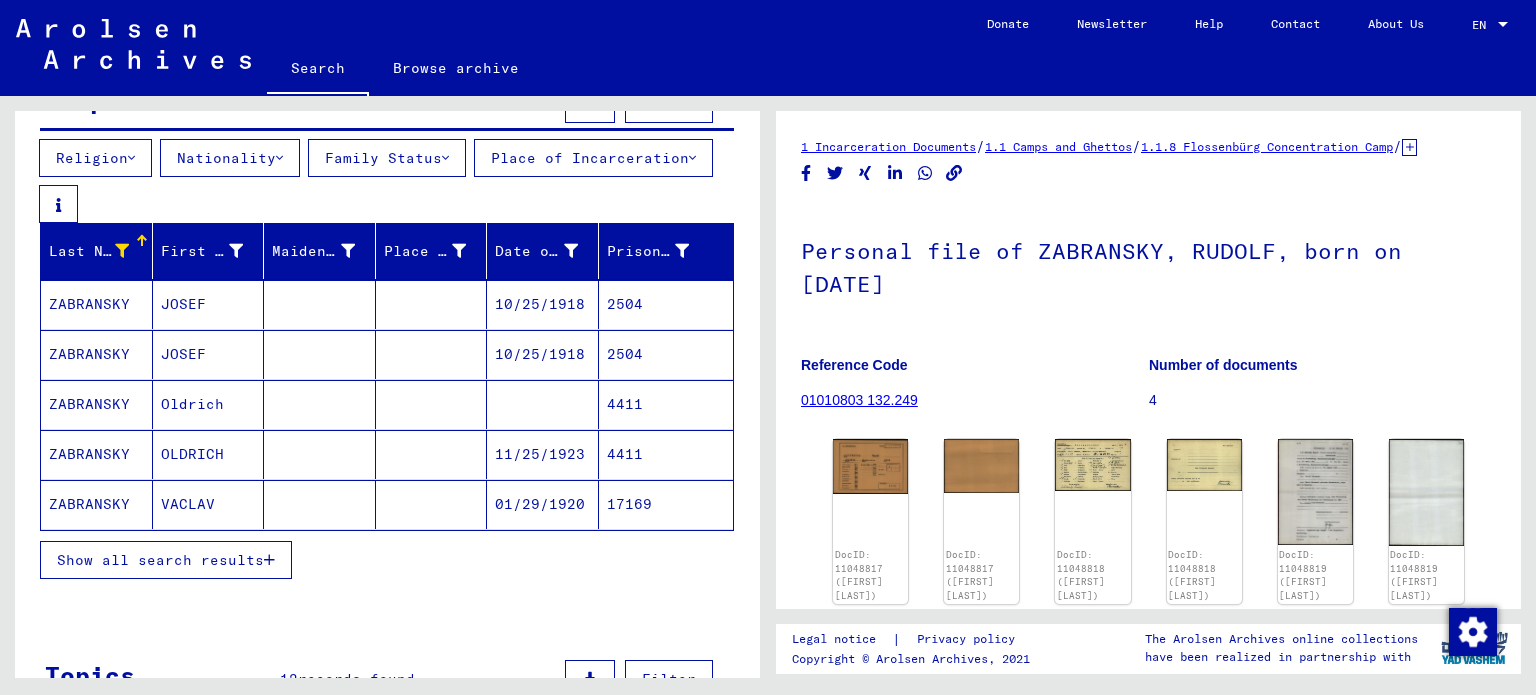 click on "Show all search results" at bounding box center (160, 560) 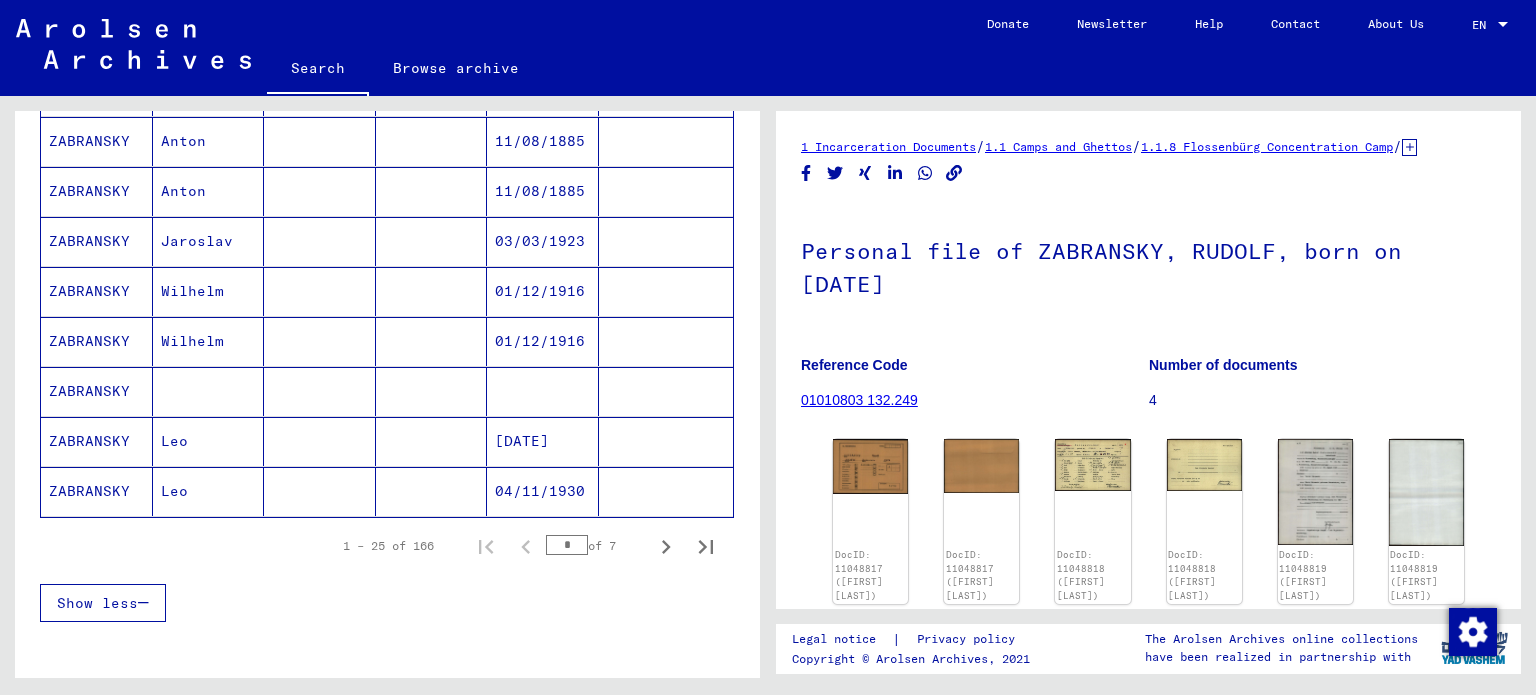 scroll, scrollTop: 1232, scrollLeft: 0, axis: vertical 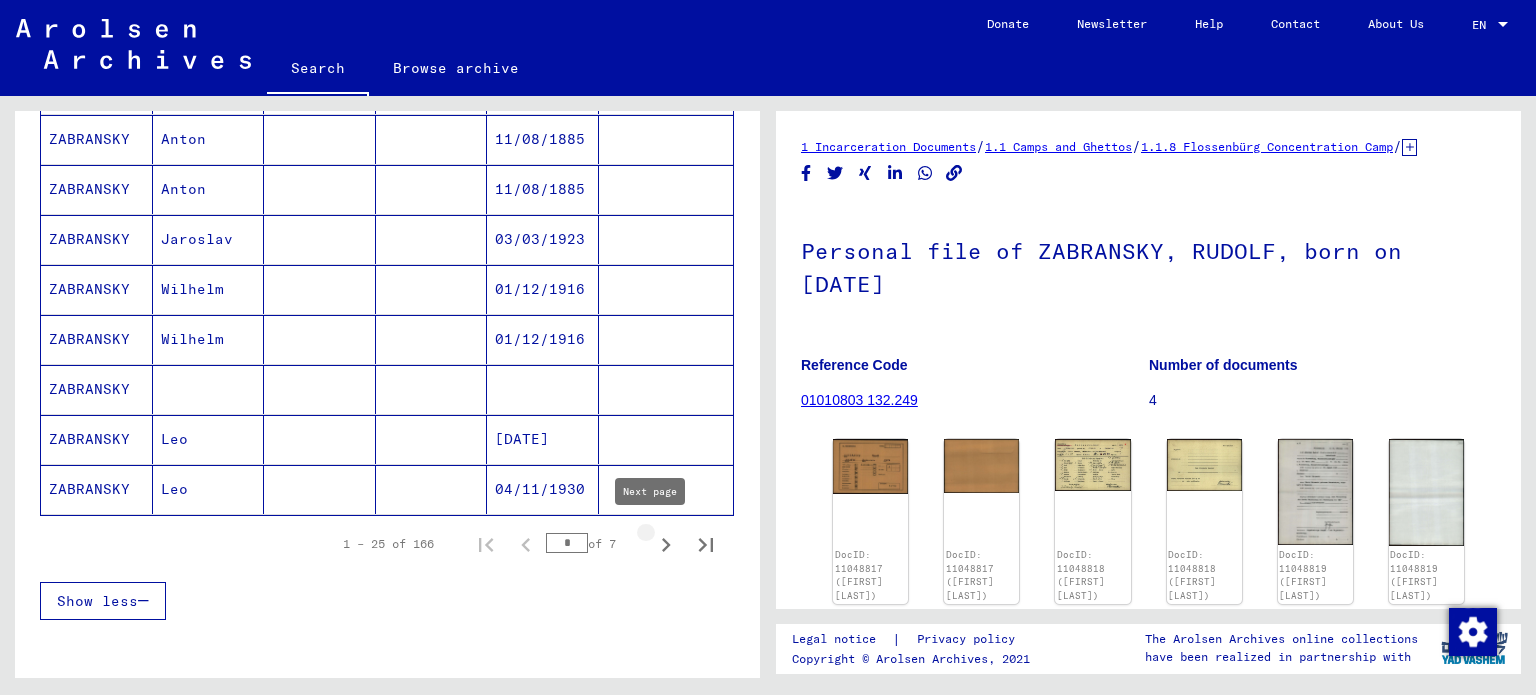 click 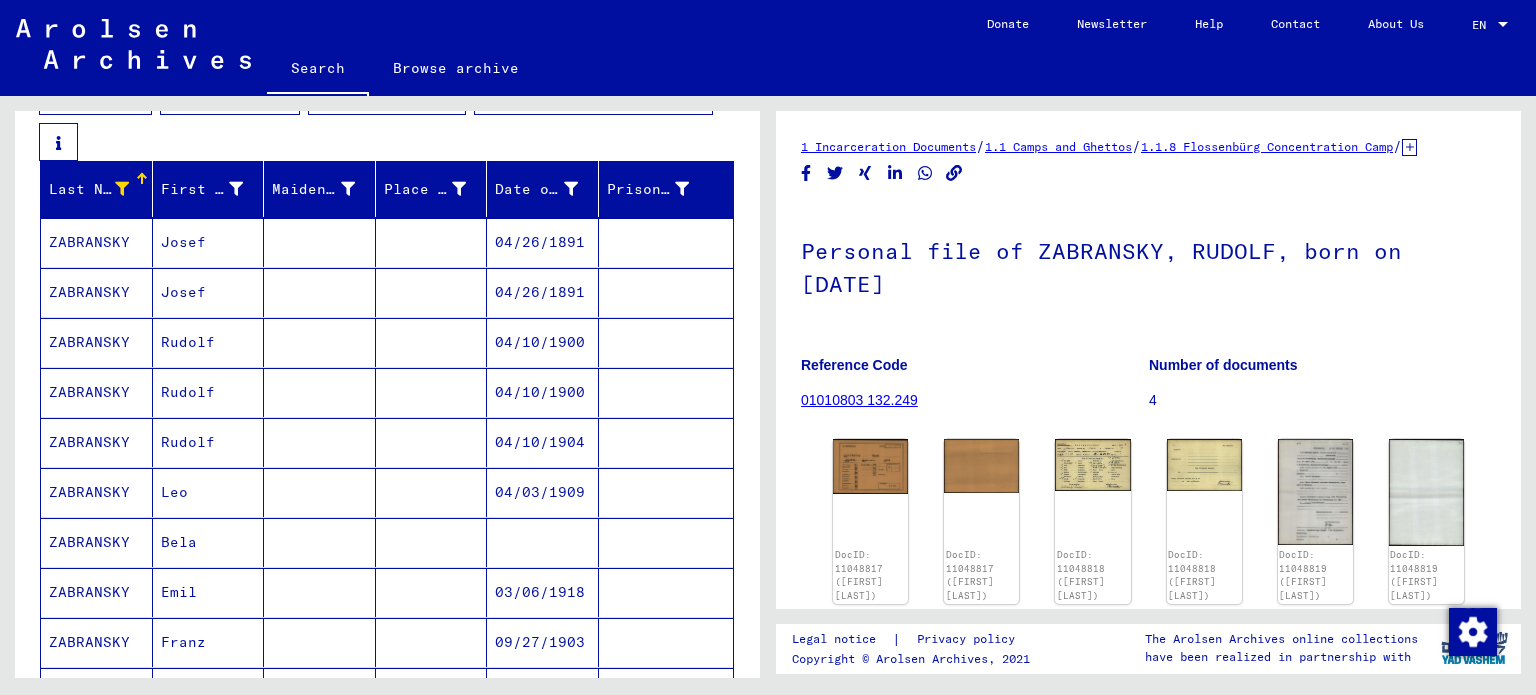 scroll, scrollTop: 274, scrollLeft: 0, axis: vertical 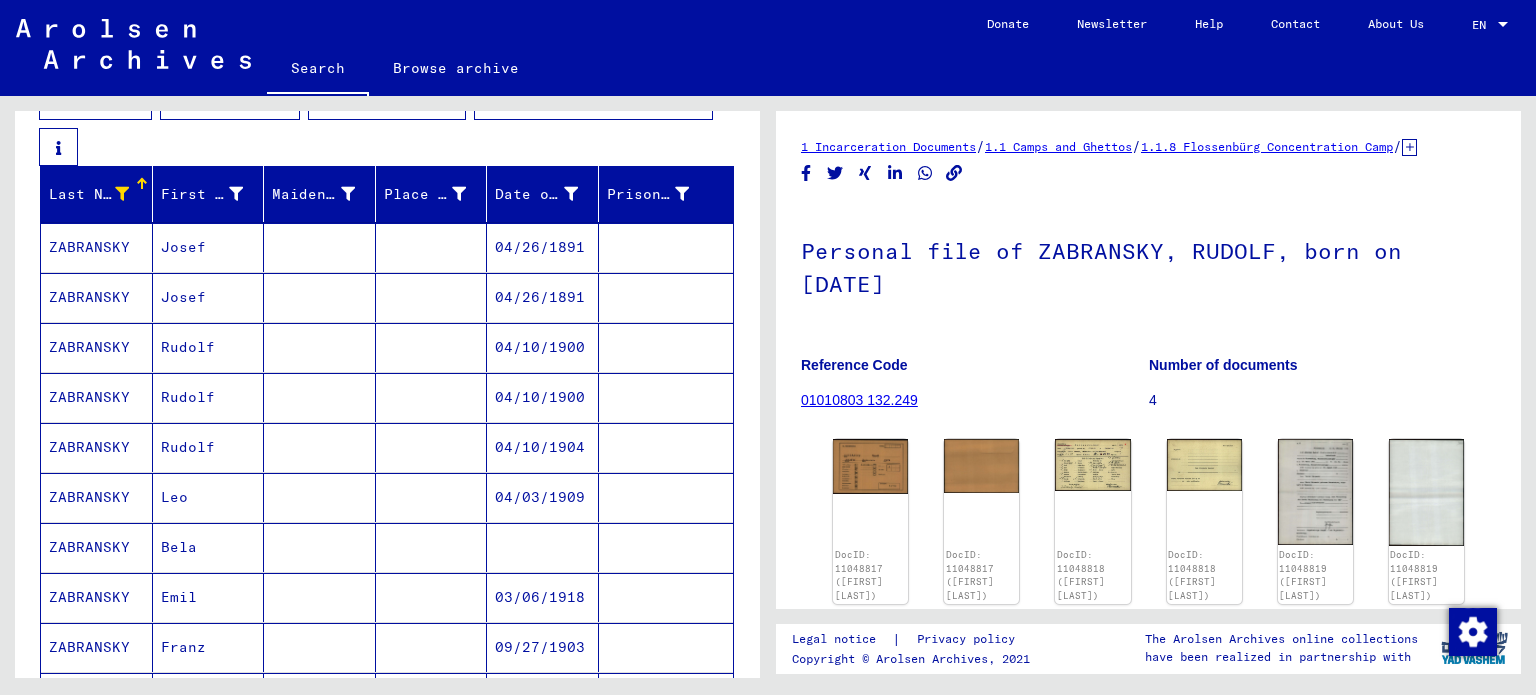 click at bounding box center [666, 397] 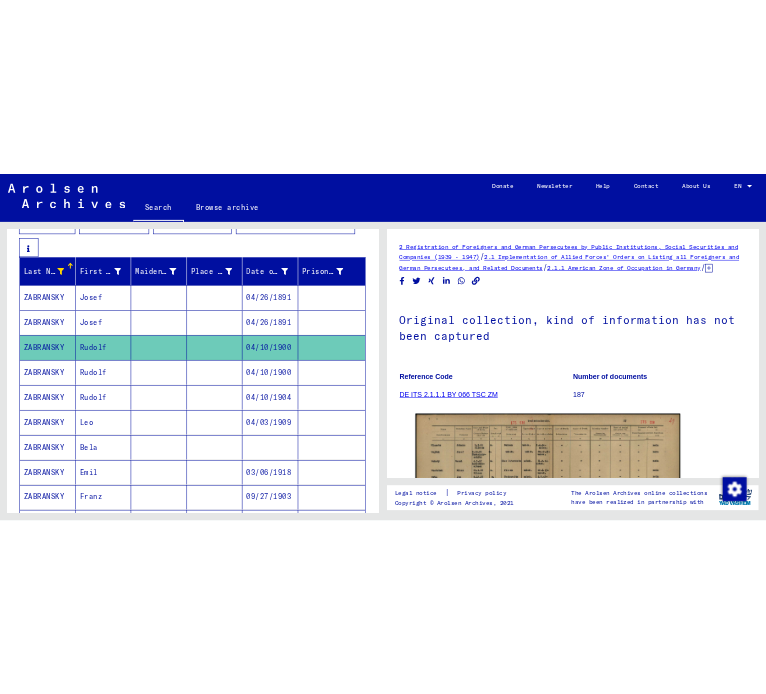 scroll, scrollTop: 0, scrollLeft: 0, axis: both 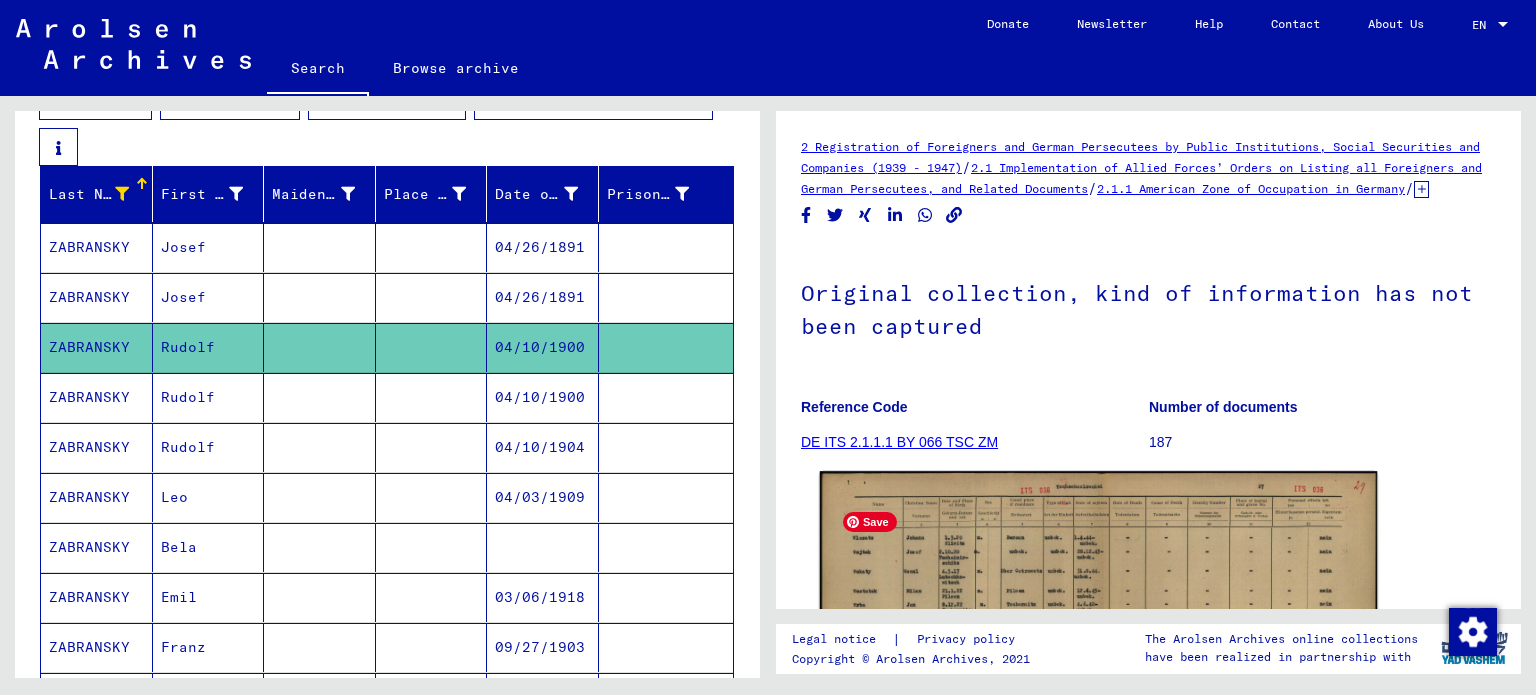 click 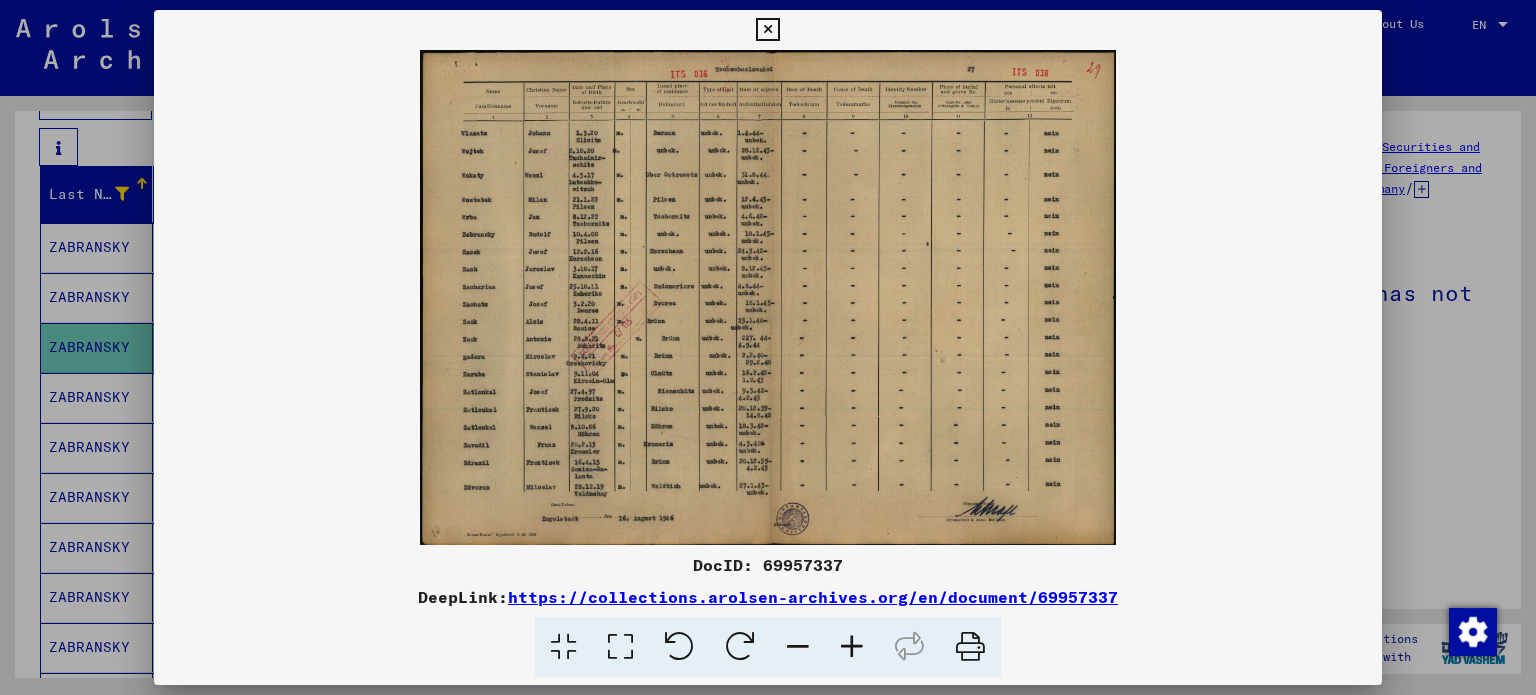 click at bounding box center [852, 647] 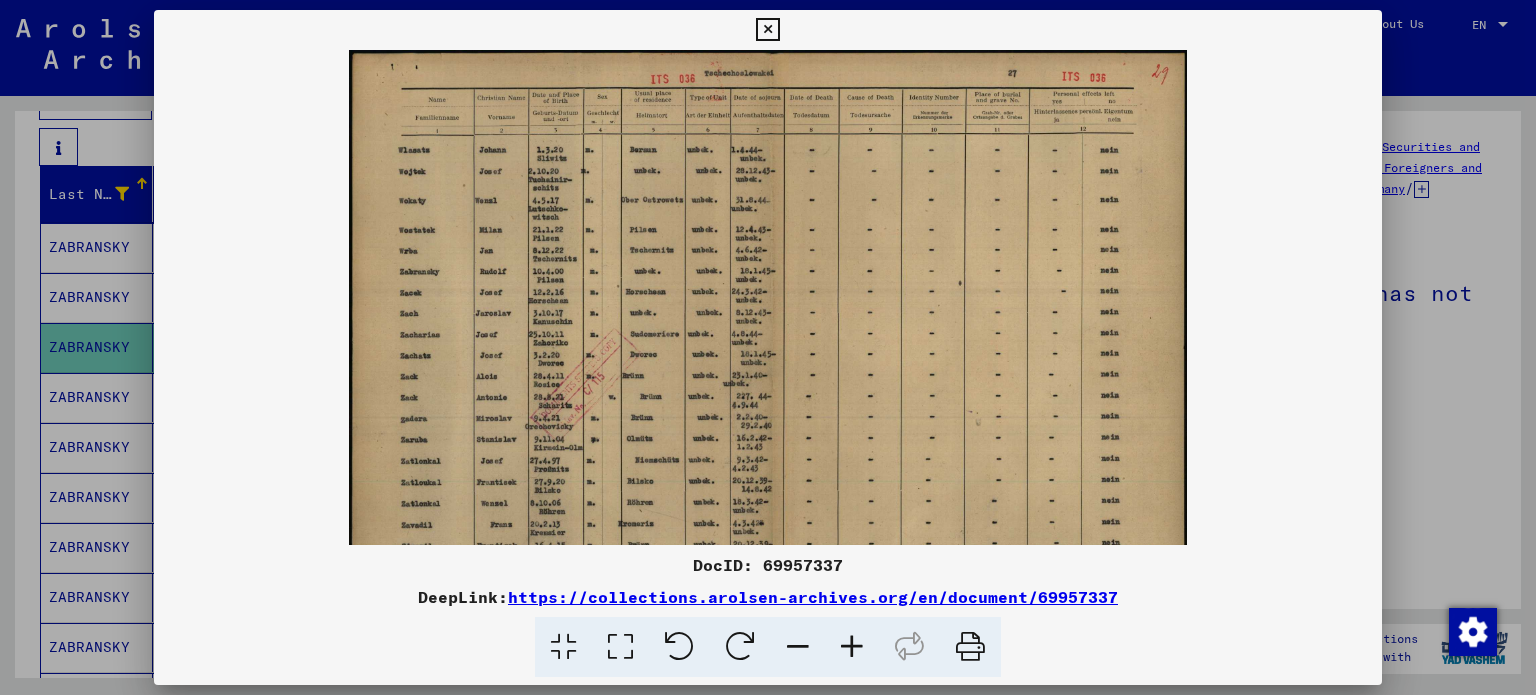 click at bounding box center (852, 647) 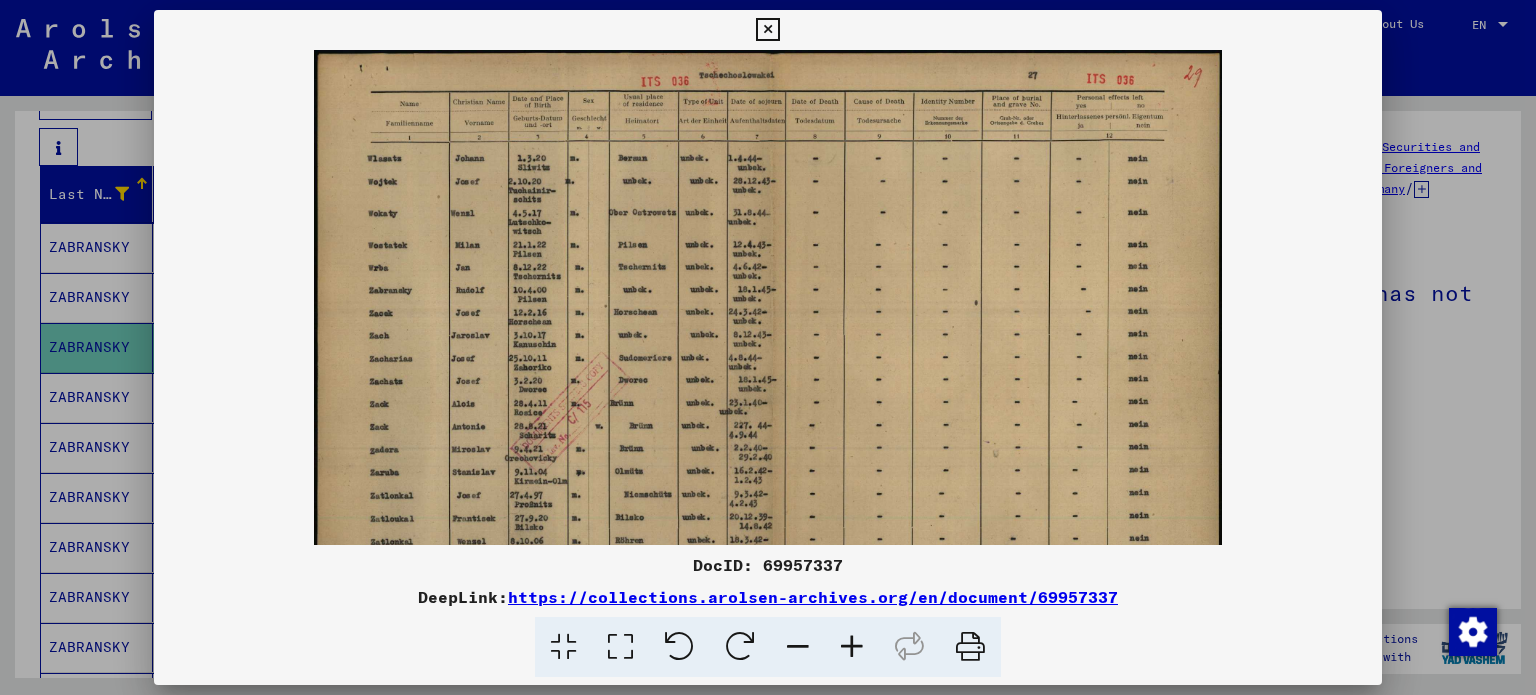click at bounding box center (852, 647) 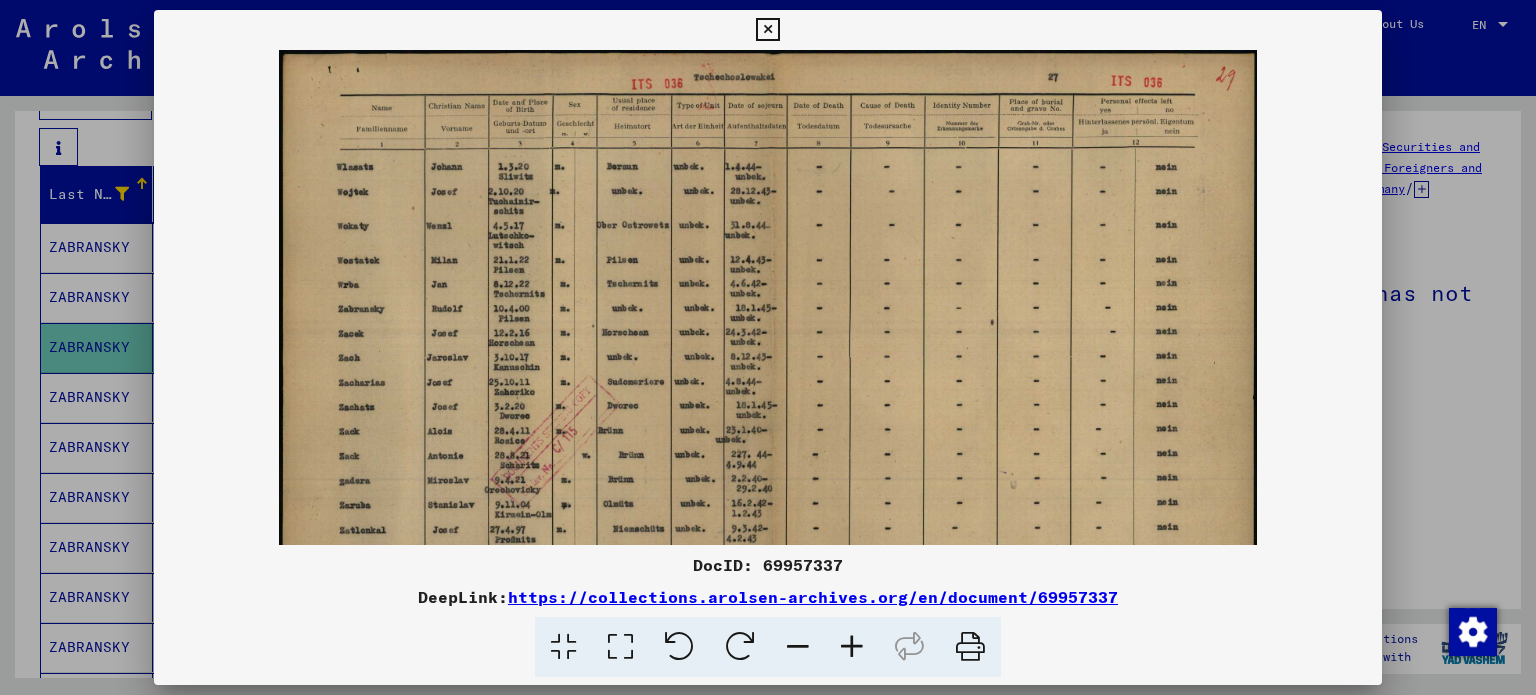 click at bounding box center (852, 647) 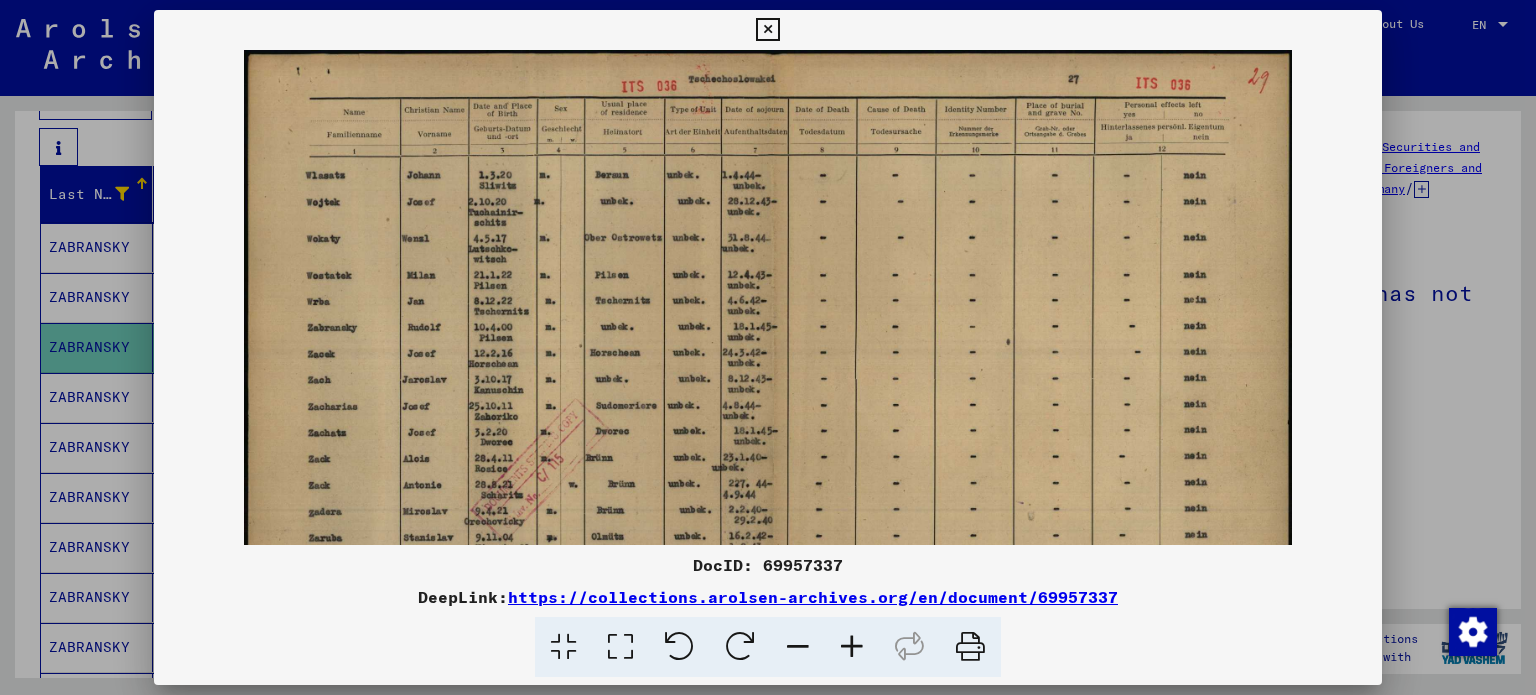 click at bounding box center [852, 647] 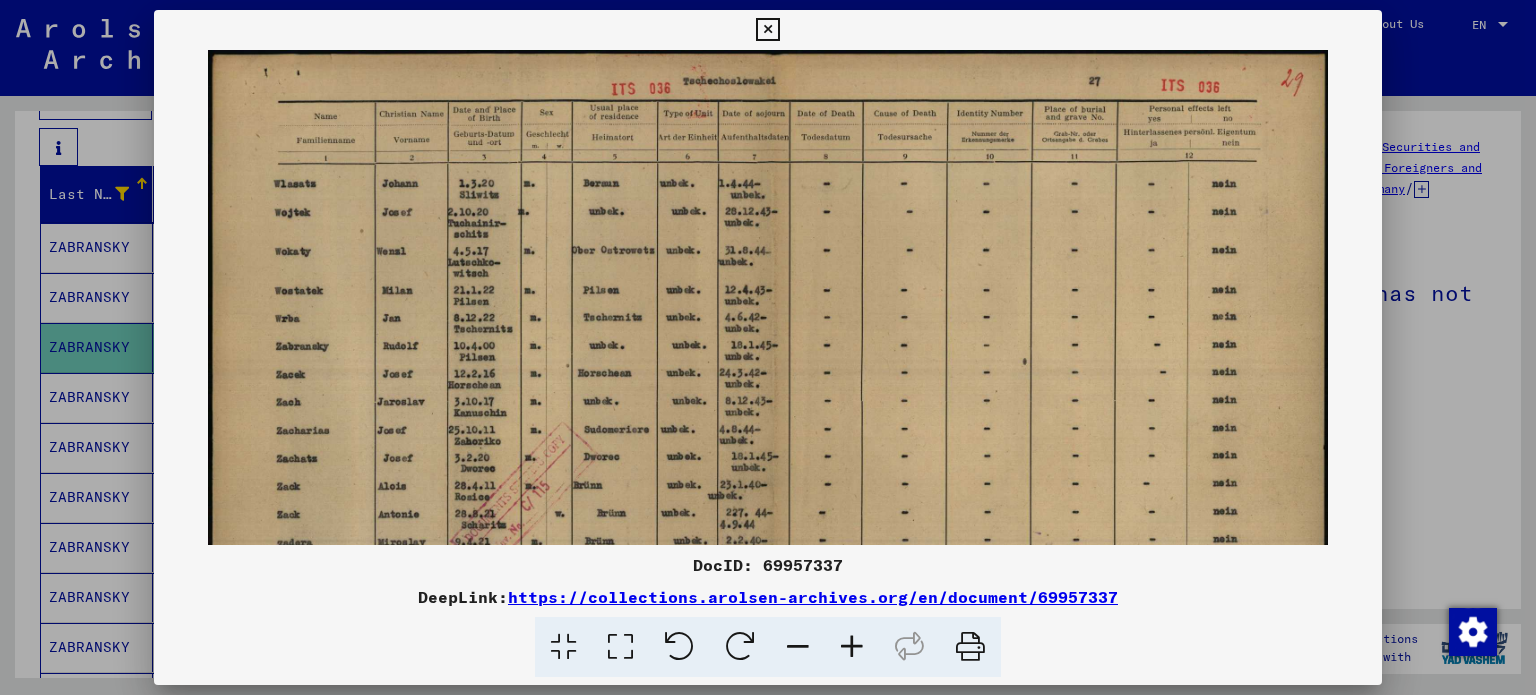 click at bounding box center (852, 647) 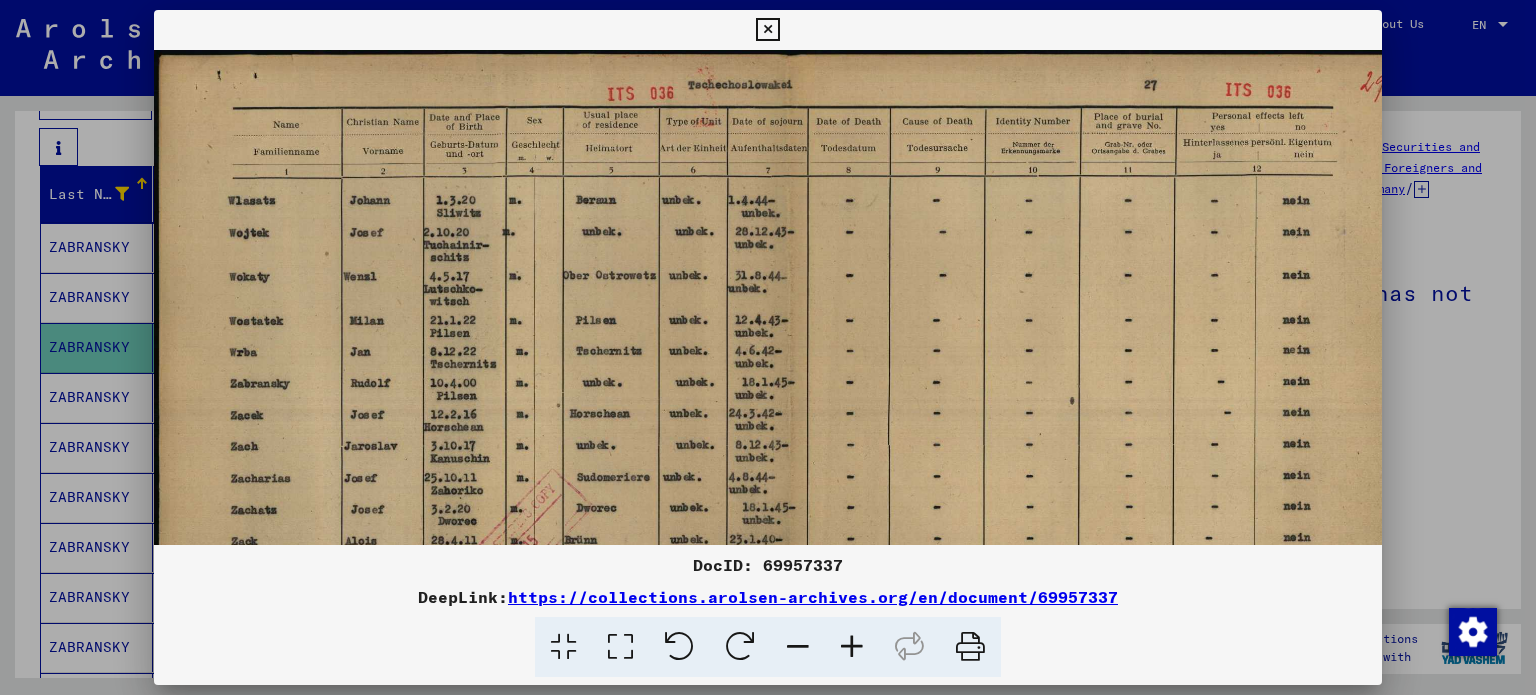 click at bounding box center [852, 647] 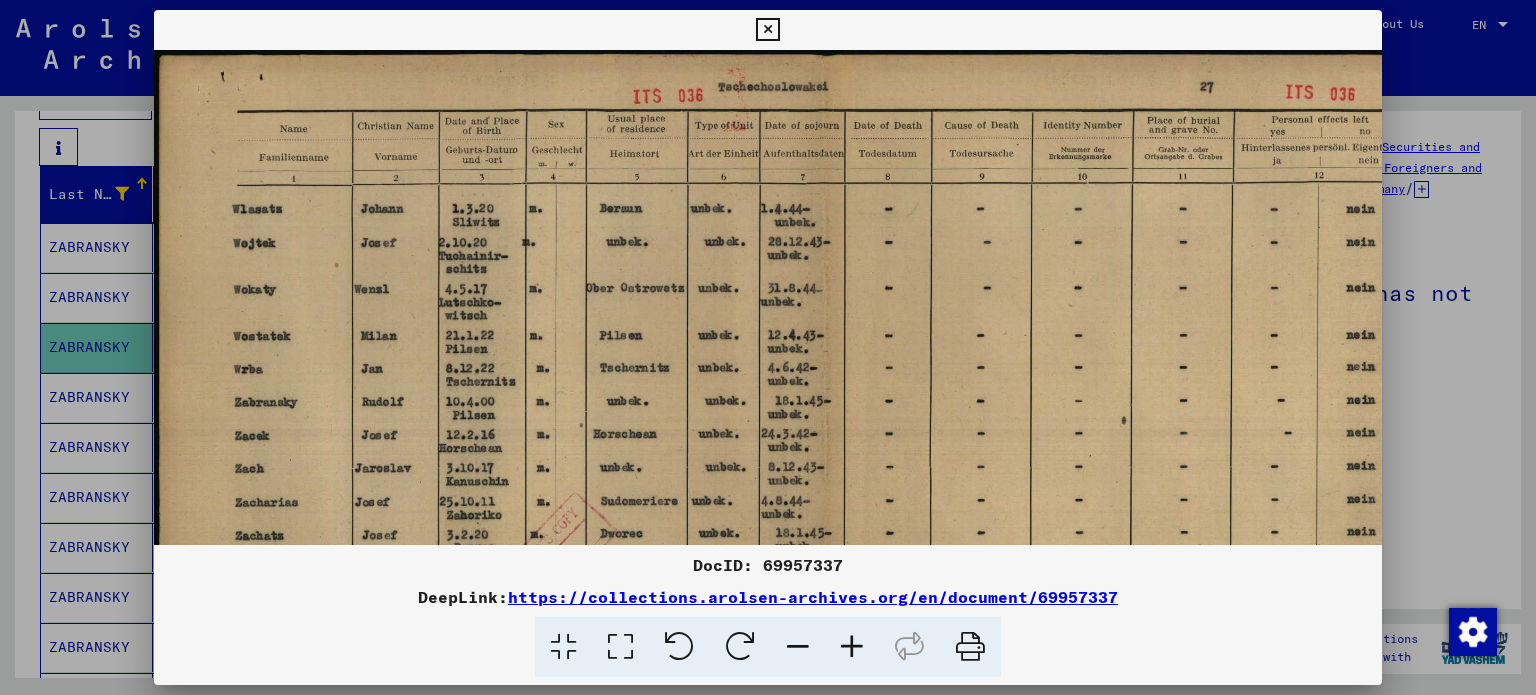 click at bounding box center (852, 647) 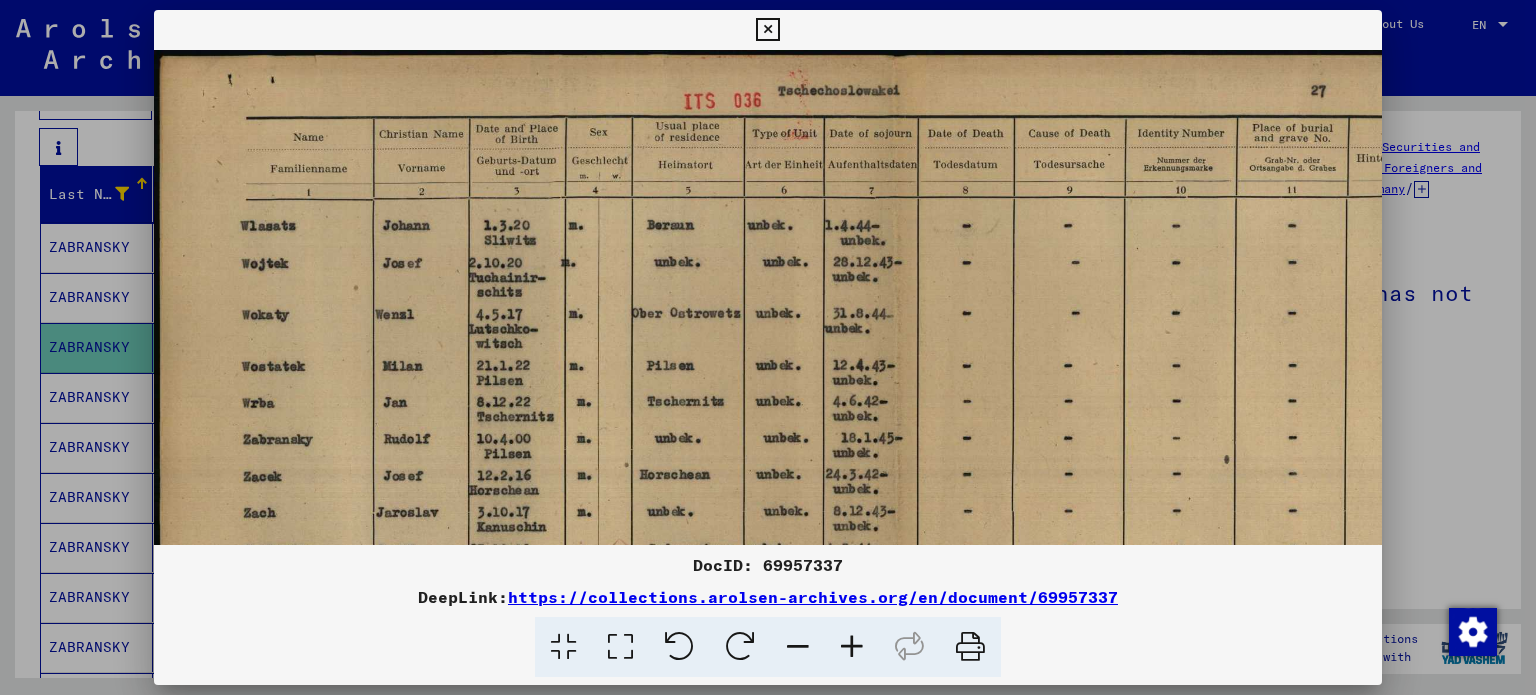 click at bounding box center [852, 647] 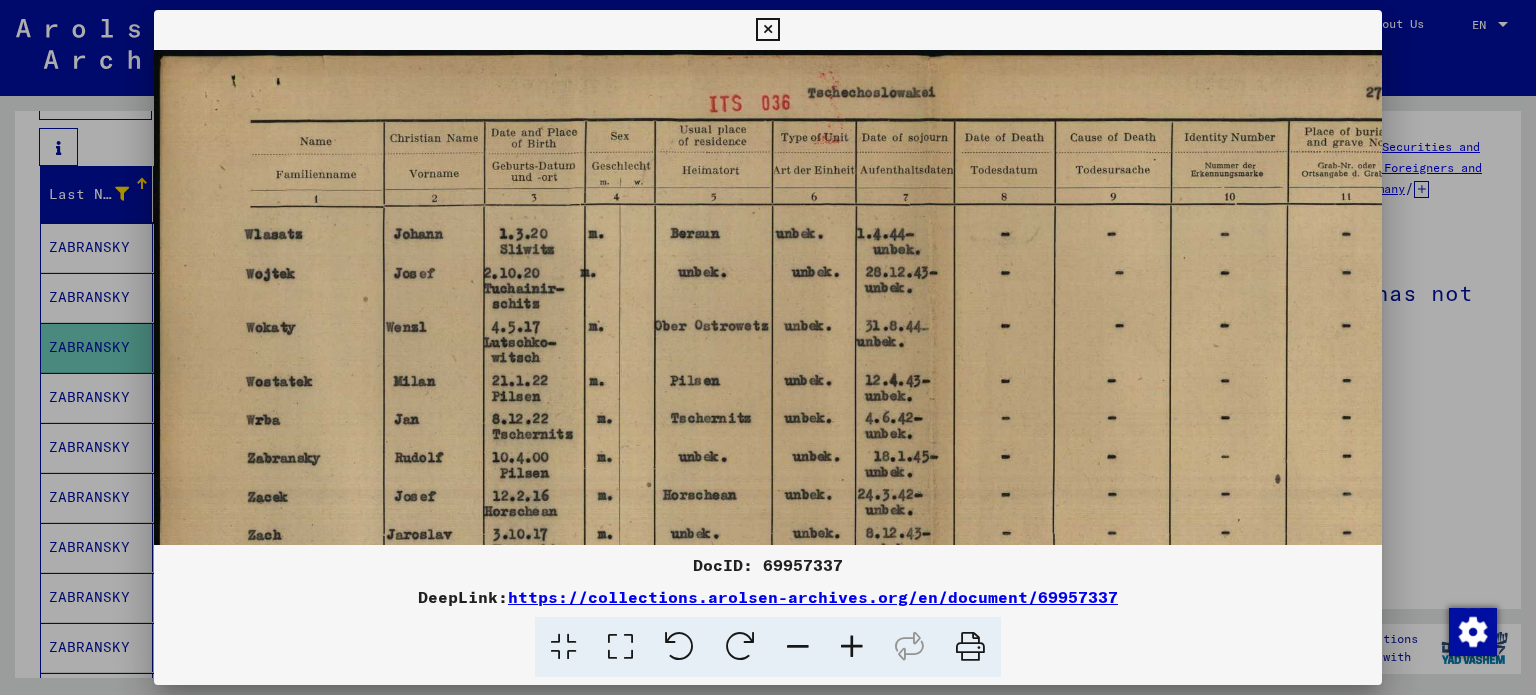 click at bounding box center (852, 647) 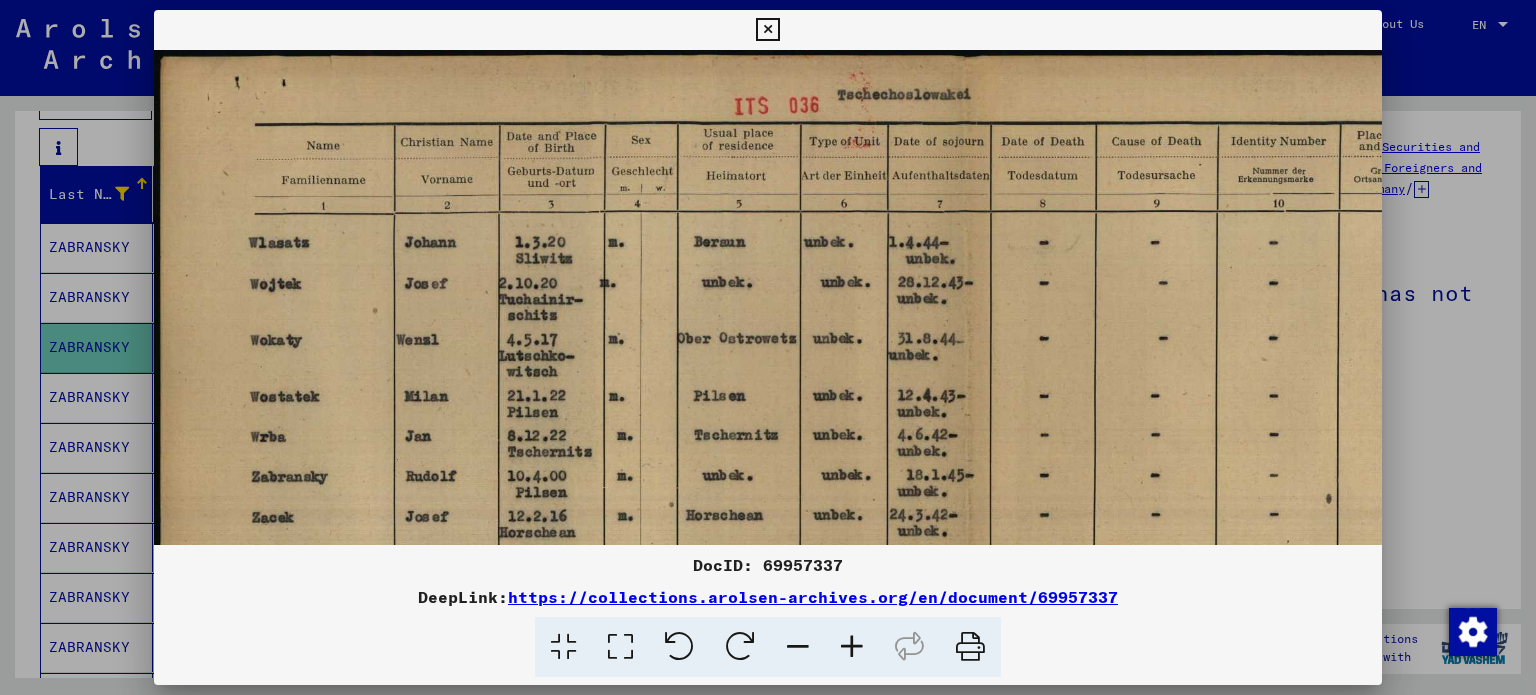 click at bounding box center [852, 647] 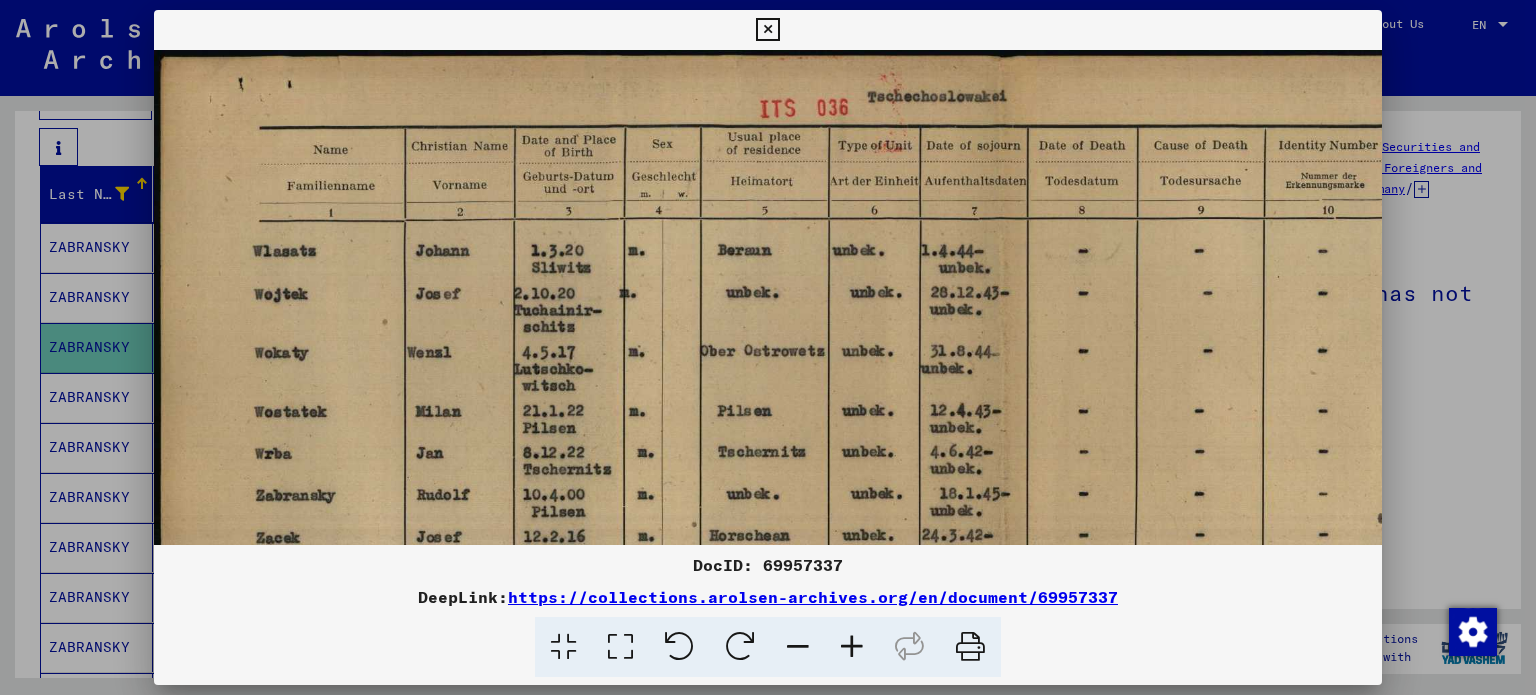 click at bounding box center (852, 647) 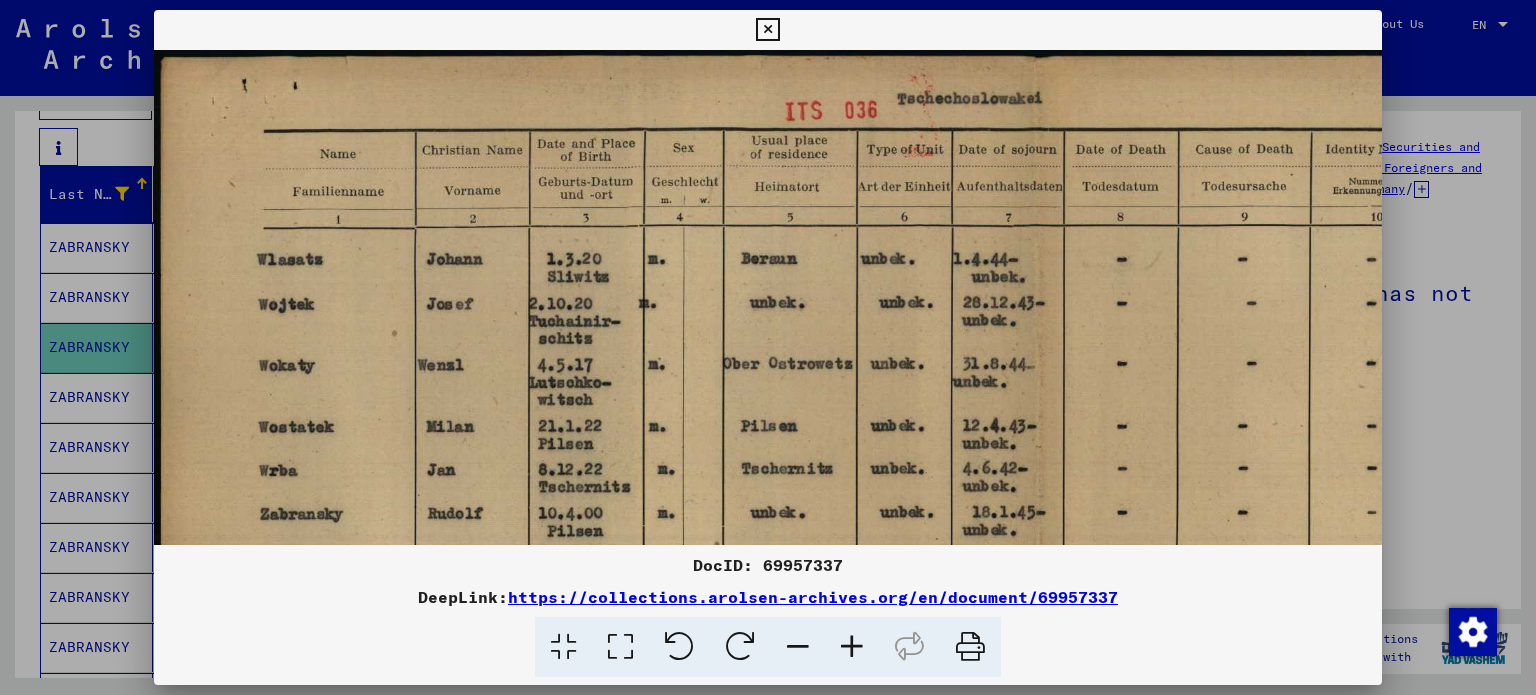 click at bounding box center (852, 647) 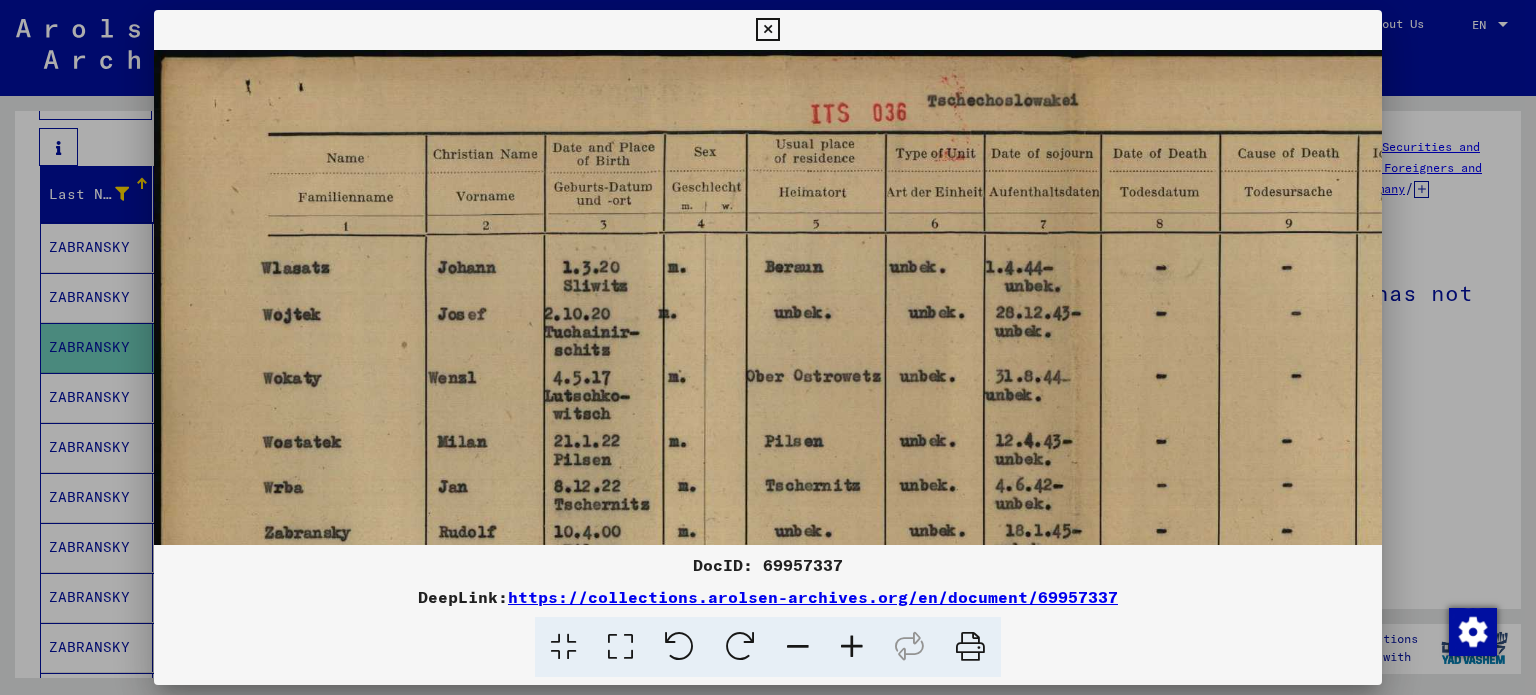 click at bounding box center (852, 647) 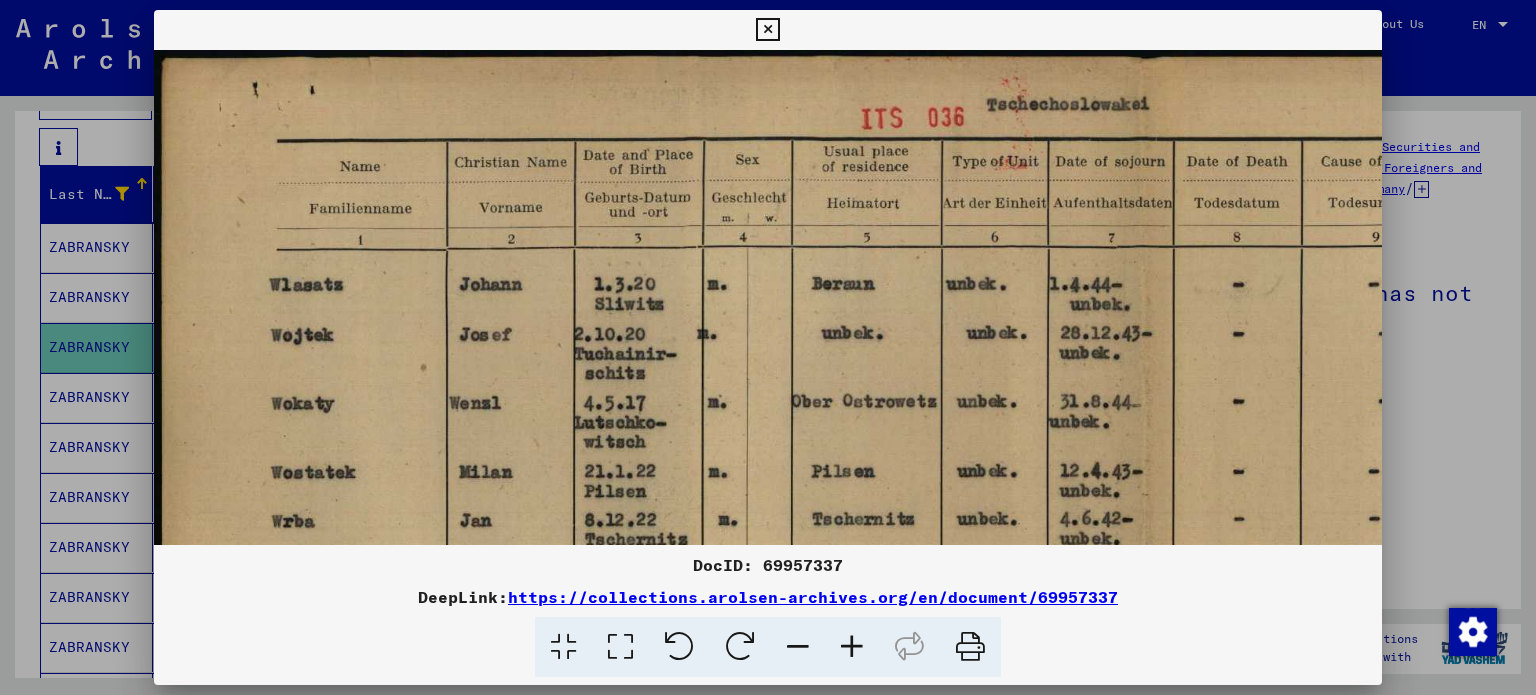 click at bounding box center [852, 647] 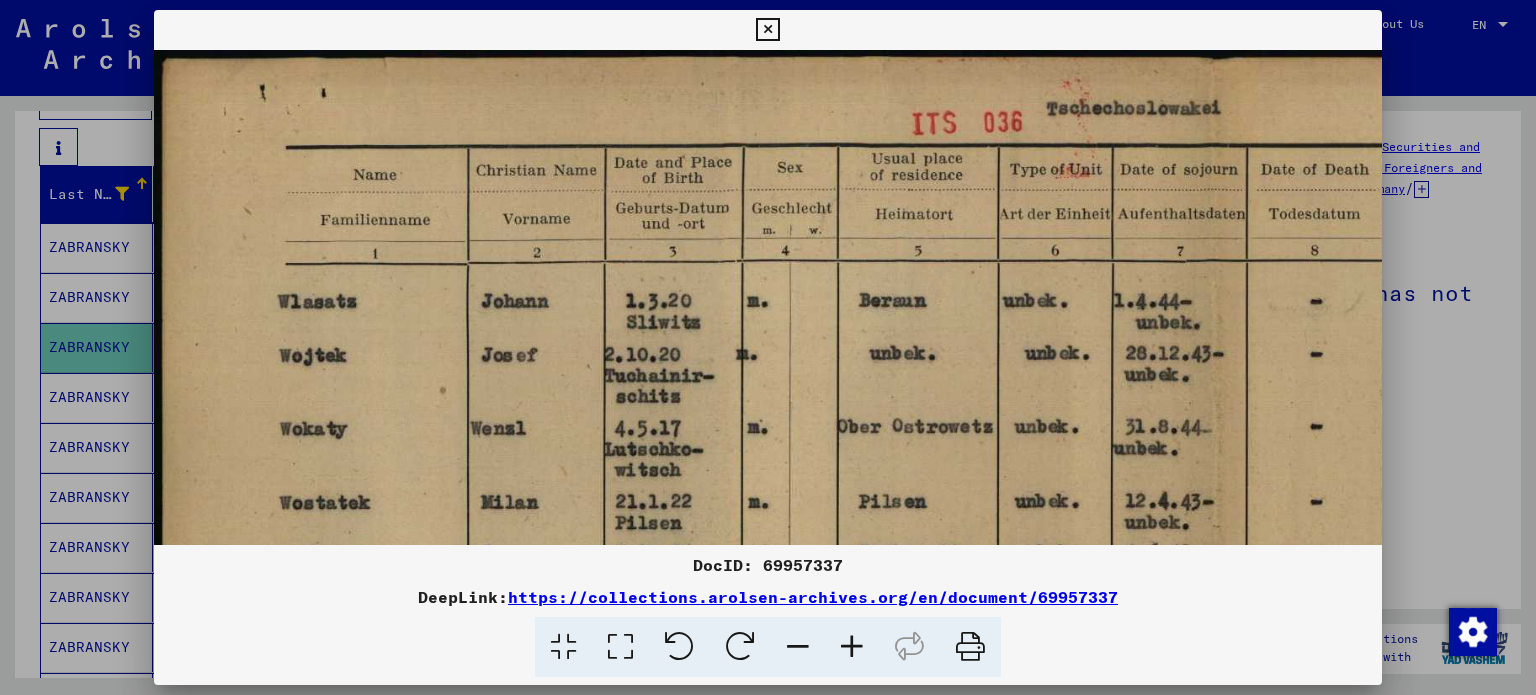 click at bounding box center [852, 647] 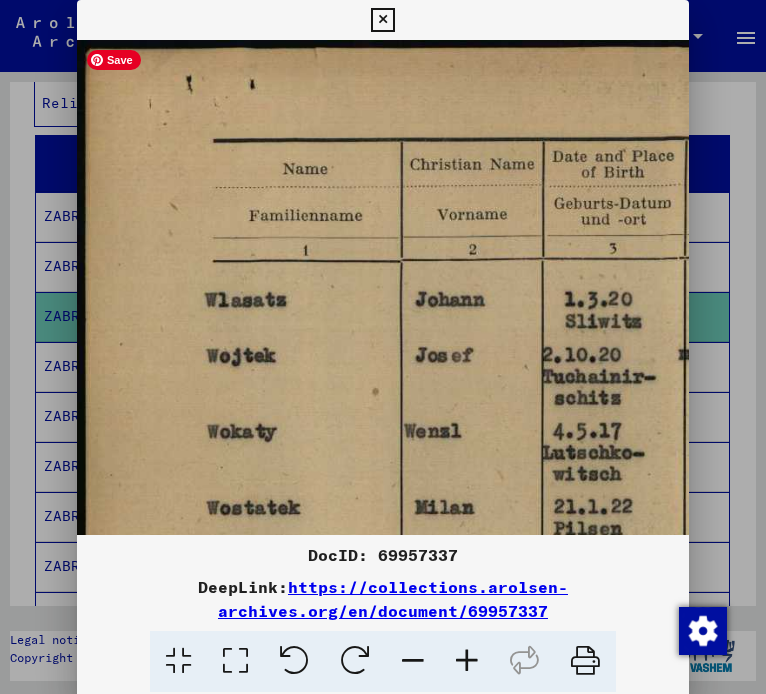 scroll, scrollTop: 280, scrollLeft: 0, axis: vertical 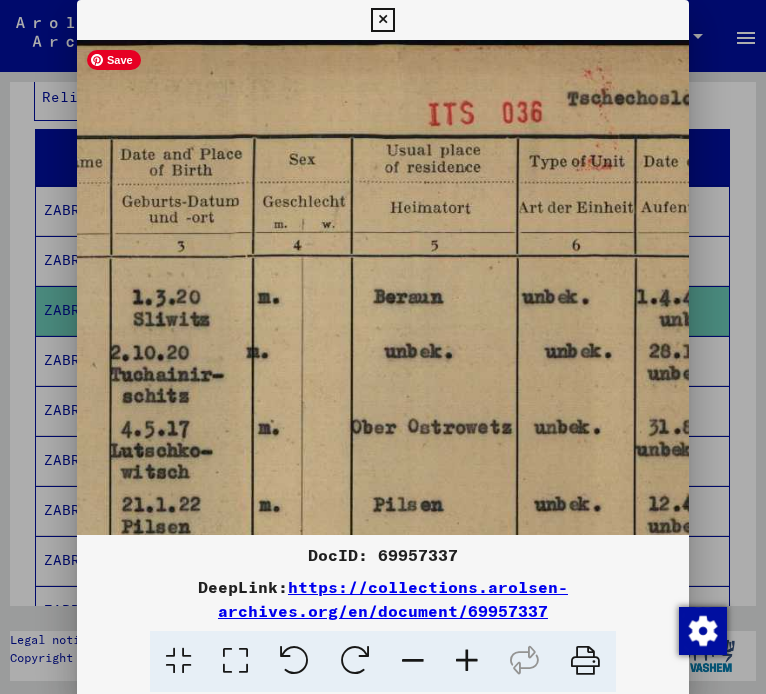 drag, startPoint x: 582, startPoint y: 396, endPoint x: 150, endPoint y: 423, distance: 432.84293 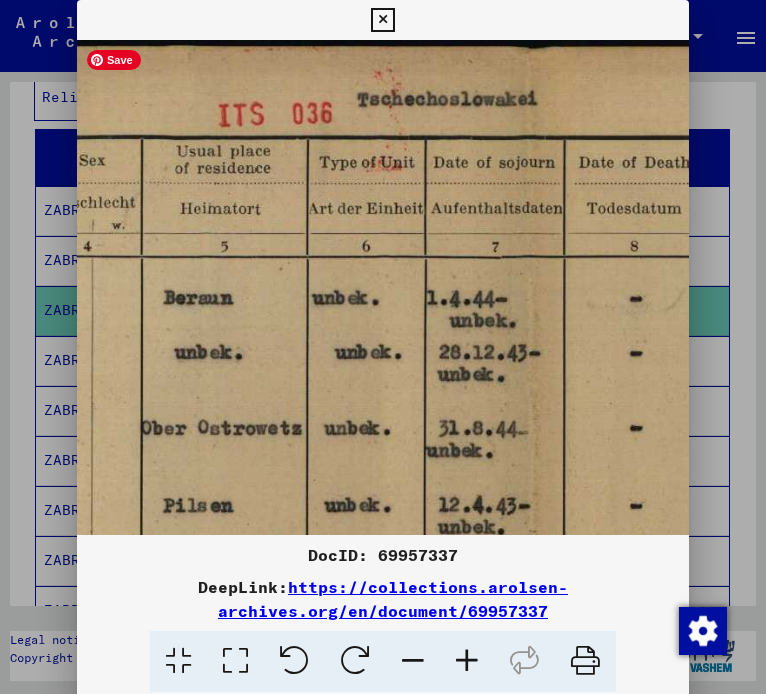 drag, startPoint x: 403, startPoint y: 347, endPoint x: 245, endPoint y: 365, distance: 159.02202 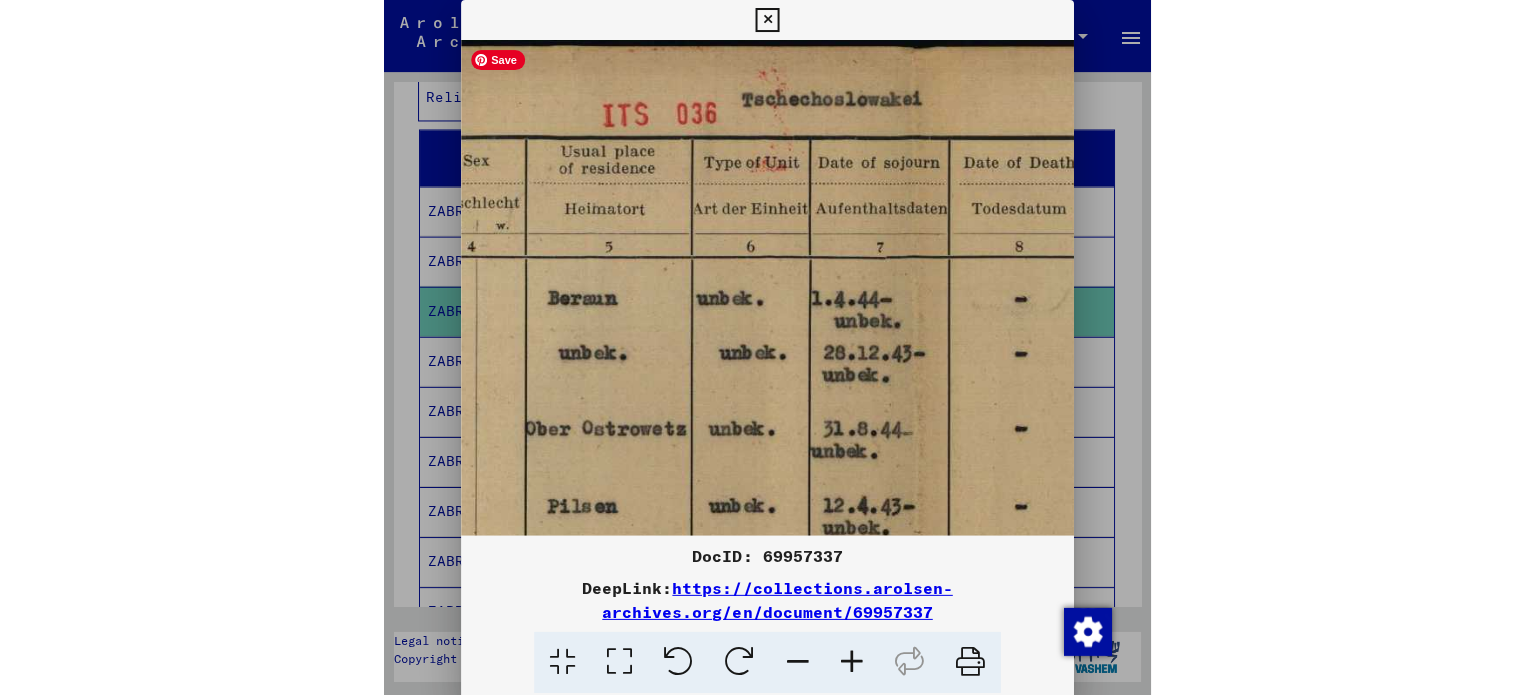 scroll, scrollTop: 1, scrollLeft: 644, axis: both 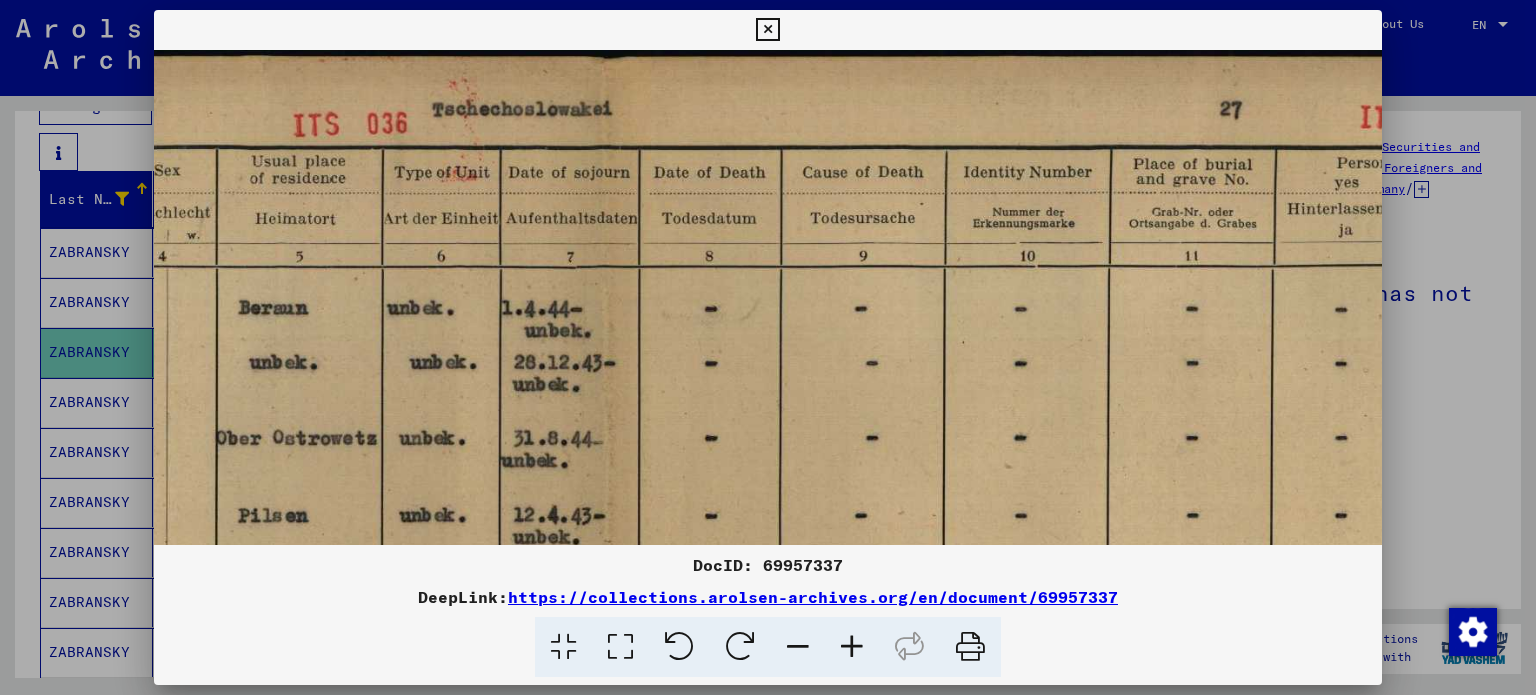 click at bounding box center (767, 30) 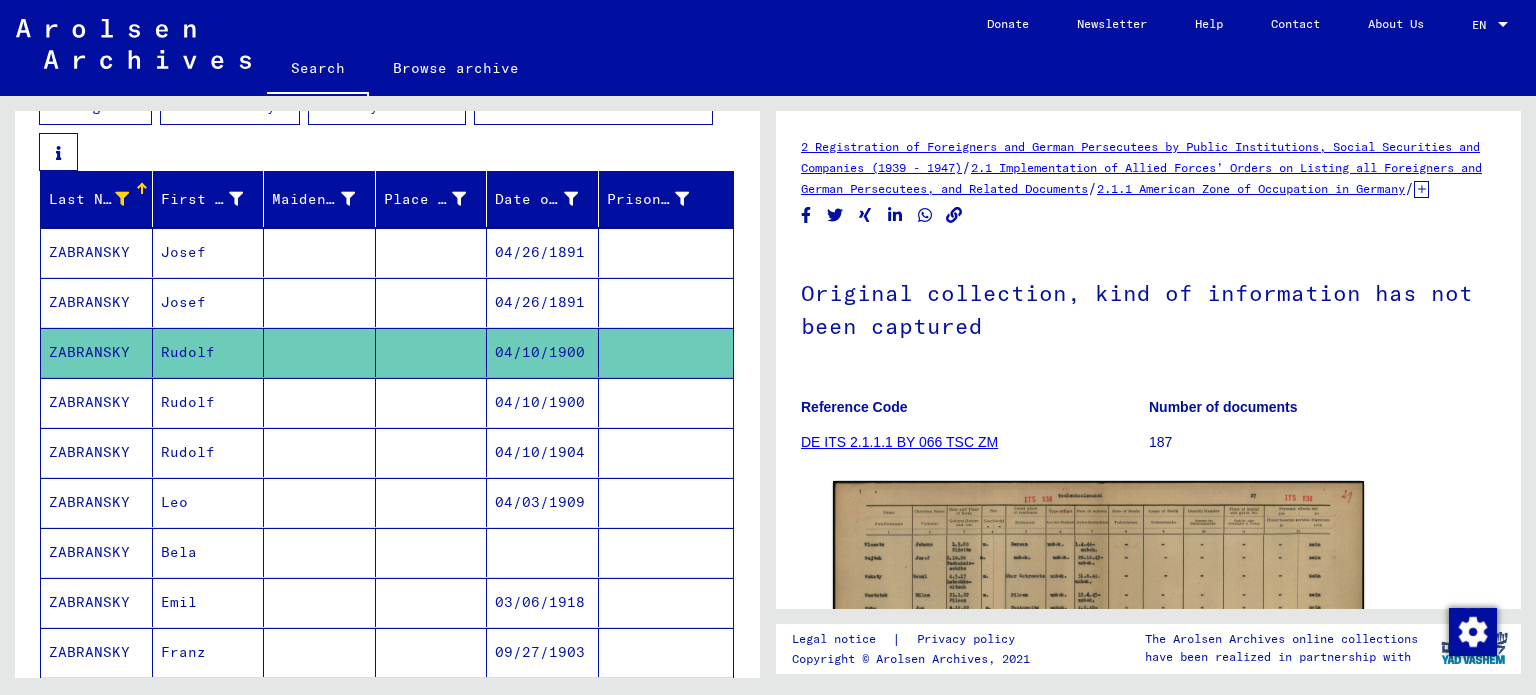 click at bounding box center [432, 452] 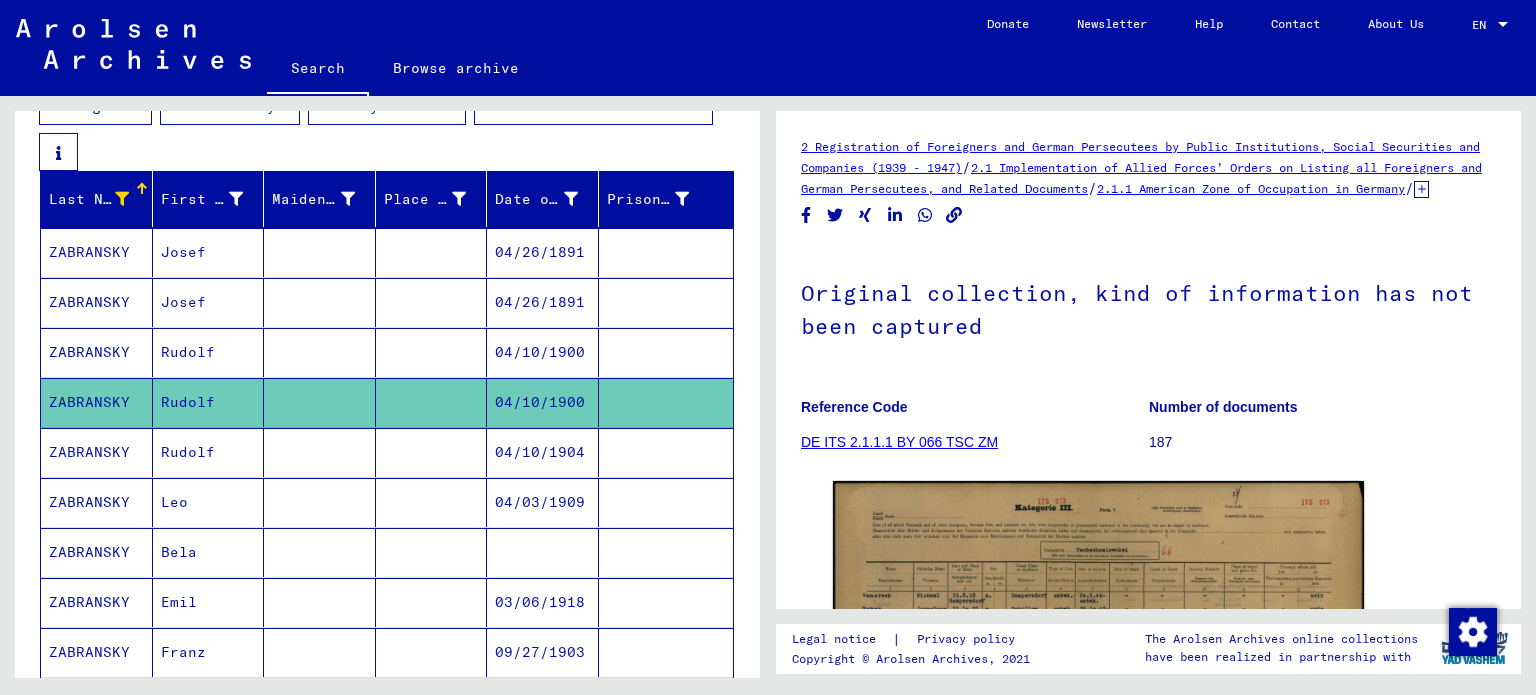 scroll, scrollTop: 0, scrollLeft: 0, axis: both 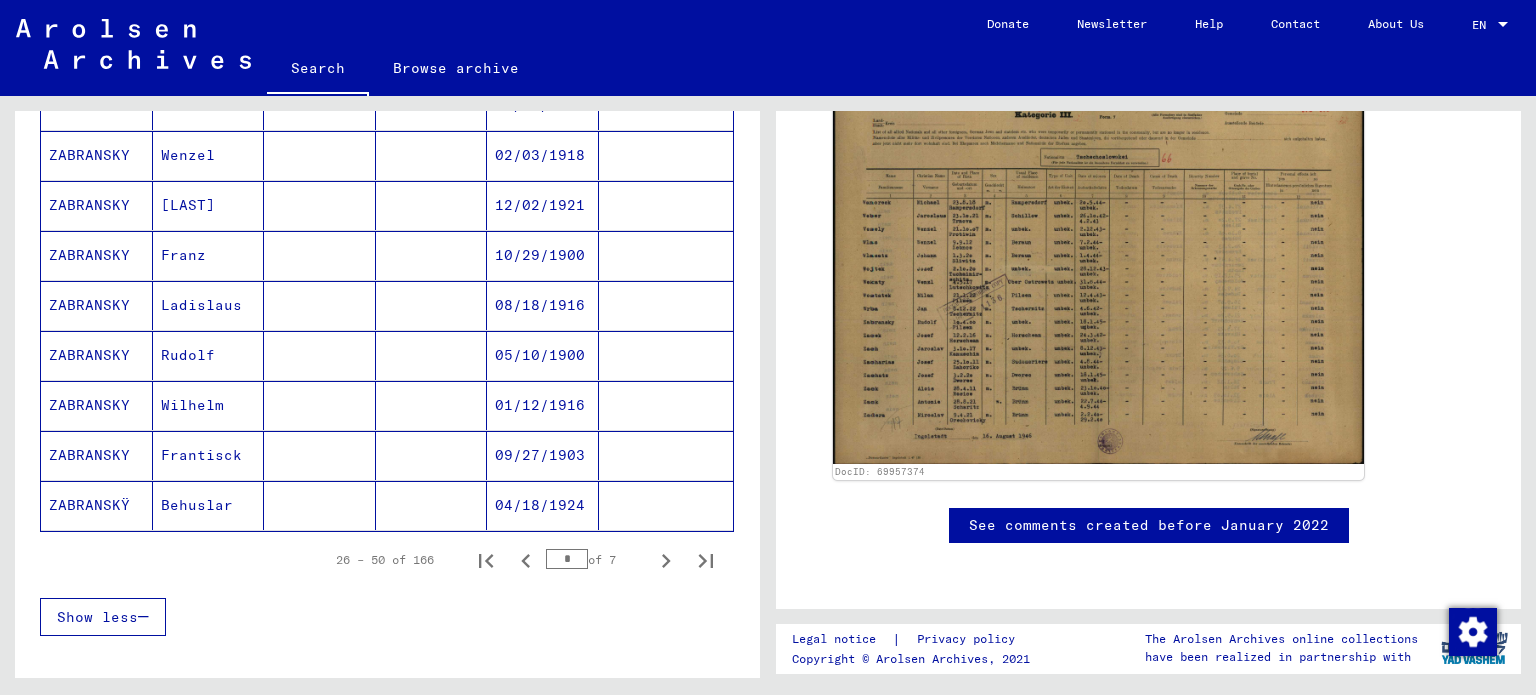 click at bounding box center [666, 405] 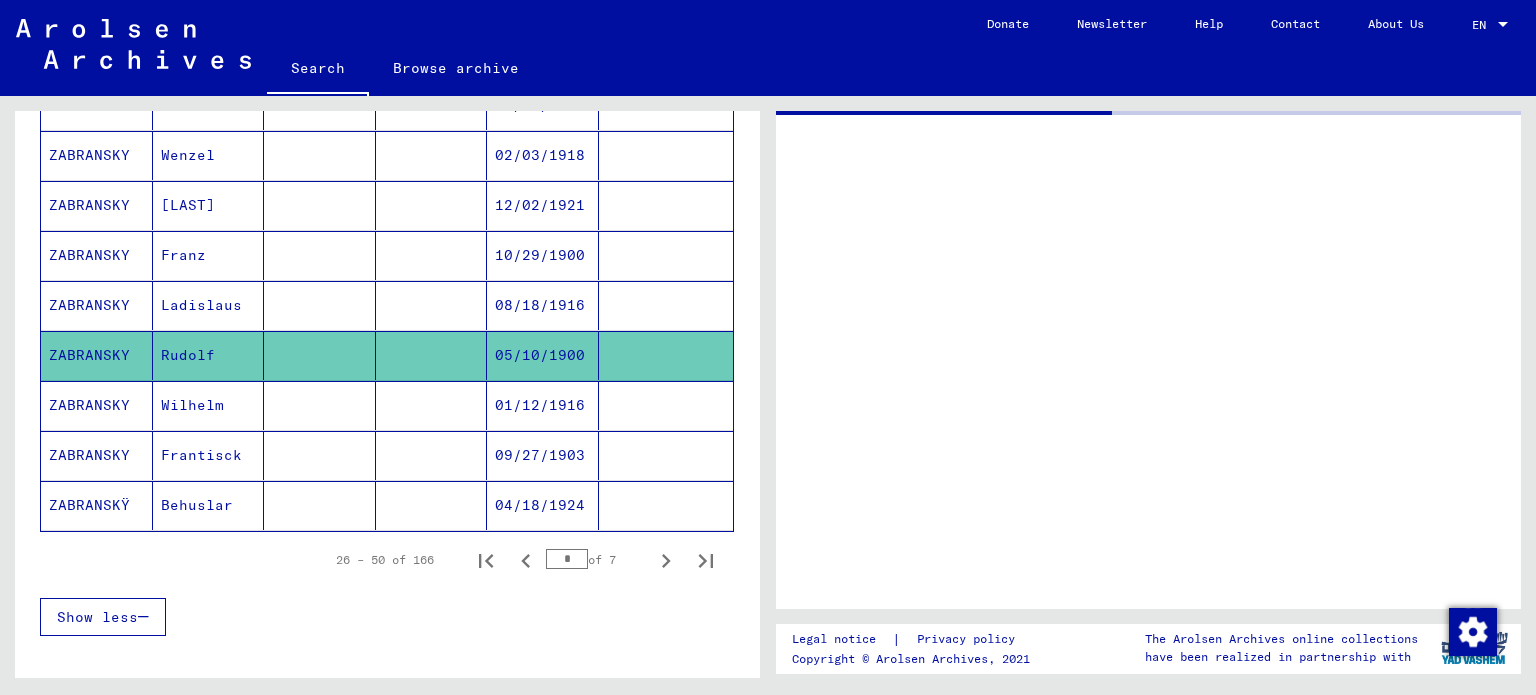 scroll, scrollTop: 0, scrollLeft: 0, axis: both 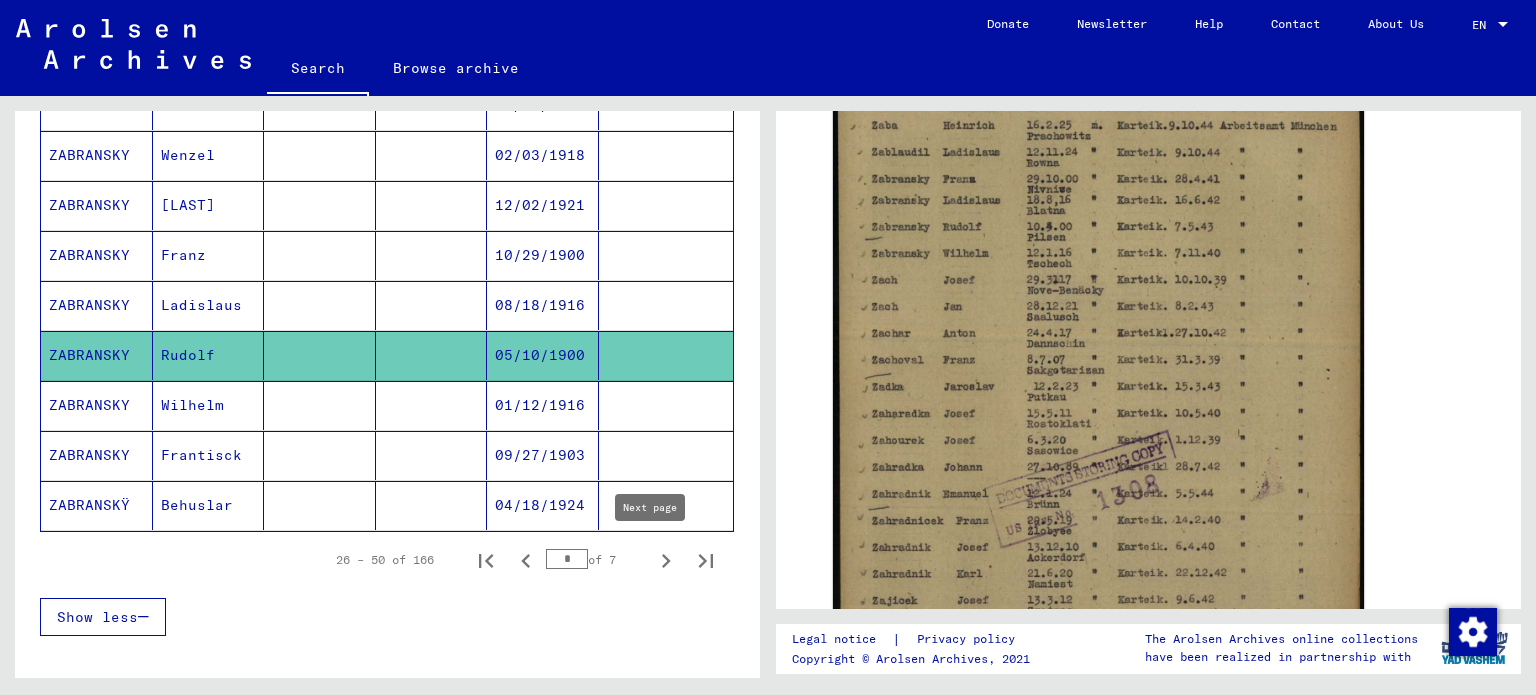 click 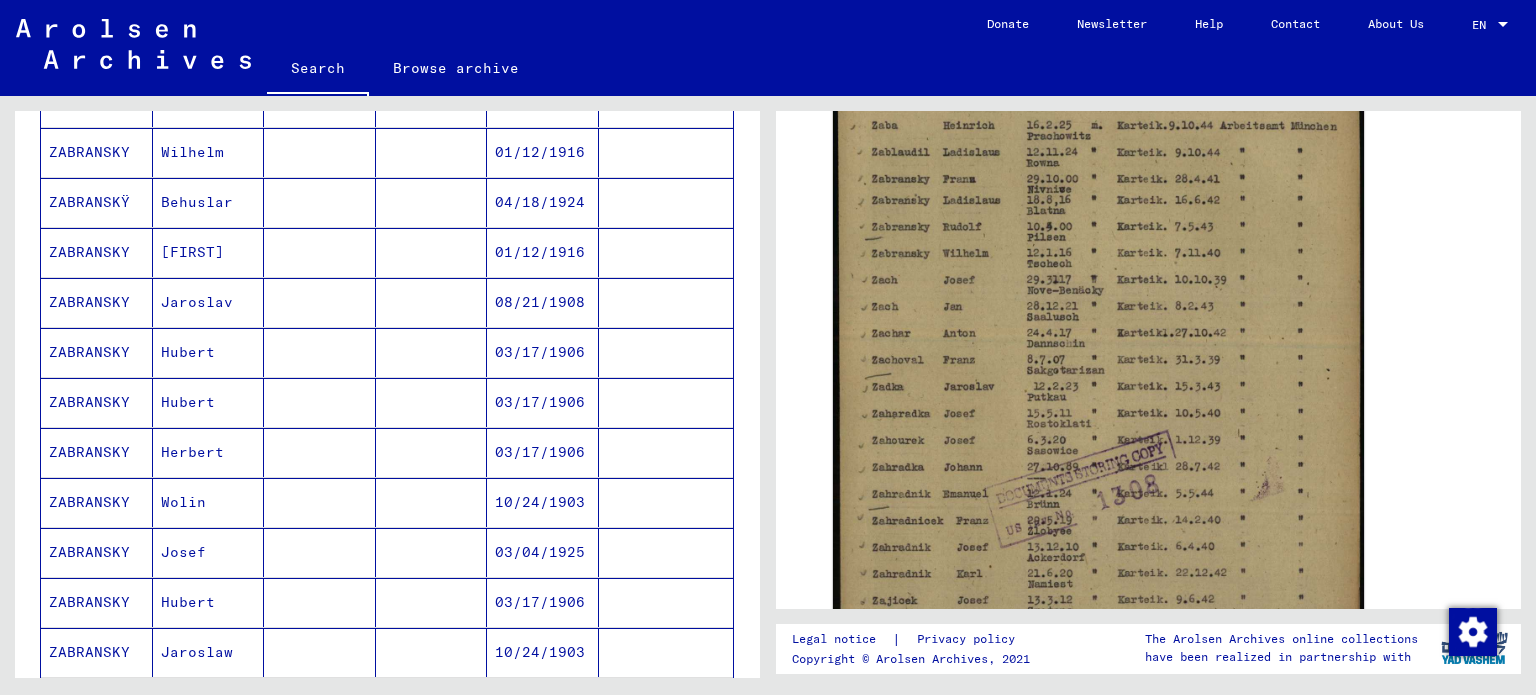 scroll, scrollTop: 354, scrollLeft: 0, axis: vertical 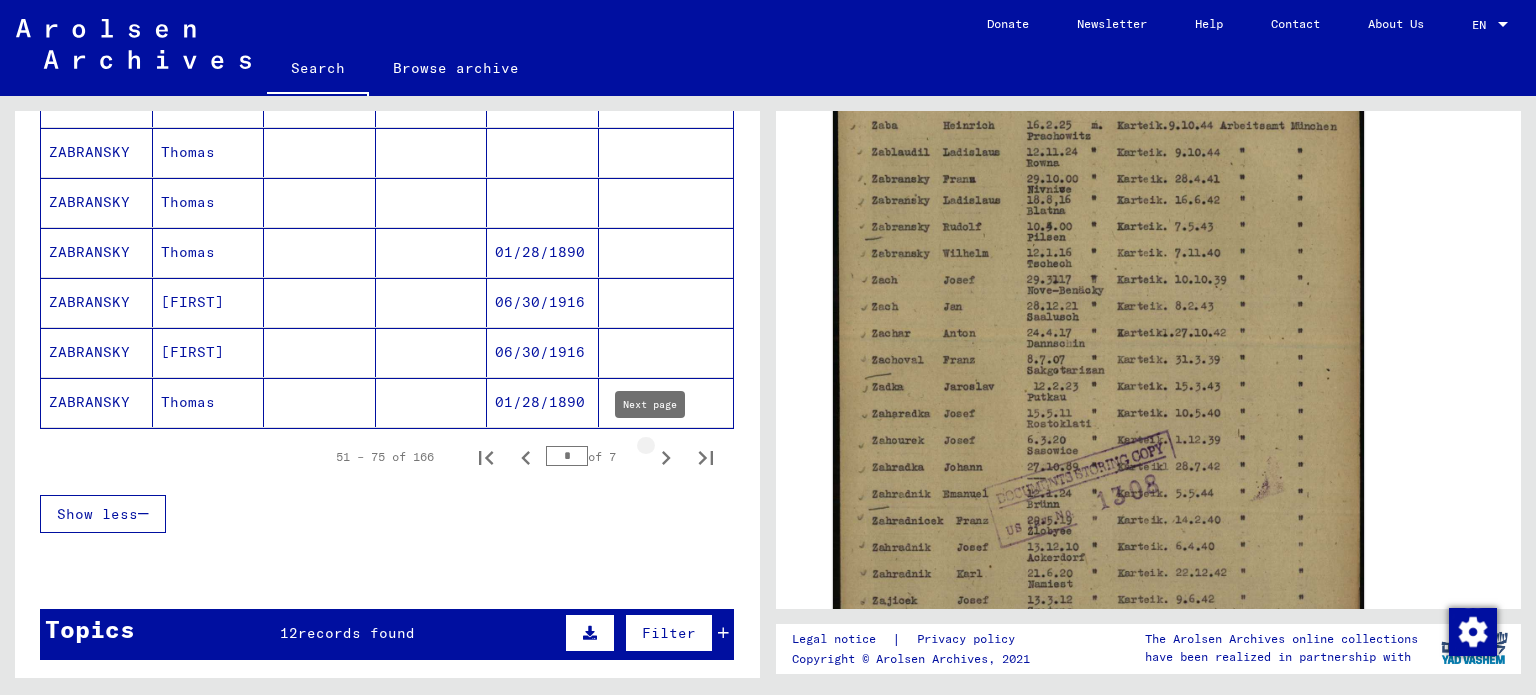 click 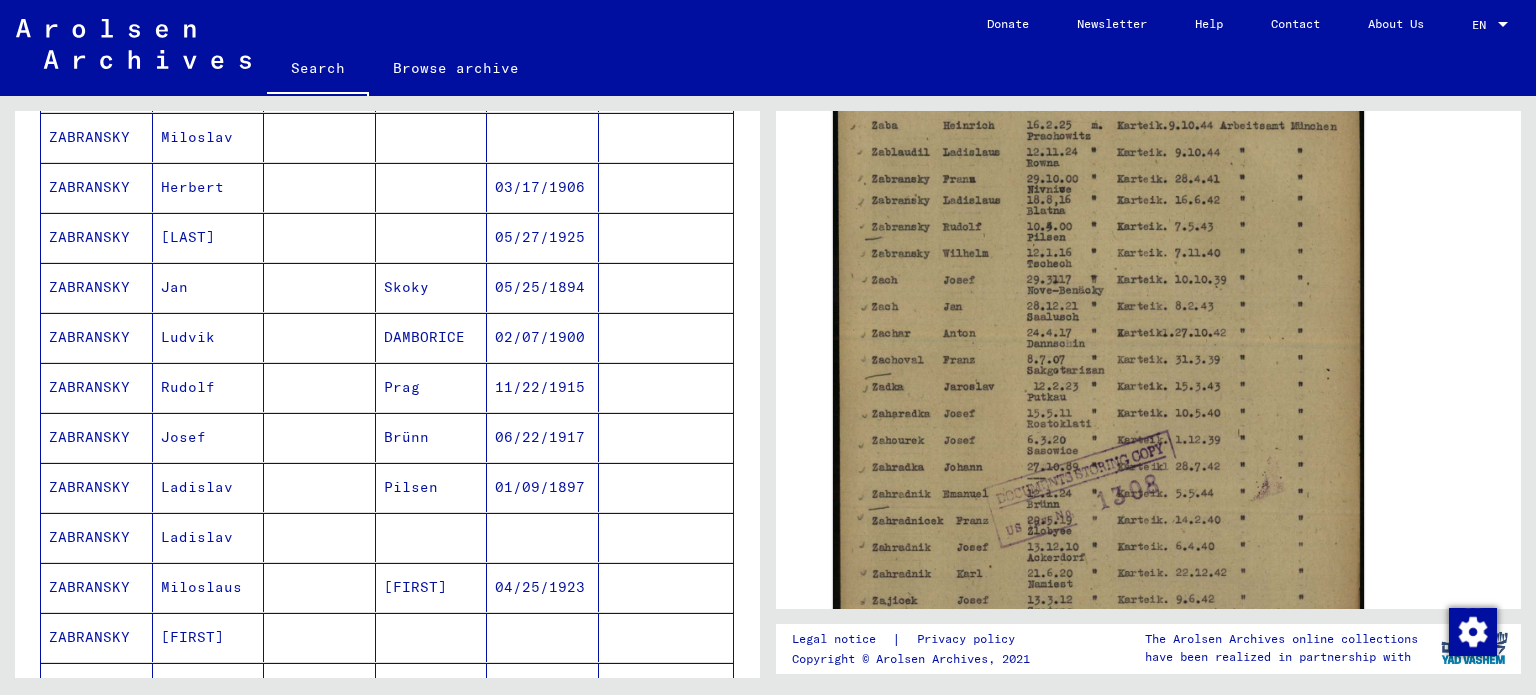 scroll, scrollTop: 932, scrollLeft: 0, axis: vertical 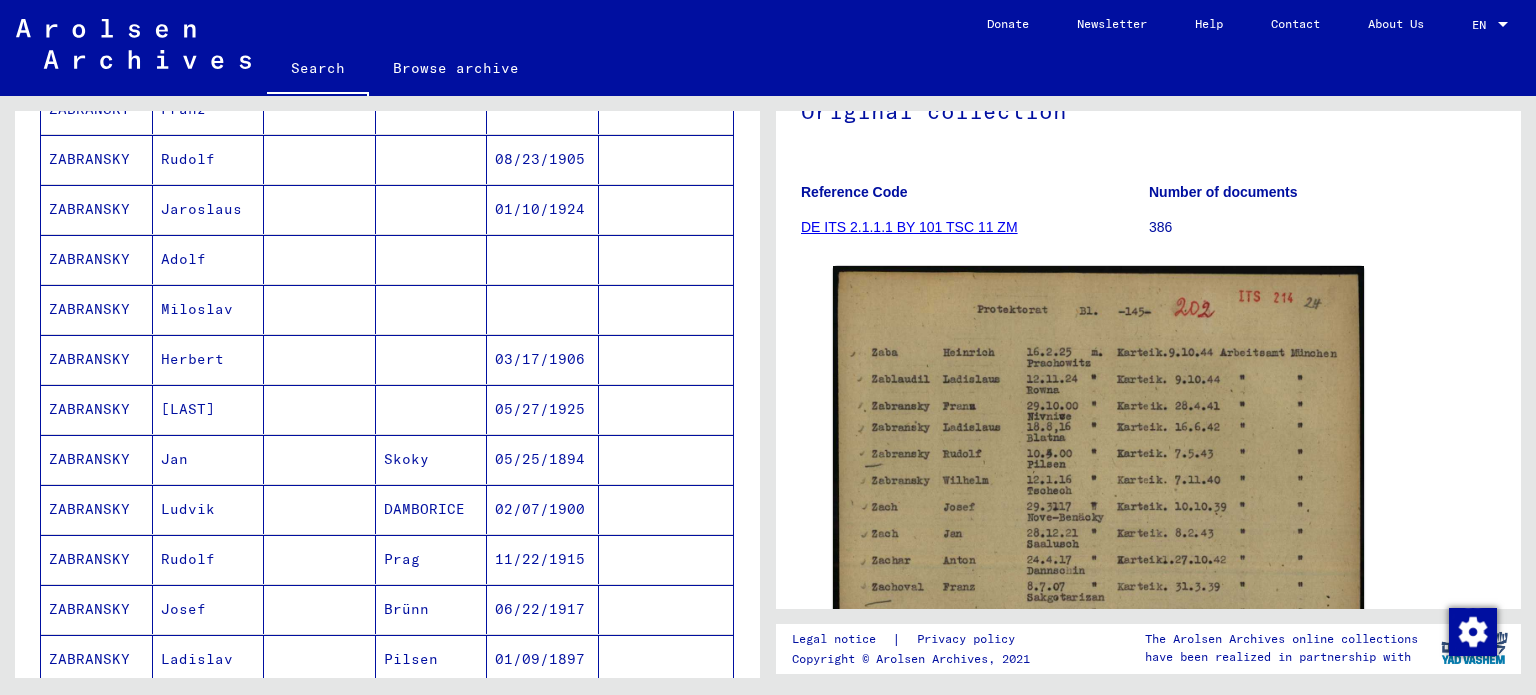 click 